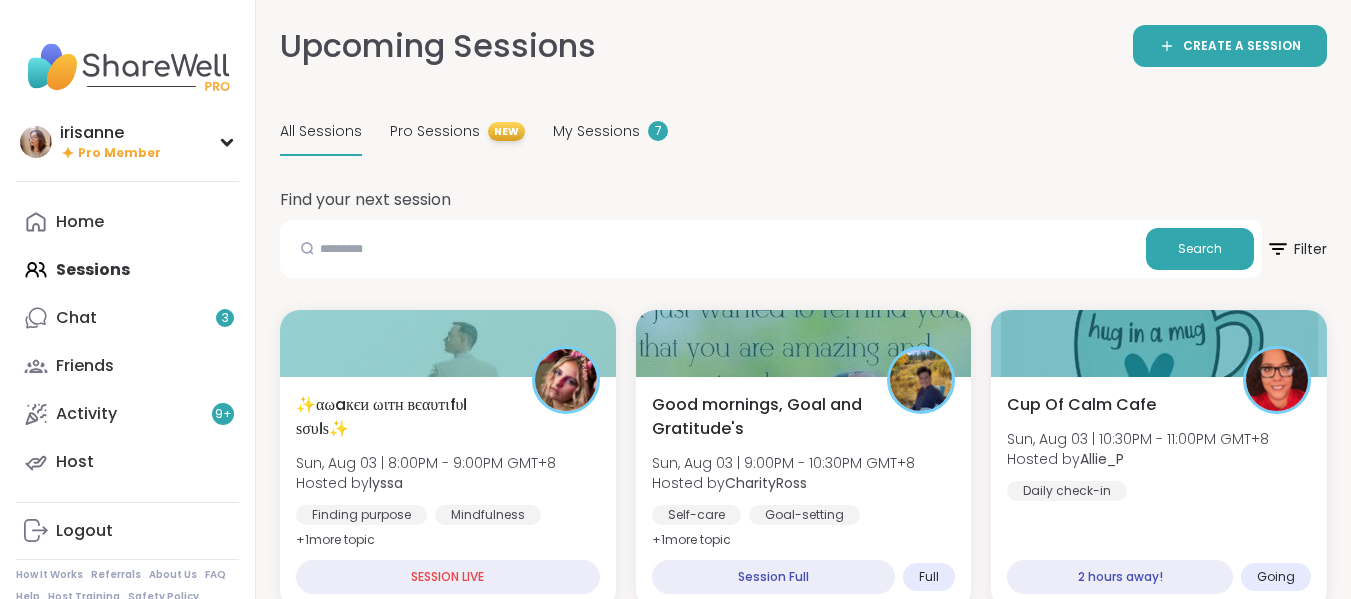 scroll, scrollTop: 15, scrollLeft: 0, axis: vertical 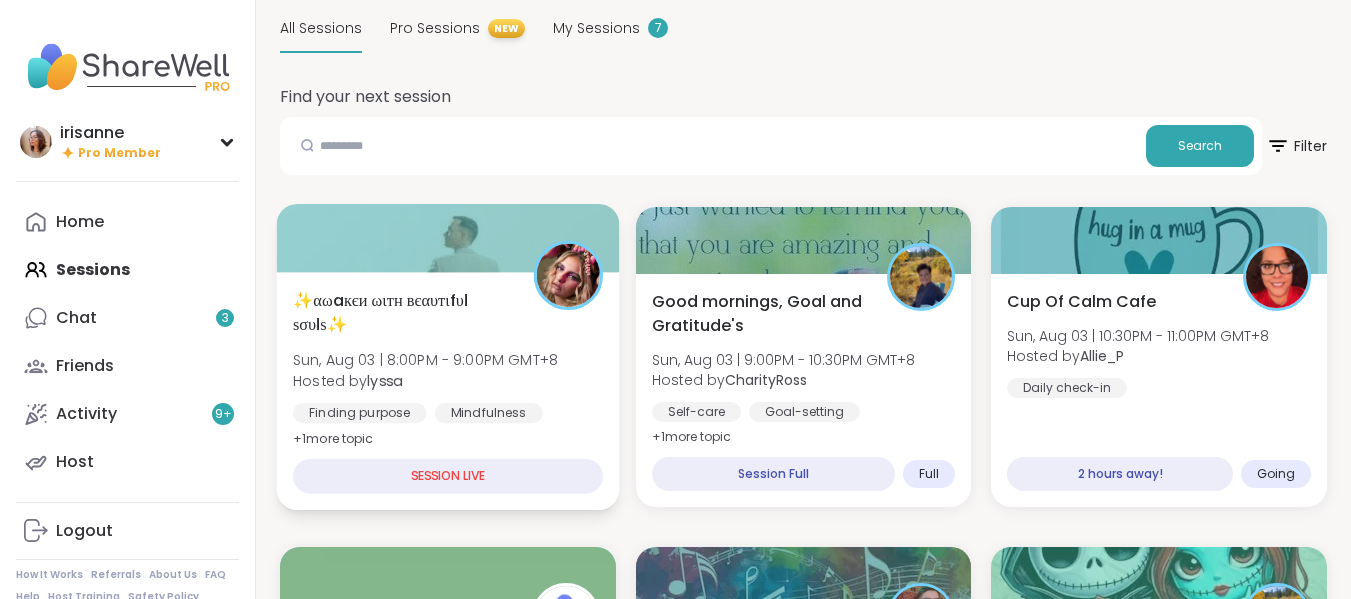 click on "✨αωaкєи ωιтн вєαυтιfυℓ ѕσυℓѕ✨" at bounding box center [402, 312] 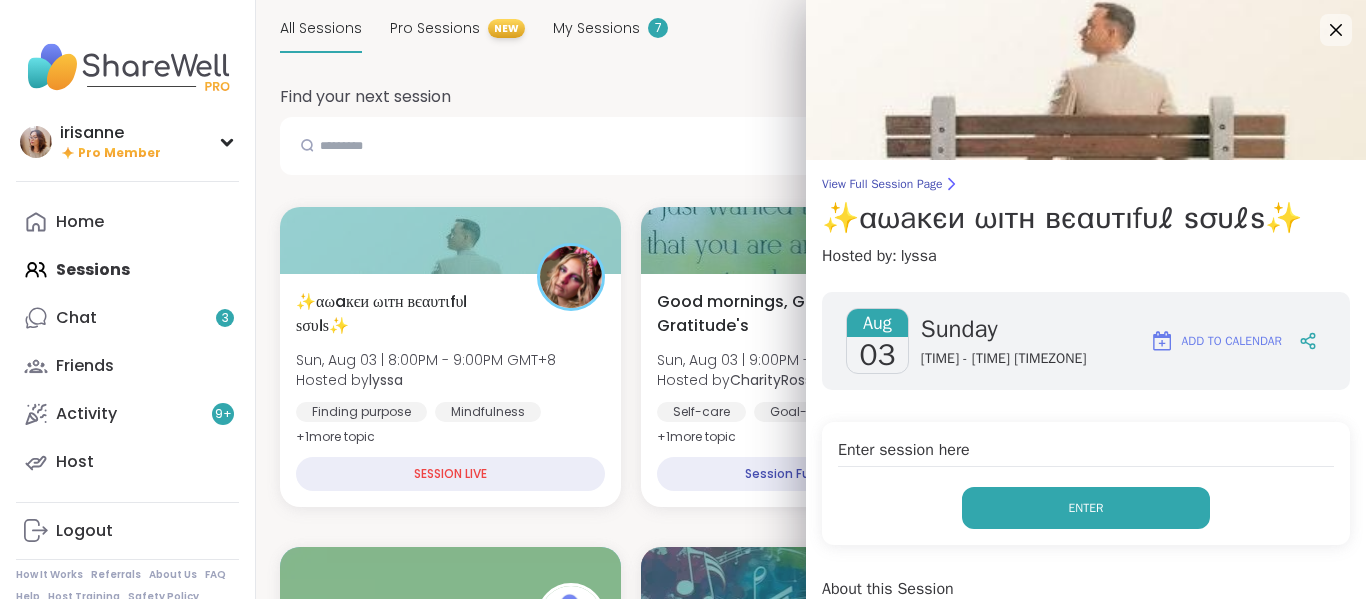 click on "Enter" at bounding box center (1086, 508) 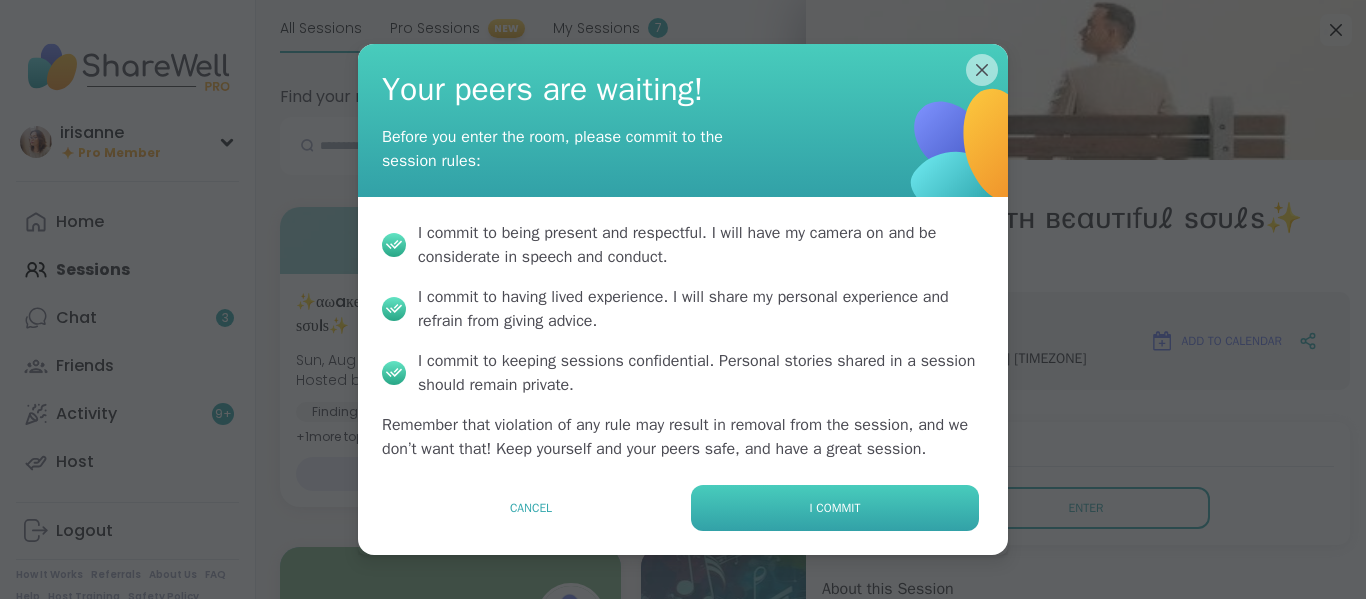 click on "I commit" at bounding box center [835, 508] 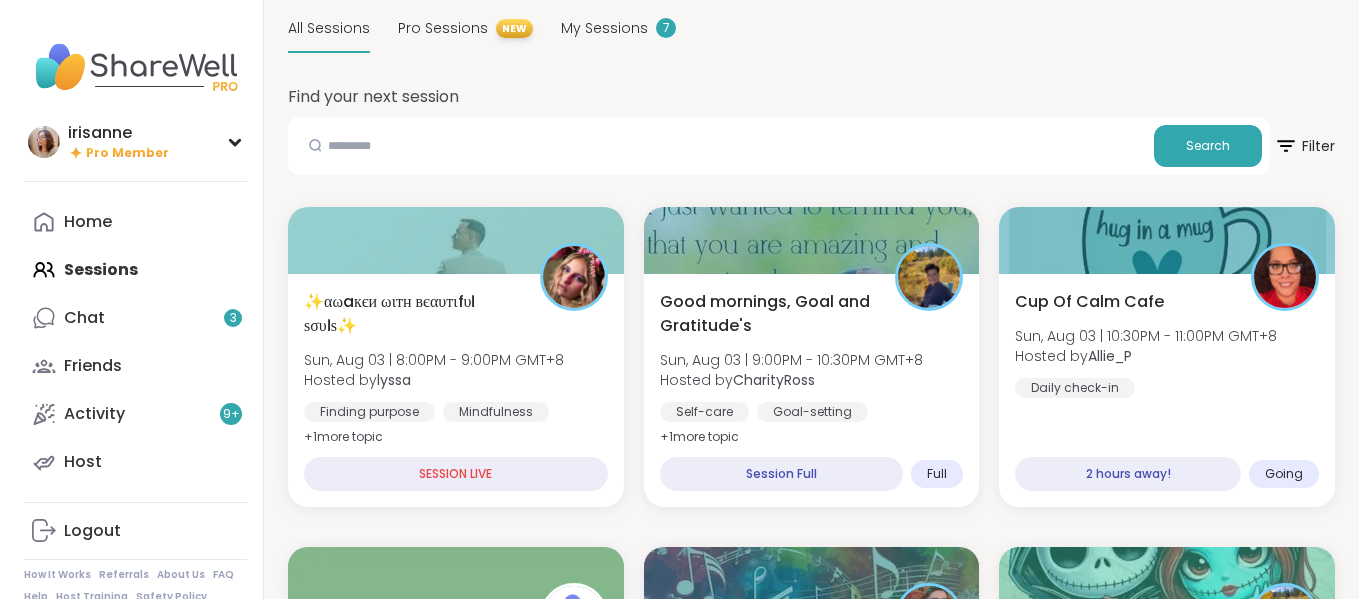 scroll, scrollTop: 0, scrollLeft: 0, axis: both 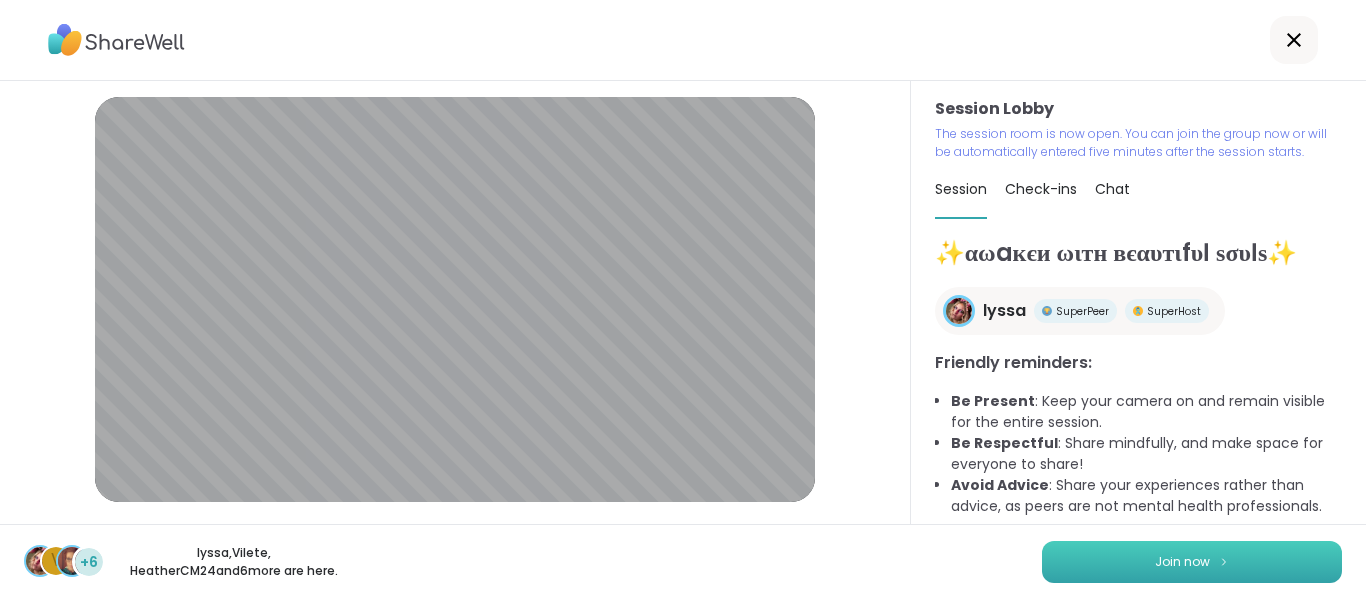 click on "Join now" at bounding box center [1182, 562] 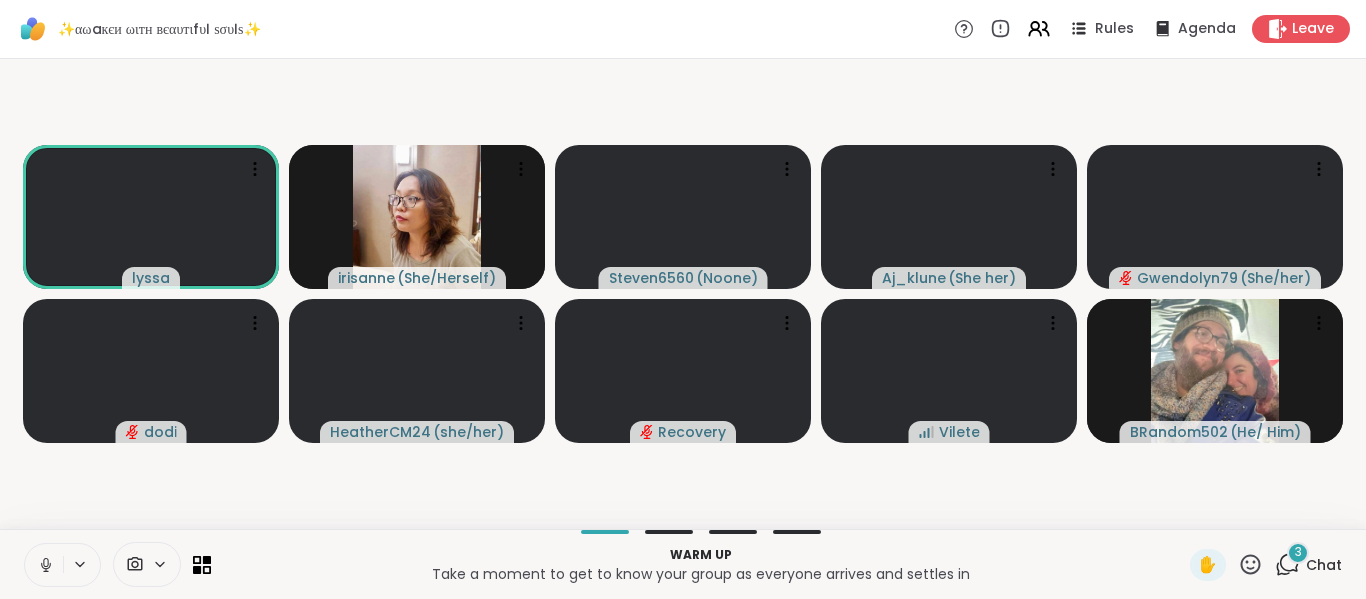 click at bounding box center (44, 565) 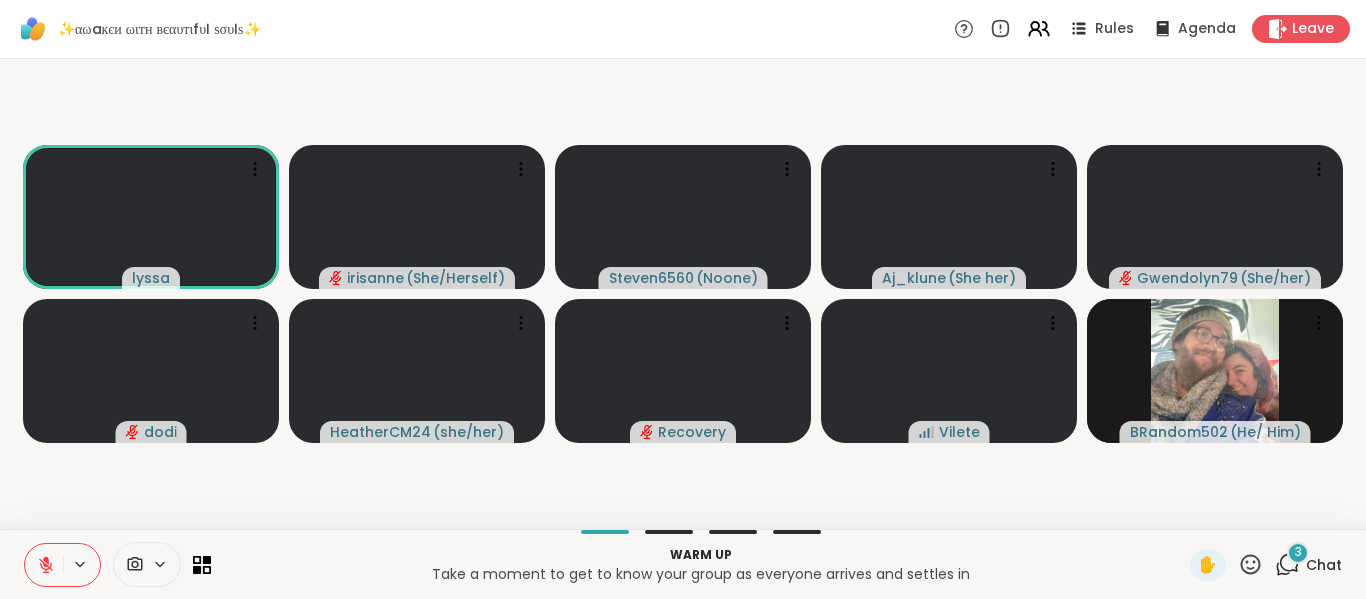 click on "3 Chat" at bounding box center (1308, 565) 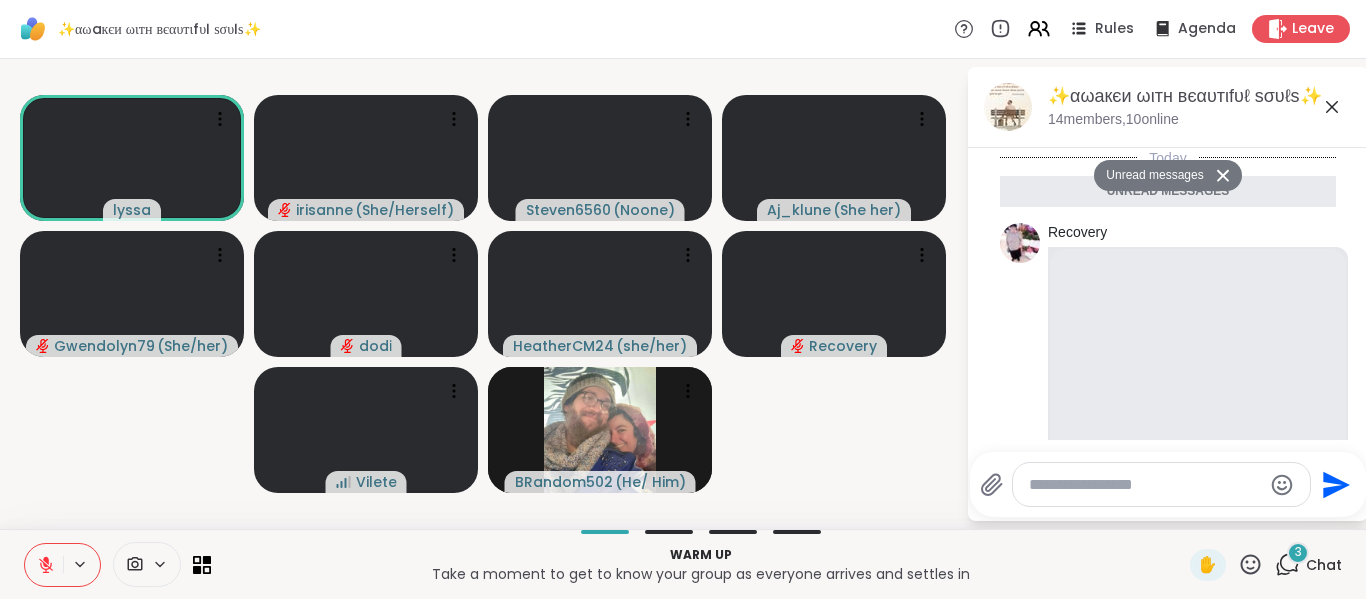 scroll, scrollTop: 846, scrollLeft: 0, axis: vertical 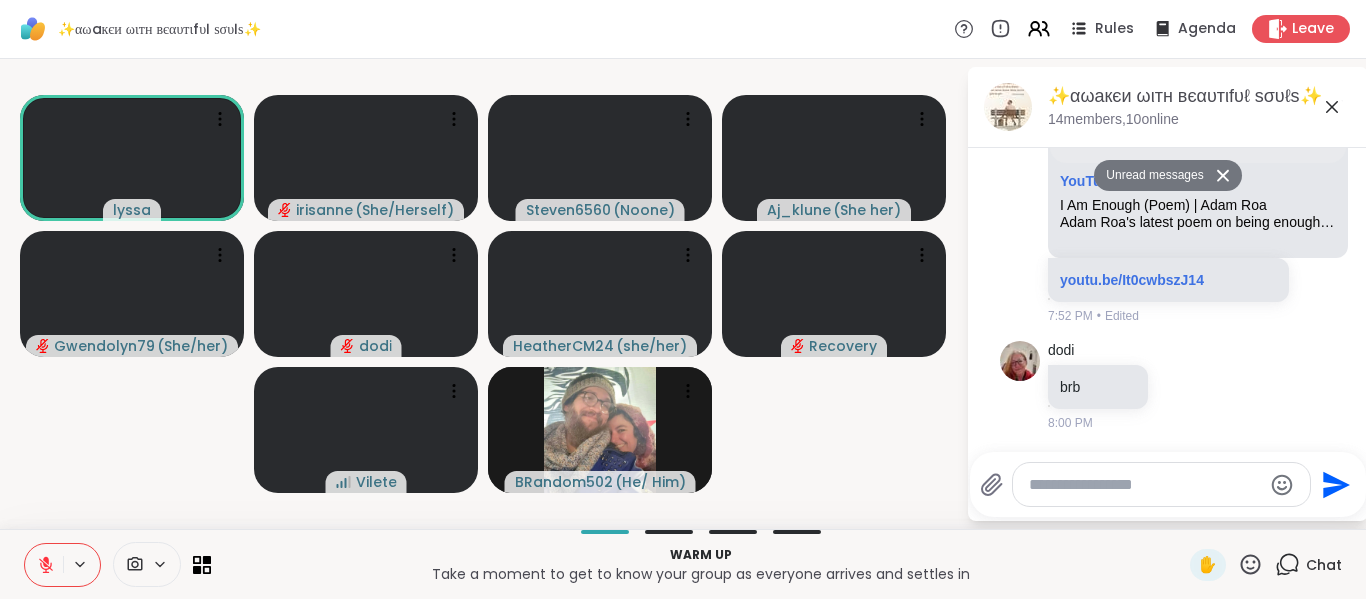 click at bounding box center [44, 565] 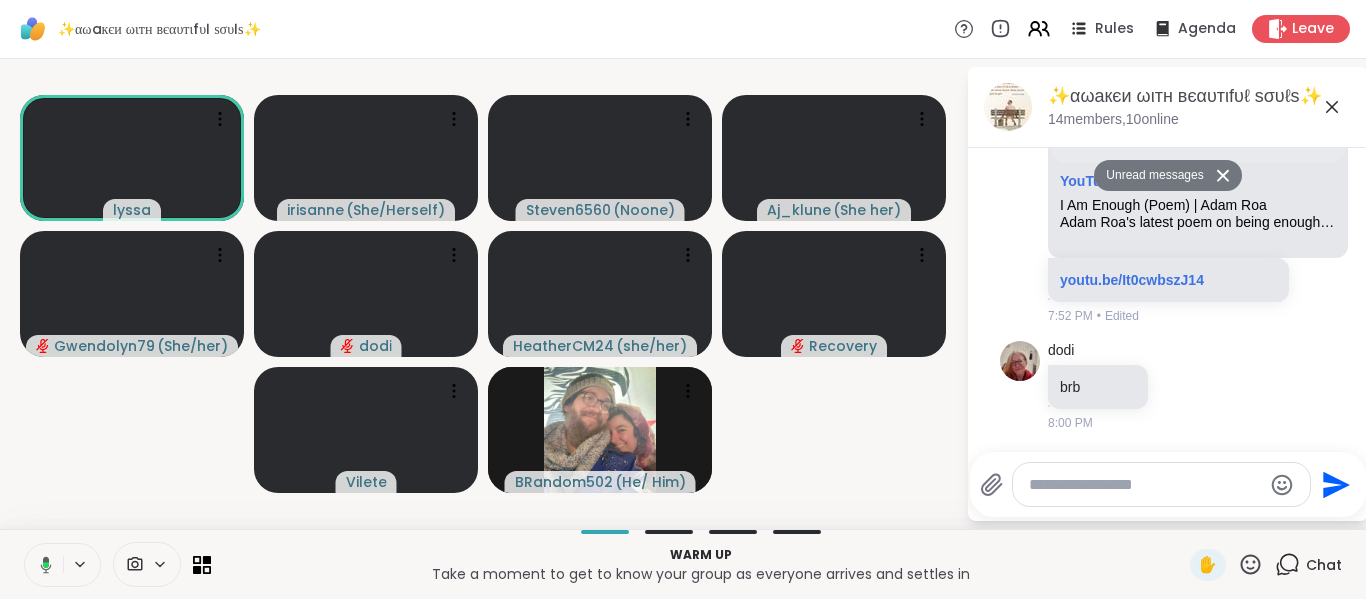 click at bounding box center (42, 565) 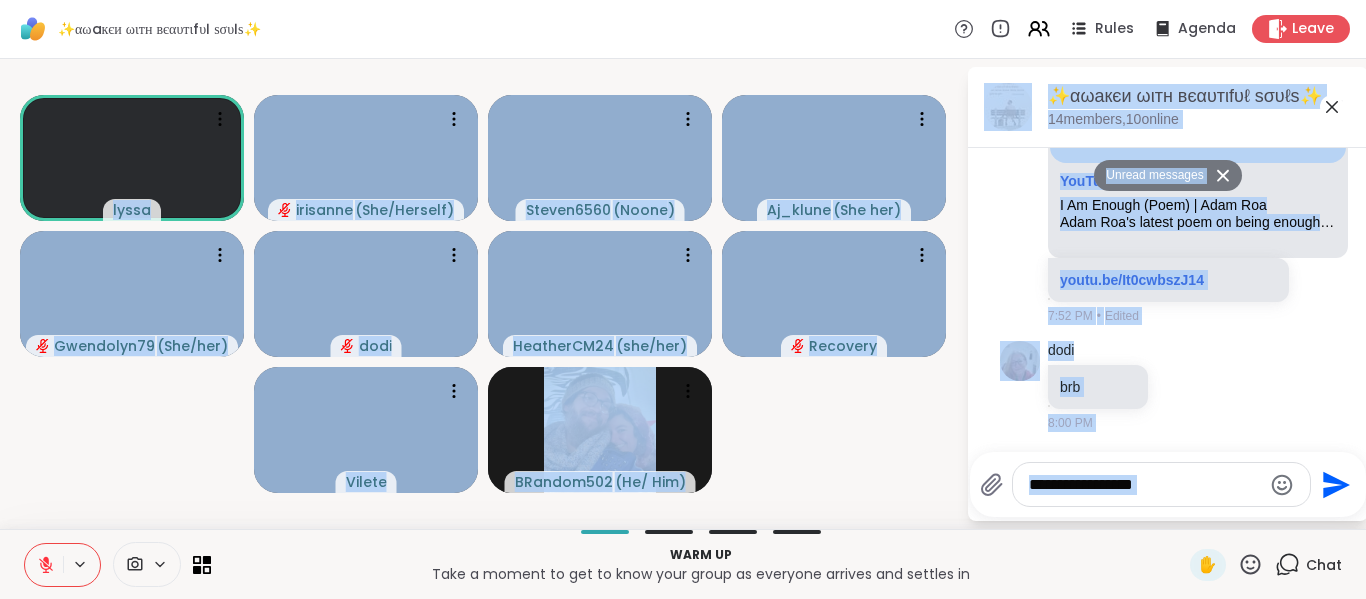 drag, startPoint x: 62, startPoint y: 450, endPoint x: 22, endPoint y: 581, distance: 136.9708 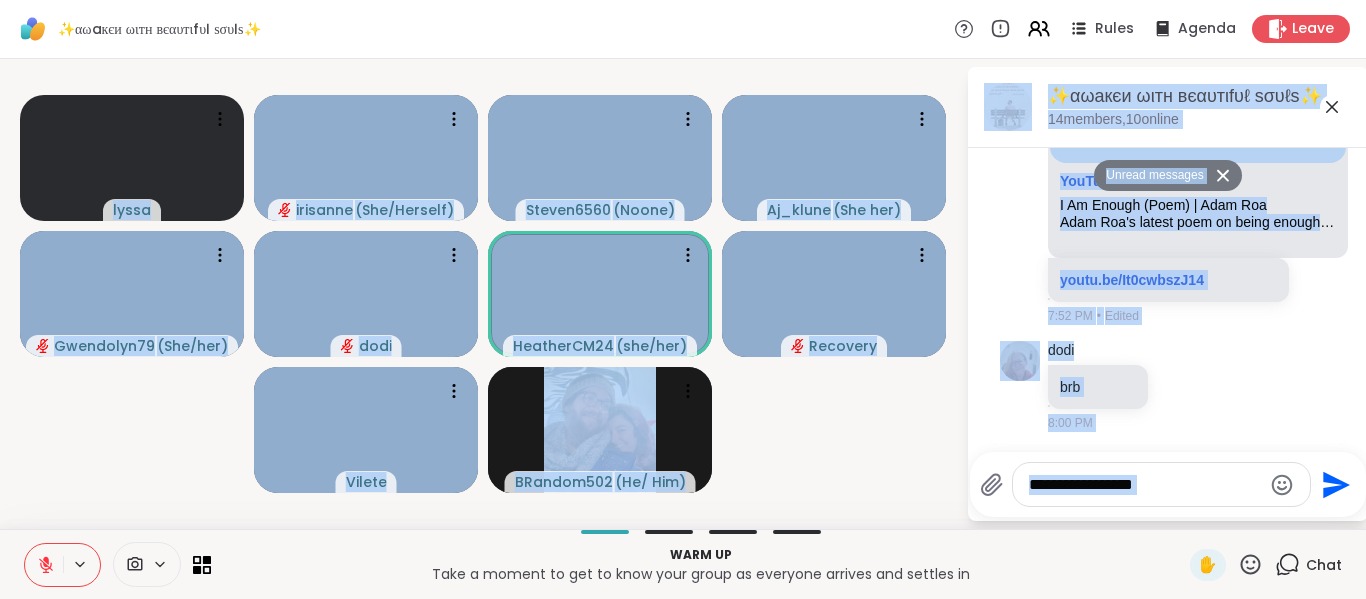 click 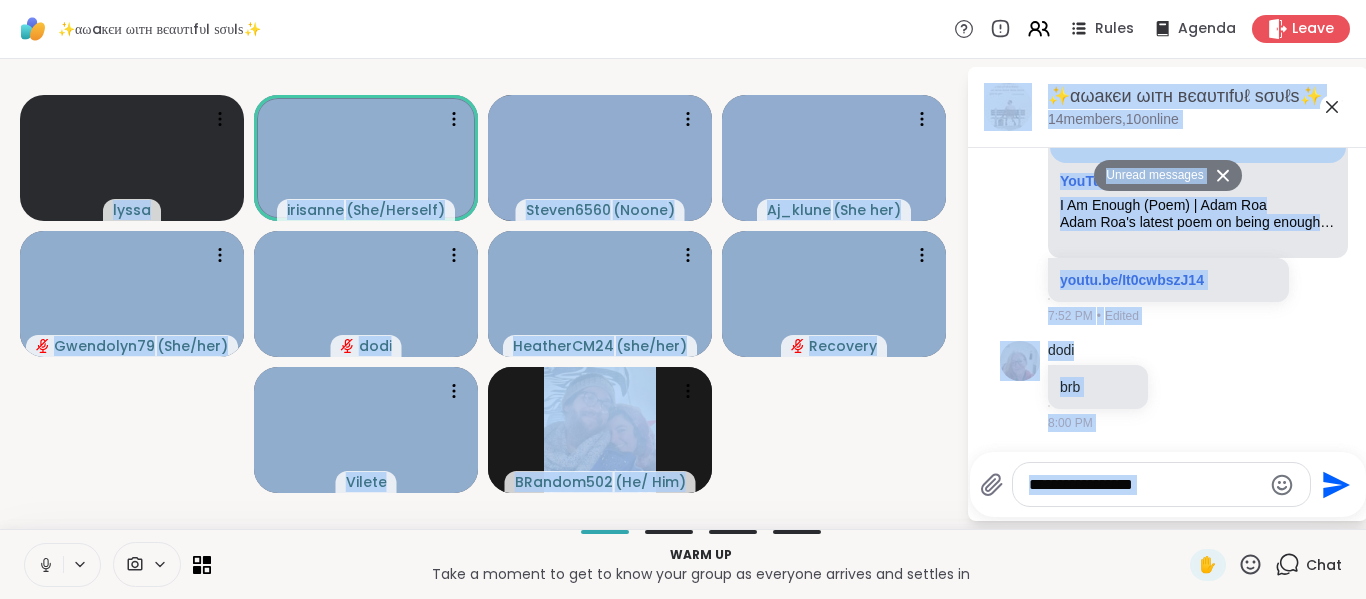 click 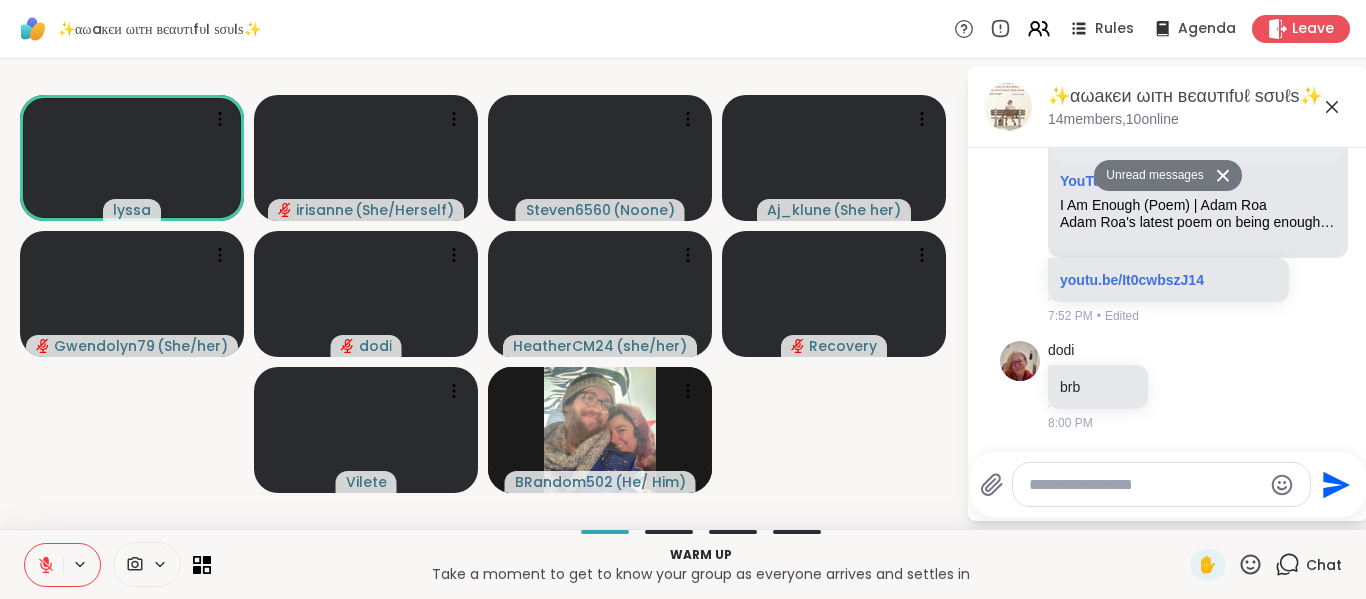 click on "lyssa irisanne ( She/Herself ) Steven6560 ( Noone ) Aj_klune ( She her ) Gwendolyn79 ( She/her ) dodi HeatherCM24 ( she/her ) Recovery Vilete BRandom502 ( He/ Him )" at bounding box center (483, 294) 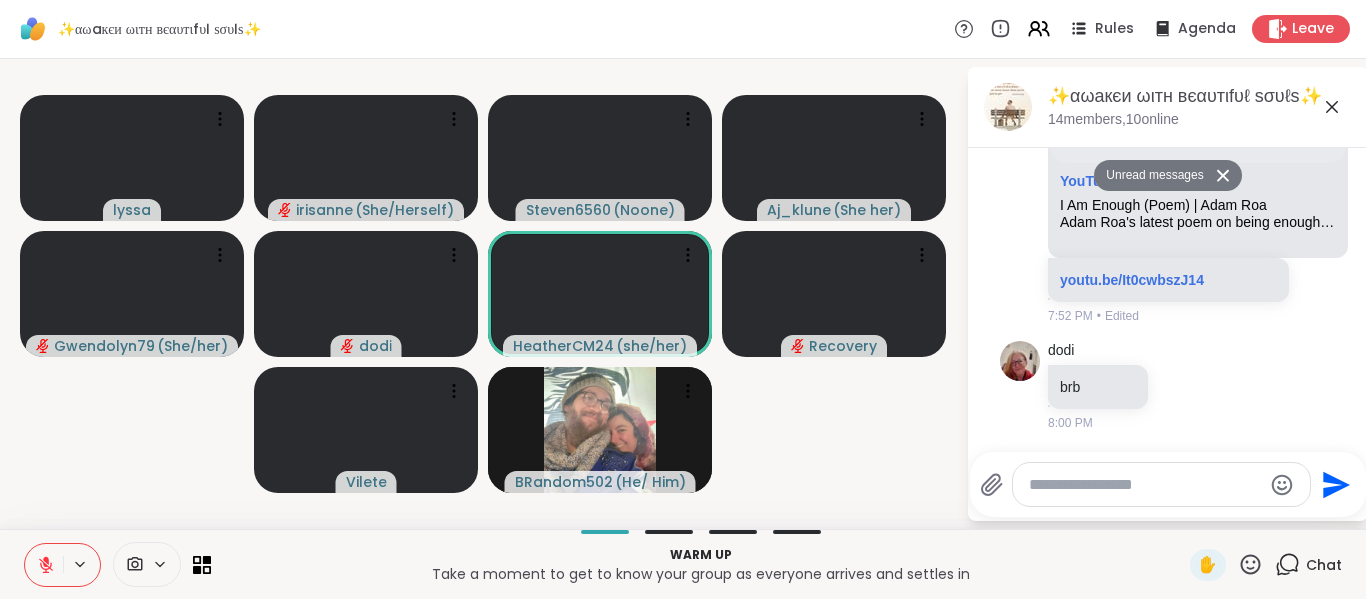 click 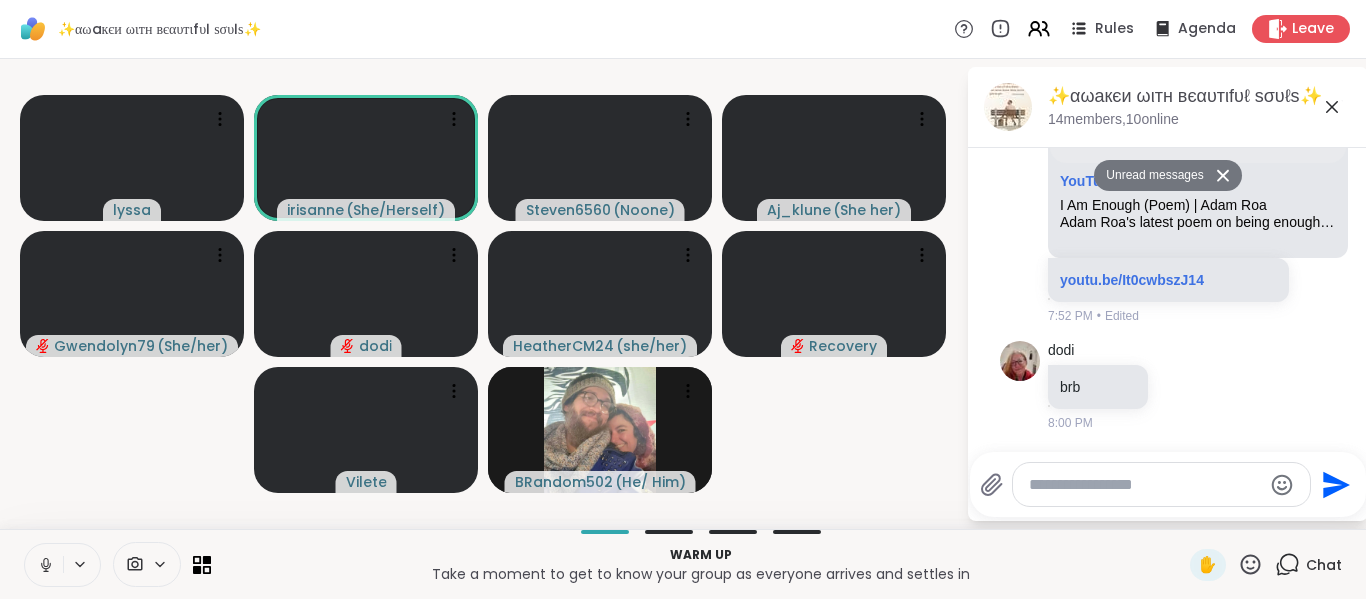 click 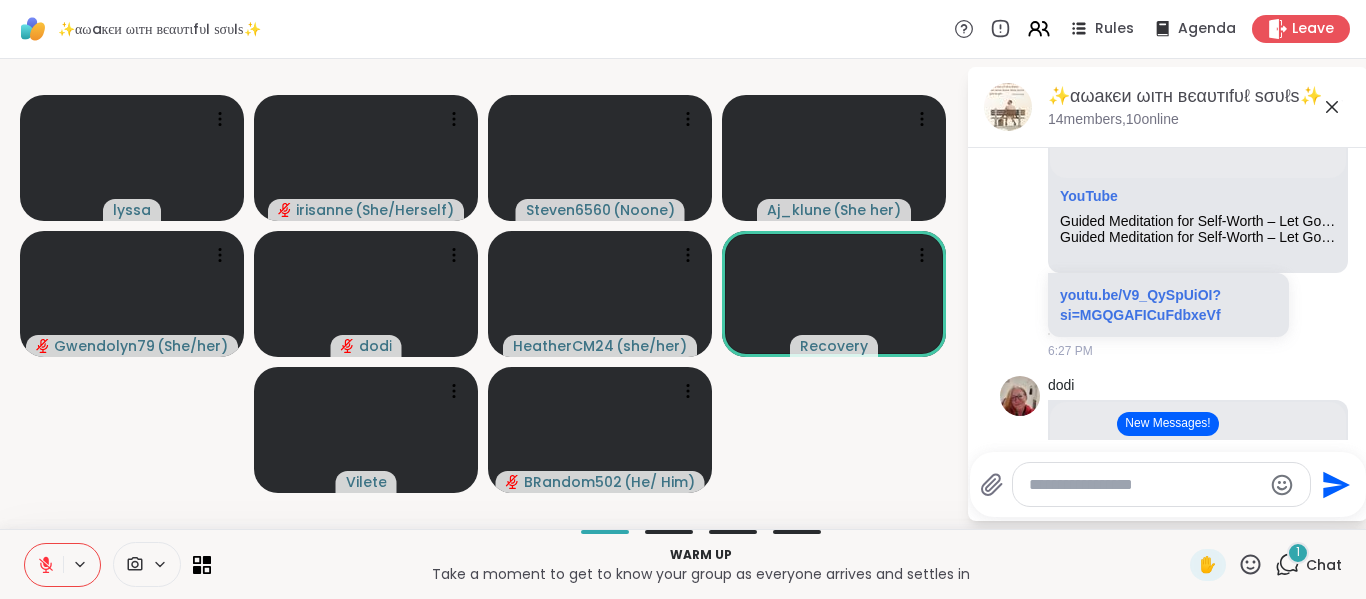 scroll, scrollTop: 339, scrollLeft: 0, axis: vertical 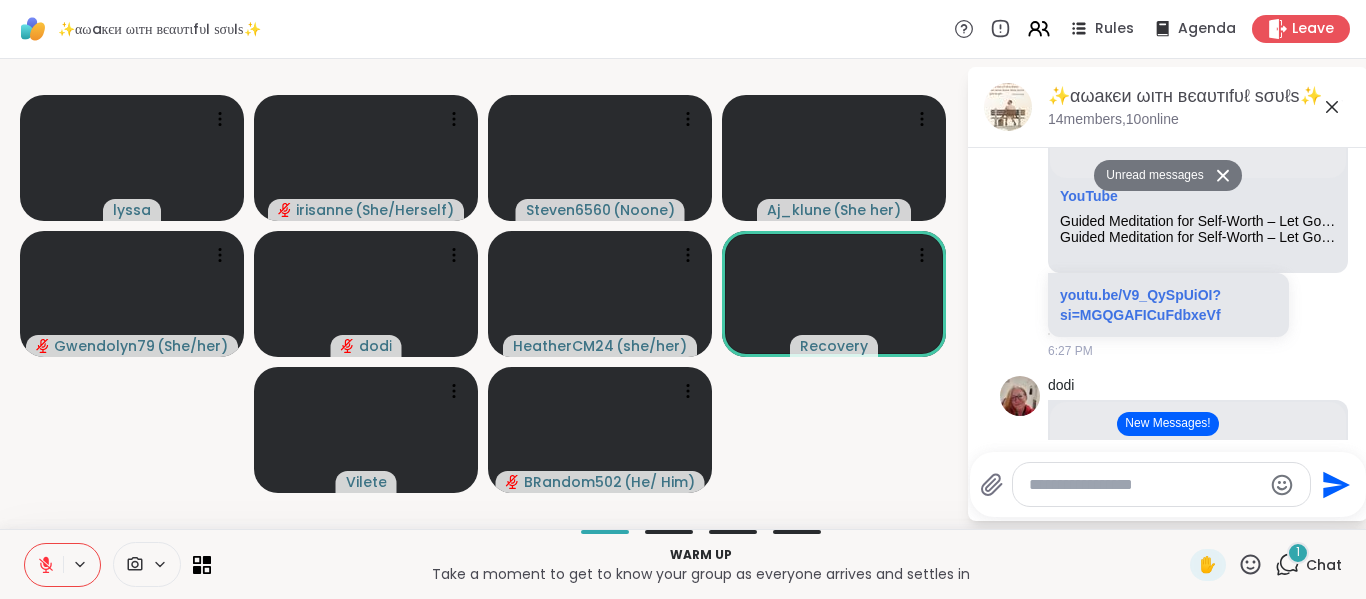 drag, startPoint x: 1173, startPoint y: 287, endPoint x: 1273, endPoint y: 288, distance: 100.005 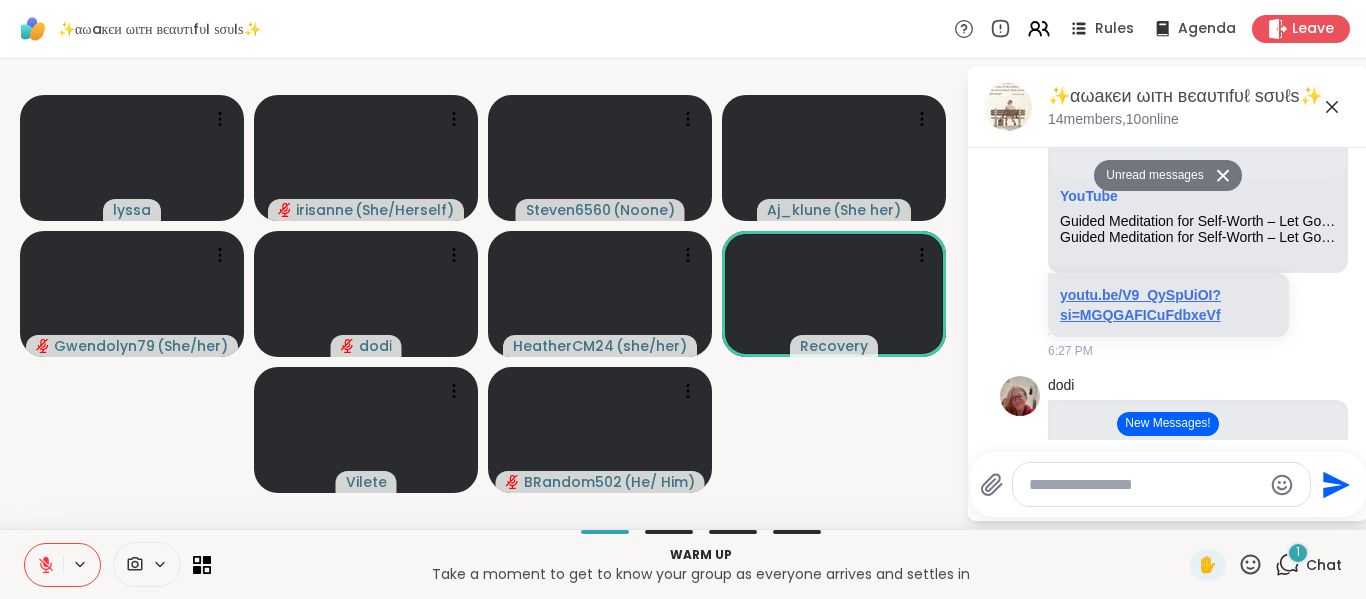 click on "youtu.be/V9_QySpUiOI?si=MGQGAFICuFdbxeVf" at bounding box center [1140, 305] 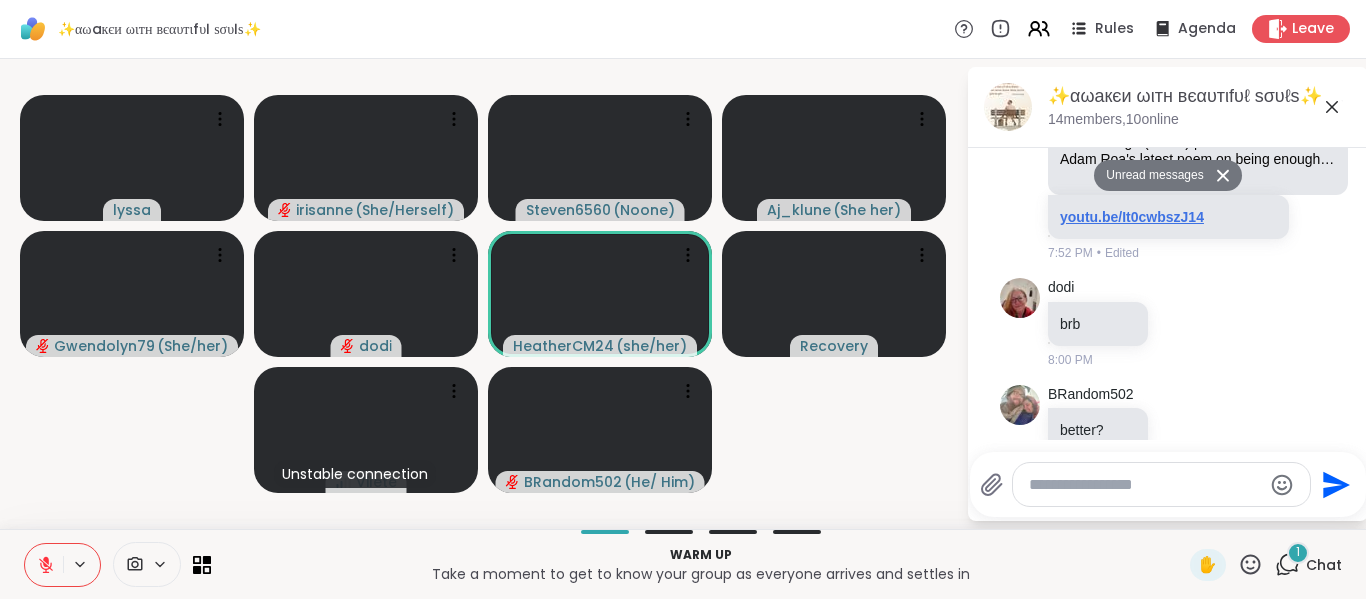 scroll, scrollTop: 862, scrollLeft: 0, axis: vertical 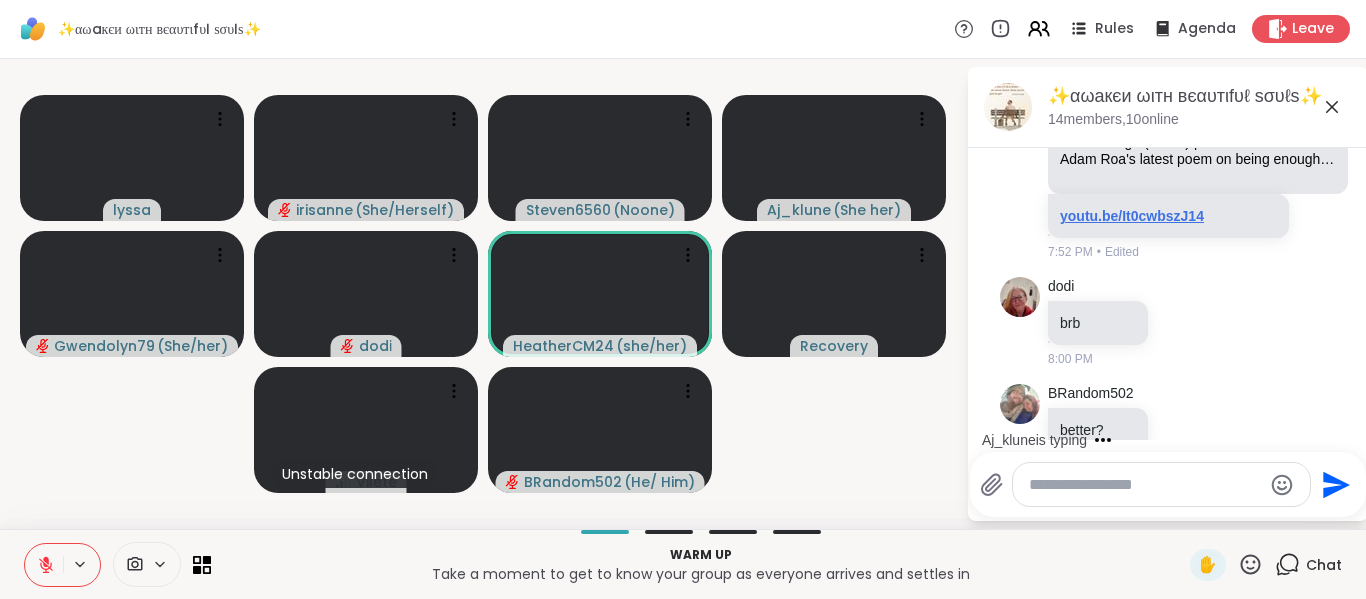 click on "youtu.be/It0cwbszJ14" at bounding box center [1132, 216] 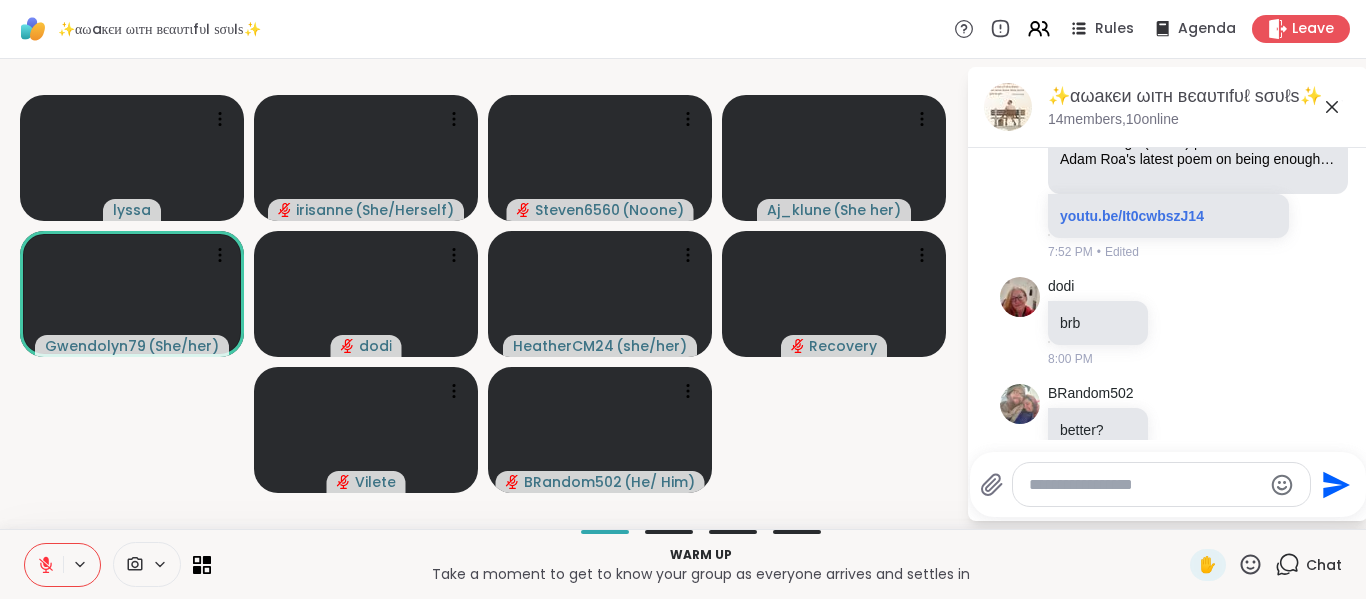 scroll, scrollTop: 905, scrollLeft: 0, axis: vertical 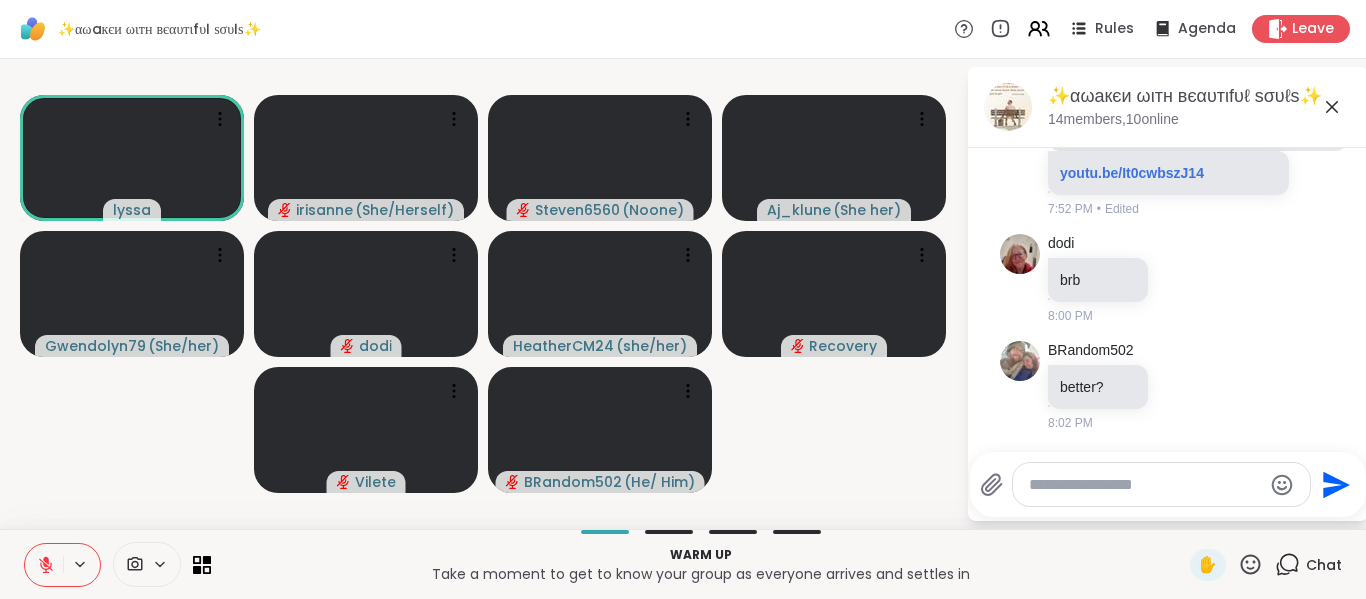 click 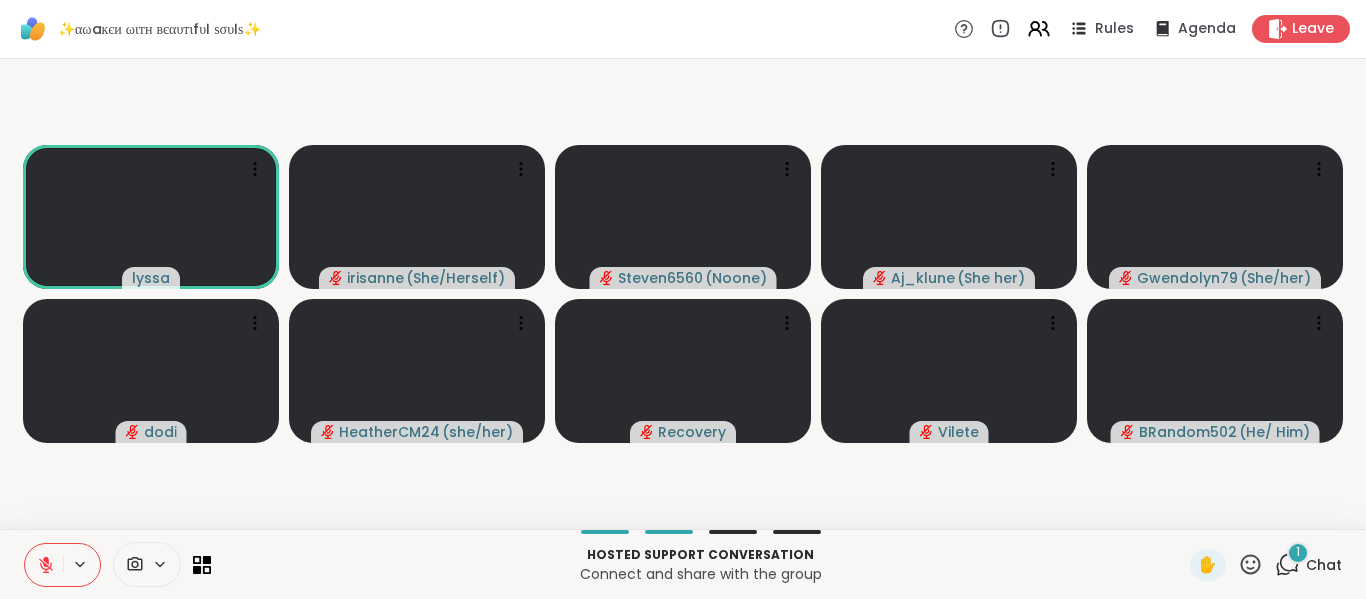 click on "lyssa irisanne ( She/Herself ) Steven6560 ( Noone ) Aj_klune ( She her ) Gwendolyn79 ( She/her ) dodi HeatherCM24 ( she/her ) Recovery Vilete BRandom502 ( He/ Him )" at bounding box center [683, 294] 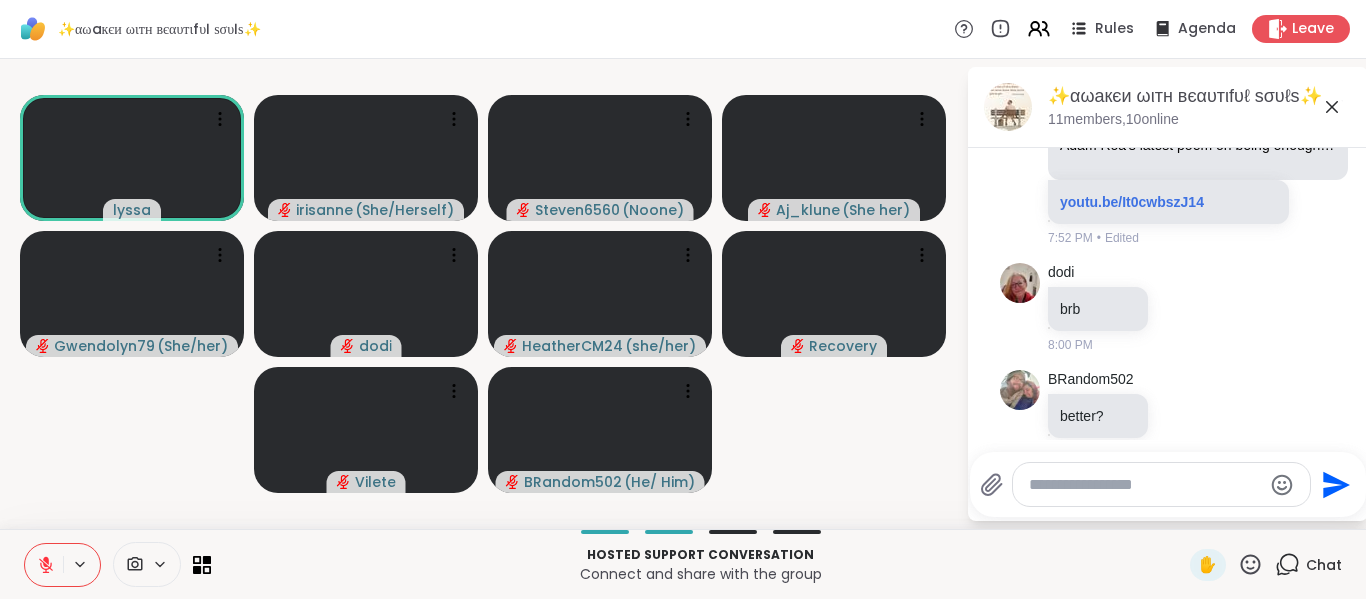 scroll, scrollTop: 876, scrollLeft: 0, axis: vertical 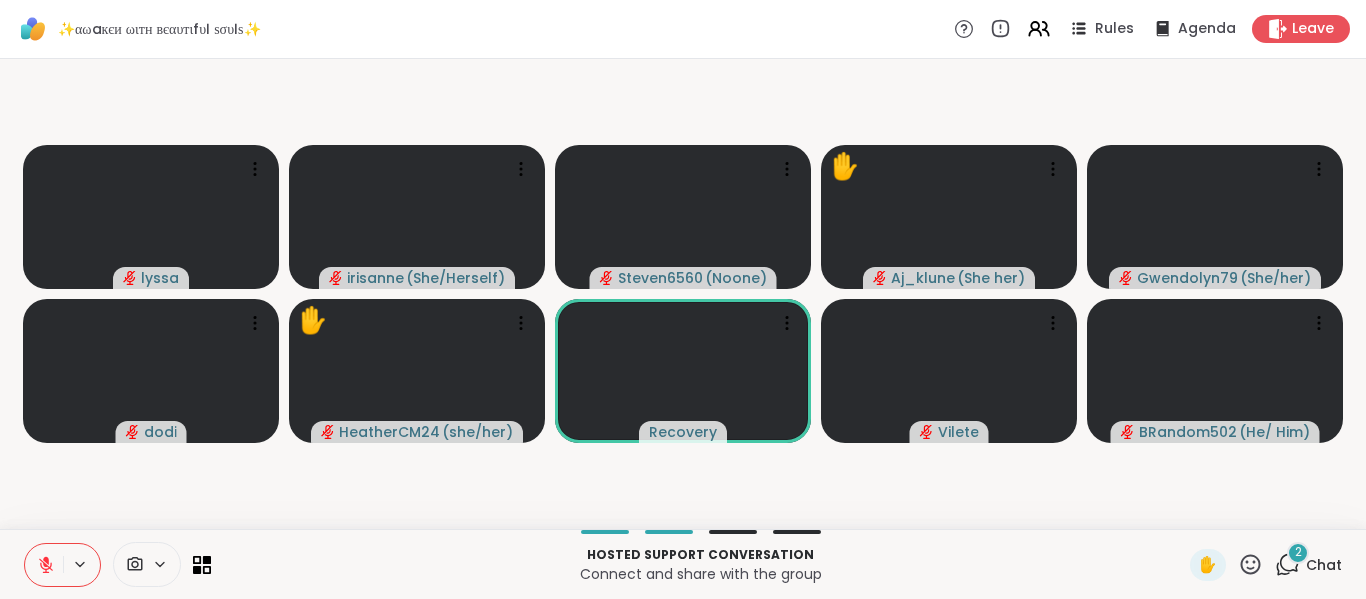 drag, startPoint x: 1198, startPoint y: 568, endPoint x: 352, endPoint y: 474, distance: 851.2062 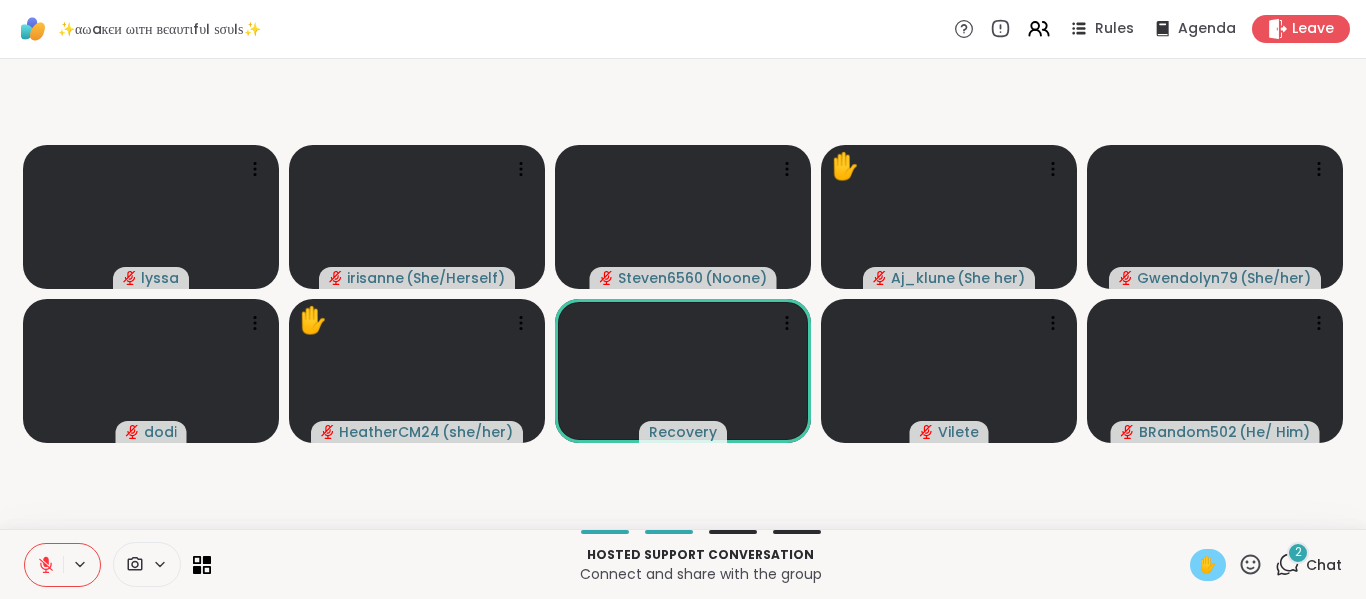 click on "✋" at bounding box center (1208, 565) 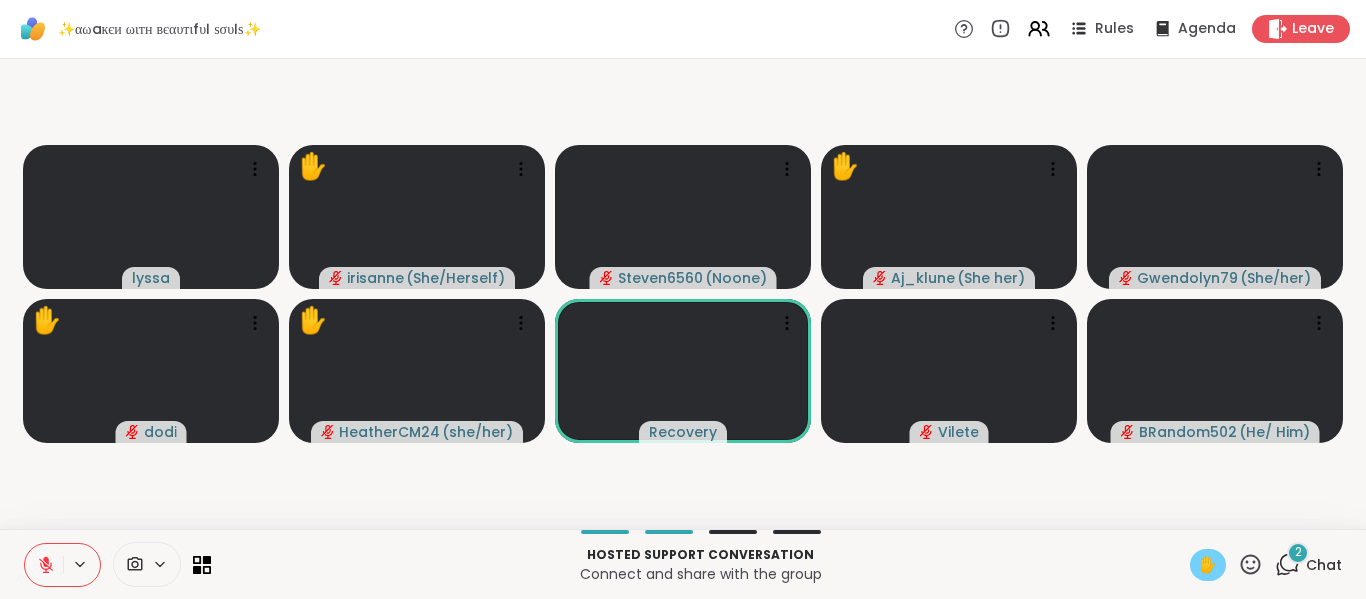 click on "2" at bounding box center (1298, 553) 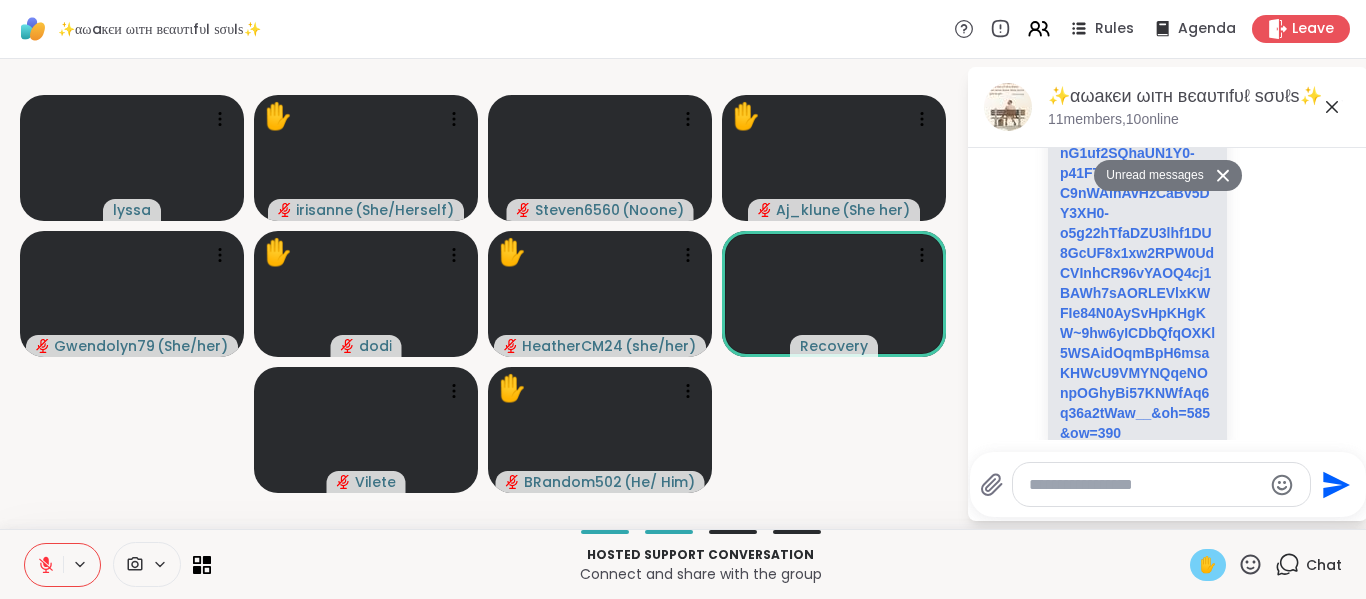 scroll, scrollTop: 2147, scrollLeft: 0, axis: vertical 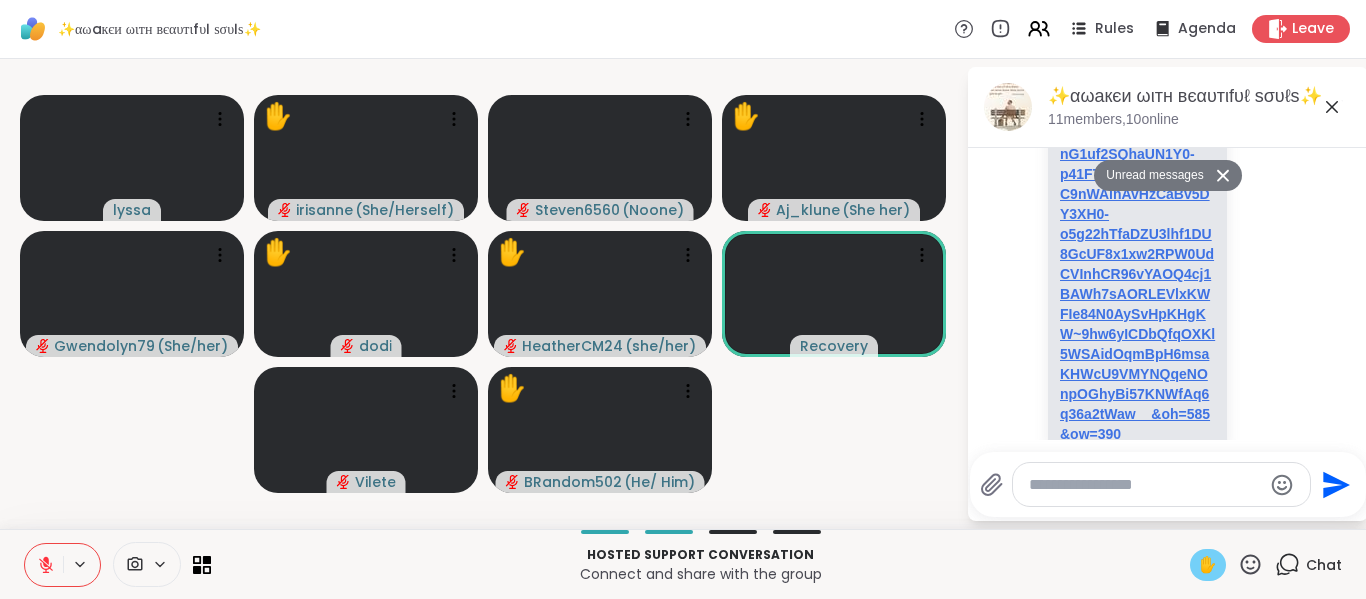 click on "us-east.stream-io-cdn.com/1158201/images/e53cf33a-2622-4c2c-8bbd-699c446cbd67.17542152719422832941876044688193.jpg?Key-Pair-Id=APKAIHG36VEWPDULE23Q&Policy=eyJTdGF0ZW1lbnQiOlt7IlJlc291cmNlIjoiaHR0cHM6Ly91cy1lYXN0LnN0cmVhbS1pby1jZG4uY29tLzExNTgyMDEvaW1hZ2VzL2U1M2NmMzNhLTI2MjItNGMyYy04YmJkLTY5OWM0NDZjYmQ2Ny4xNzU0MjE1MjcxOTQyMjgzMjk0MTg3NjA0NDY4ODE5My5qcGc~Km9oPTU4NSpvdz0zOTAqIiwiQ29uZGl0aW9uIjp7IkRhdGVMZXNzVGhhbiI6eyJBV1M6RXBvY2hUaW1lIjoxNzU1NDI0ODkxfX19XX0_&Signature=oAB-AZkGAzCK-frdG9-QdhIGWPj6Y4Tjsy46X3lm3NrW1awoMj~JzaxvCtweLDho5obgxL8o0RhW5rxmRw4rZ3R-JsyW1Q6kOxoSvZnmkD~i1EgQTGv5Y3eyoJJnG1uf2SQhaUN1Y0-p41FTH4JrYsOcQ2ci8C9nWAlnAvHzCaBv5DY3XH0-o5g22hTfaDZU3lhf1DU8GcUF8x1xw2RPW0UdCVInhCR96vYAOQ4cj1BAWh7sAORLEVlxKWFIe84N0AySvHpKHgKW~9hw6yICDbQfqOXKl5WSAidOqmBpH6msaKHWcU9VMYNQqeNOnpOGhyBi57KNWfAq6q36a2tWaw__&oh=585&ow=390" at bounding box center [1137, -46] 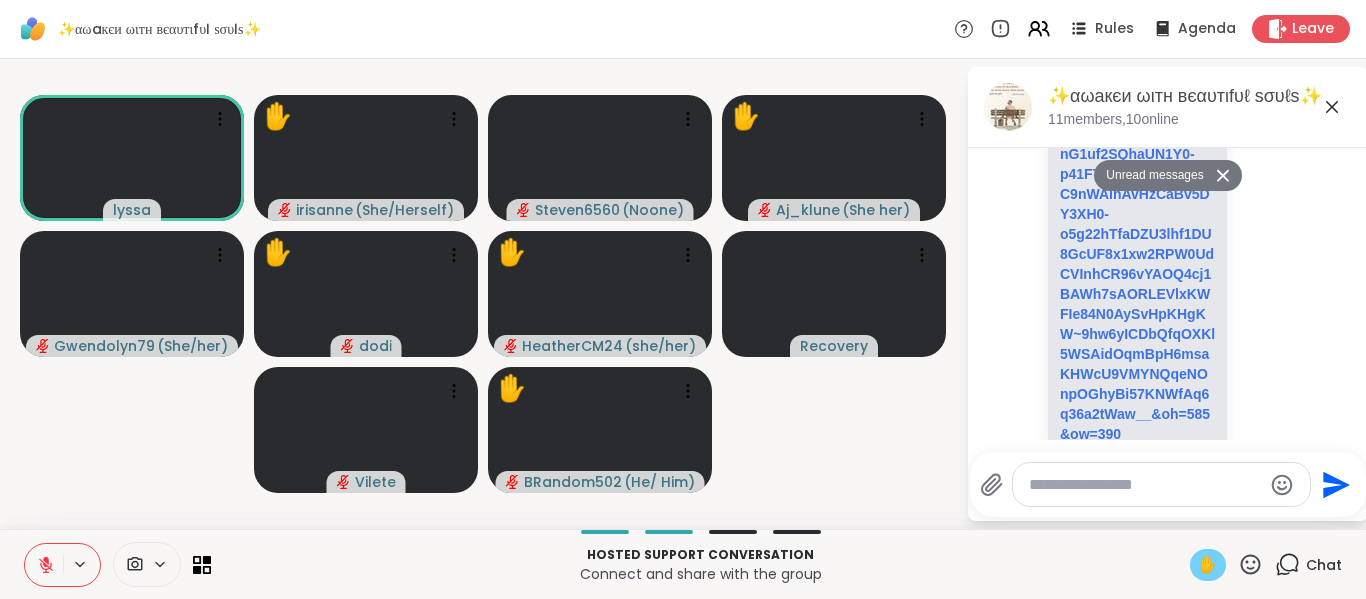 click at bounding box center (1161, 484) 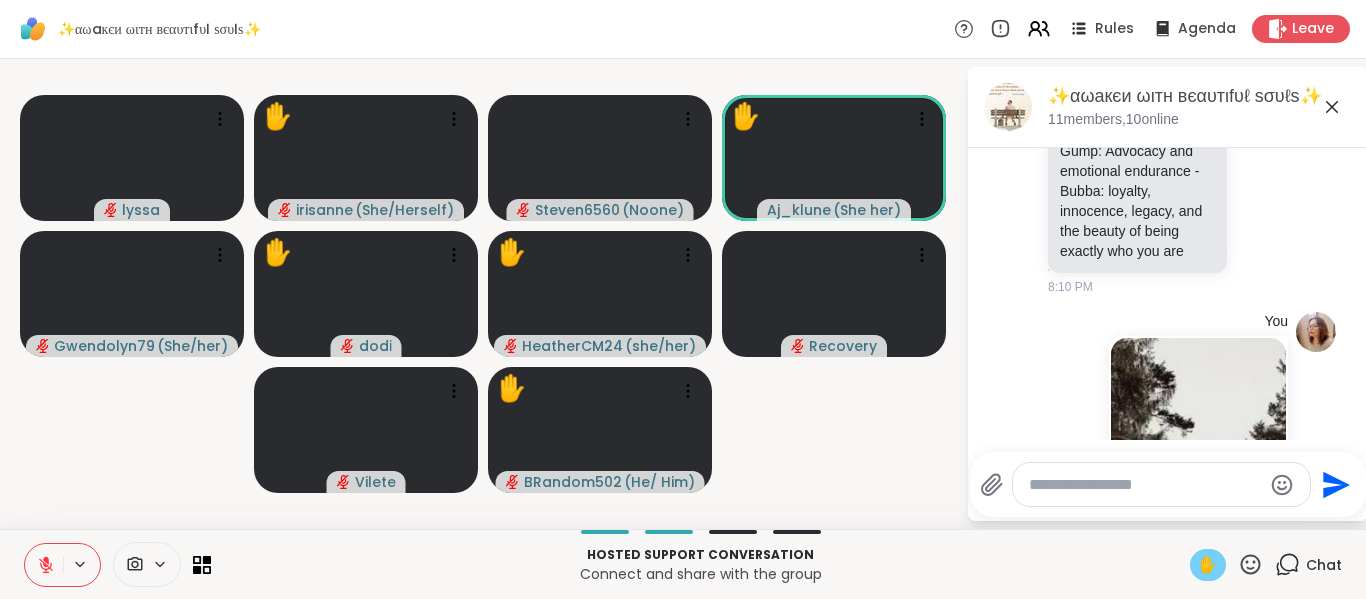 scroll, scrollTop: 2710, scrollLeft: 0, axis: vertical 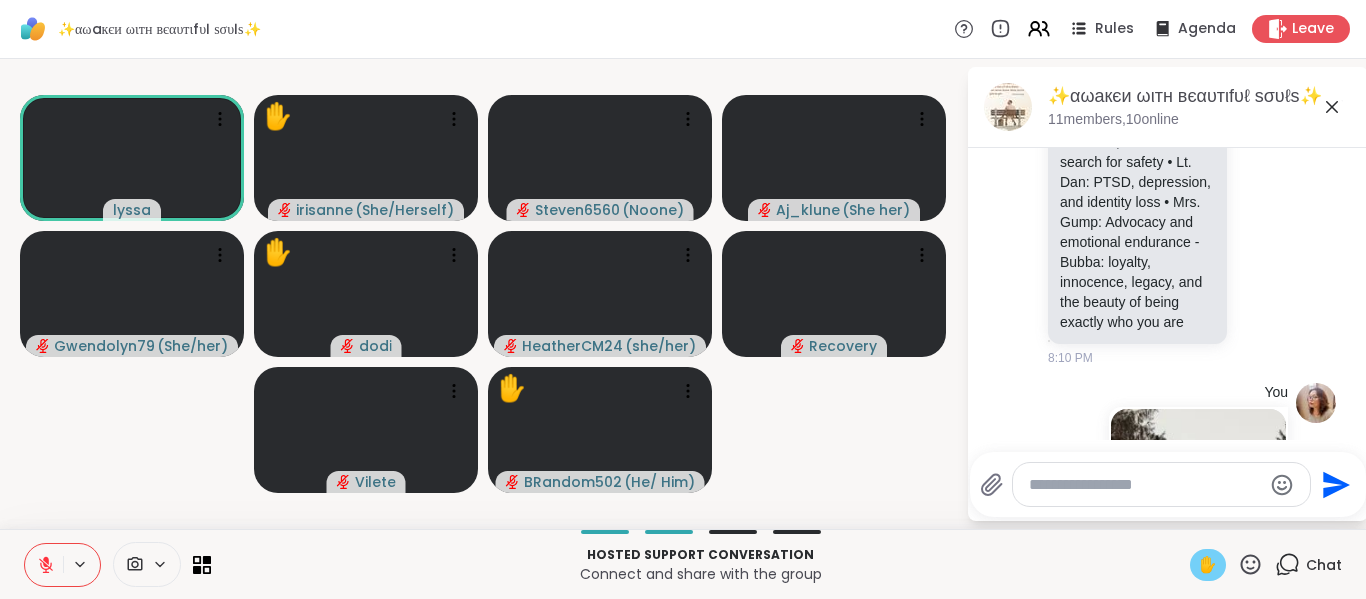 click 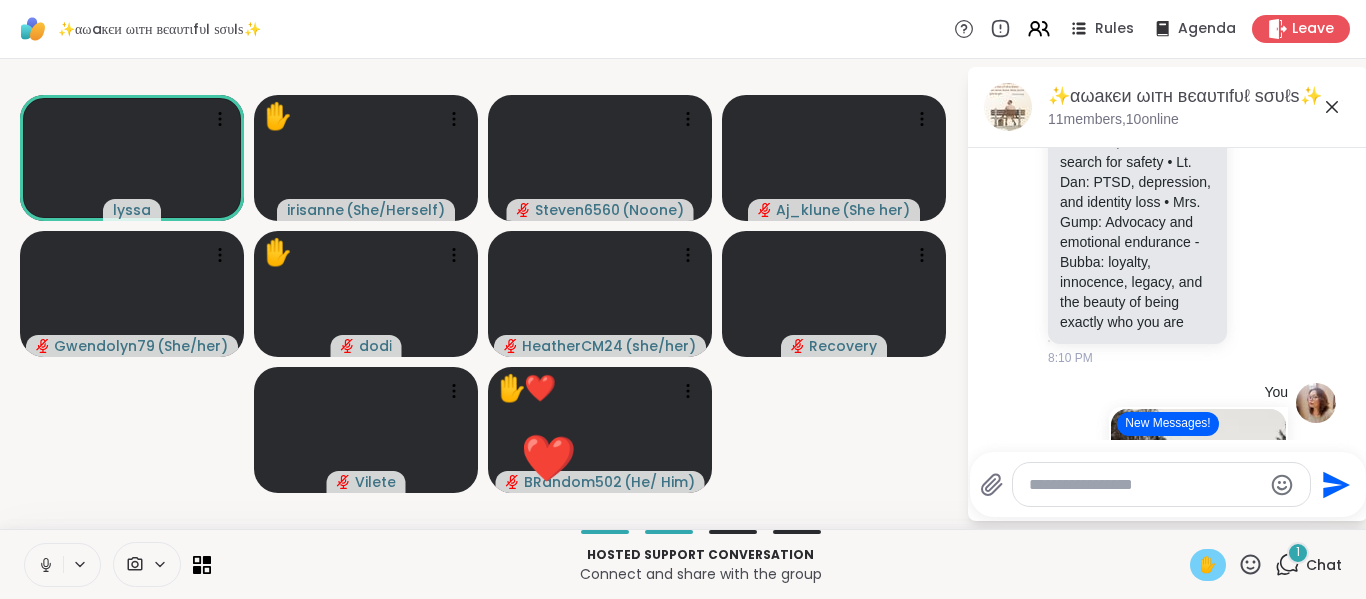 click 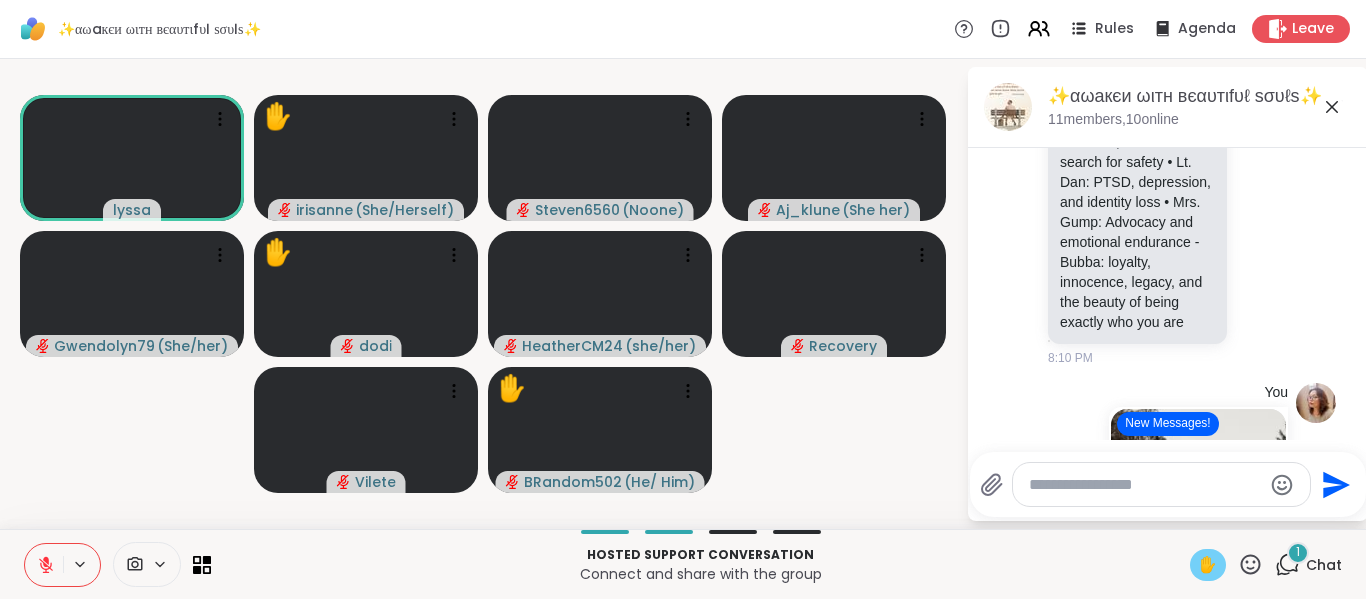 drag, startPoint x: 49, startPoint y: 564, endPoint x: 107, endPoint y: 362, distance: 210.16185 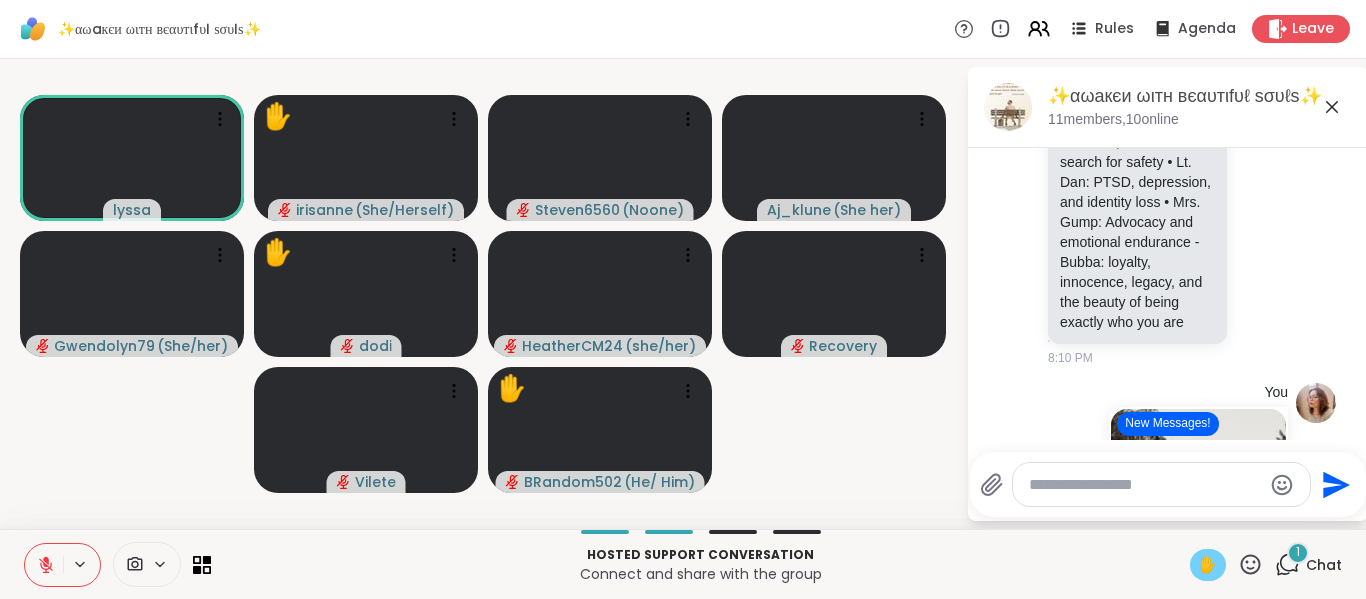 click at bounding box center [44, 565] 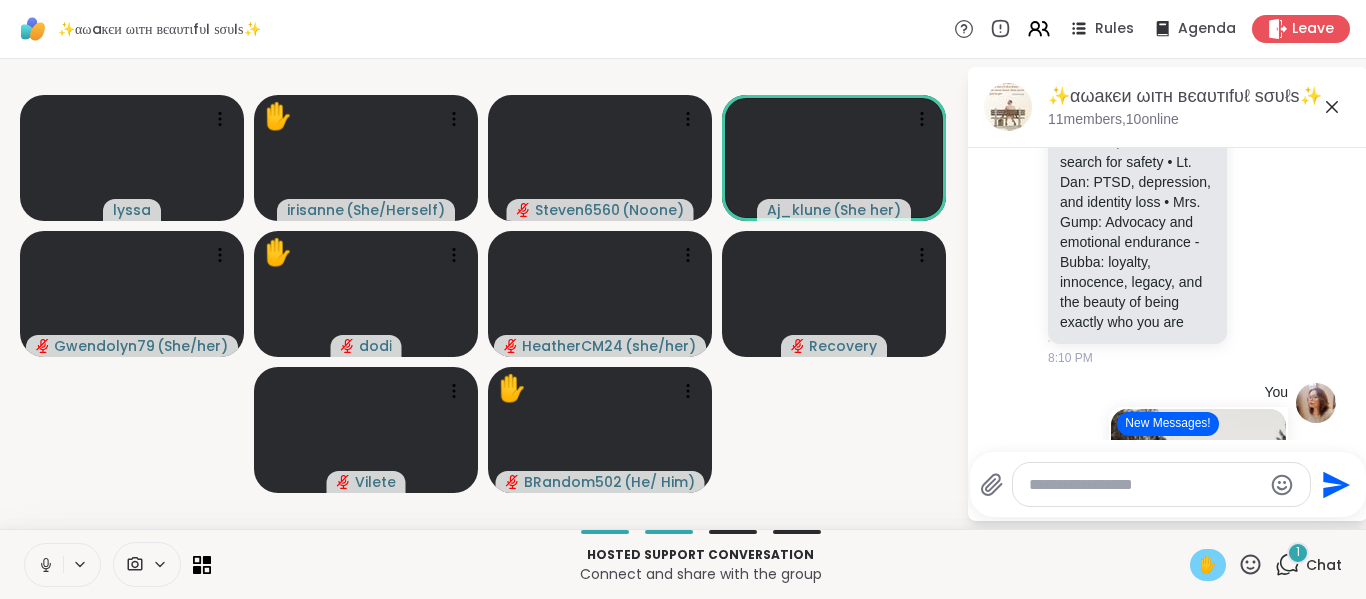 click at bounding box center (44, 565) 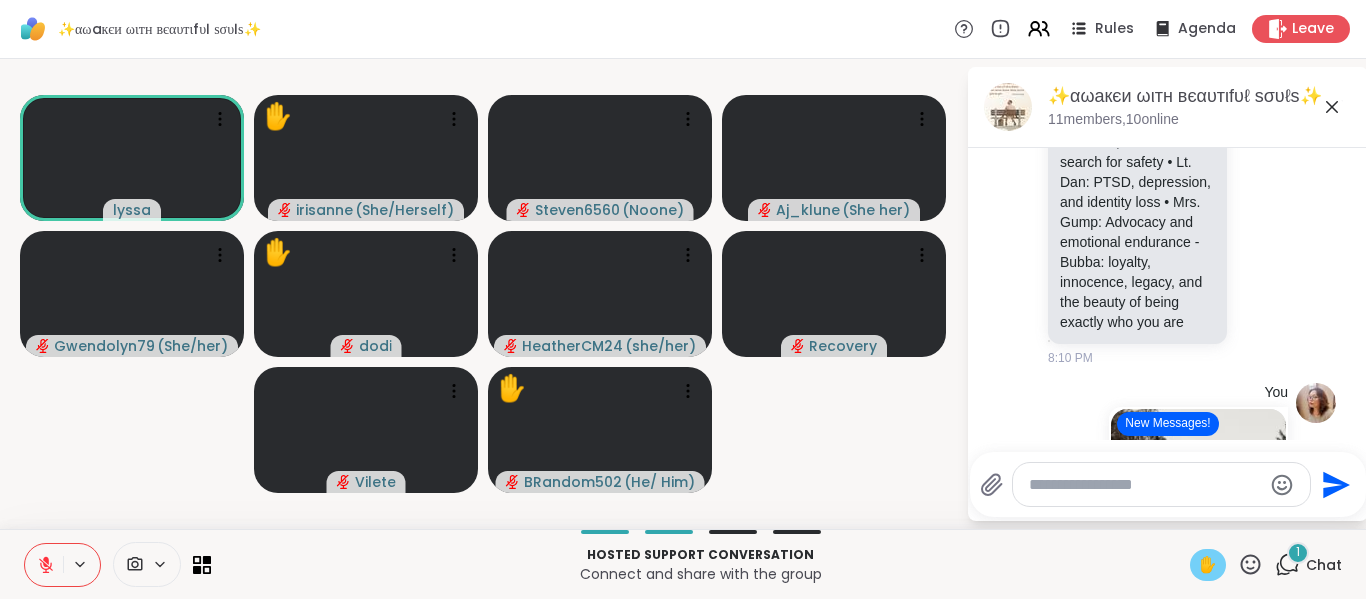 click on "✋" at bounding box center (1208, 565) 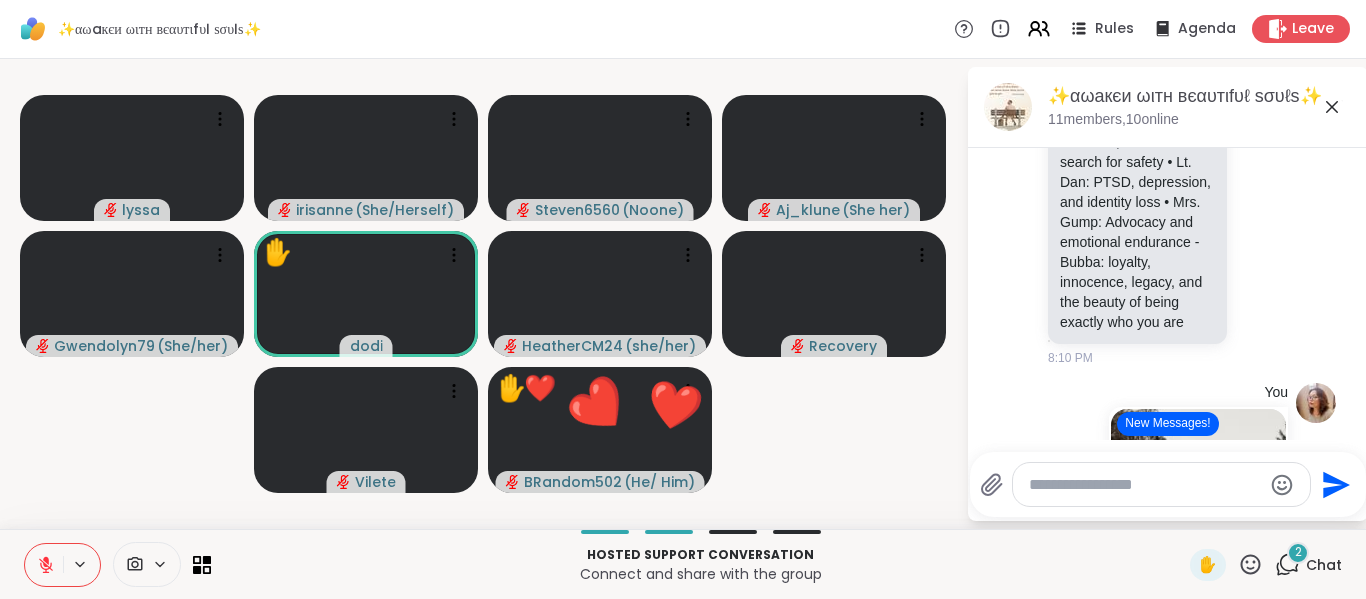 click 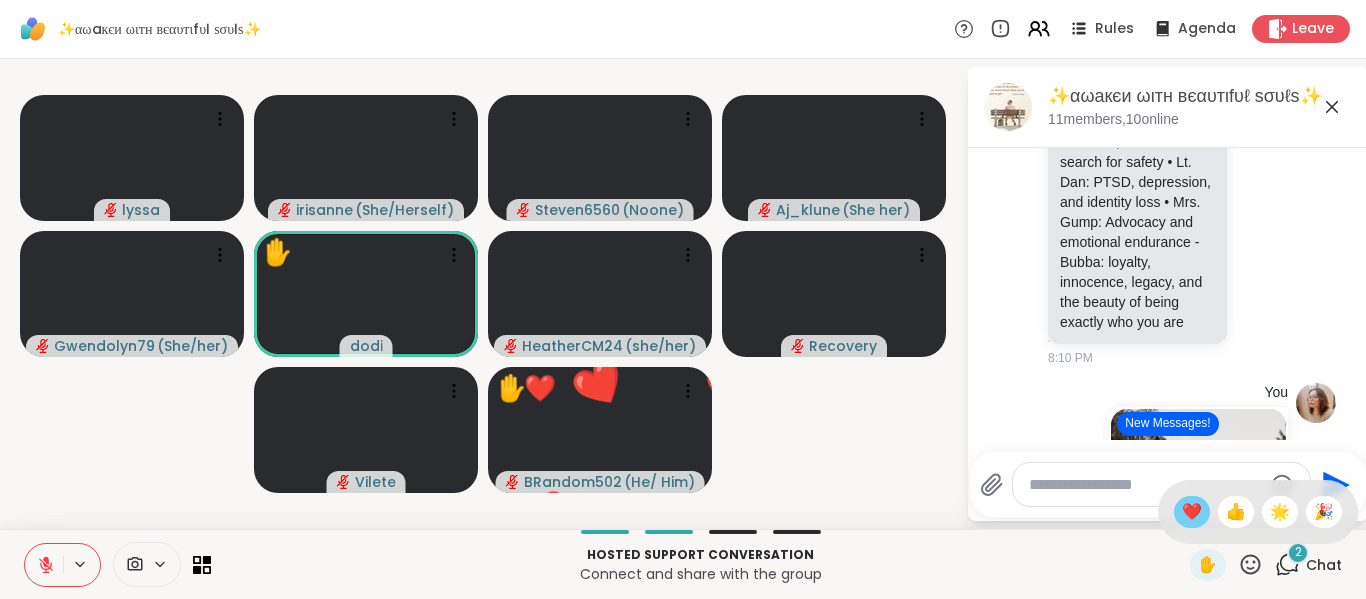 click on "❤️" at bounding box center (1192, 512) 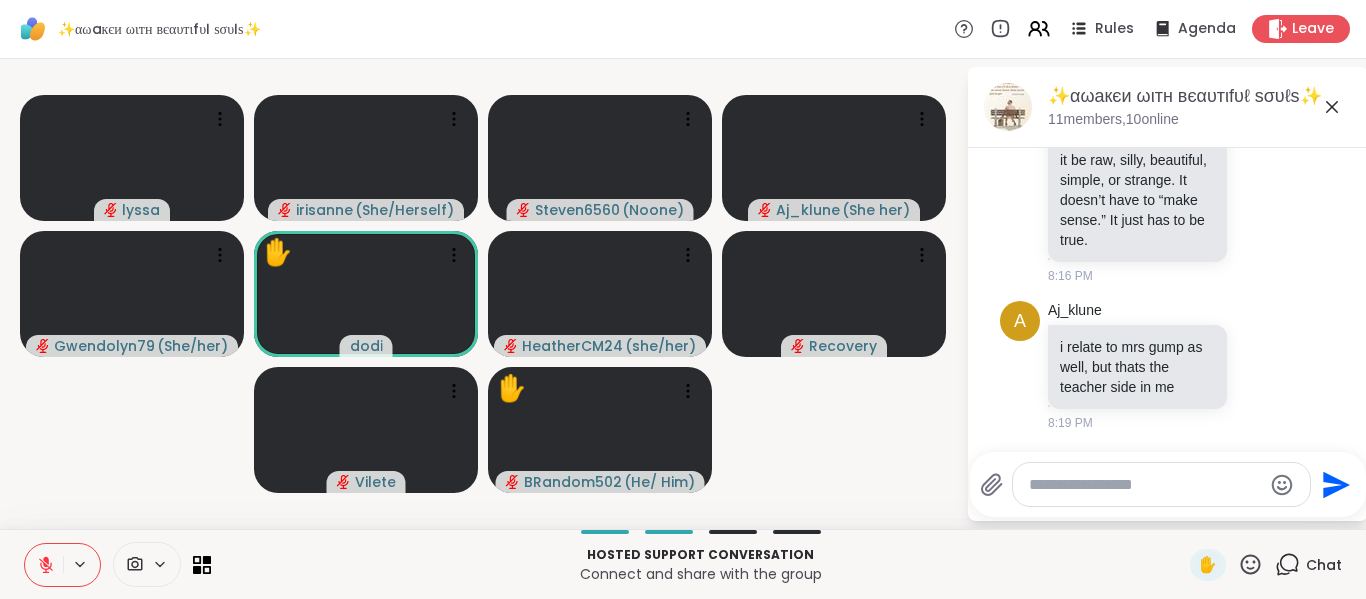 scroll, scrollTop: 4308, scrollLeft: 0, axis: vertical 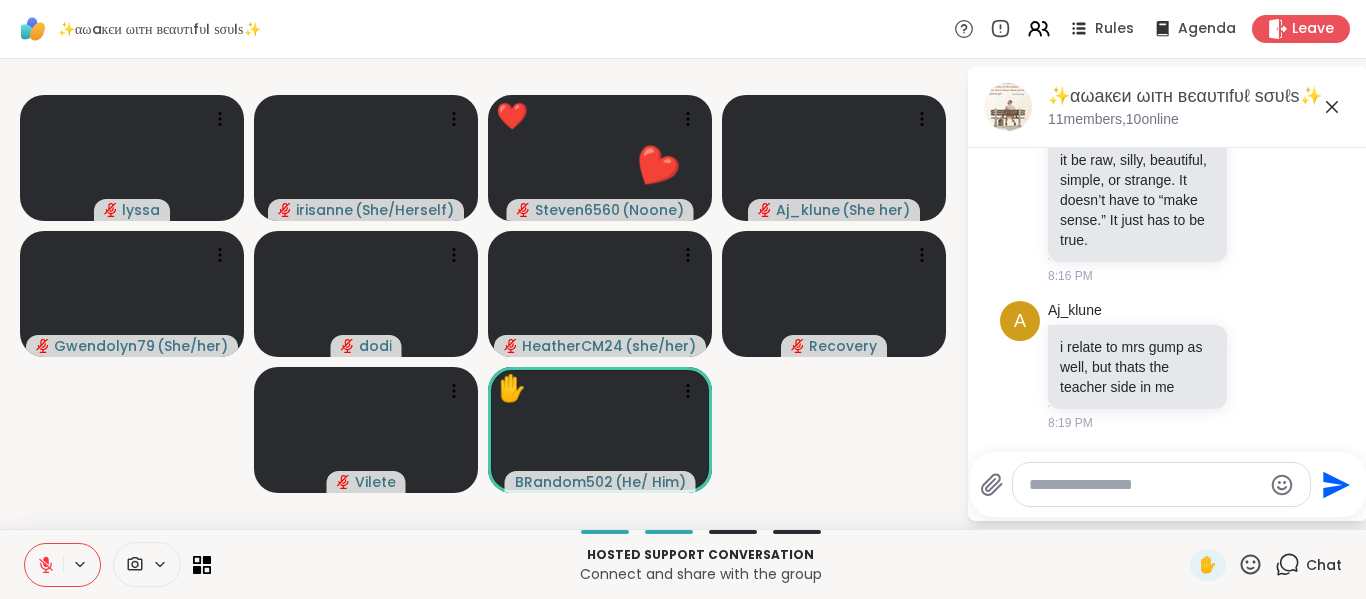 click 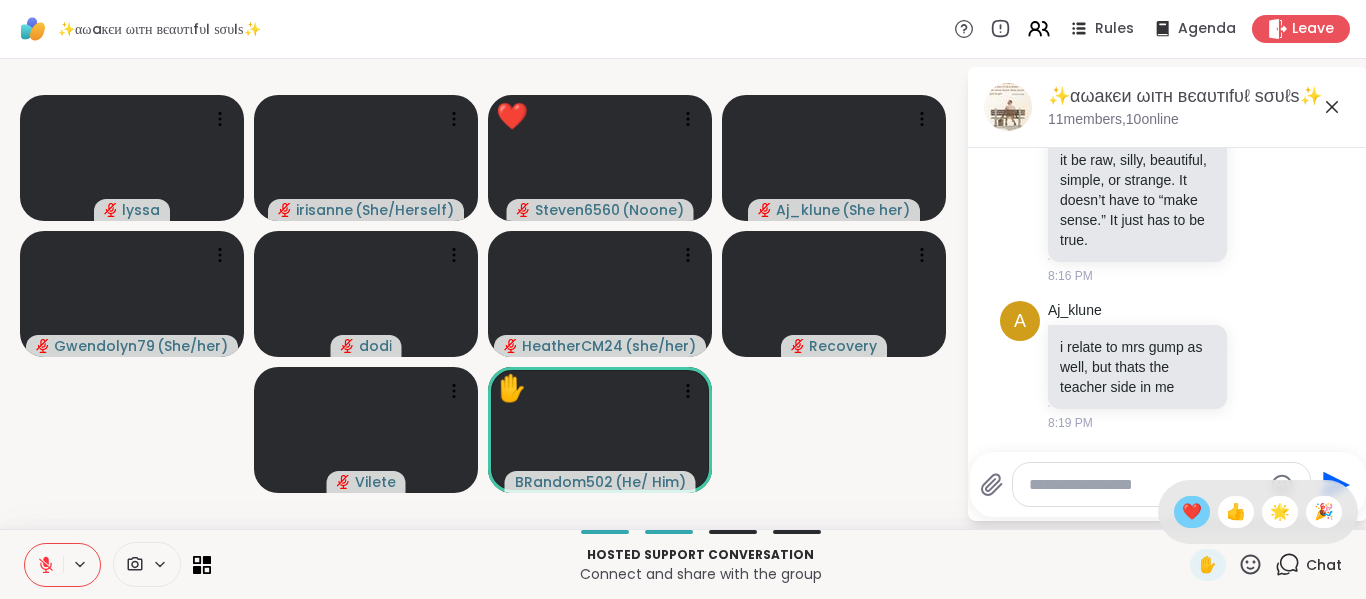 click on "❤️" at bounding box center [1192, 512] 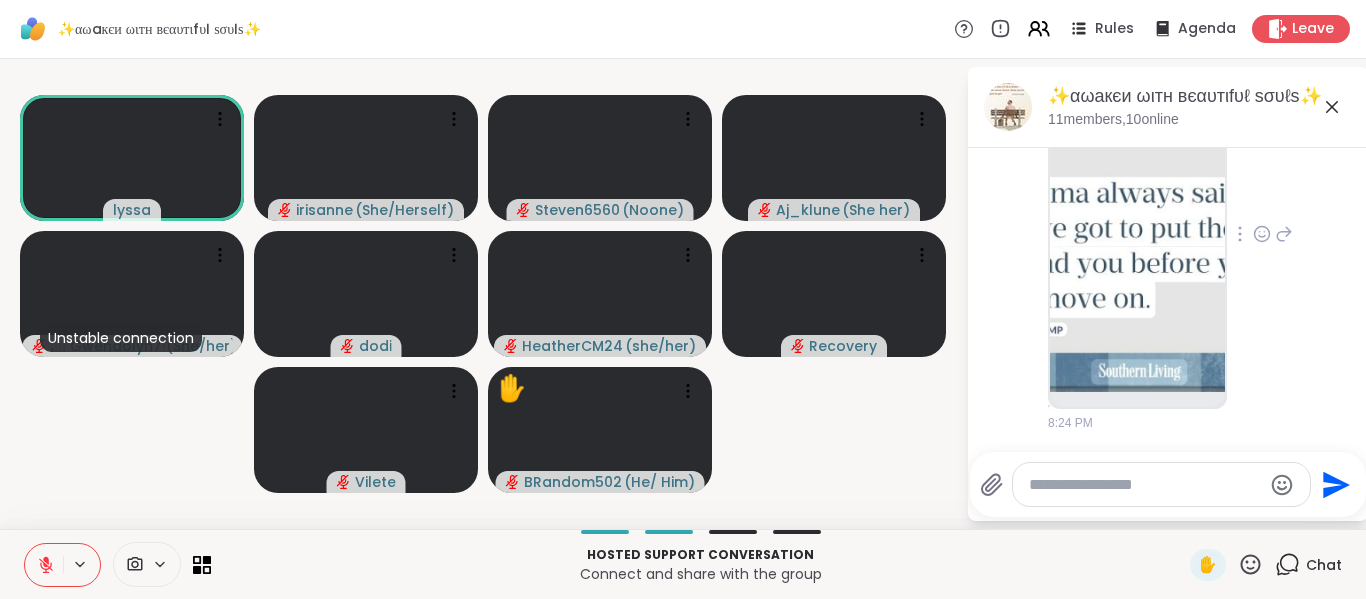 scroll, scrollTop: 4754, scrollLeft: 0, axis: vertical 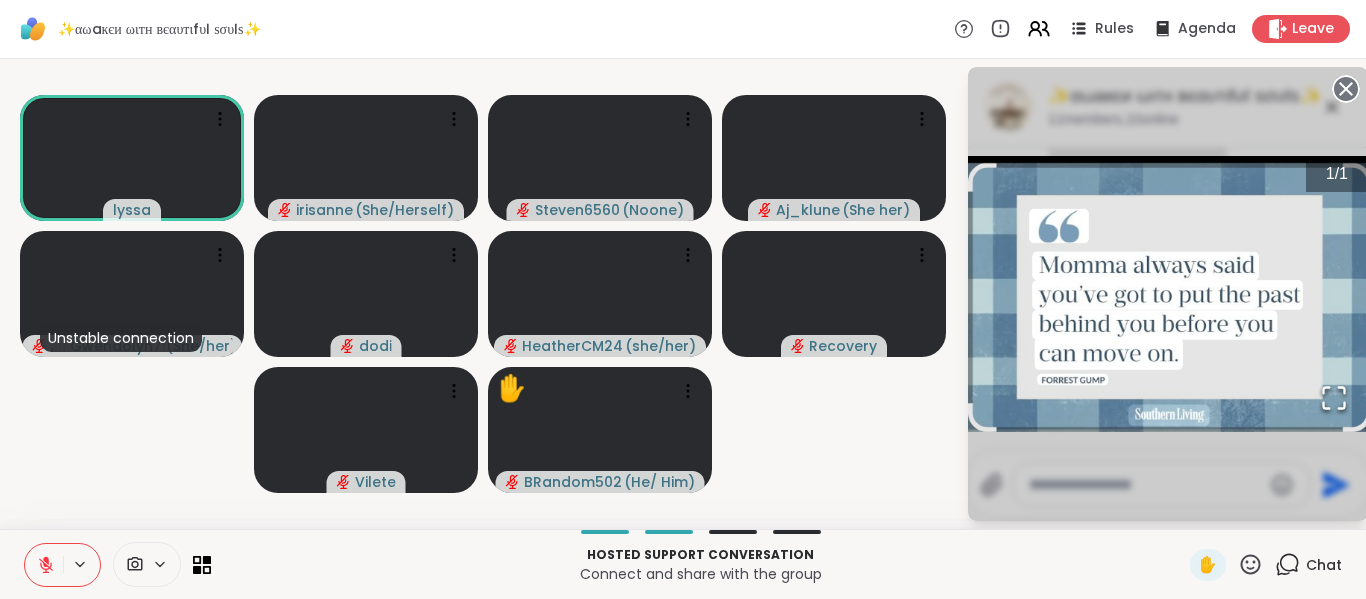 click 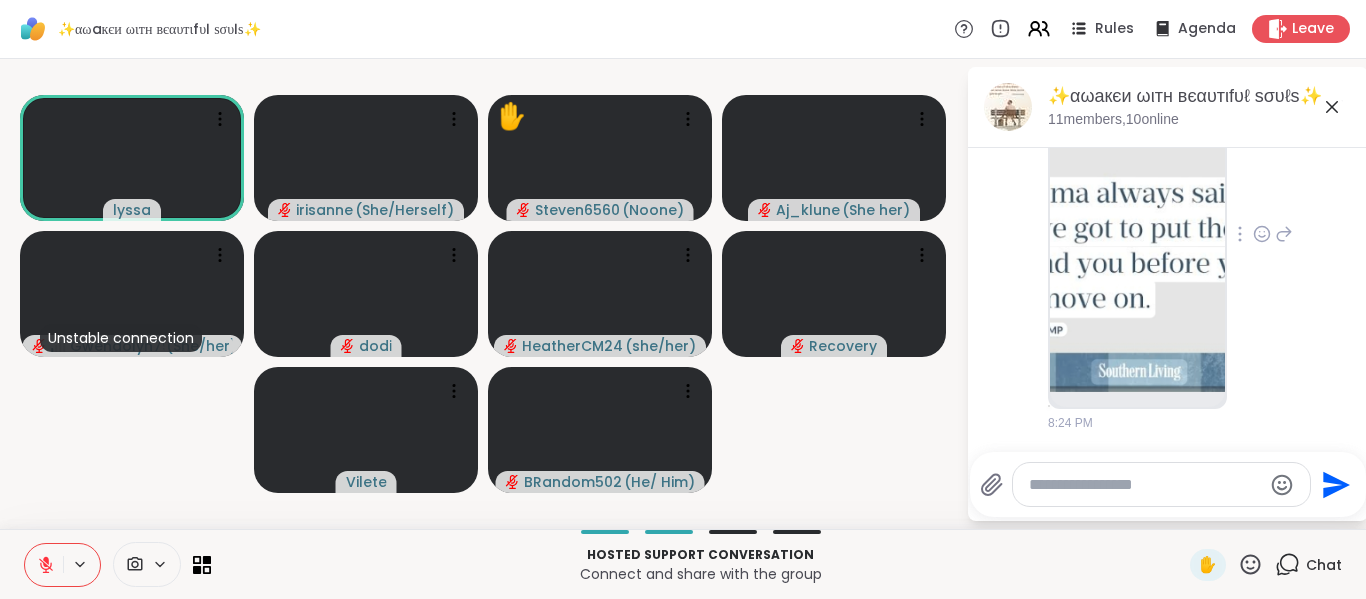 click at bounding box center [117, 564] 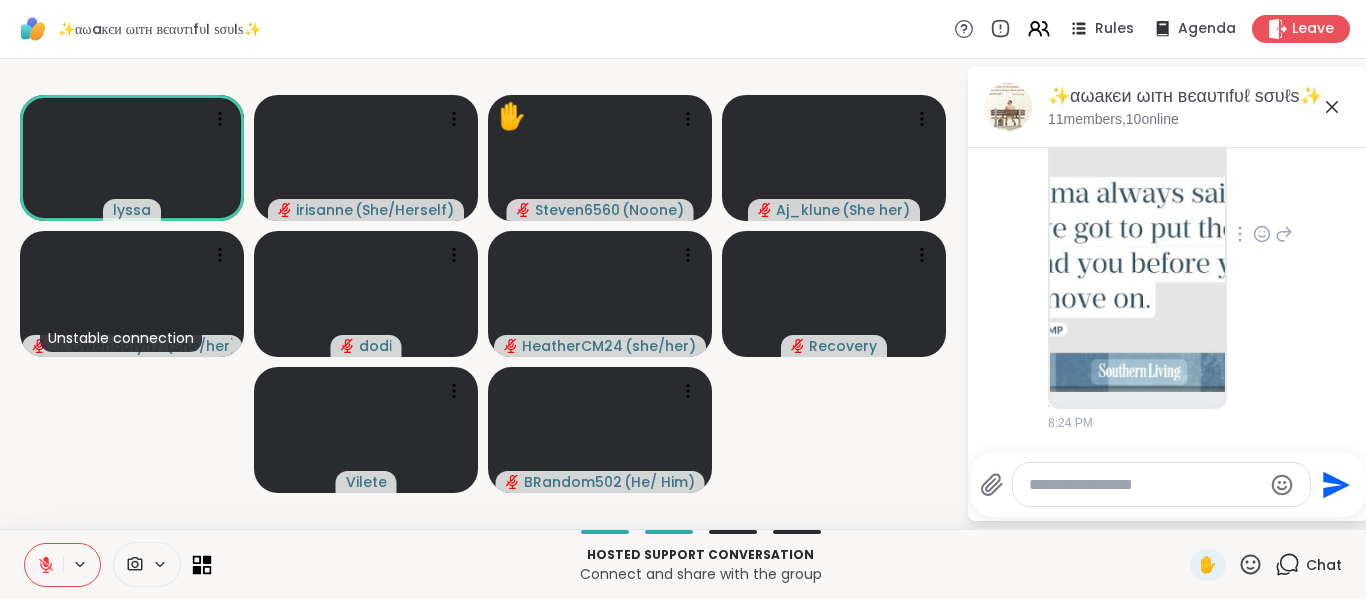 click 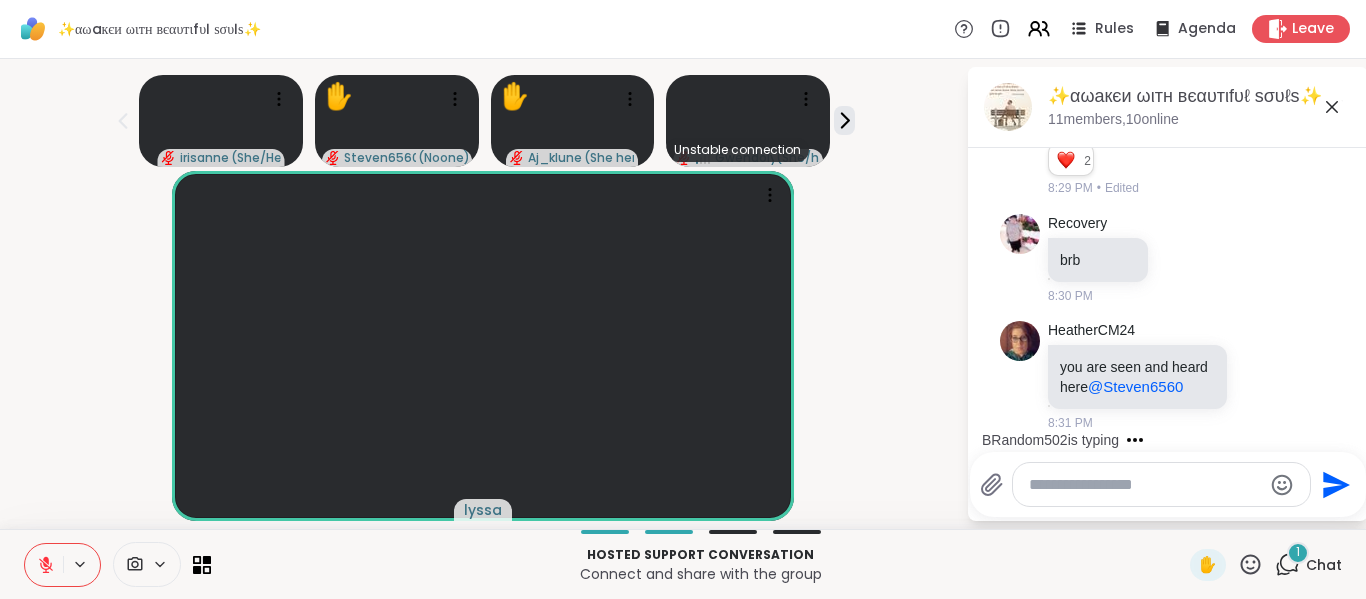 scroll, scrollTop: 5036, scrollLeft: 0, axis: vertical 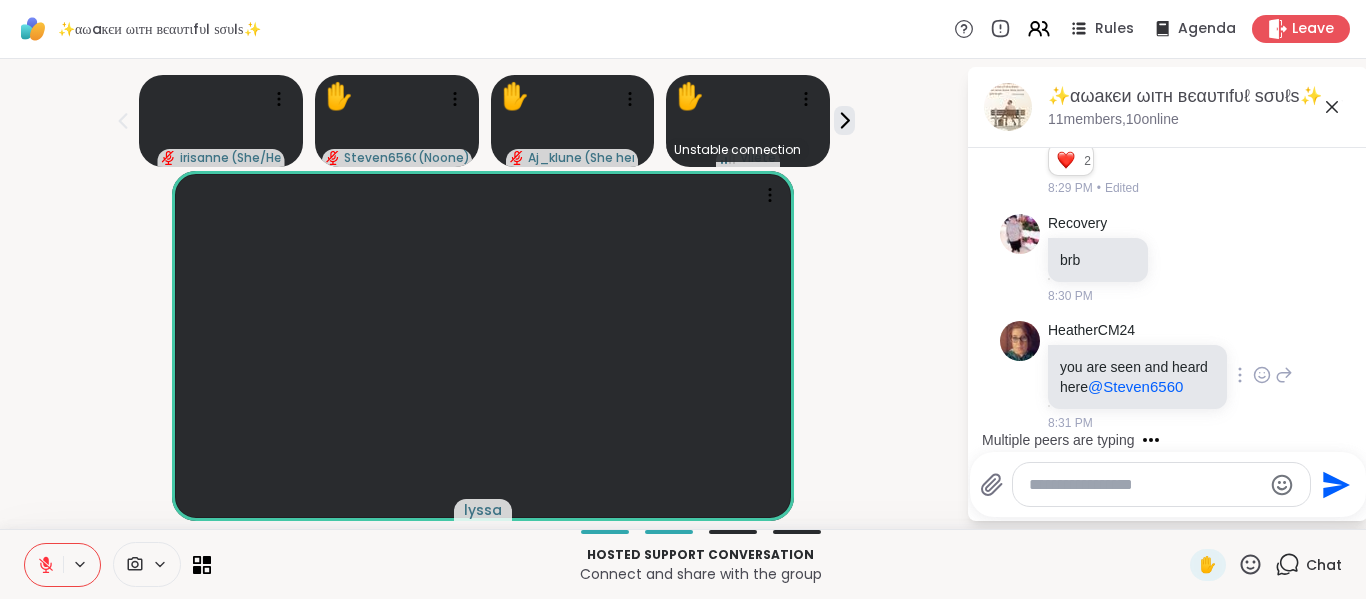click on "HeatherCM24 you are seen and heard here  @Steven6560 8:31 PM" at bounding box center [1170, 376] 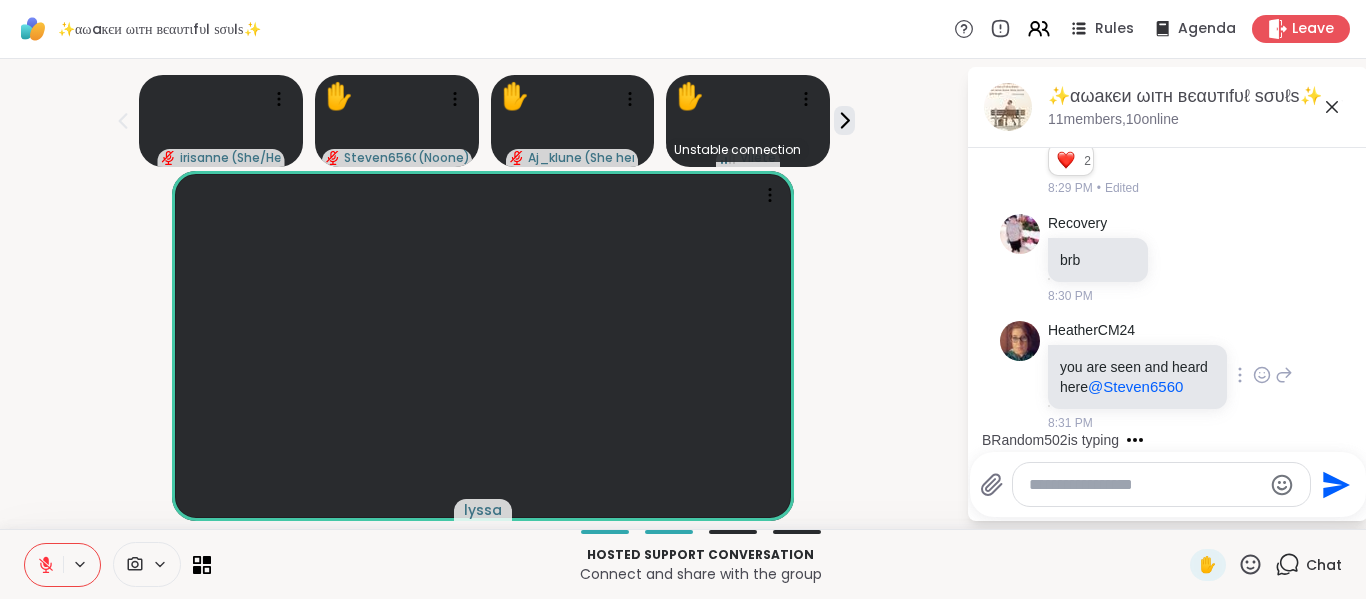 click 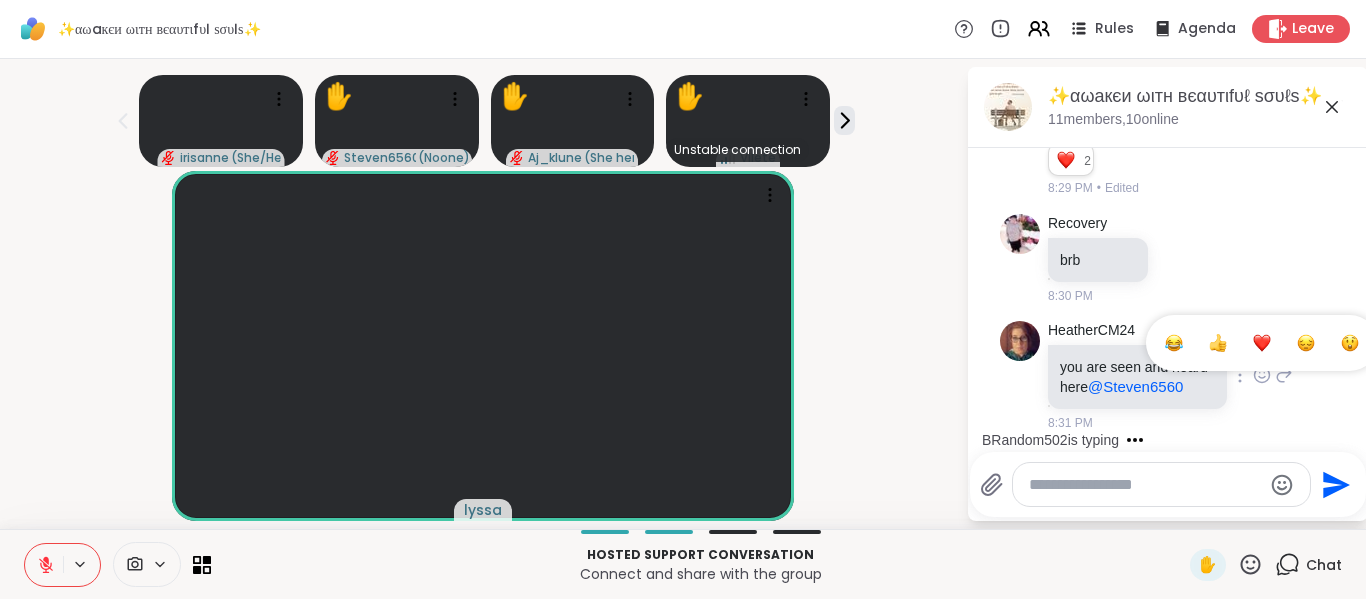 click at bounding box center (1262, 343) 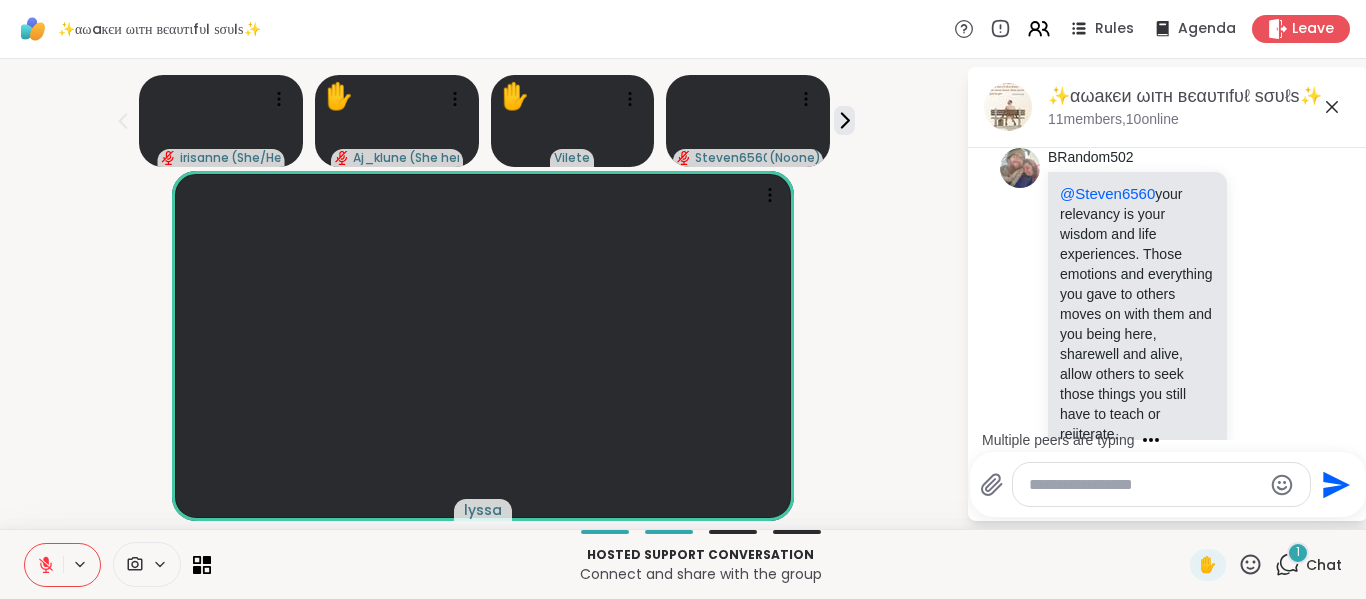 scroll, scrollTop: 5411, scrollLeft: 0, axis: vertical 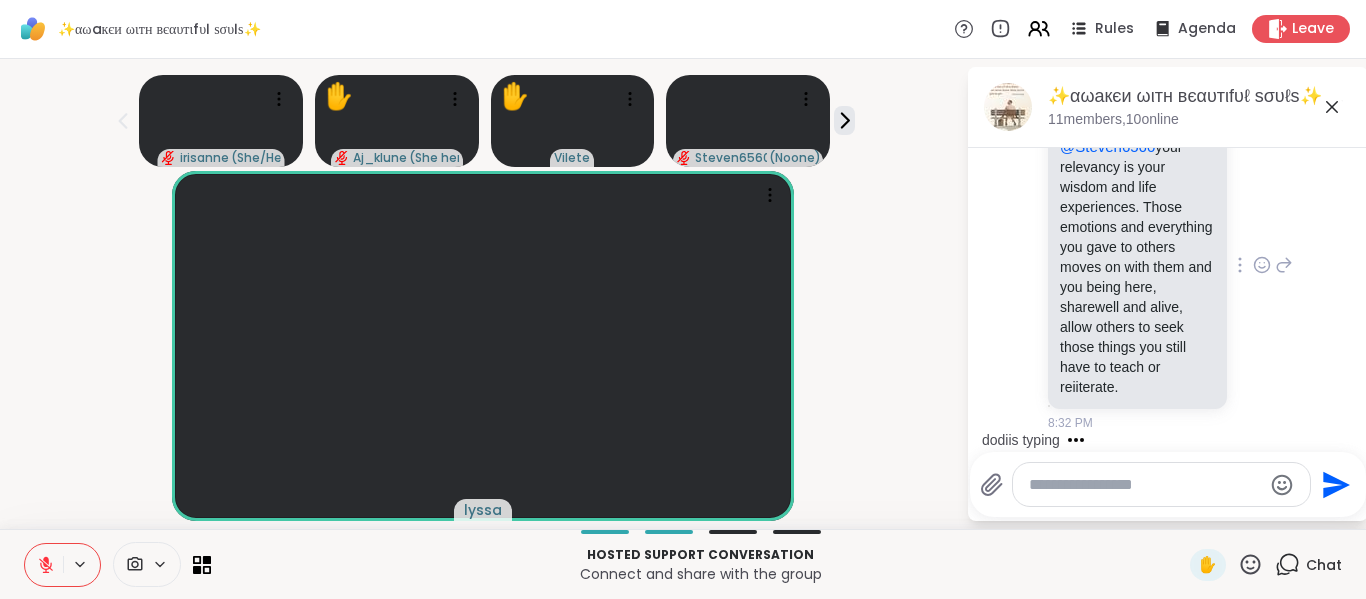 click at bounding box center (1240, 265) 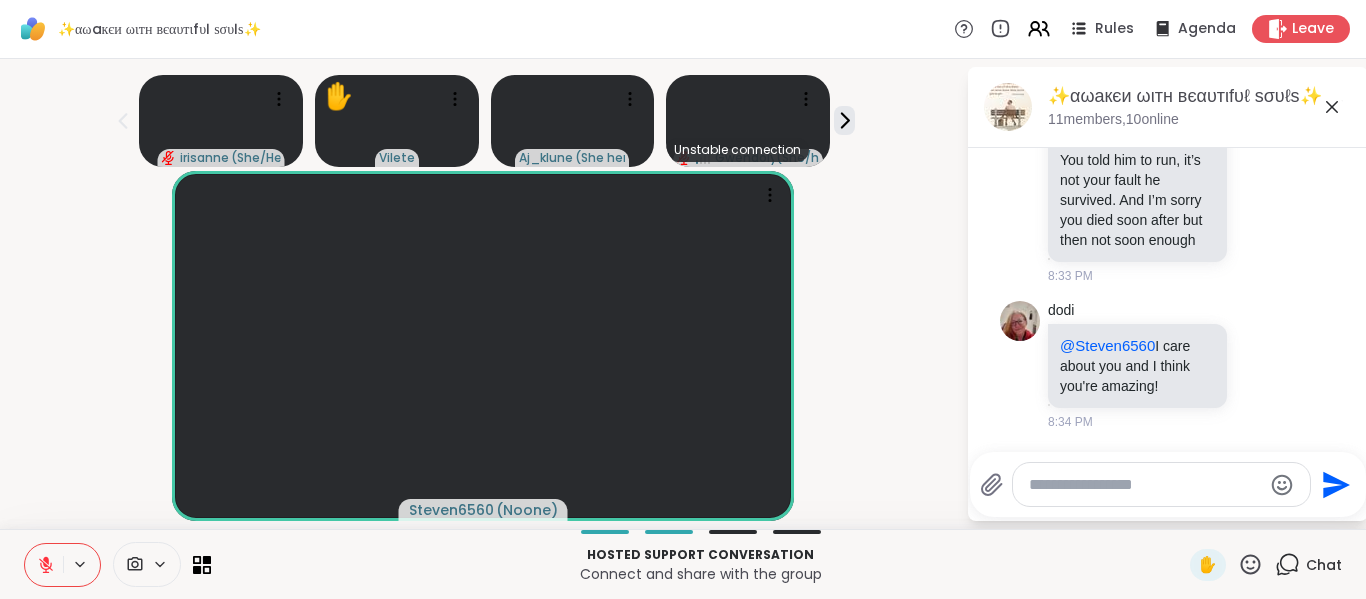 scroll, scrollTop: 6100, scrollLeft: 0, axis: vertical 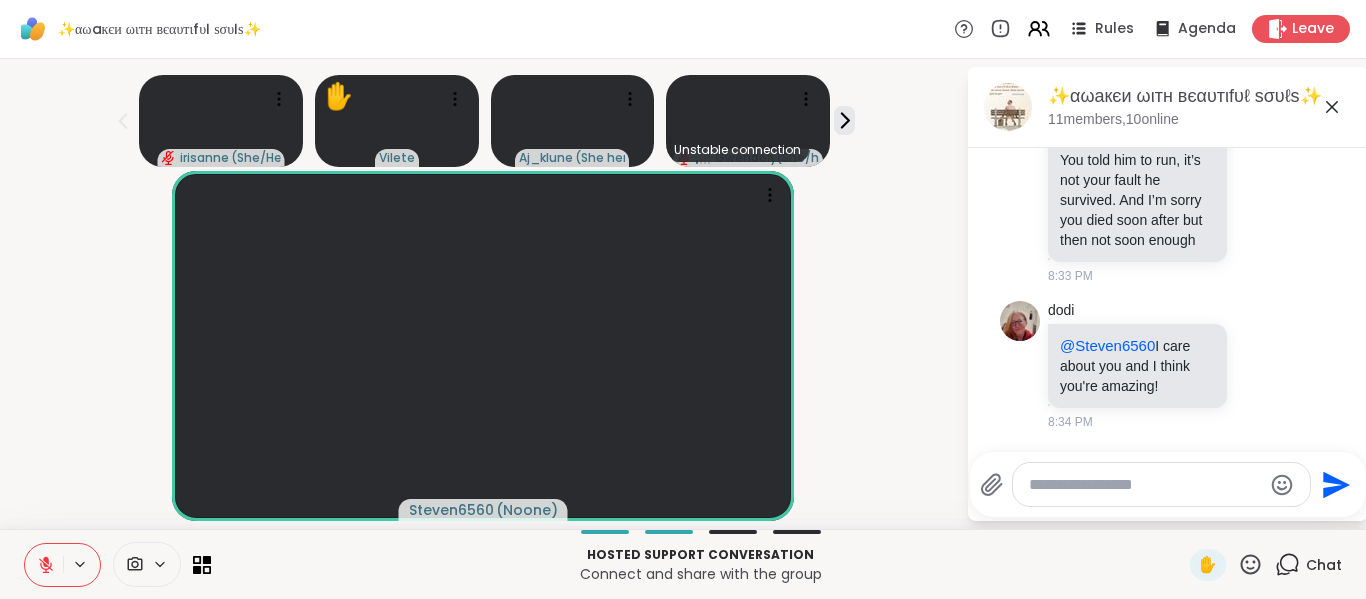 click at bounding box center [1262, -133] 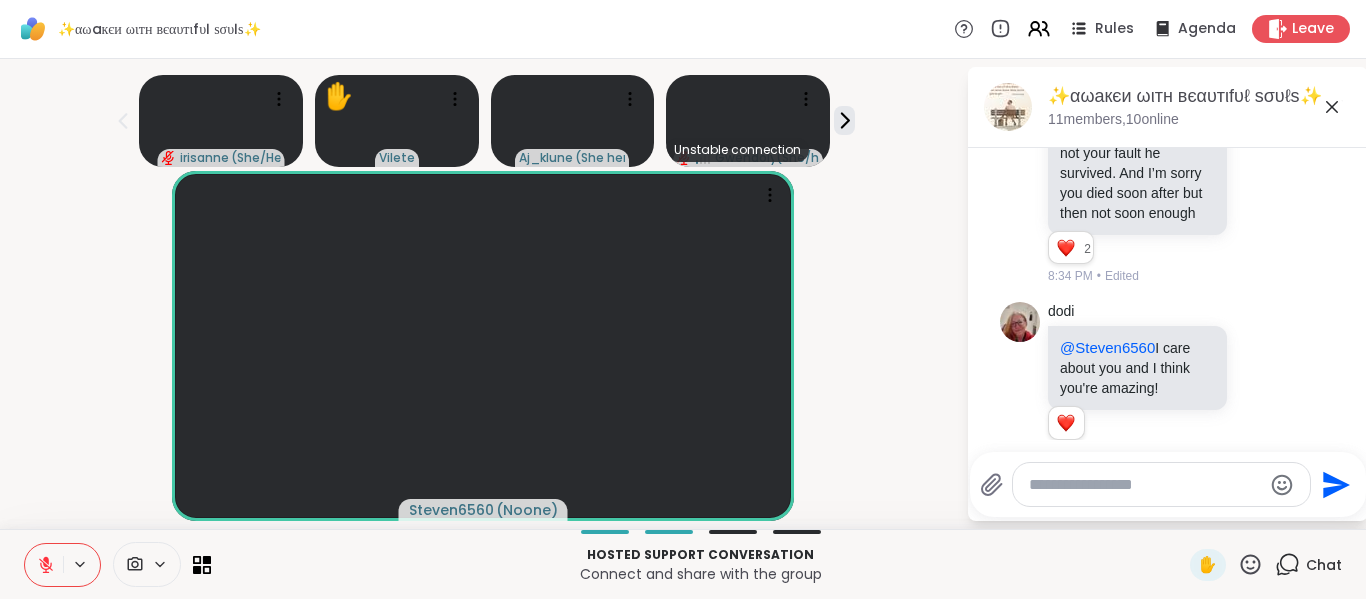click 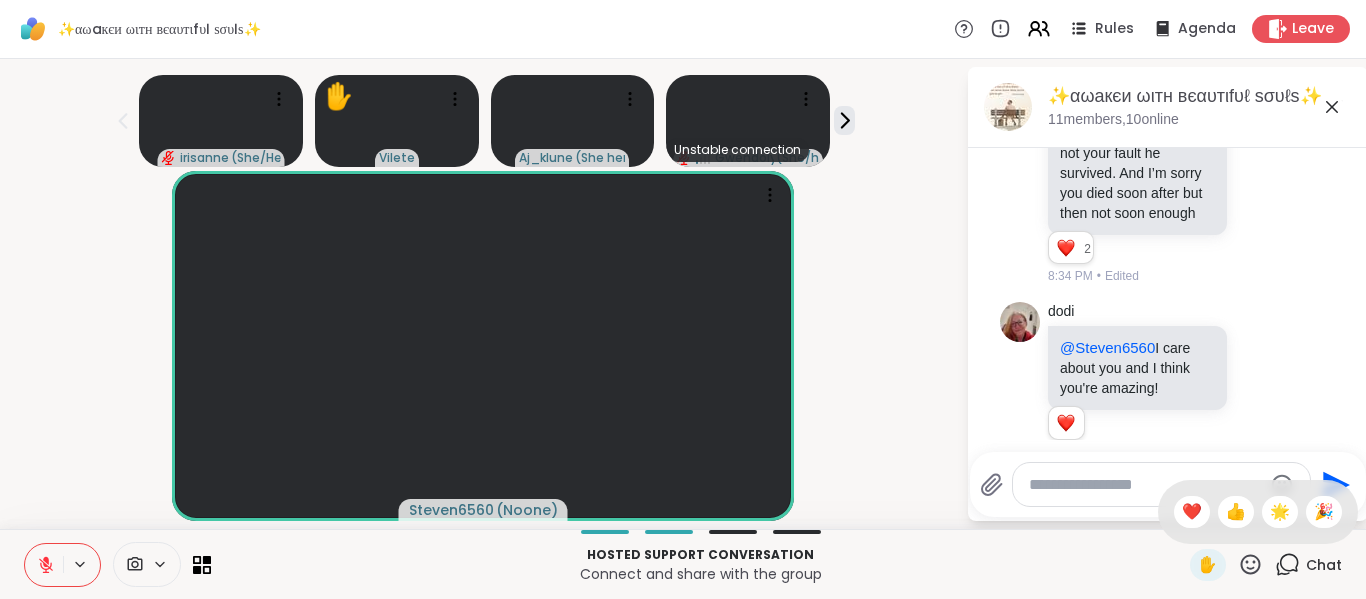 click 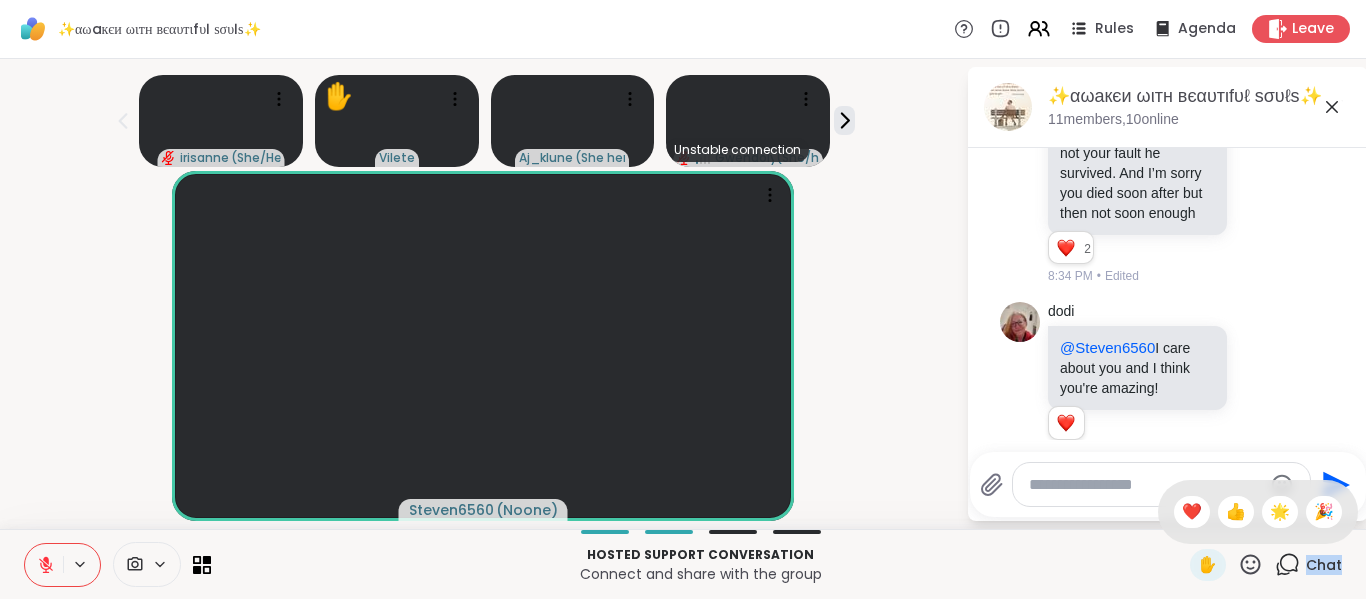 click 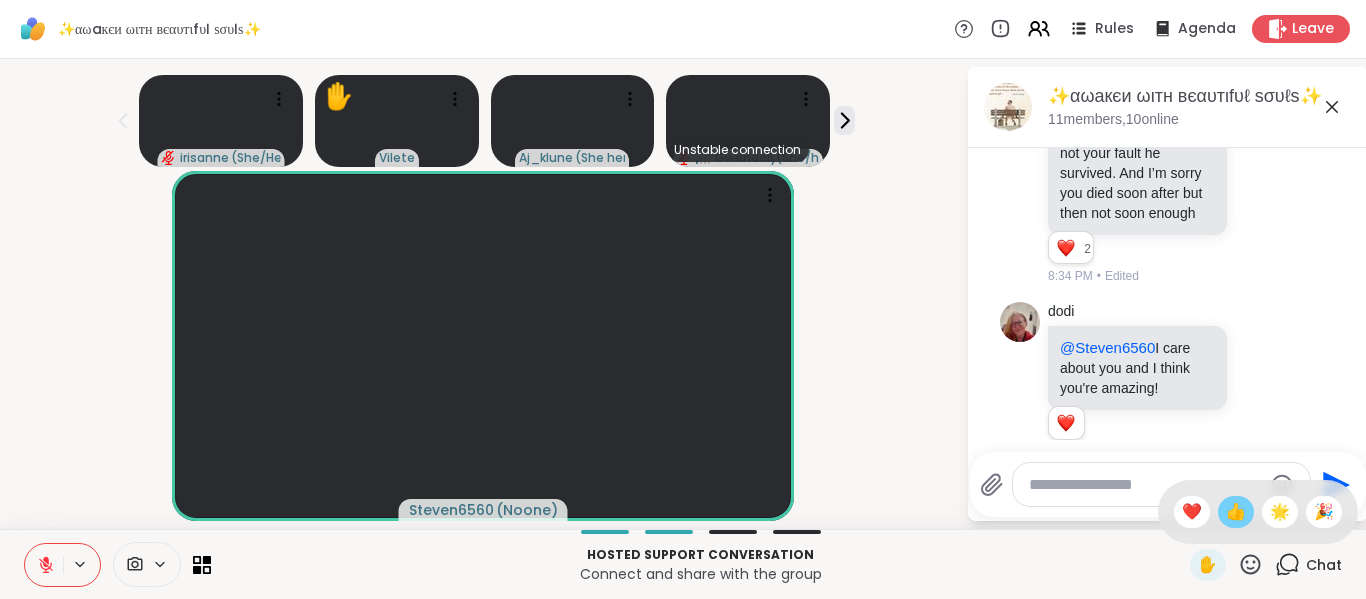 click on "👍" at bounding box center [1236, 512] 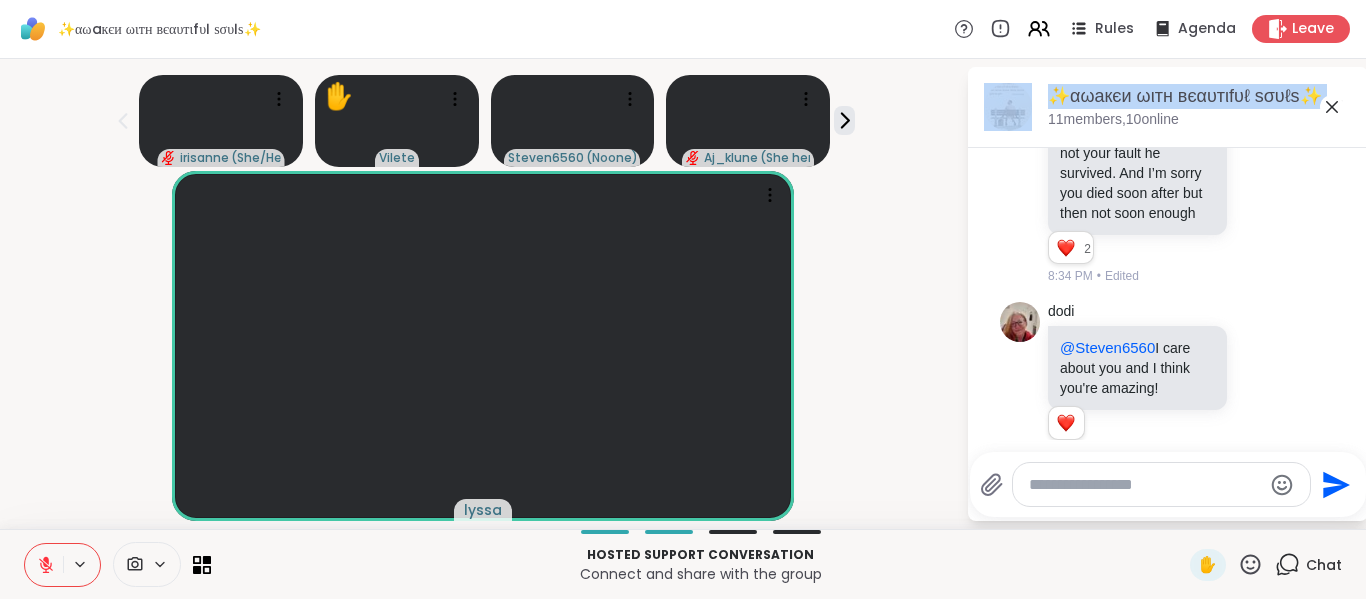 drag, startPoint x: 1311, startPoint y: 120, endPoint x: 1318, endPoint y: 102, distance: 19.313208 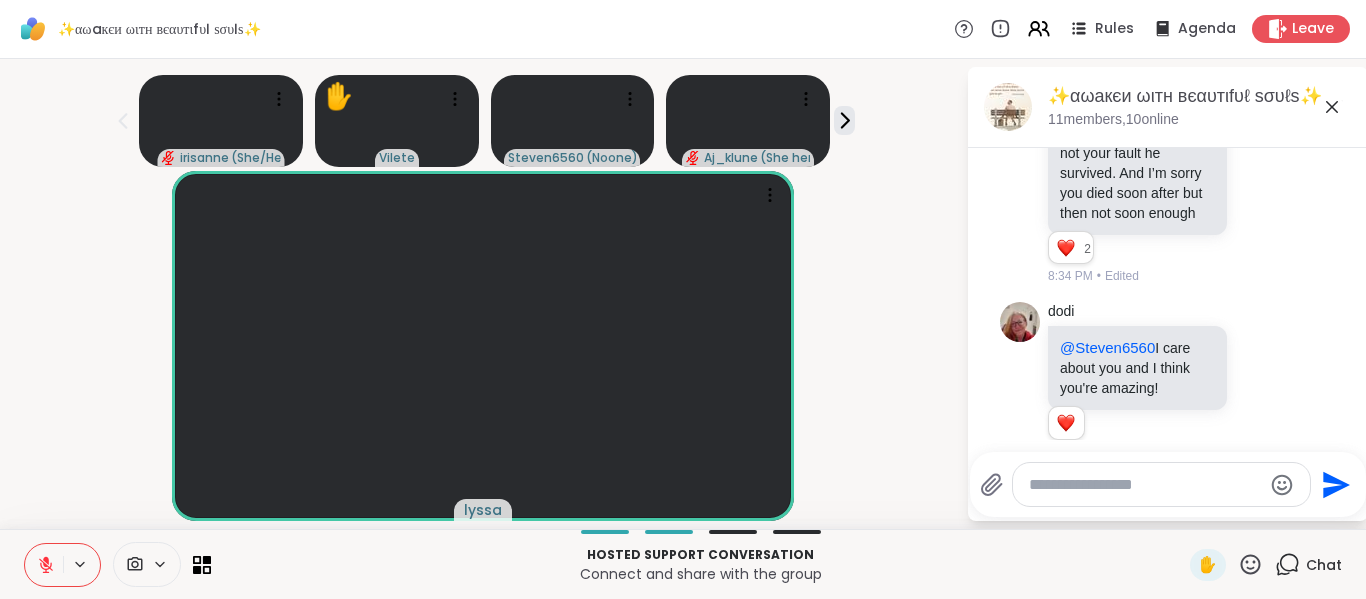 click 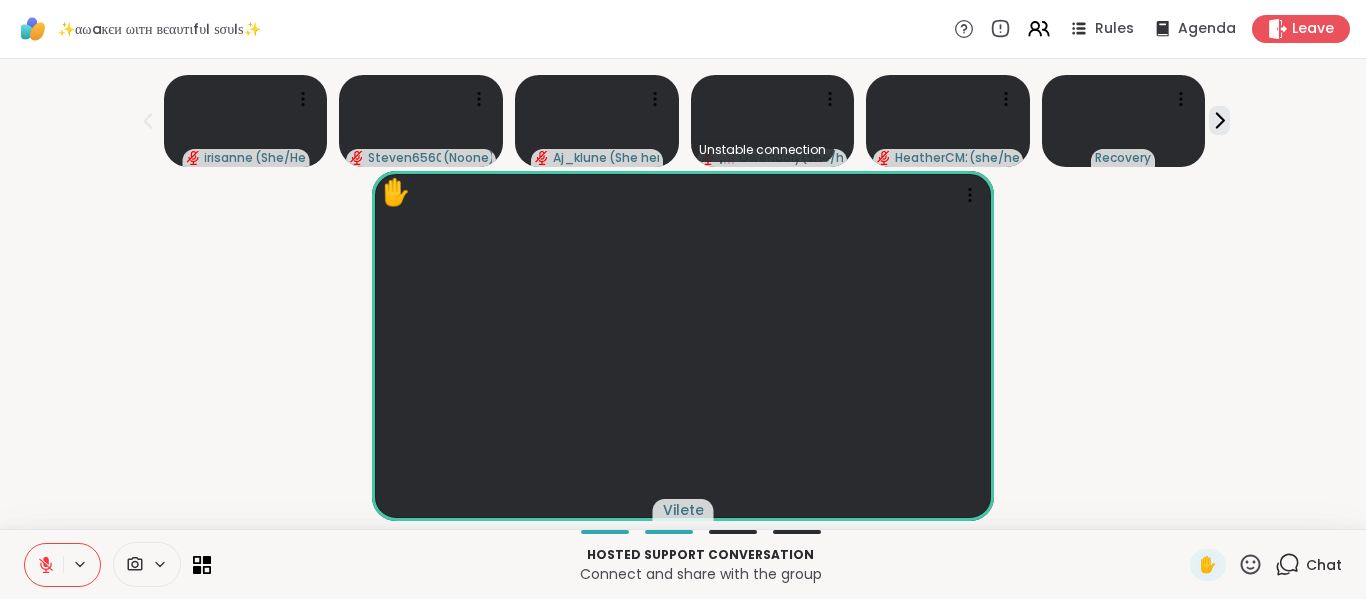 click 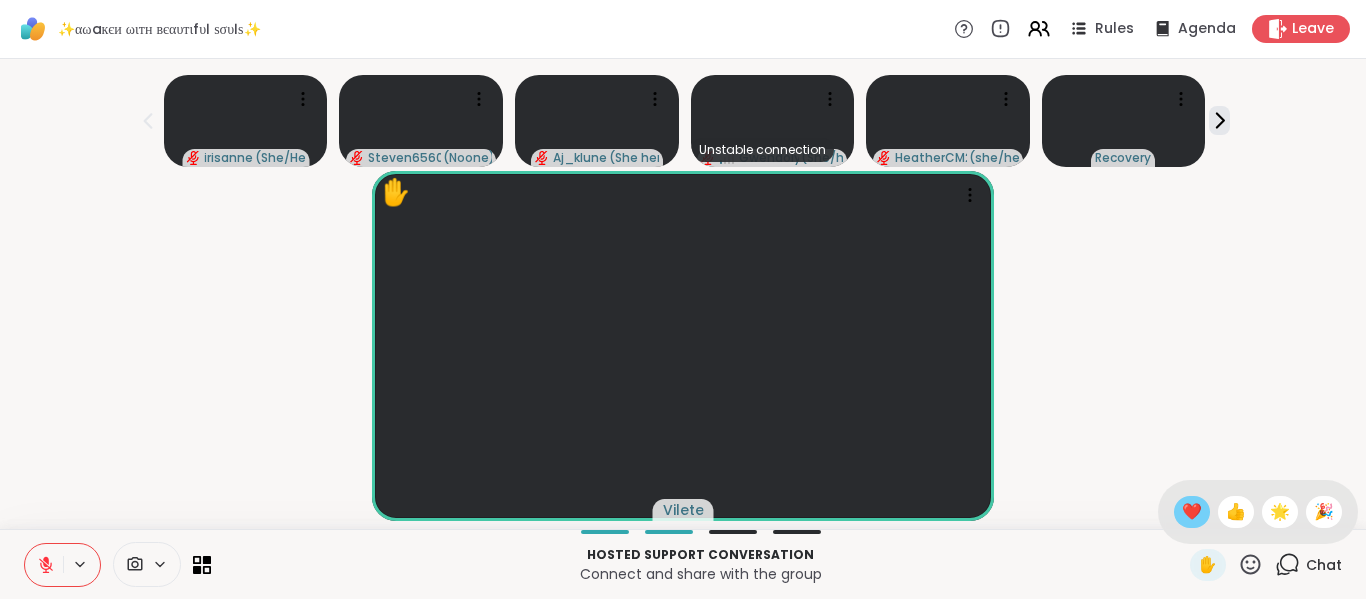 click on "❤️" at bounding box center [1192, 512] 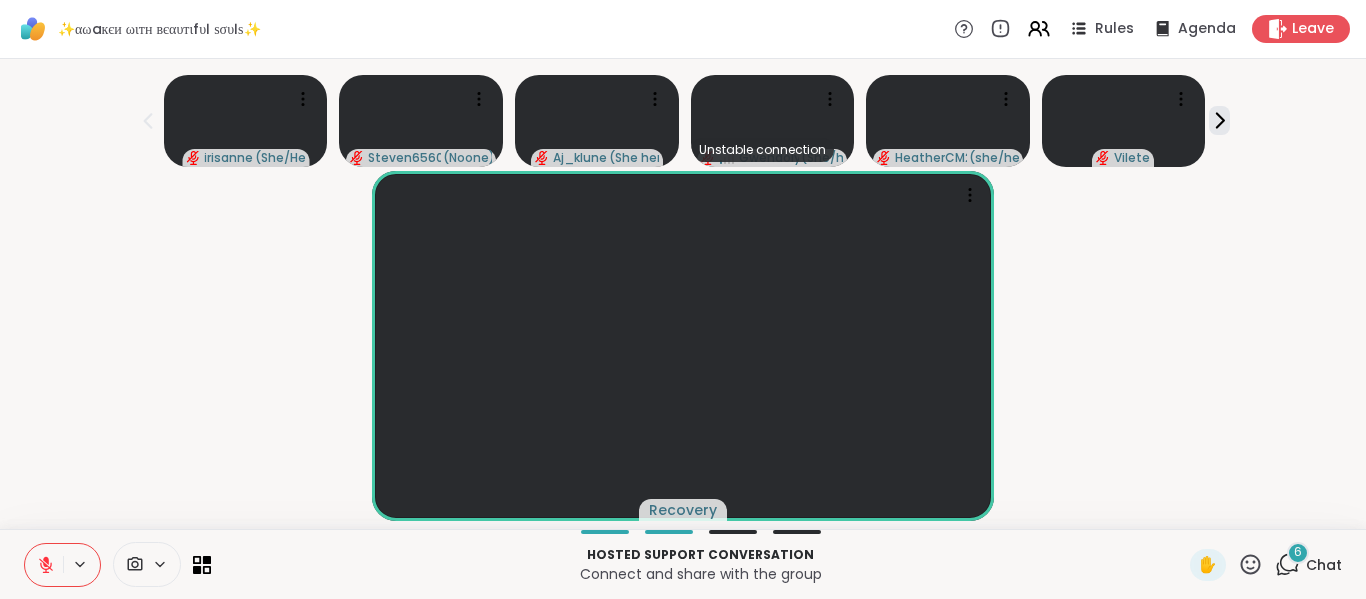 click 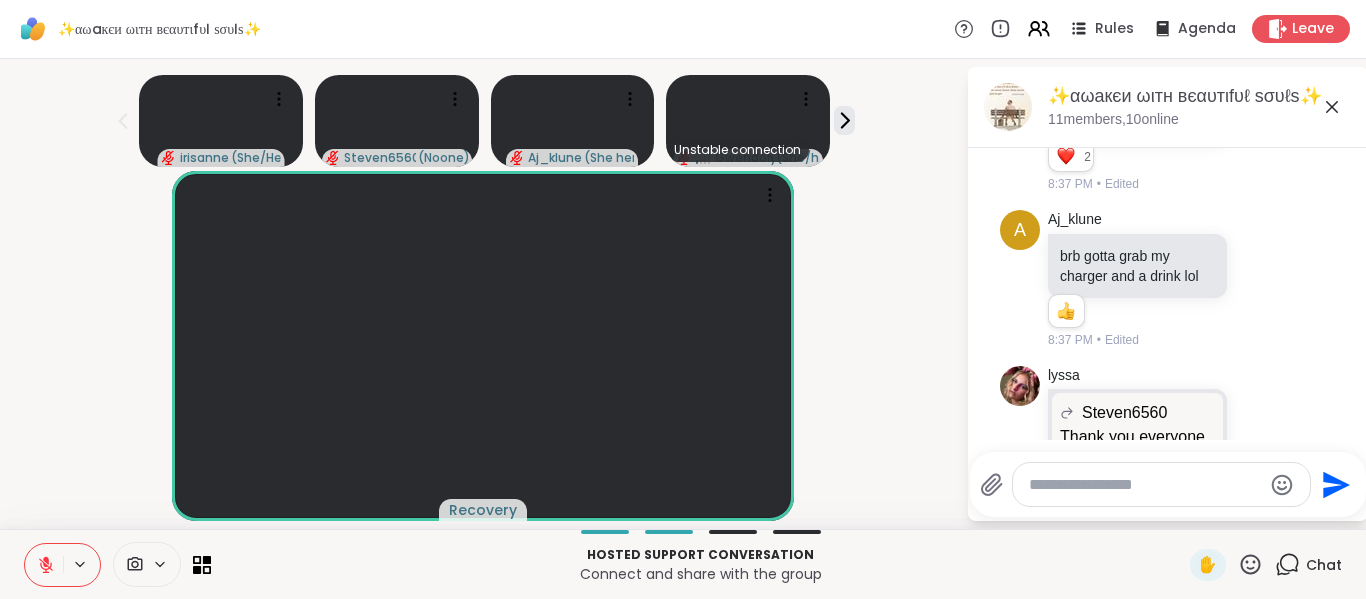 scroll, scrollTop: 6790, scrollLeft: 0, axis: vertical 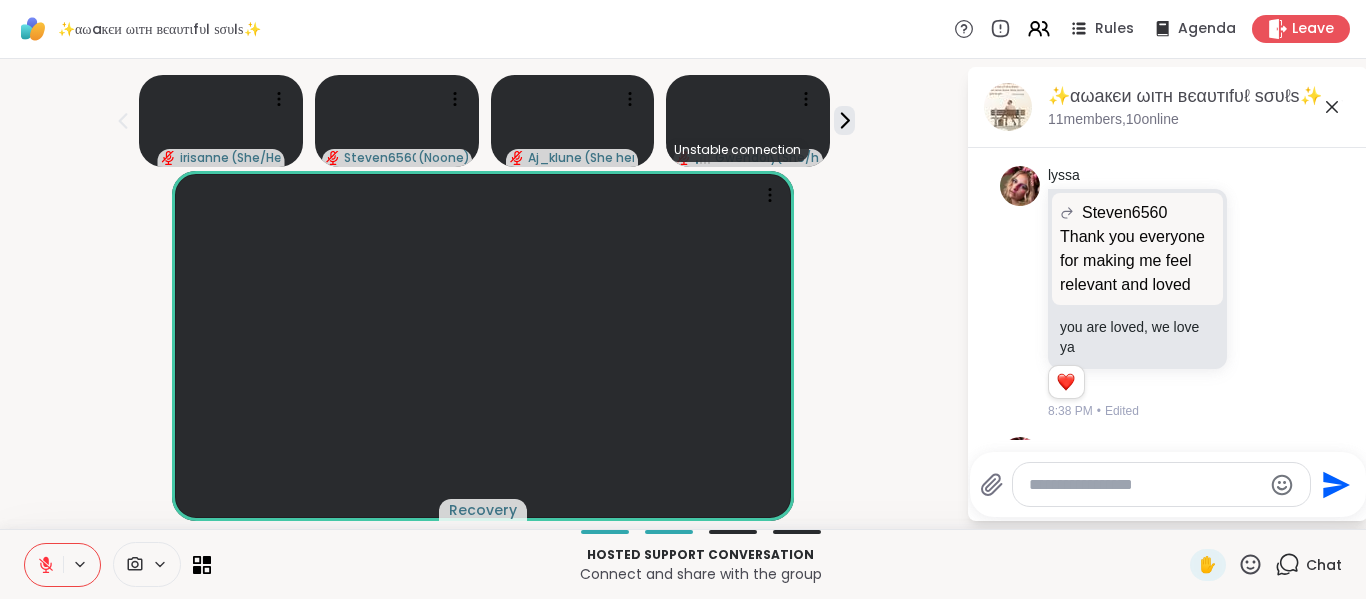 click 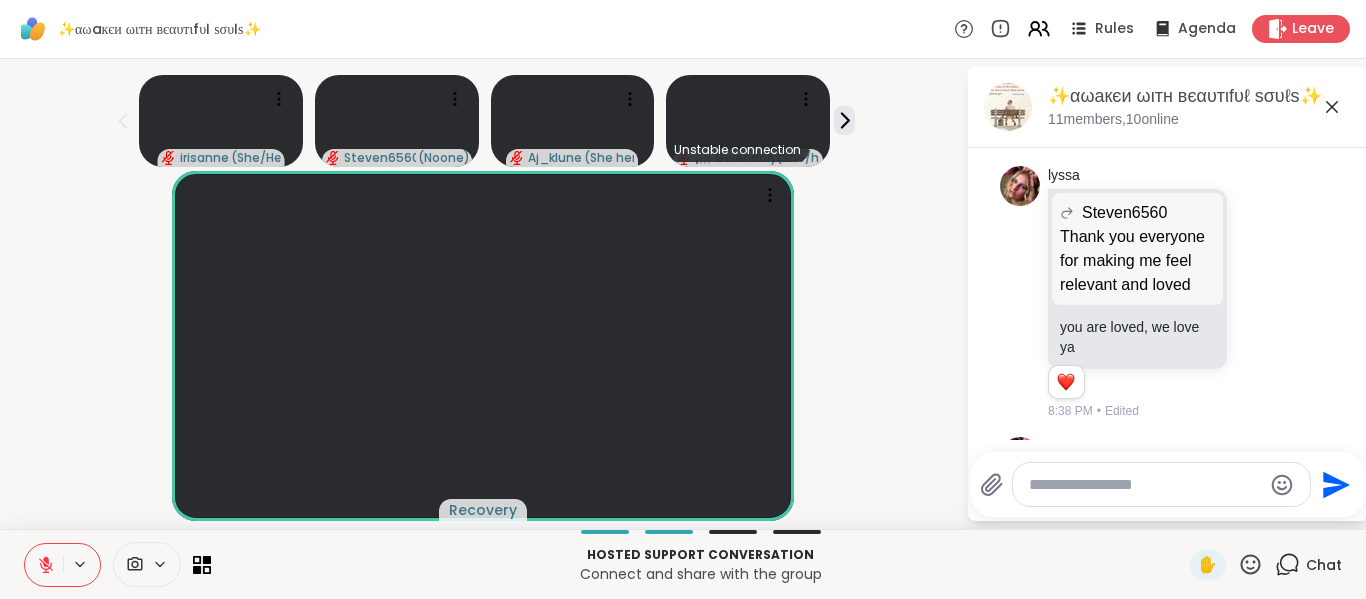 click at bounding box center [1262, -118] 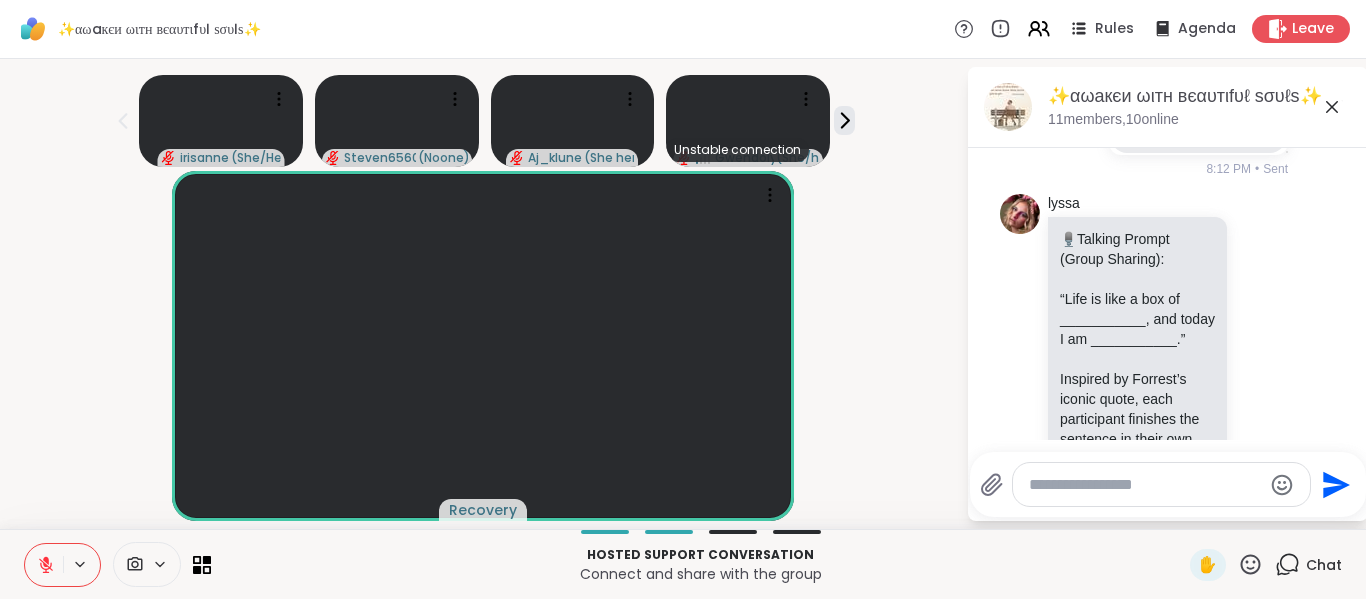 scroll, scrollTop: 3207, scrollLeft: 0, axis: vertical 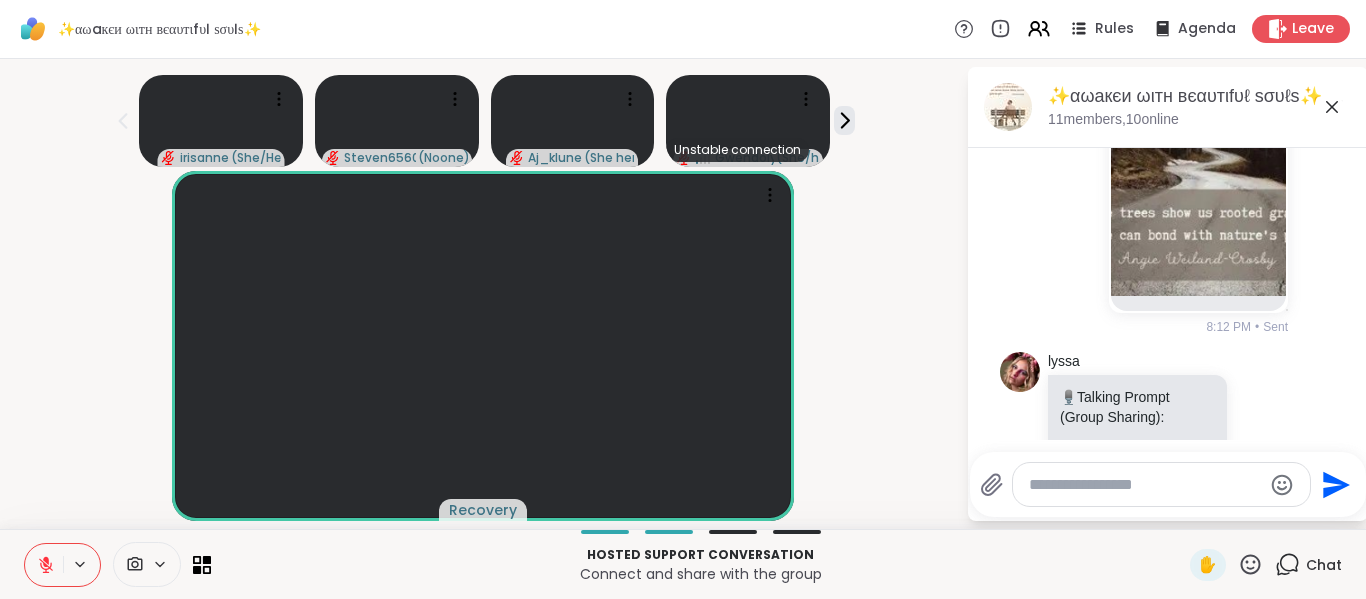 click at bounding box center [1198, 58] 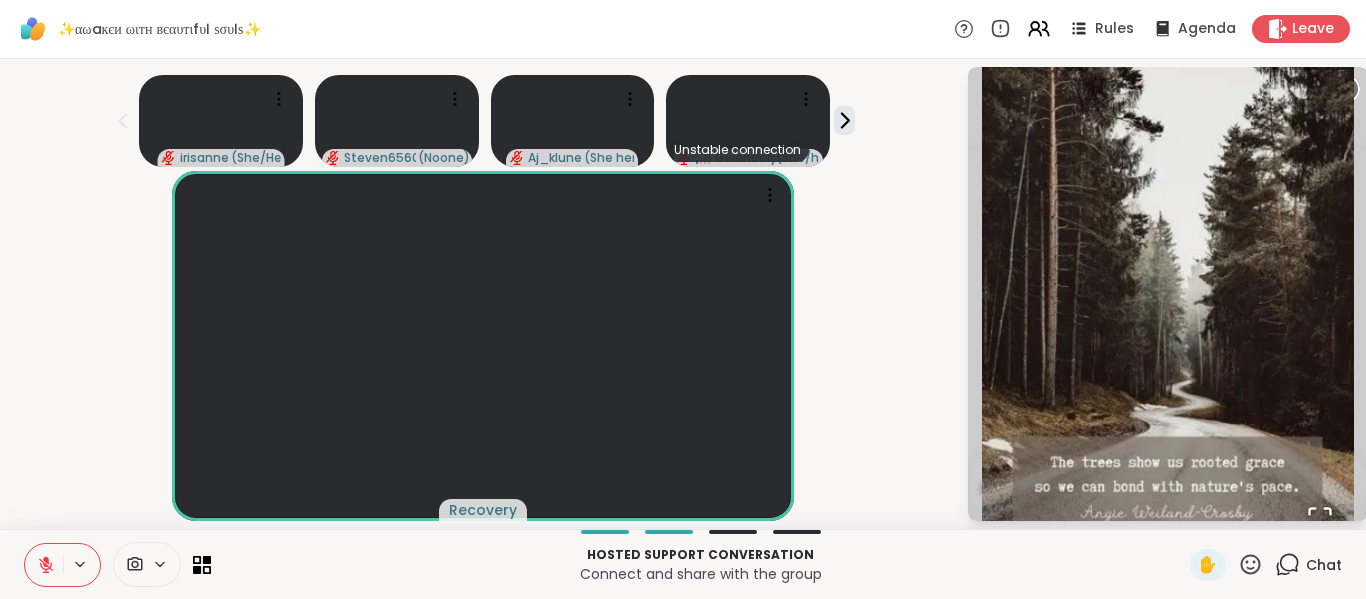 scroll, scrollTop: 28, scrollLeft: 0, axis: vertical 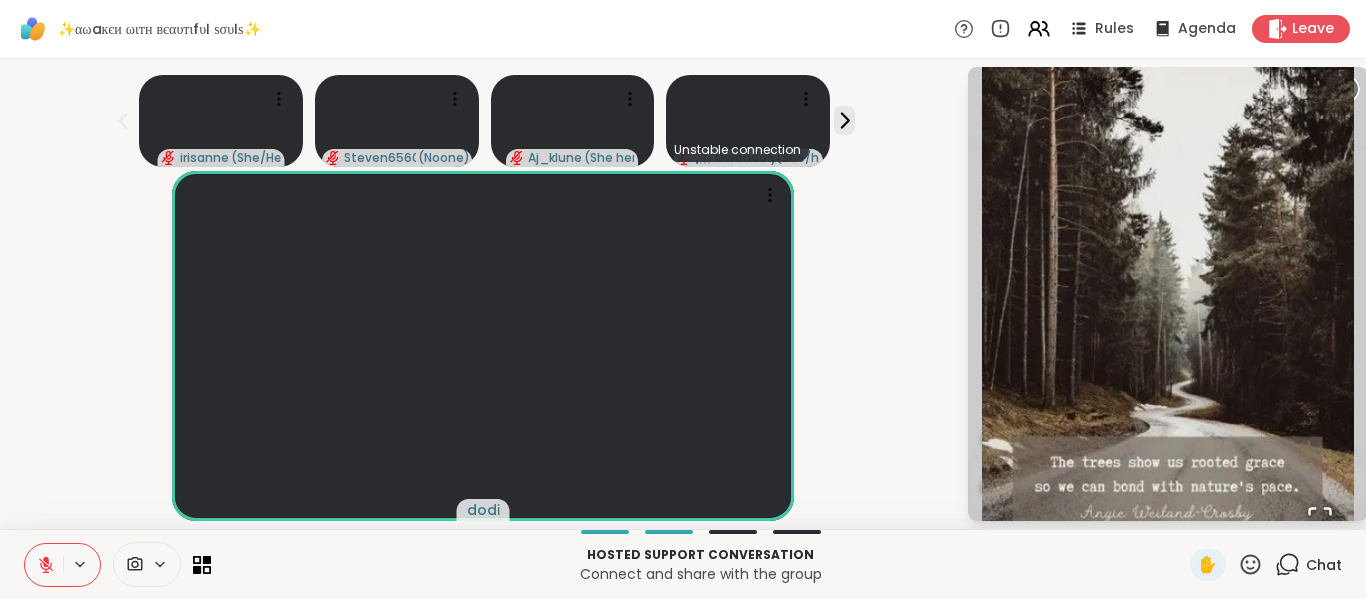 click at bounding box center (1320, 519) 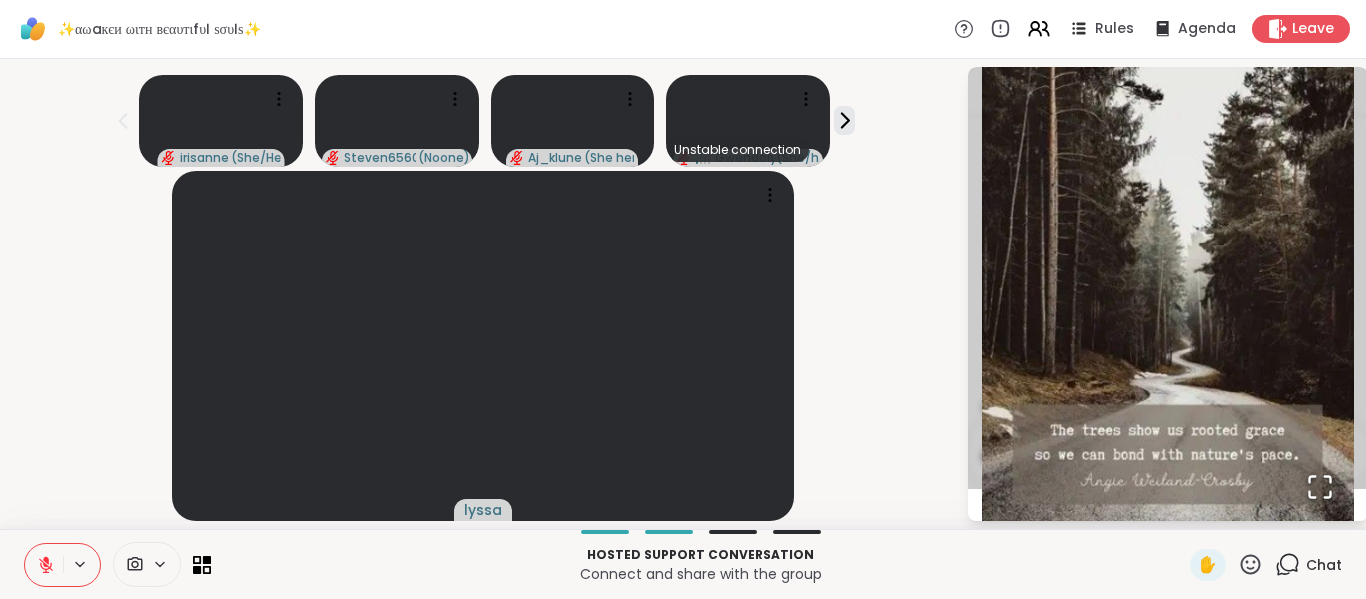 click 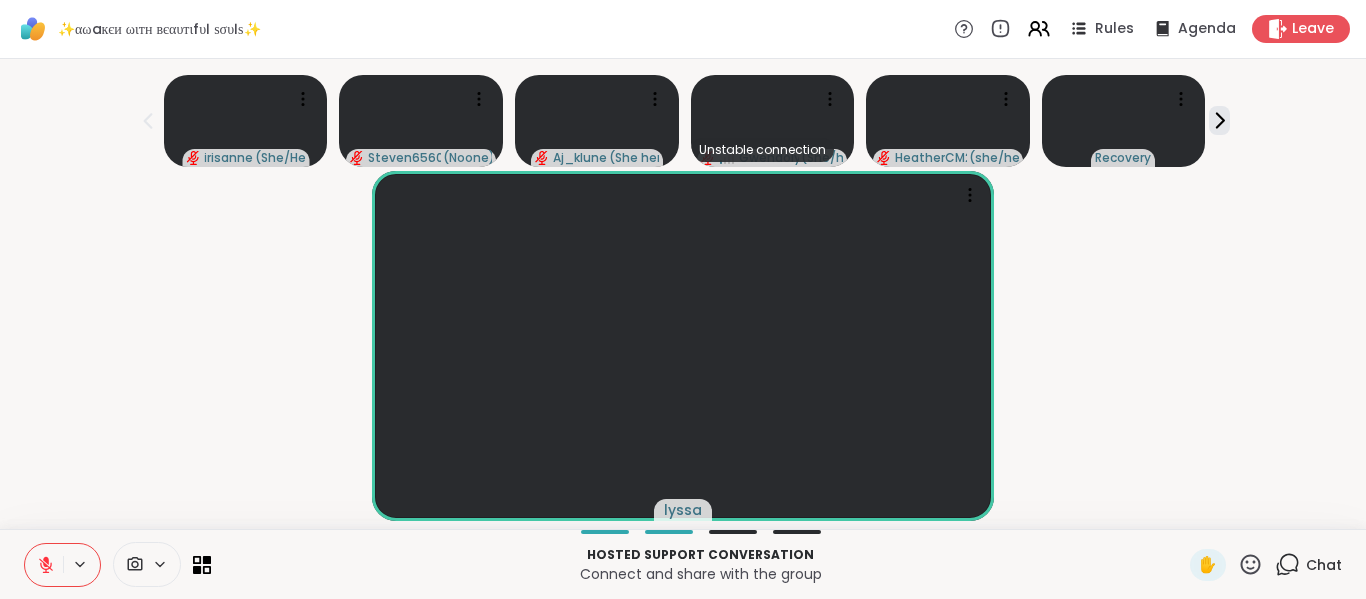 click 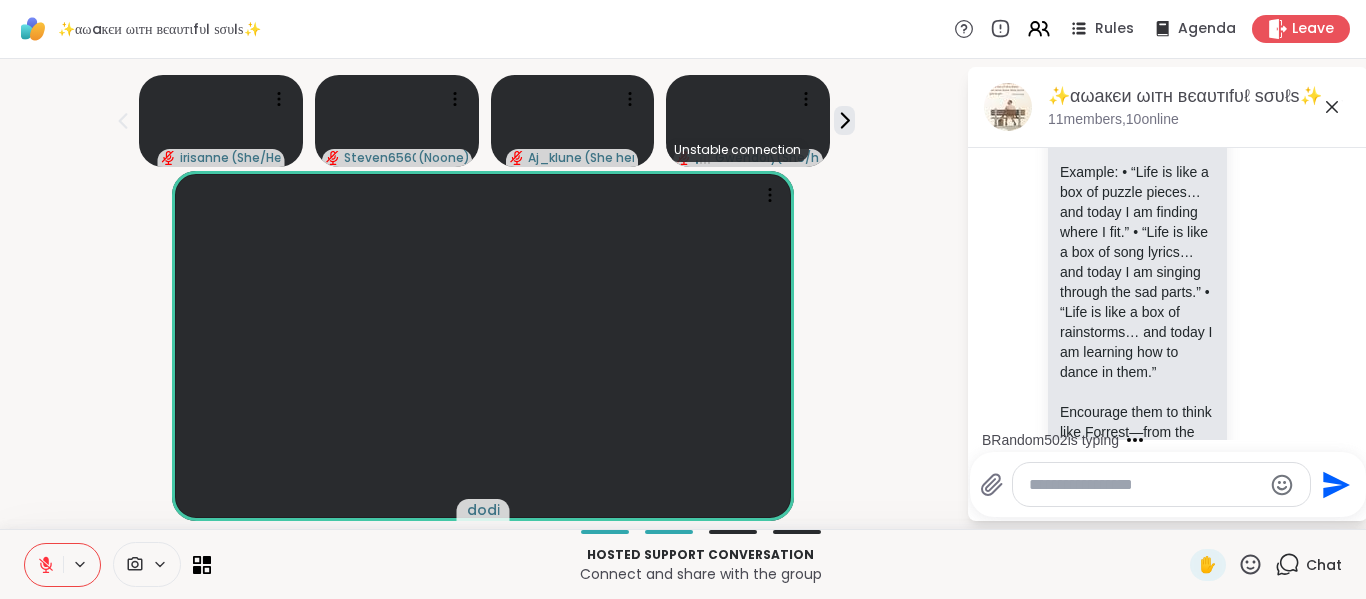 scroll, scrollTop: 3733, scrollLeft: 0, axis: vertical 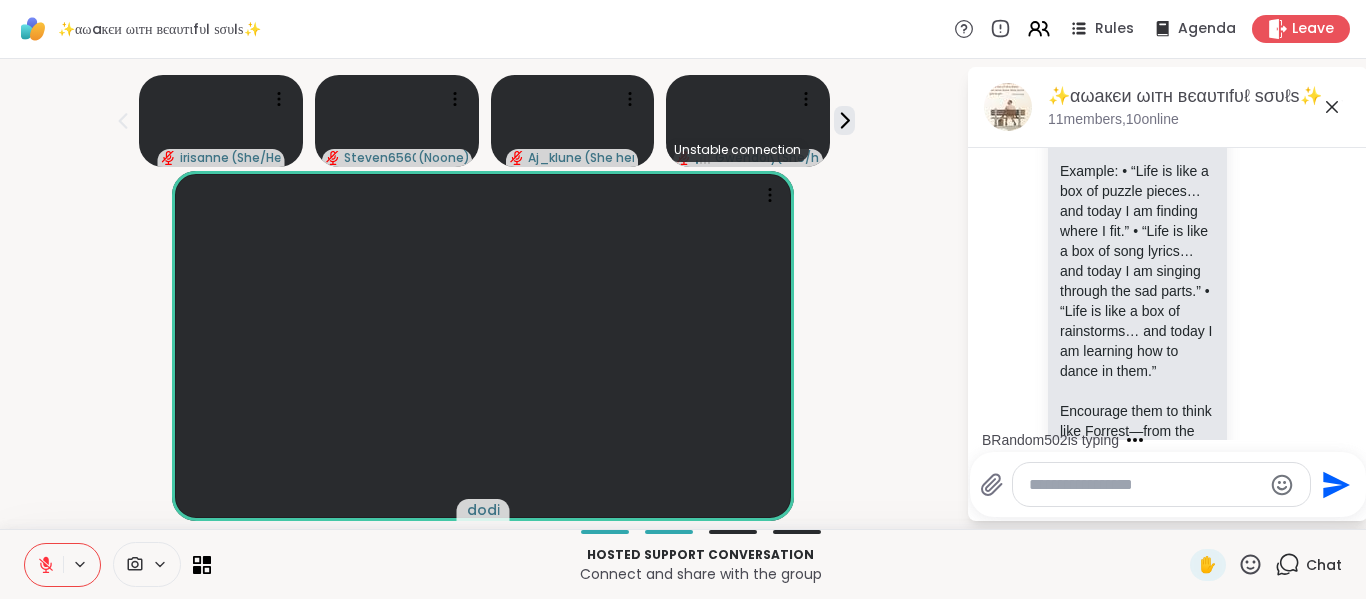click on "✋" at bounding box center (1226, 565) 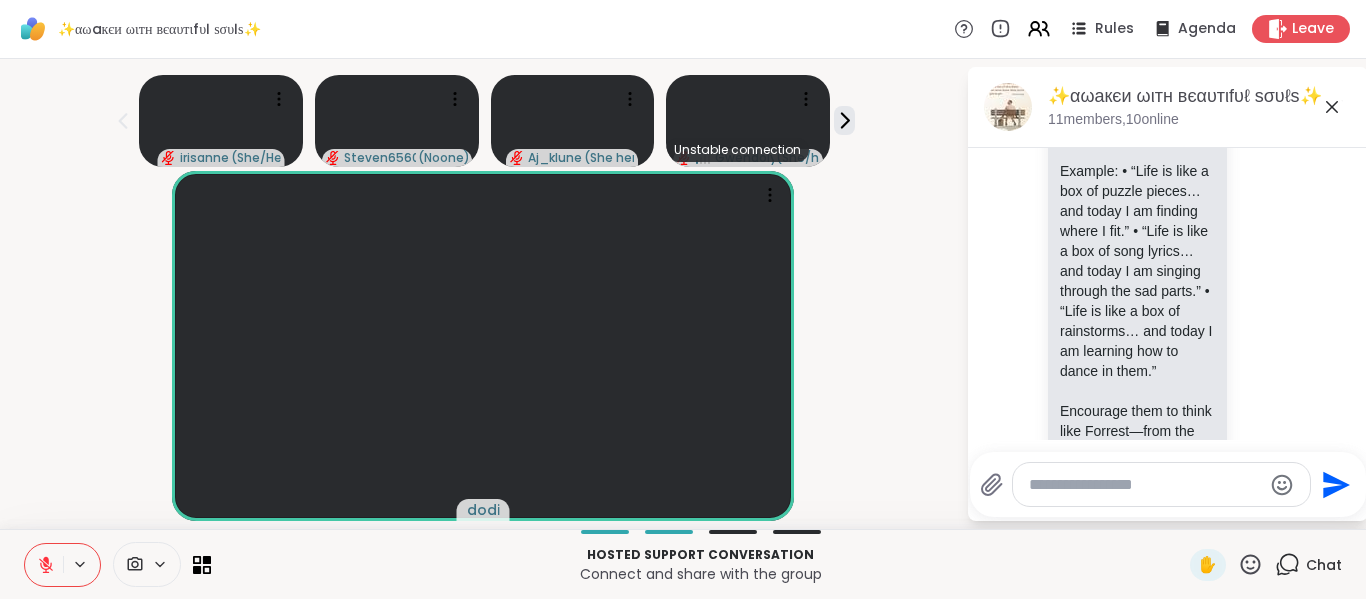 click on "✋" at bounding box center [1226, 565] 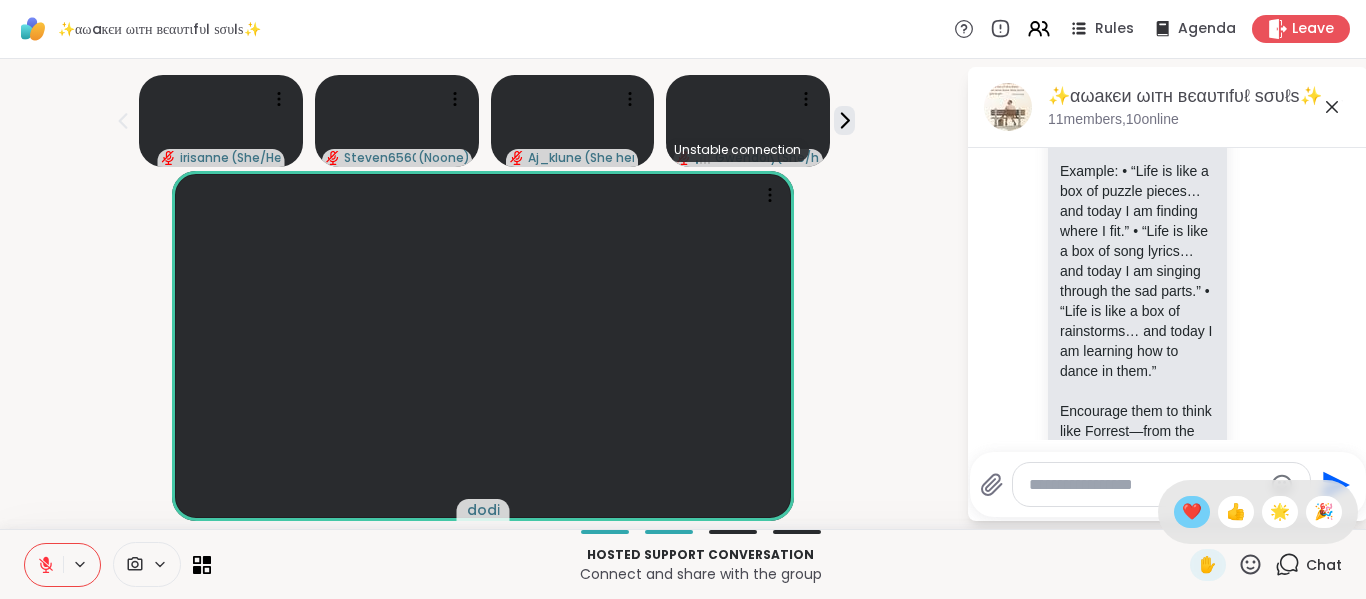 click on "❤️" at bounding box center (1192, 512) 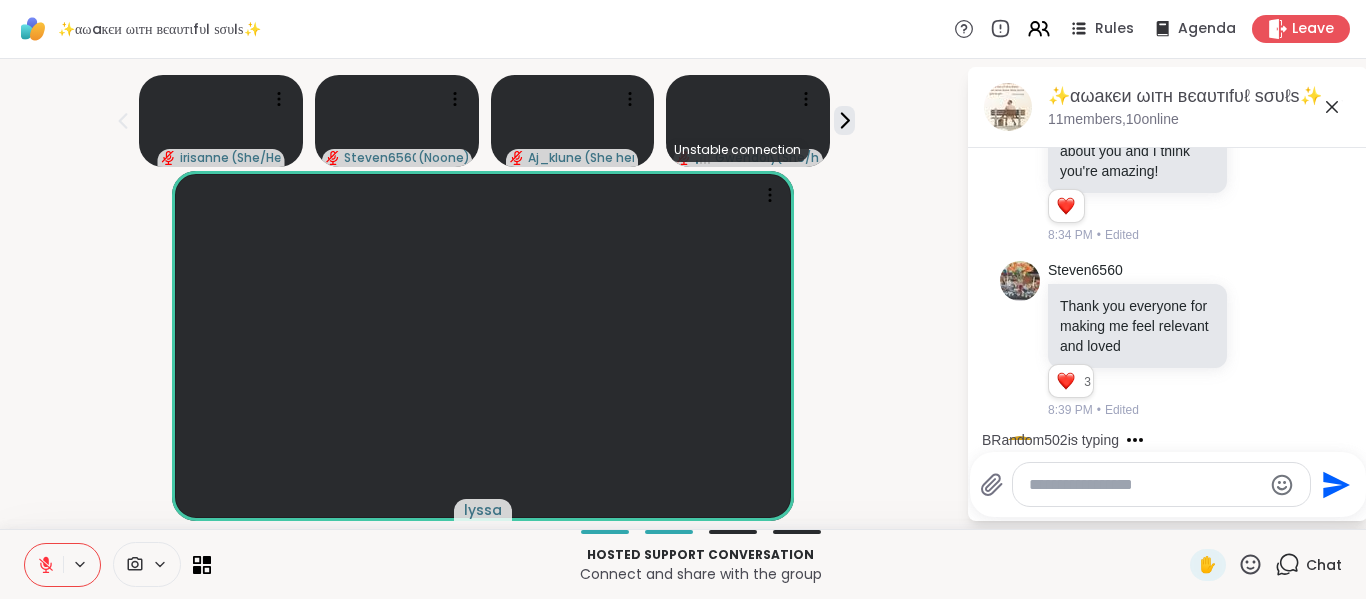 scroll, scrollTop: 6298, scrollLeft: 0, axis: vertical 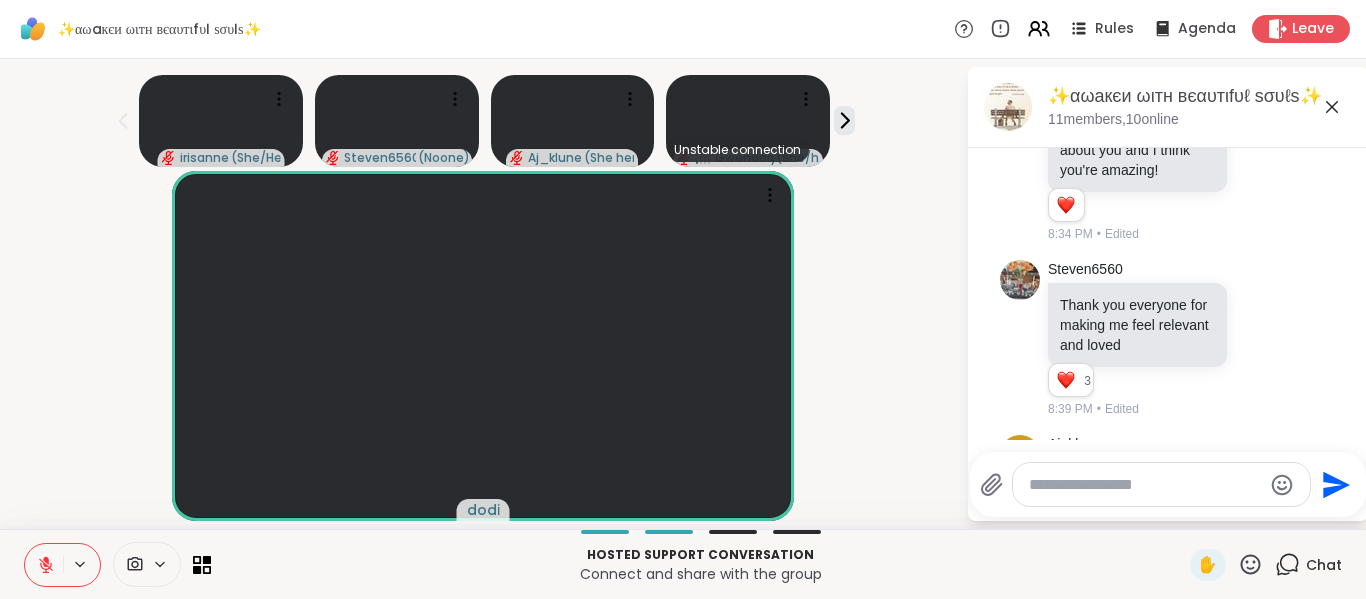 click on "dodi Dear Jenny from Forrest Gump 5/9/25
I’m sorry about how they treat you. You would never fall in love with him the way they wanted.
I’m sorry my dad asked the female siri on his phone “was Jenny a wh#!%” , And I’m sorry it was on a sunday morning
And that the first result was an article -written by a man- beginning with “Jenny was a b#t^!.”
And I’m sorry that your dad was a man like so many others who did not love you and I’m sorry that’s what that article blamed you for.
And I’m sorry Forrest loved you and you are the villain because of that and I’m sorry perspectives are considered unfathomable when it bottles down to chivalry.
You told him to run, it’s not your fault he survived.
And I’m sorry you died soon after but then not soon enough   2 2 2 8:34 PM • Edited" at bounding box center (1168, -332) 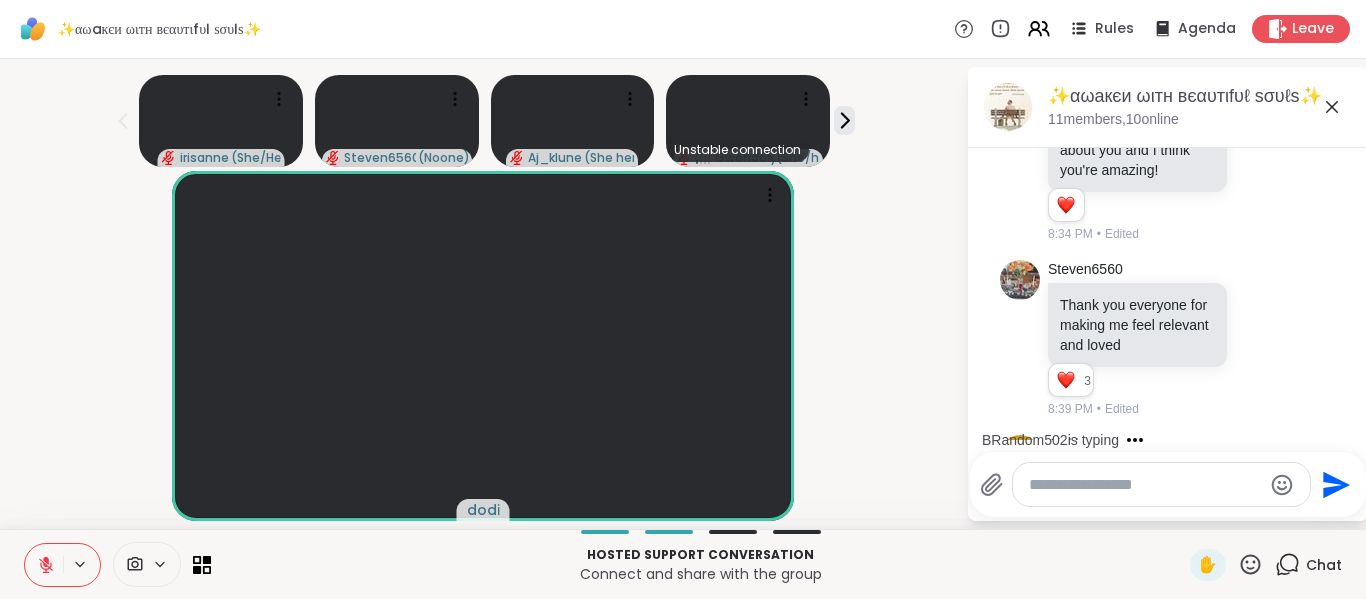 click 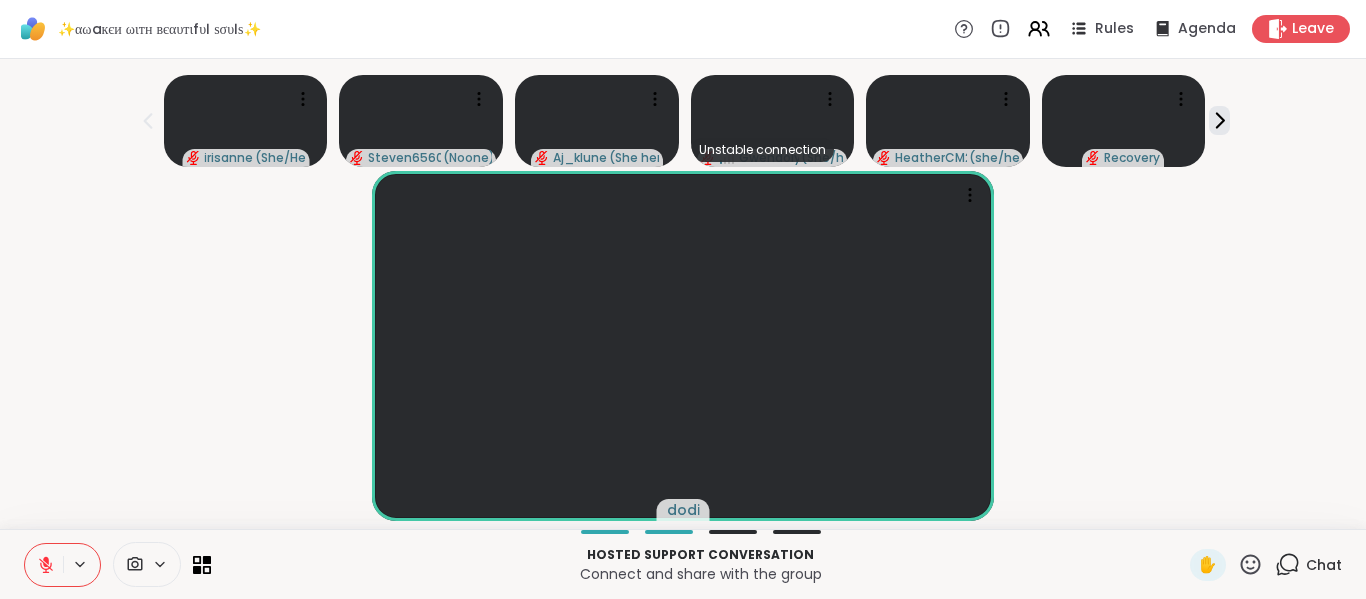 click 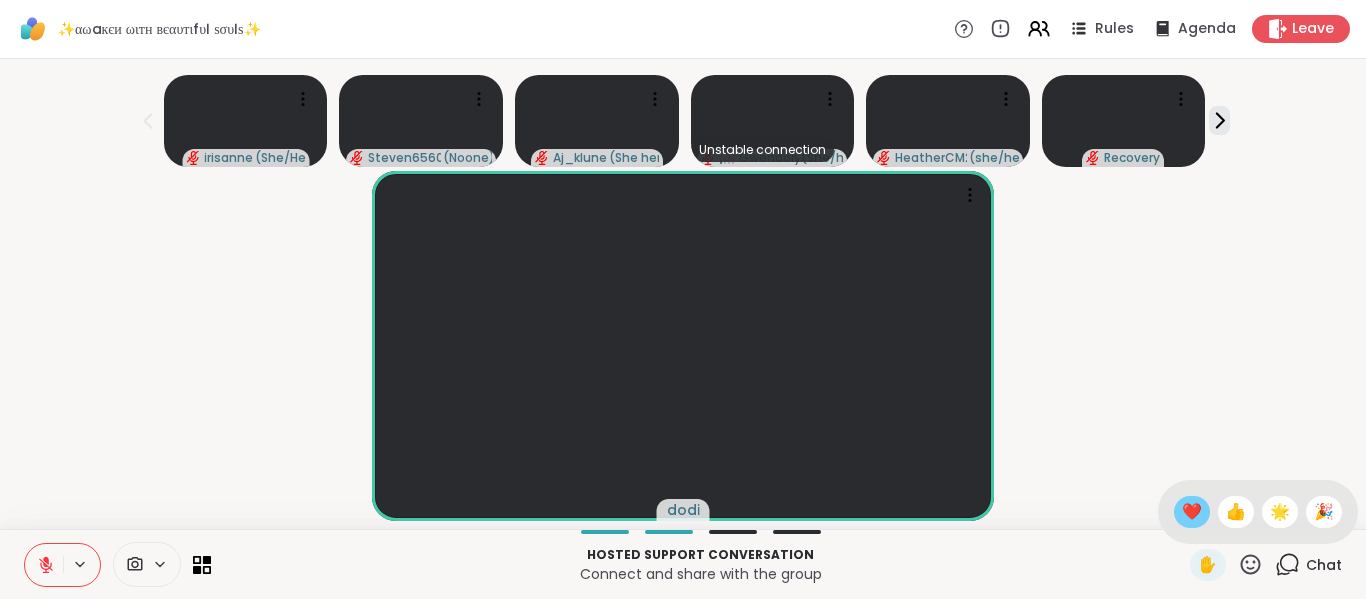 click on "❤️" at bounding box center (1192, 512) 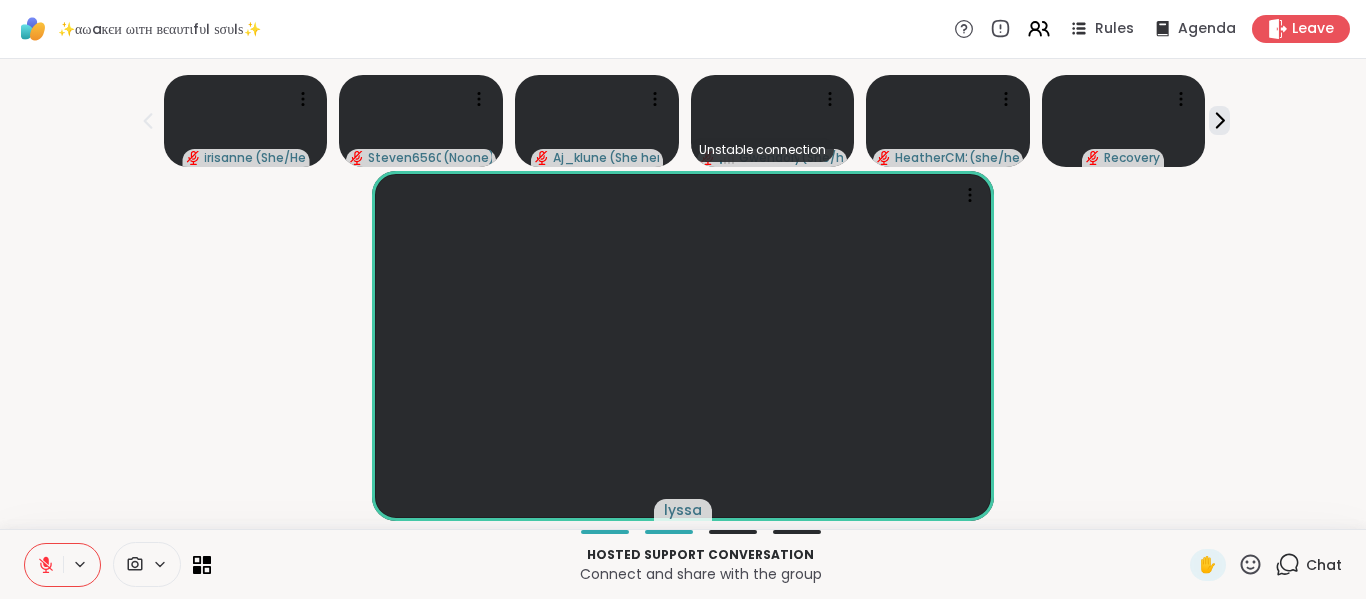 click on "lyssa" at bounding box center [683, 346] 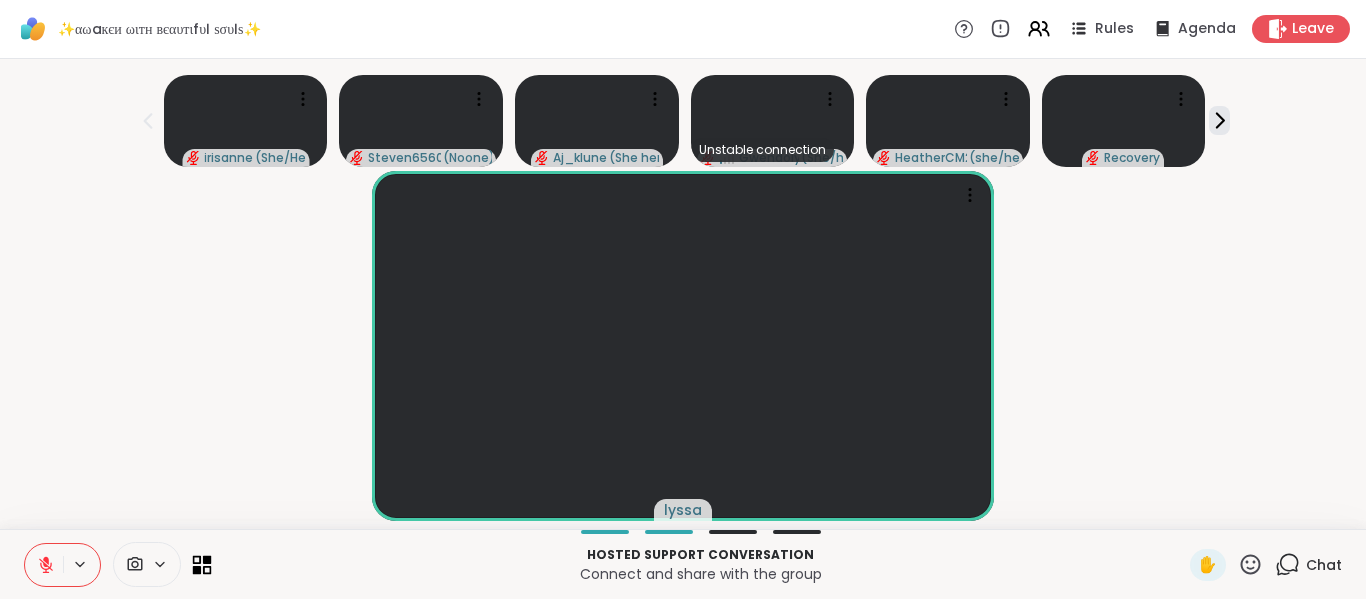 click at bounding box center (117, 564) 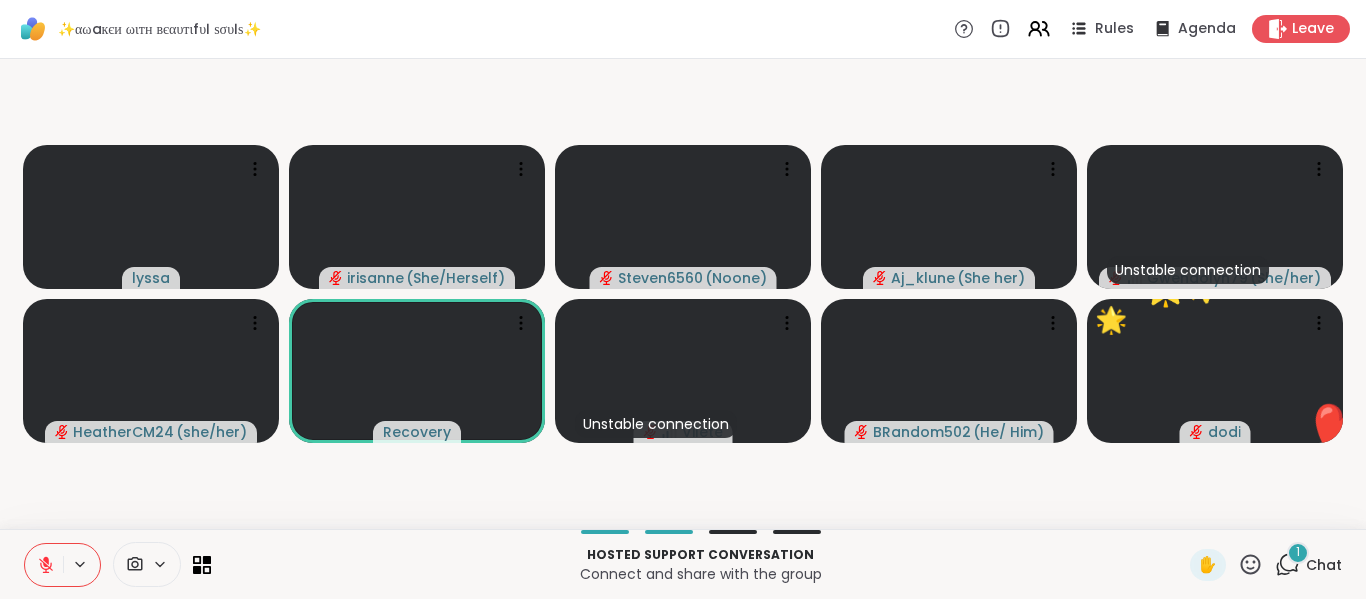 click 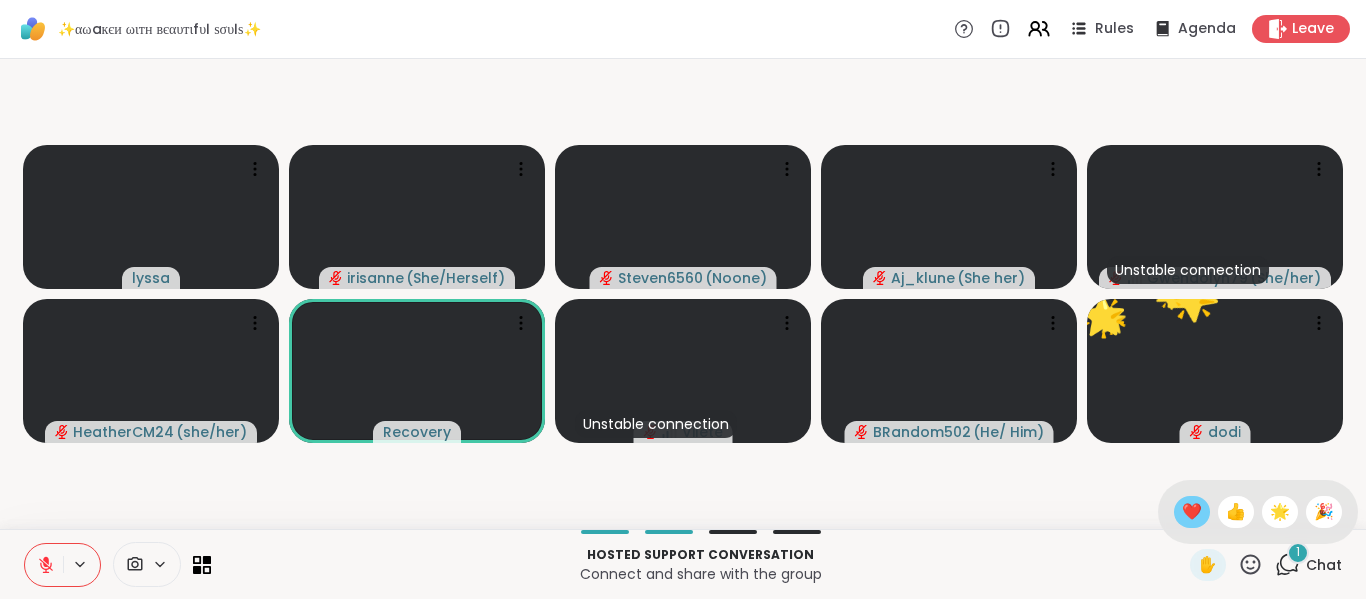 click on "❤️" at bounding box center (1192, 512) 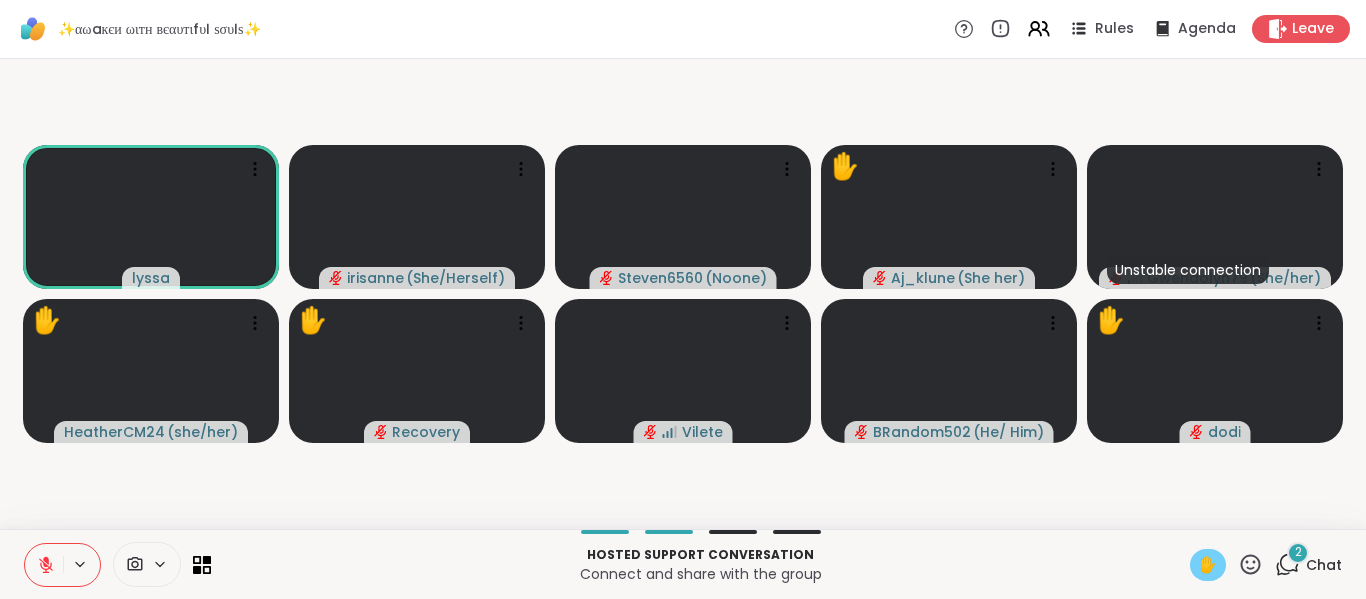 click on "✋" at bounding box center (1208, 565) 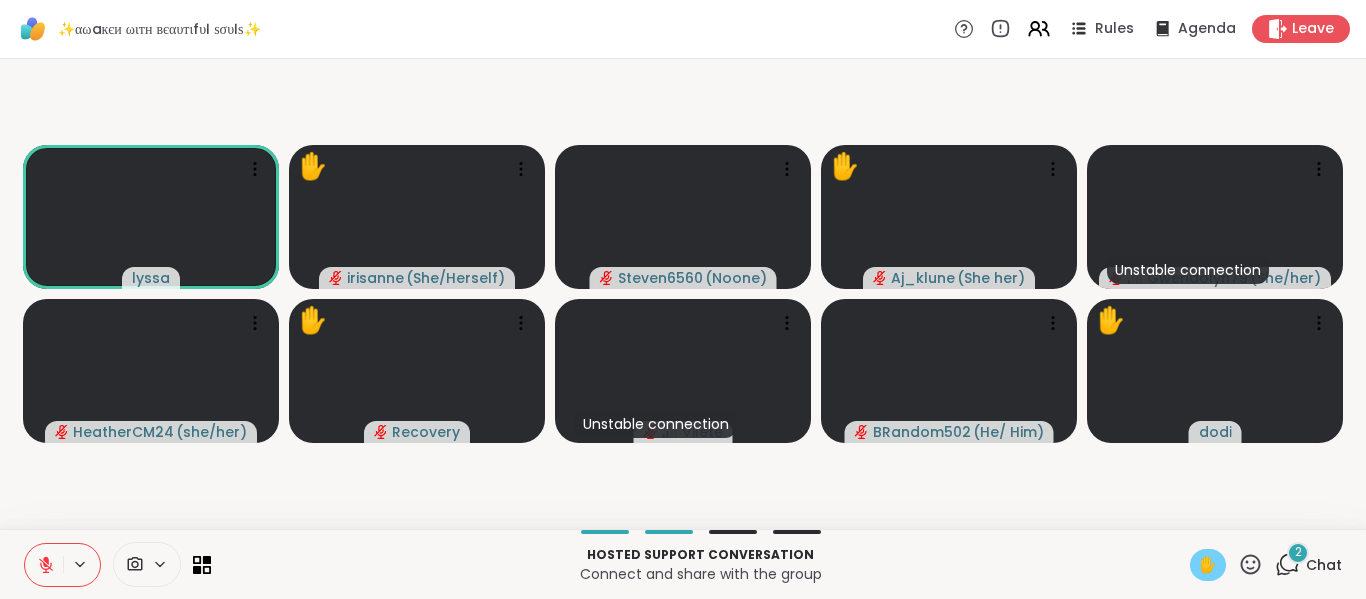 click 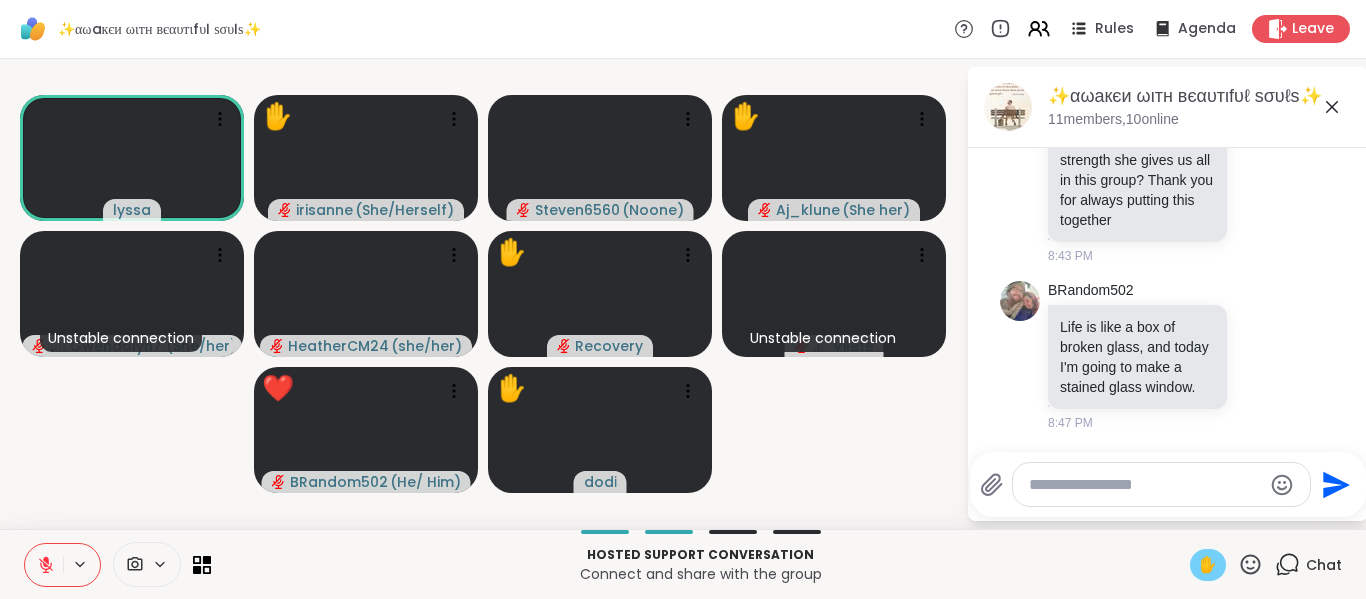 scroll, scrollTop: 8105, scrollLeft: 0, axis: vertical 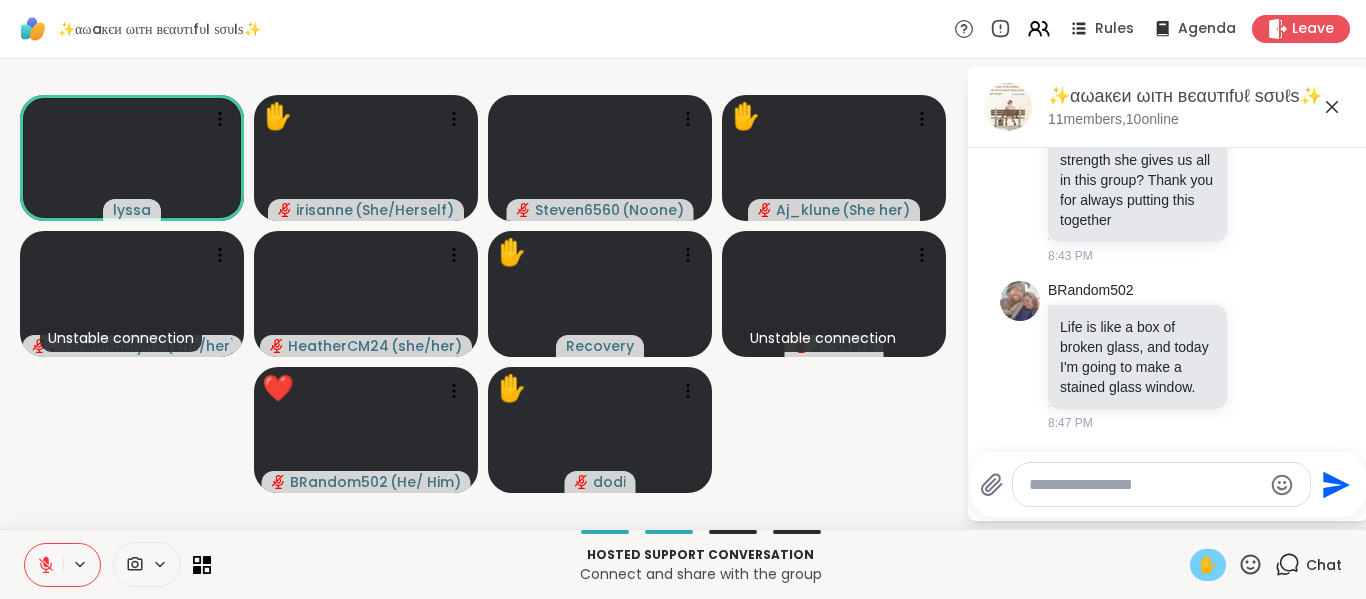 click at bounding box center [1262, 139] 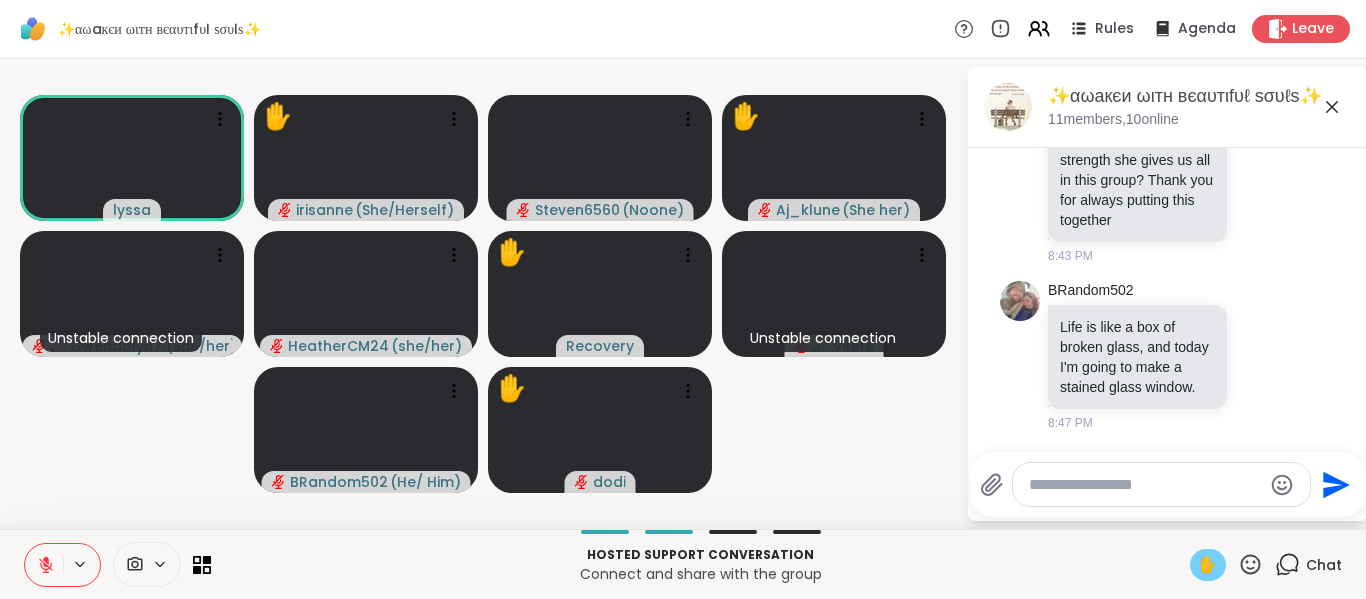click at bounding box center (1262, 107) 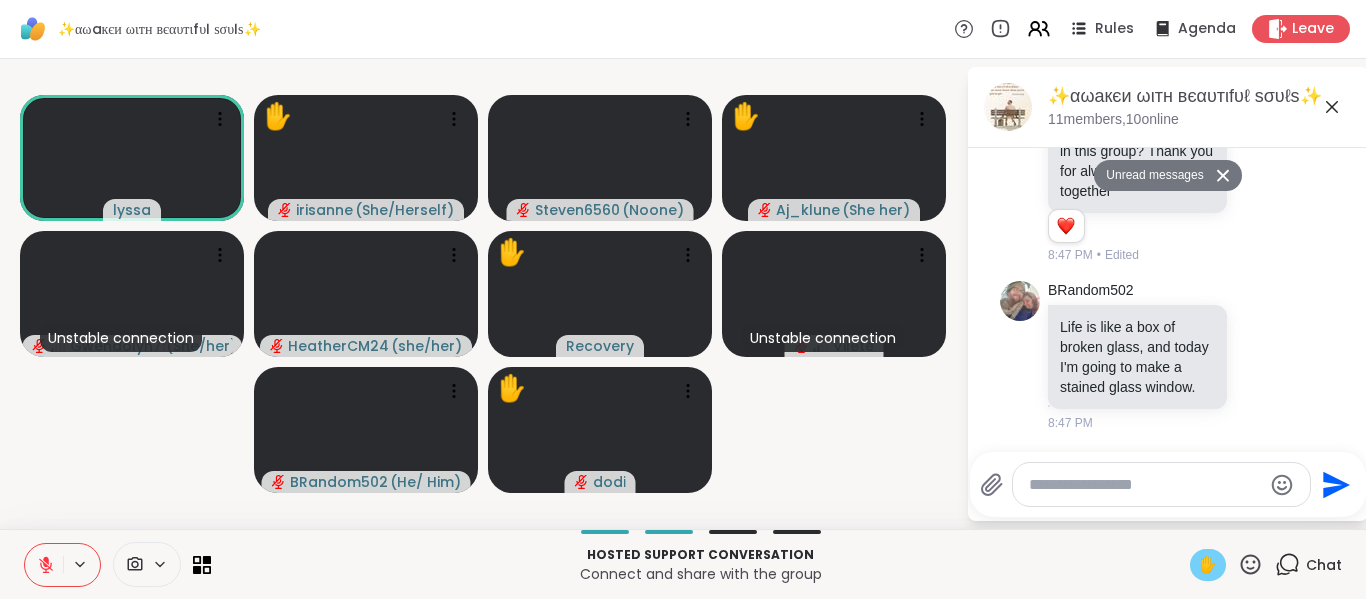 scroll, scrollTop: 8426, scrollLeft: 0, axis: vertical 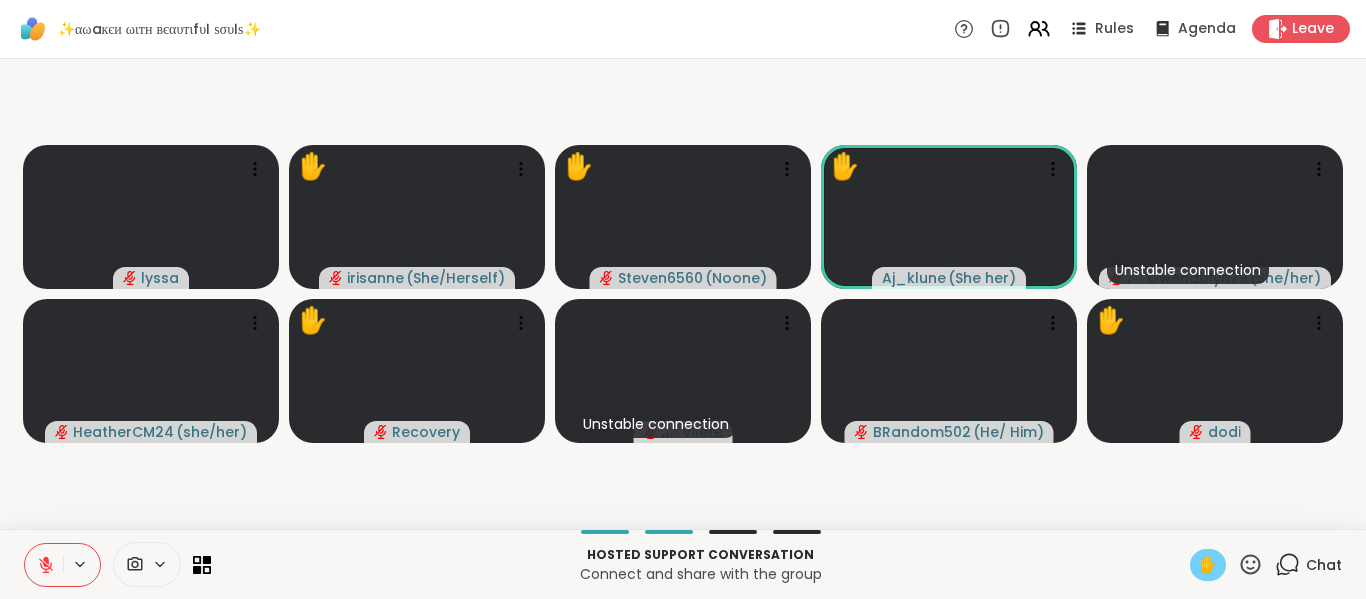 click on "lyssa ✋ irisanne ( She/Herself ) ✋ Steven6560 ( Noone ) ✋ Aj_klune ( She her ) Unstable connection Gwendolyn79 ( She/her ) HeatherCM24 ( she/her ) ✋ Recovery Unstable connection Vilete BRandom502 ( He/ Him ) ✋ dodi" at bounding box center [683, 294] 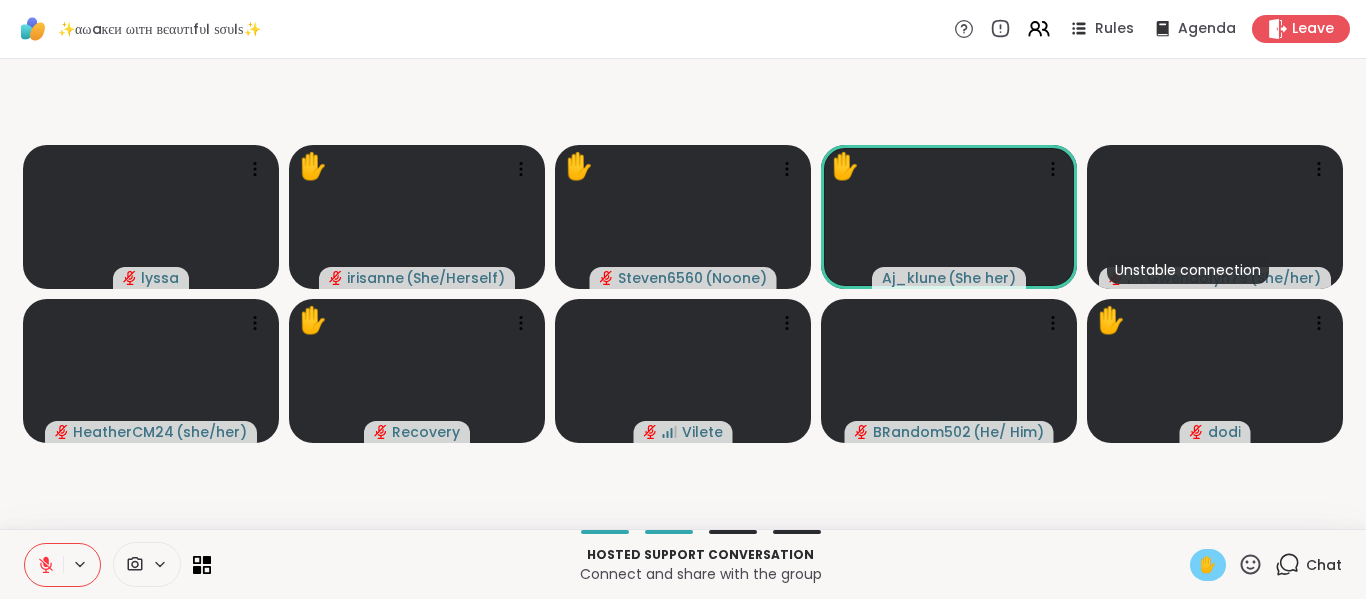 click on "lyssa ✋ irisanne ( She/Herself ) ✋ Steven6560 ( Noone ) ✋ Aj_klune ( She her ) Unstable connection Gwendolyn79 ( She/her ) HeatherCM24 ( she/her ) ✋ Recovery Vilete BRandom502 ( He/ Him ) ✋ dodi" at bounding box center [683, 294] 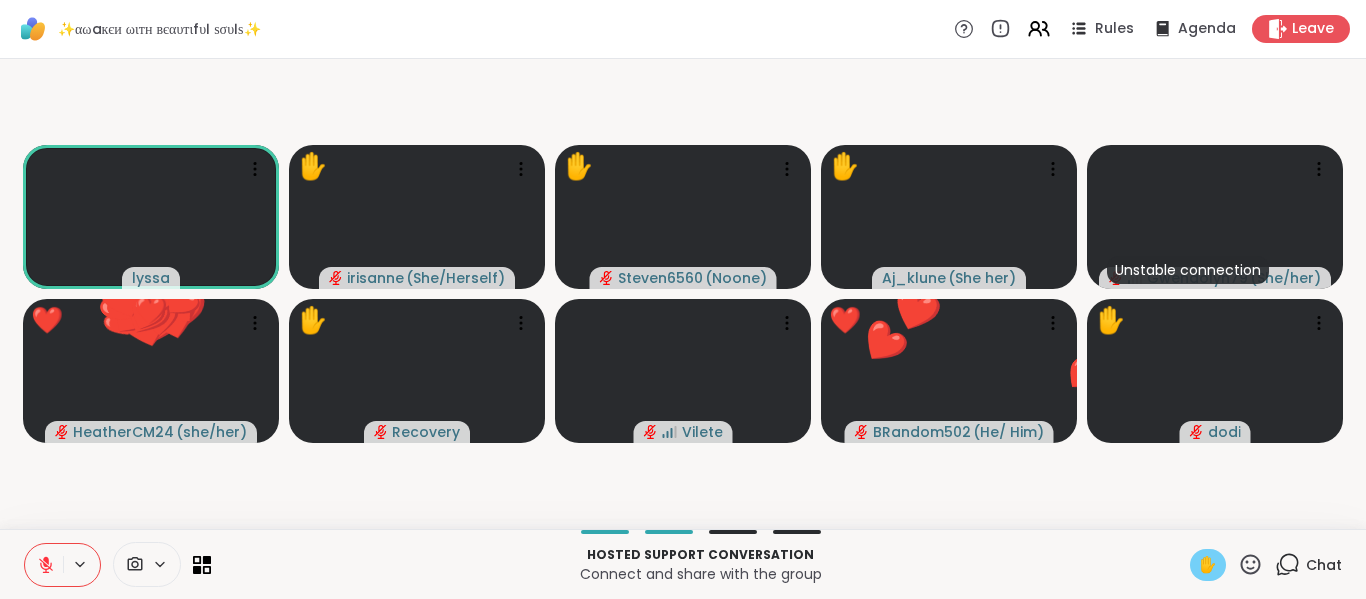 click 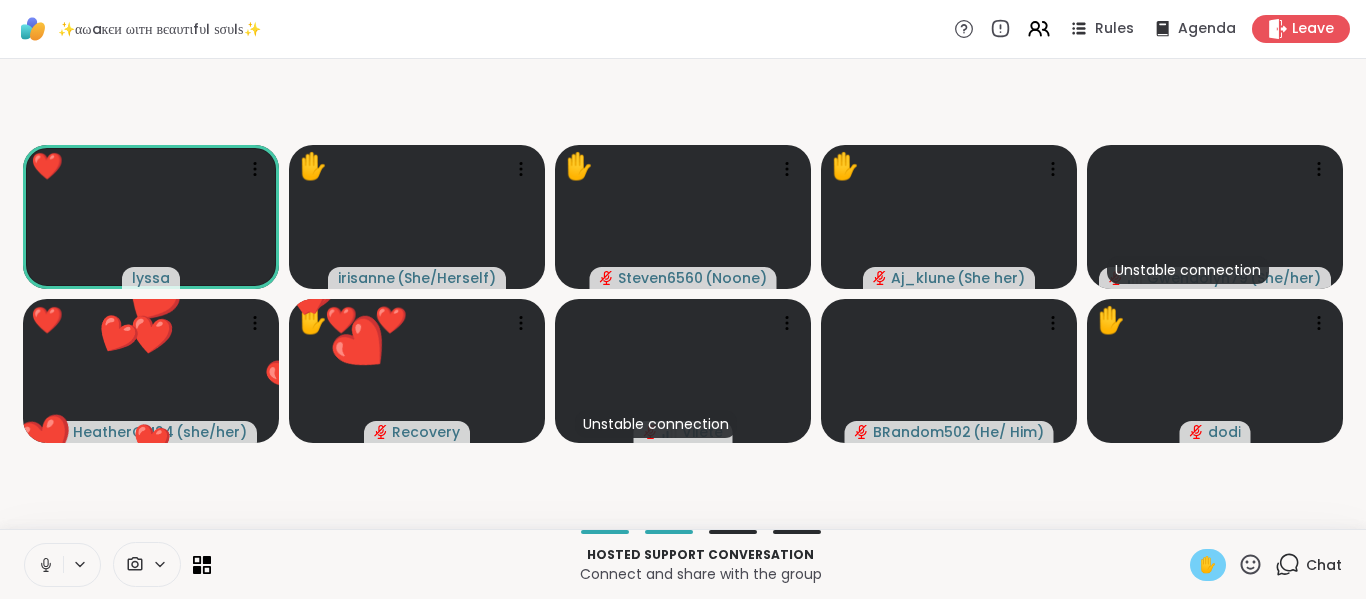 click 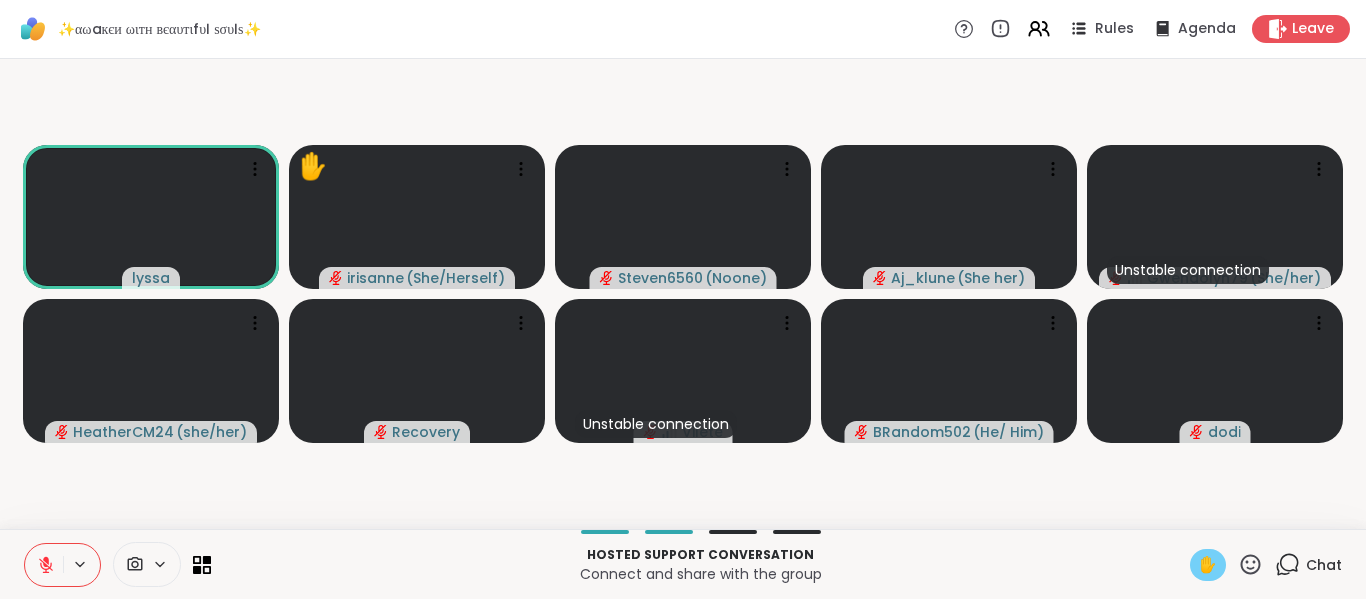 click 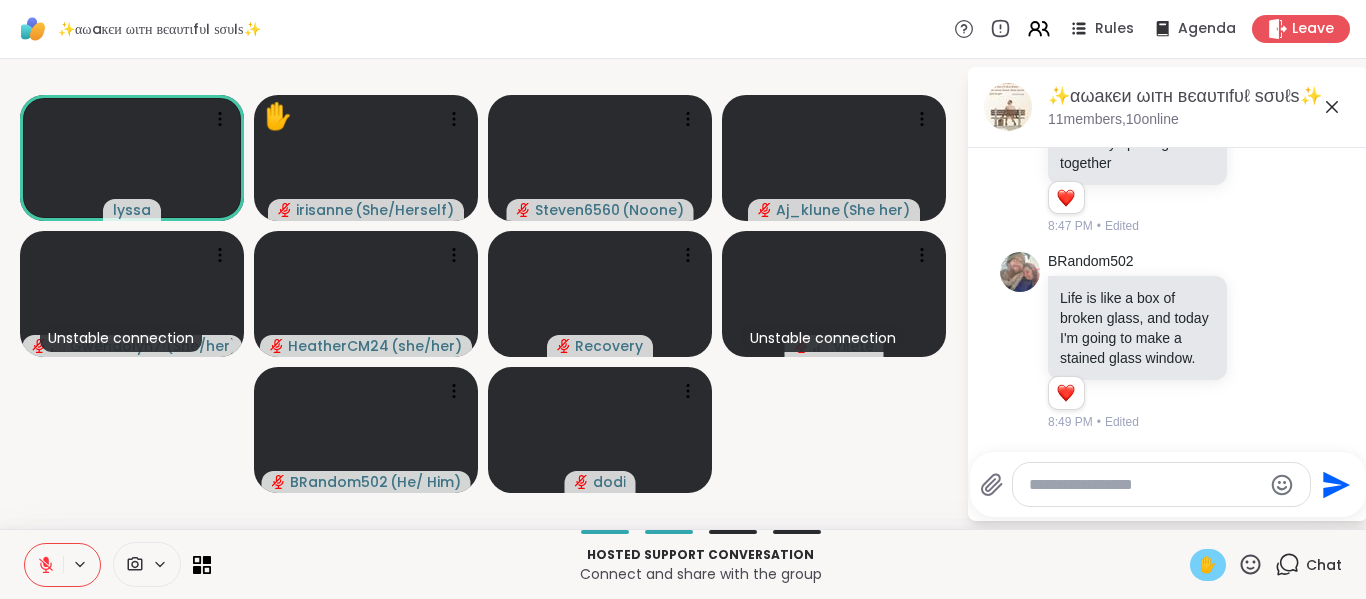 scroll, scrollTop: 8387, scrollLeft: 0, axis: vertical 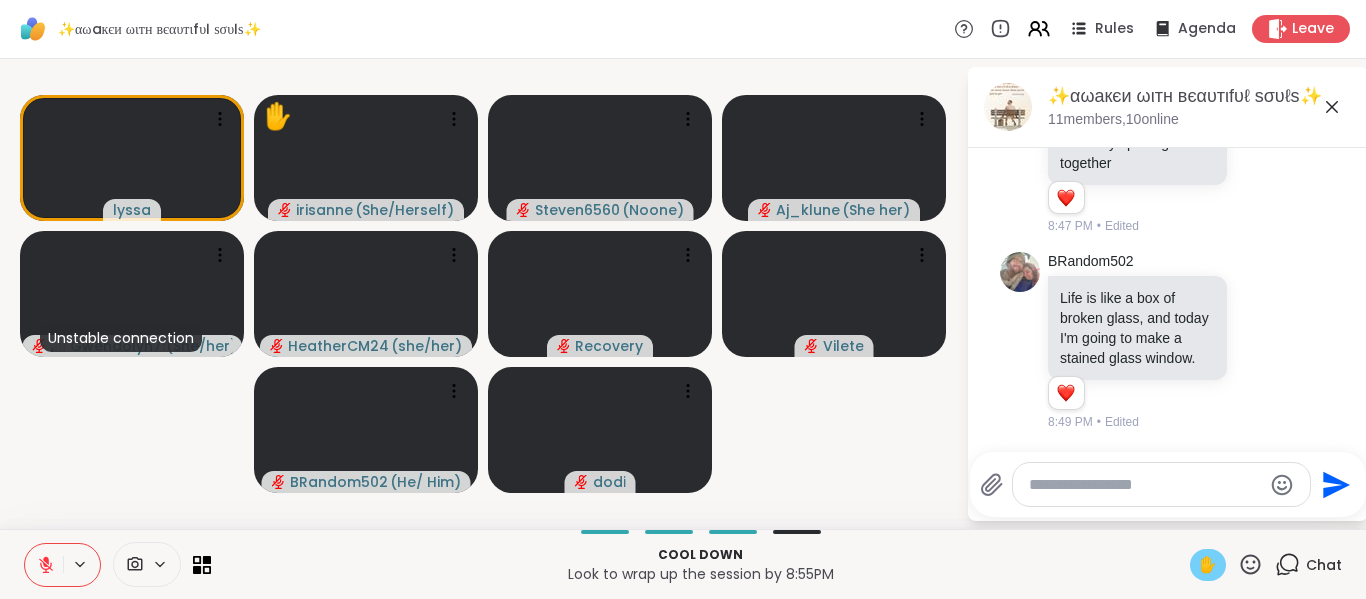 click on "✋" at bounding box center (1208, 565) 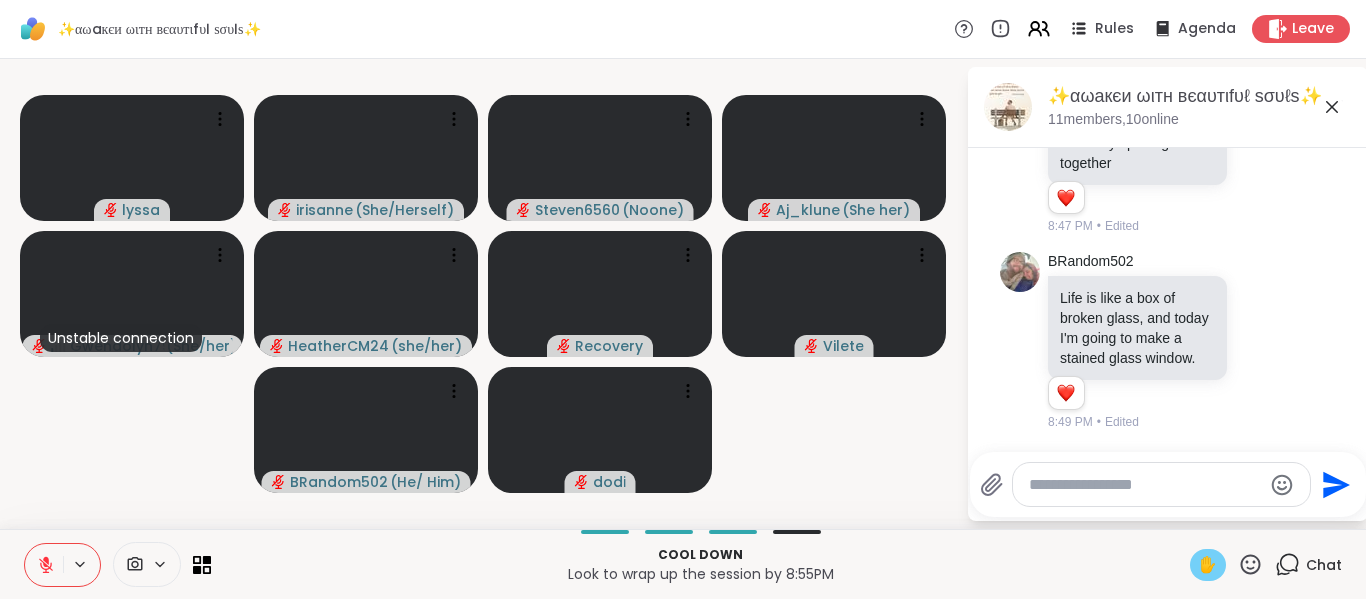 click on "✋" at bounding box center (1208, 565) 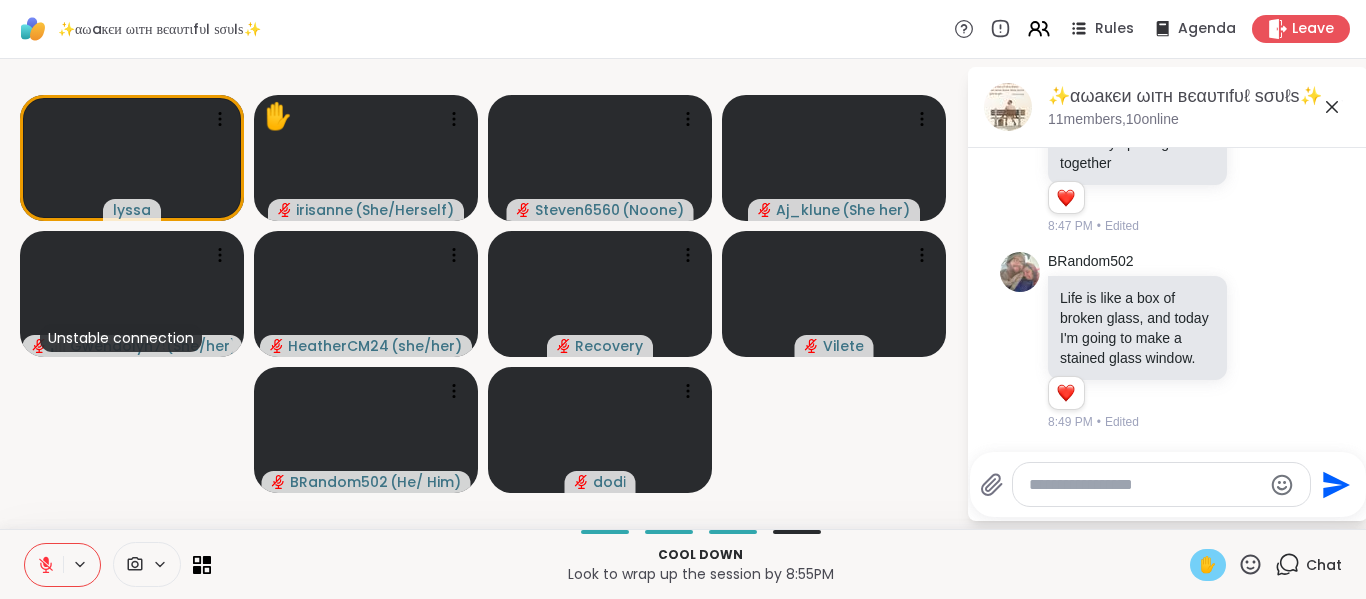 click 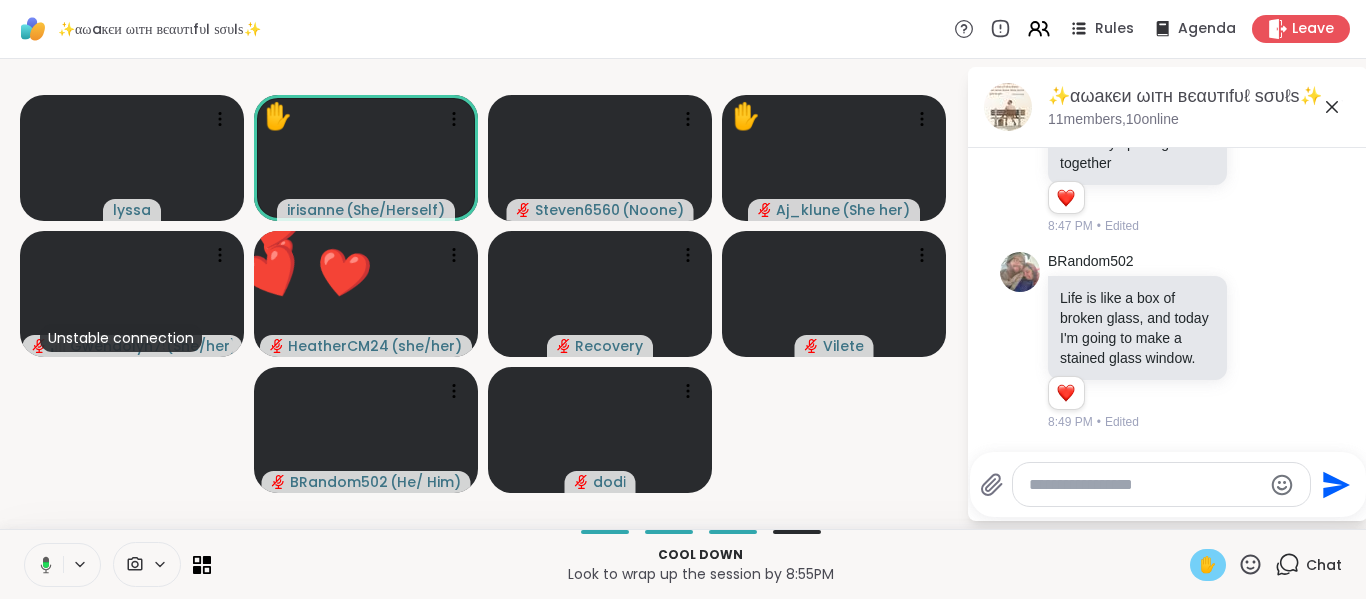click at bounding box center [42, 565] 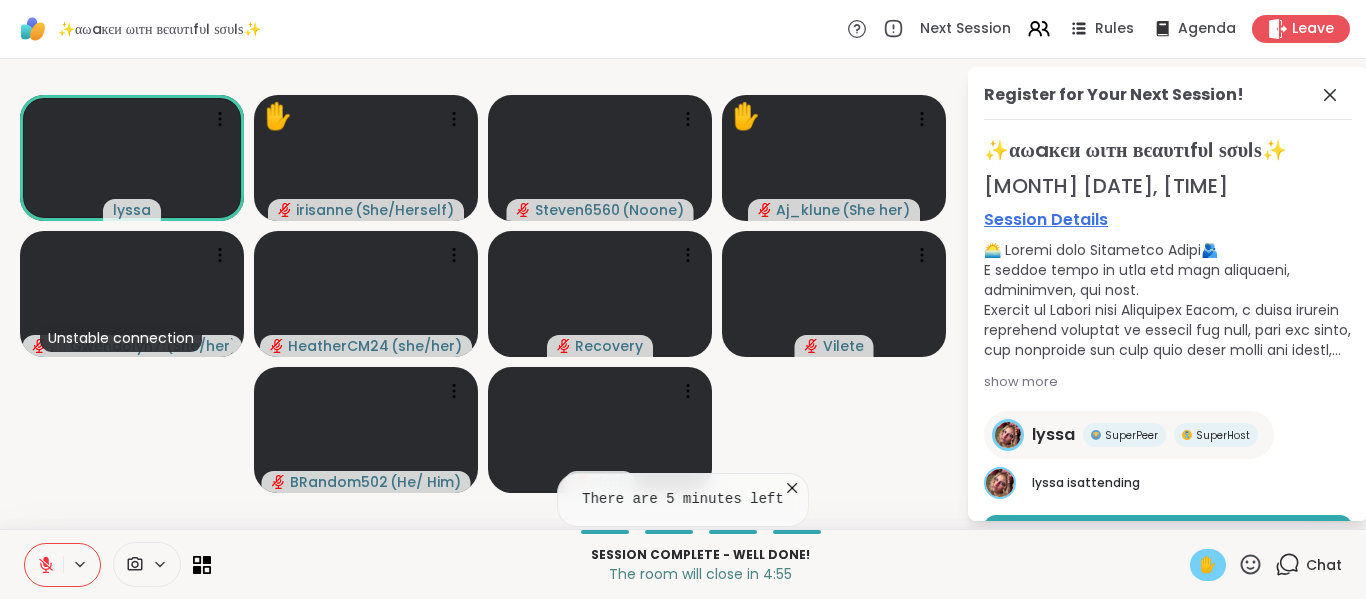 click on "✋" at bounding box center (1208, 565) 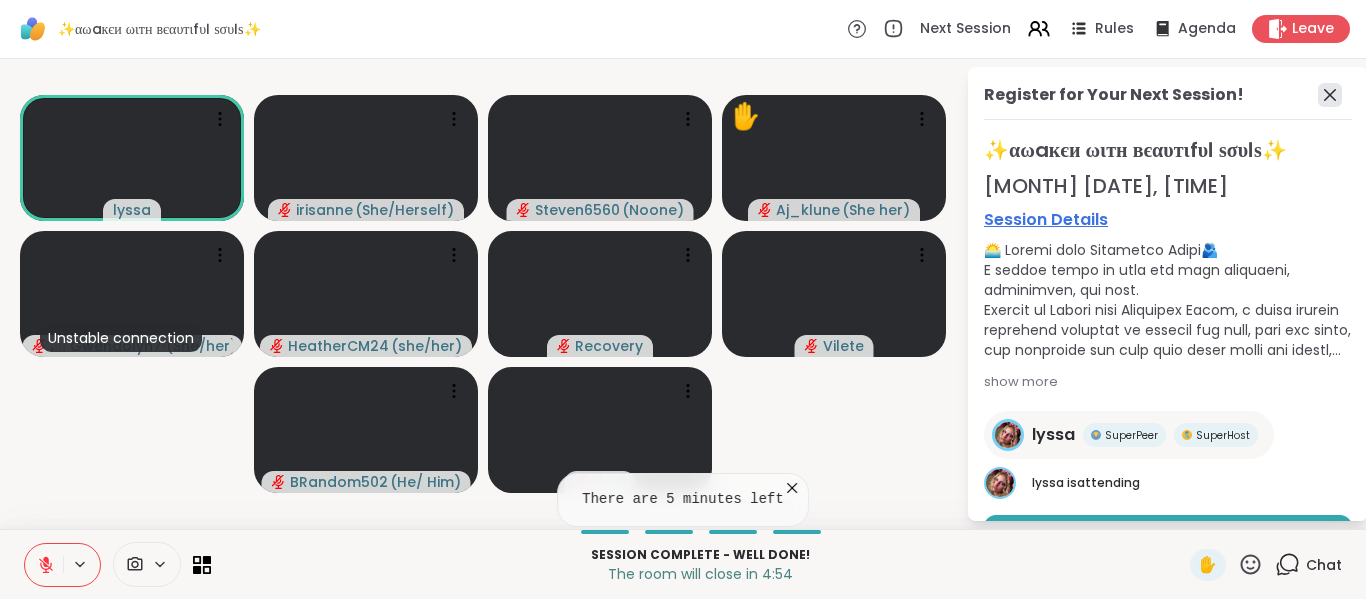 click 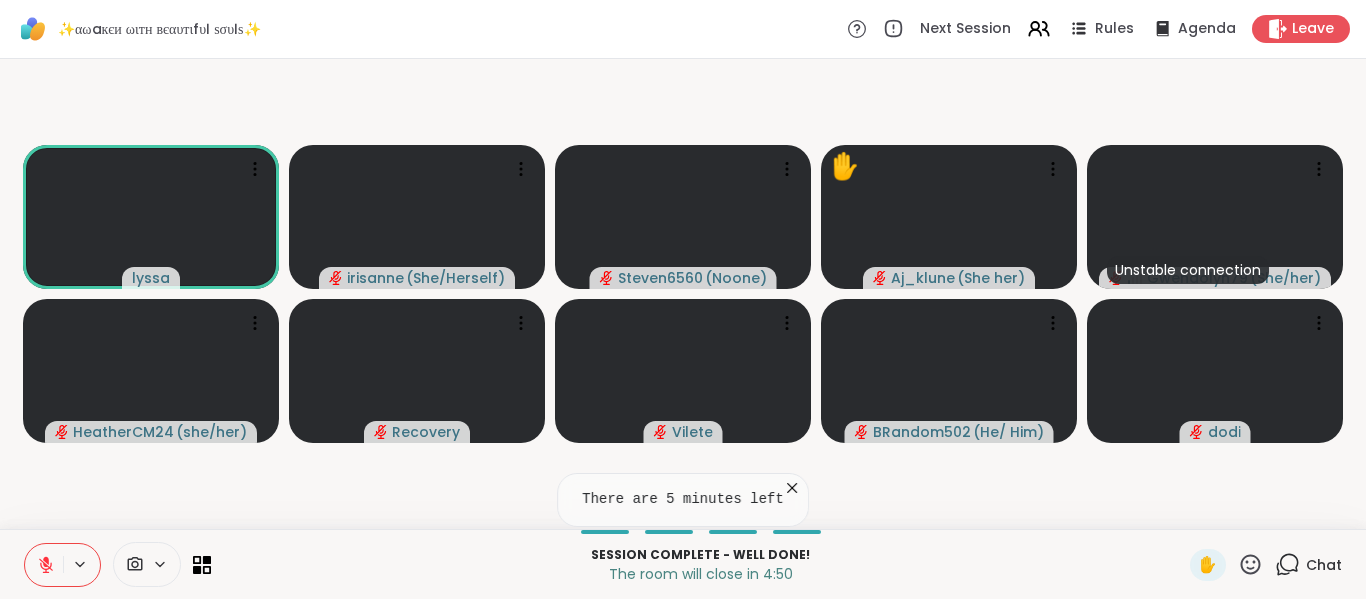 click on "lyssa irisanne ( She/Herself ) Steven6560 ( Noone ) ✋ Aj_klune ( She her ) Unstable connection Gwendolyn79 ( She/her ) HeatherCM24 ( she/her ) Recovery Vilete BRandom502 ( He/ Him ) dodi" at bounding box center (683, 294) 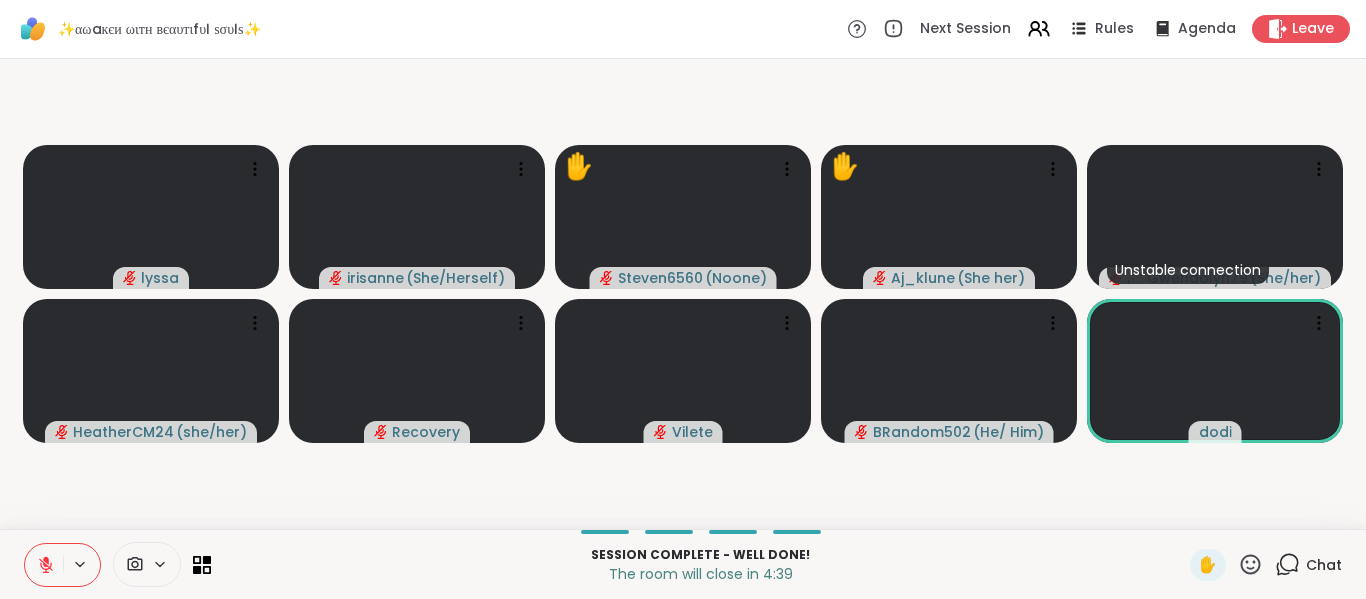 click on "lyssa irisanne ( She/Herself ) ✋ Steven6560 ( Noone ) ✋ Aj_klune ( She her ) Unstable connection Gwendolyn79 ( She/her ) HeatherCM24 ( she/her ) Recovery Vilete BRandom502 ( He/ Him ) dodi" at bounding box center [683, 294] 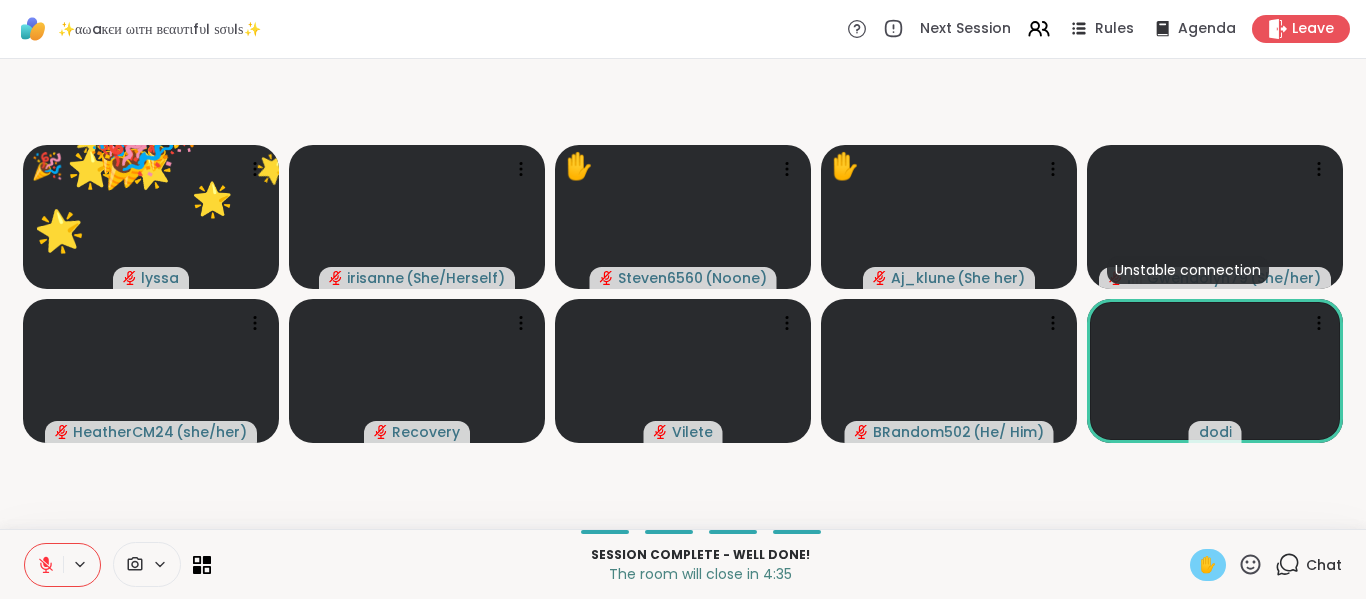 click on "✋" at bounding box center (1208, 565) 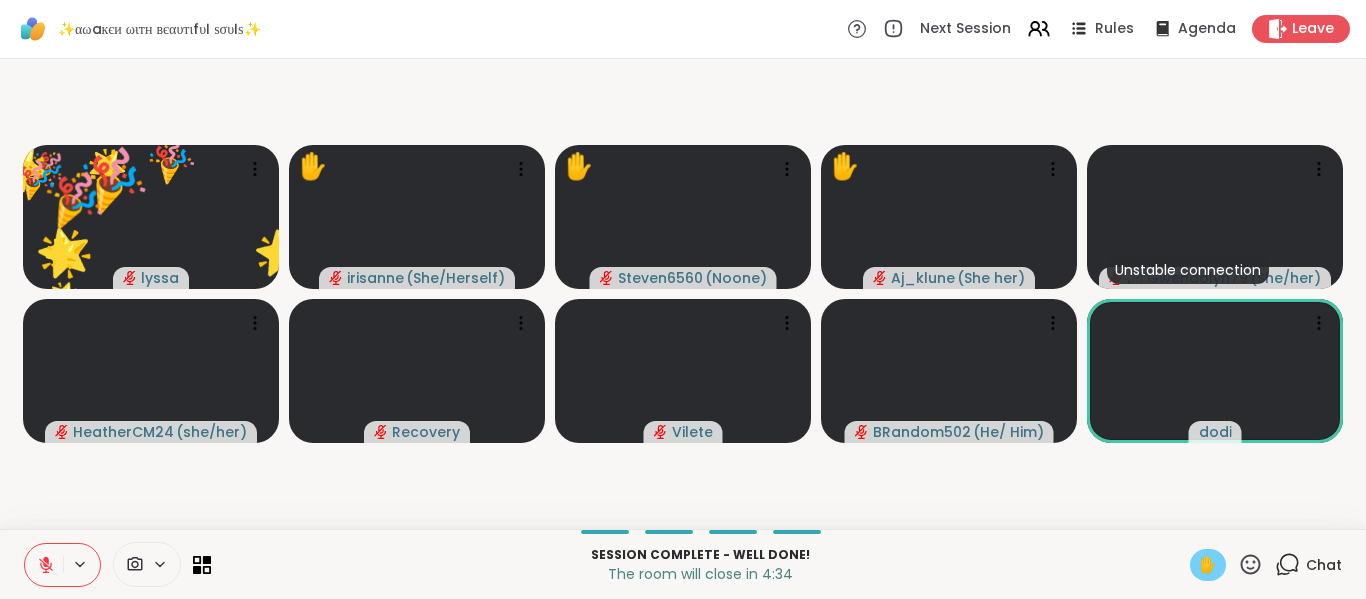 click on "✋" at bounding box center (1208, 565) 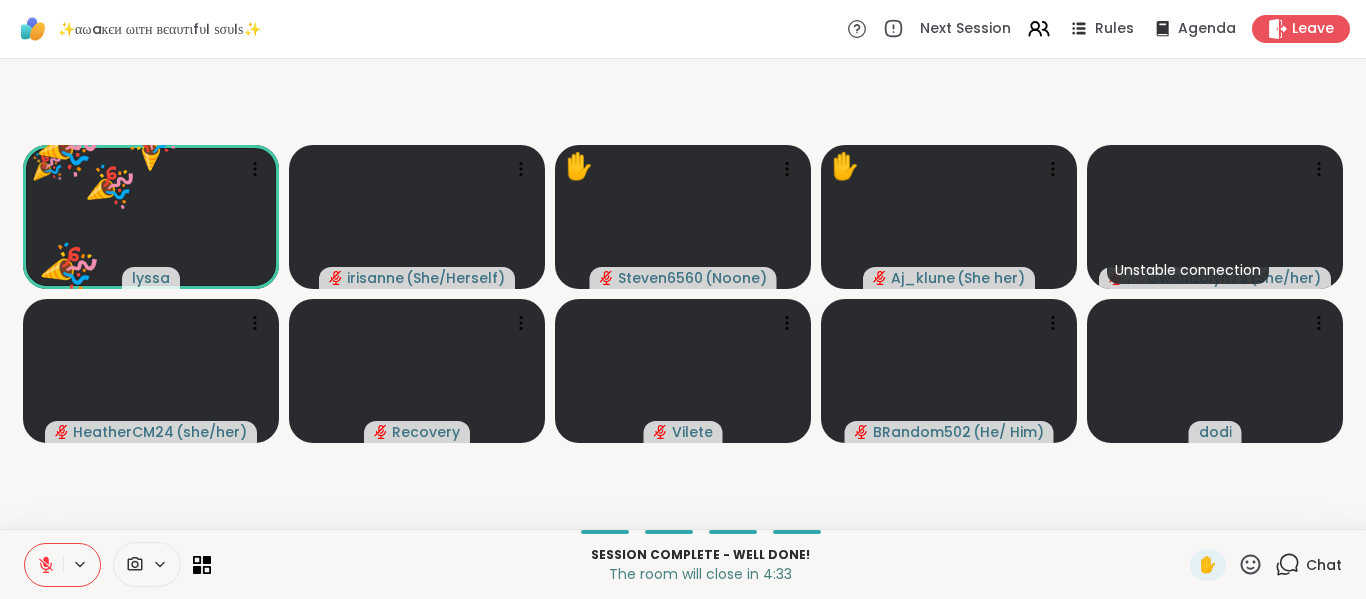 click 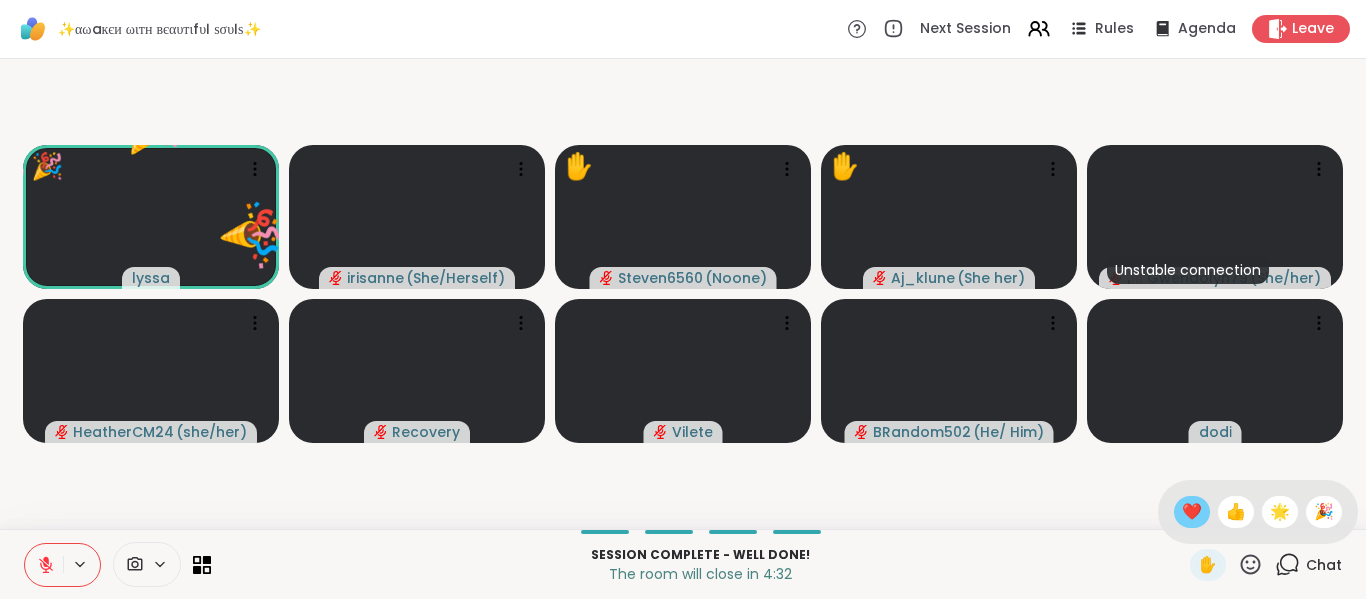 click on "❤️" at bounding box center [1192, 512] 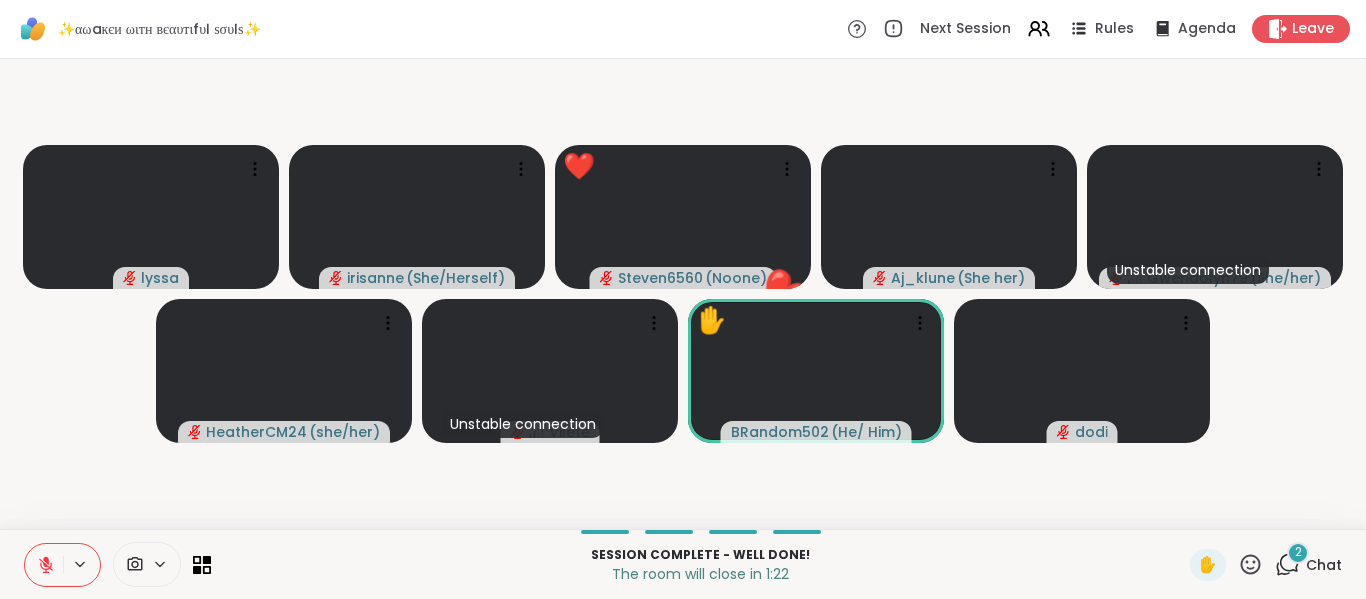 click 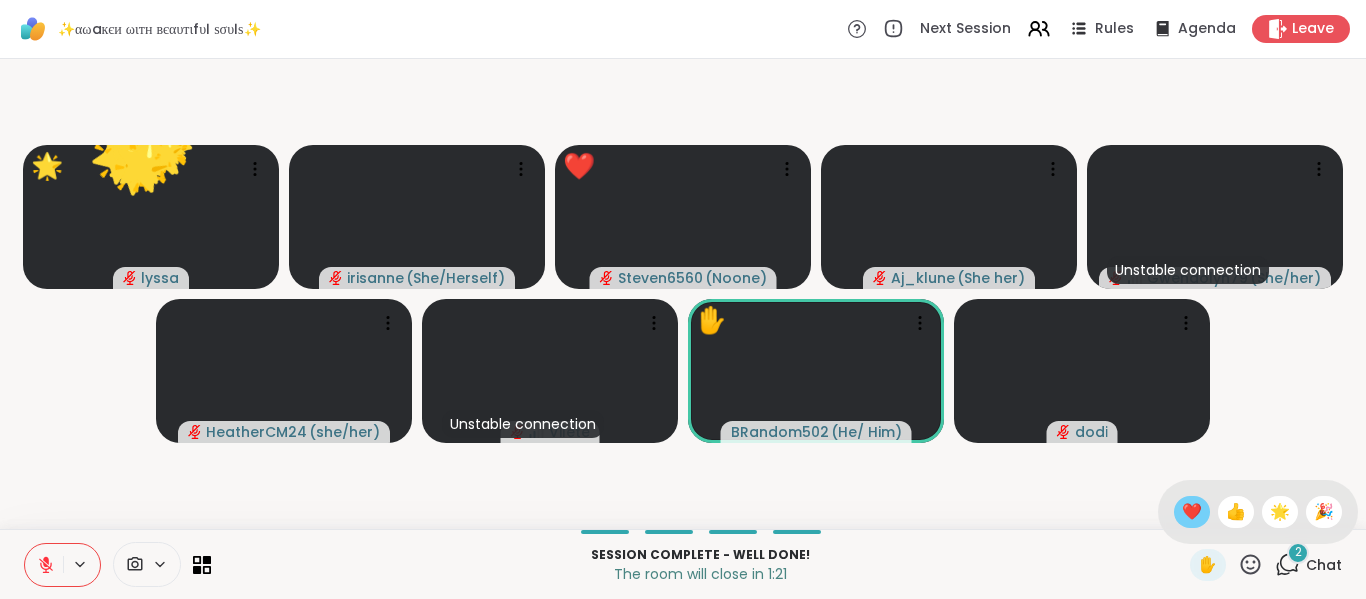click on "❤️" at bounding box center (1192, 512) 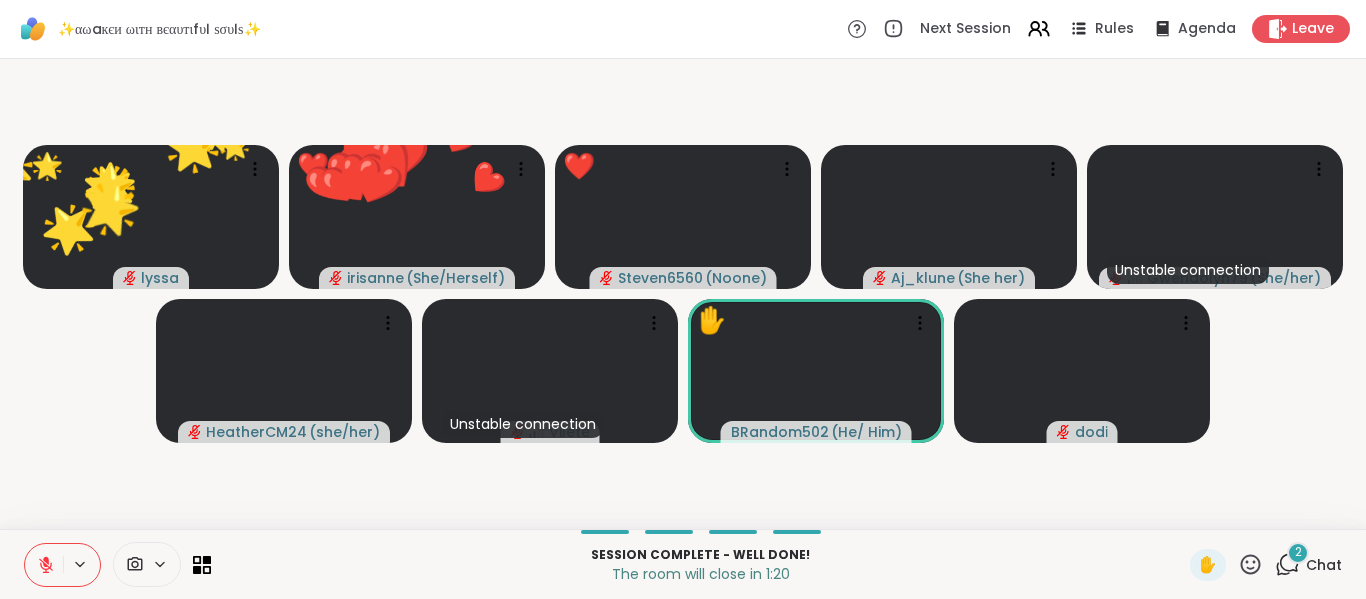 click 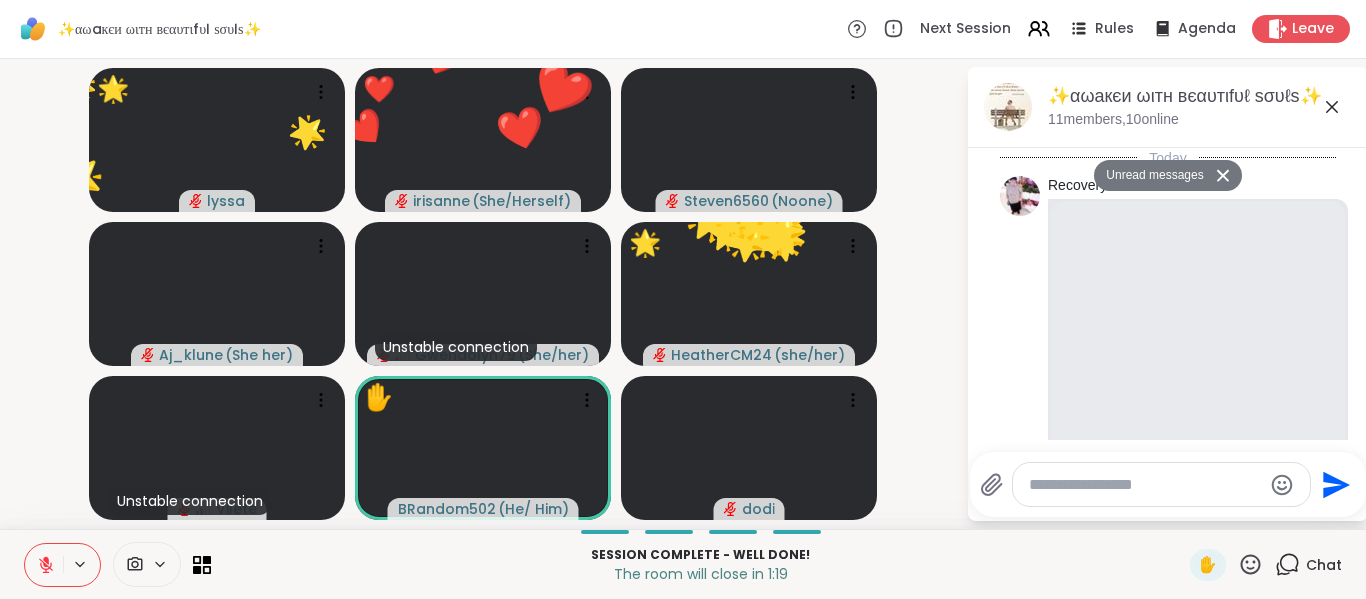 scroll, scrollTop: 9132, scrollLeft: 0, axis: vertical 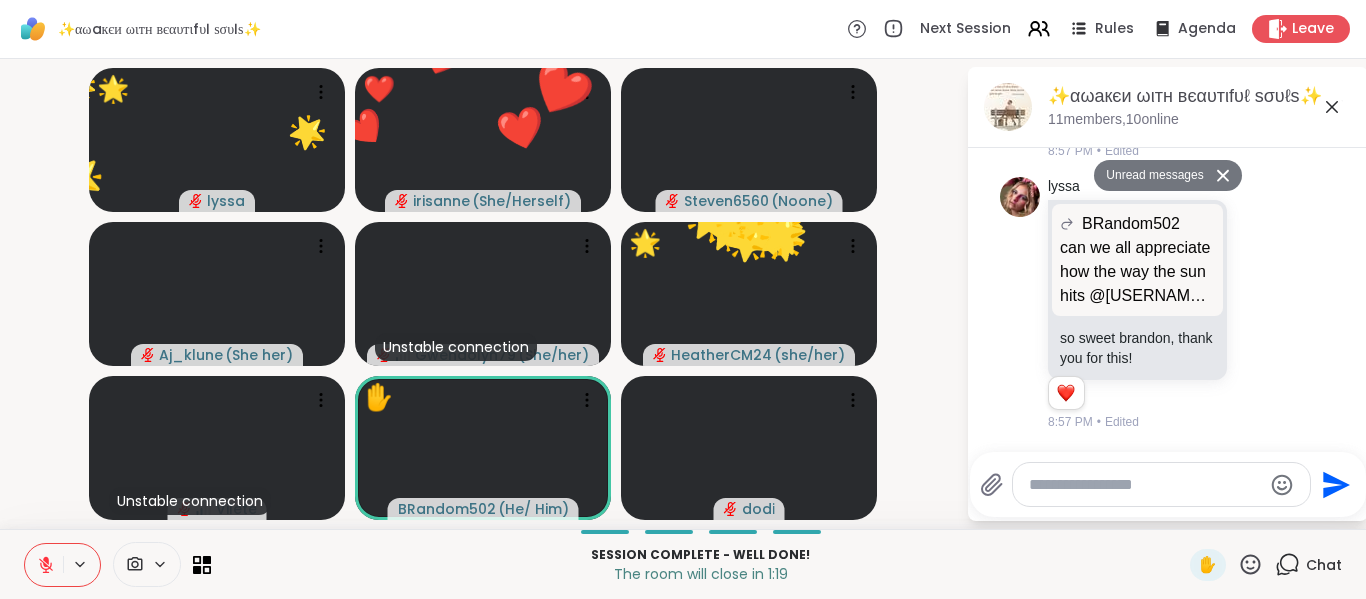 click at bounding box center (1145, 485) 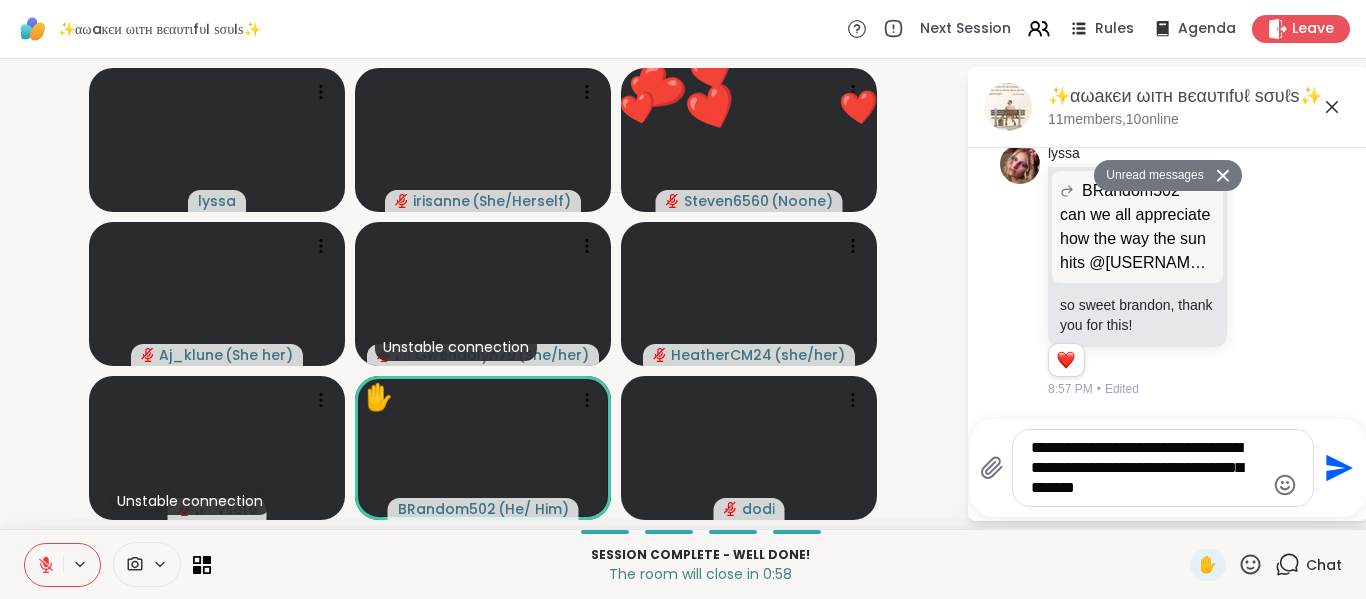 type on "**********" 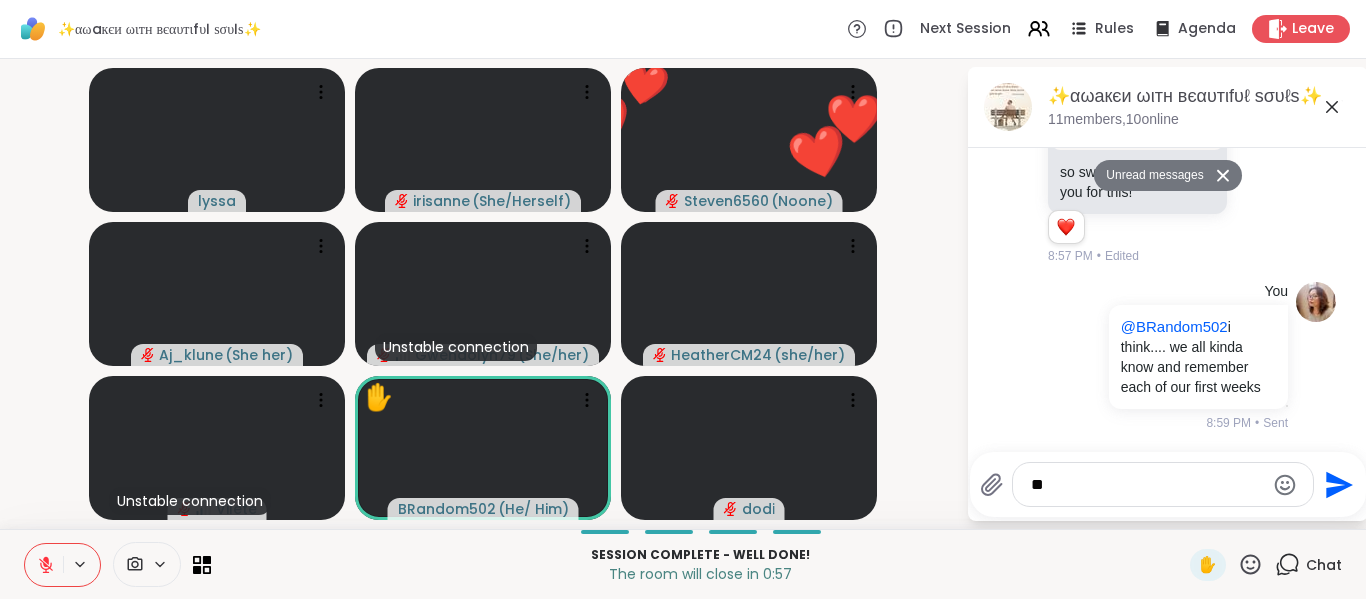 scroll, scrollTop: 9271, scrollLeft: 0, axis: vertical 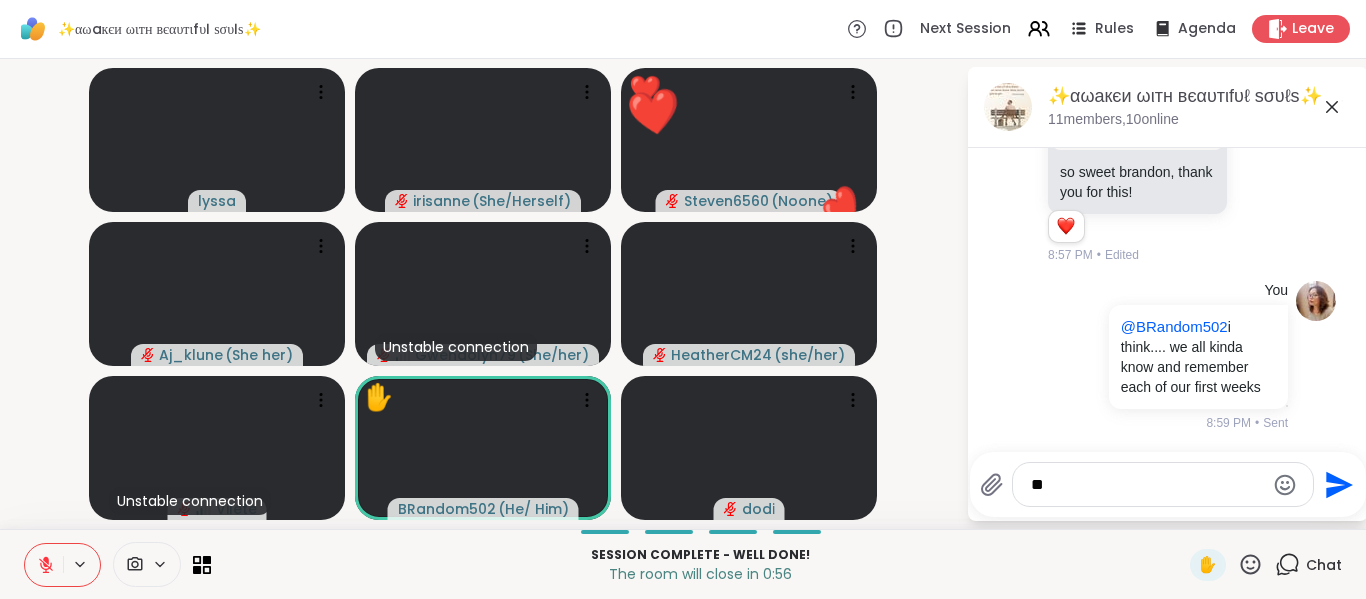 type on "*" 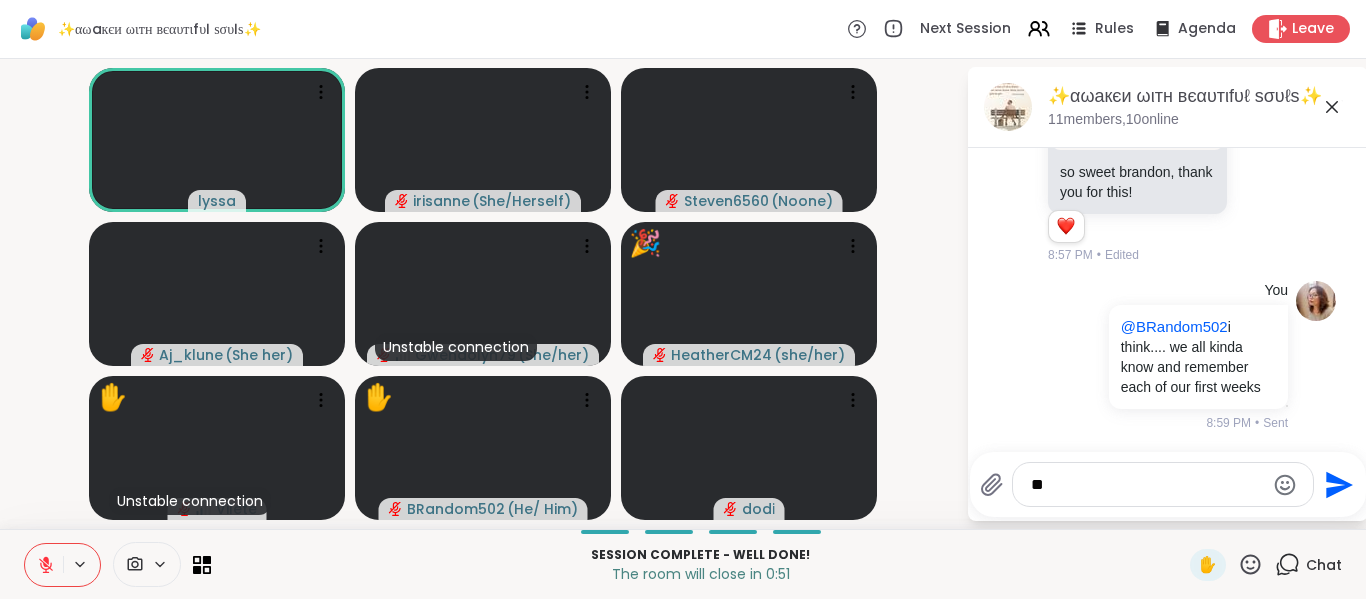 type on "*" 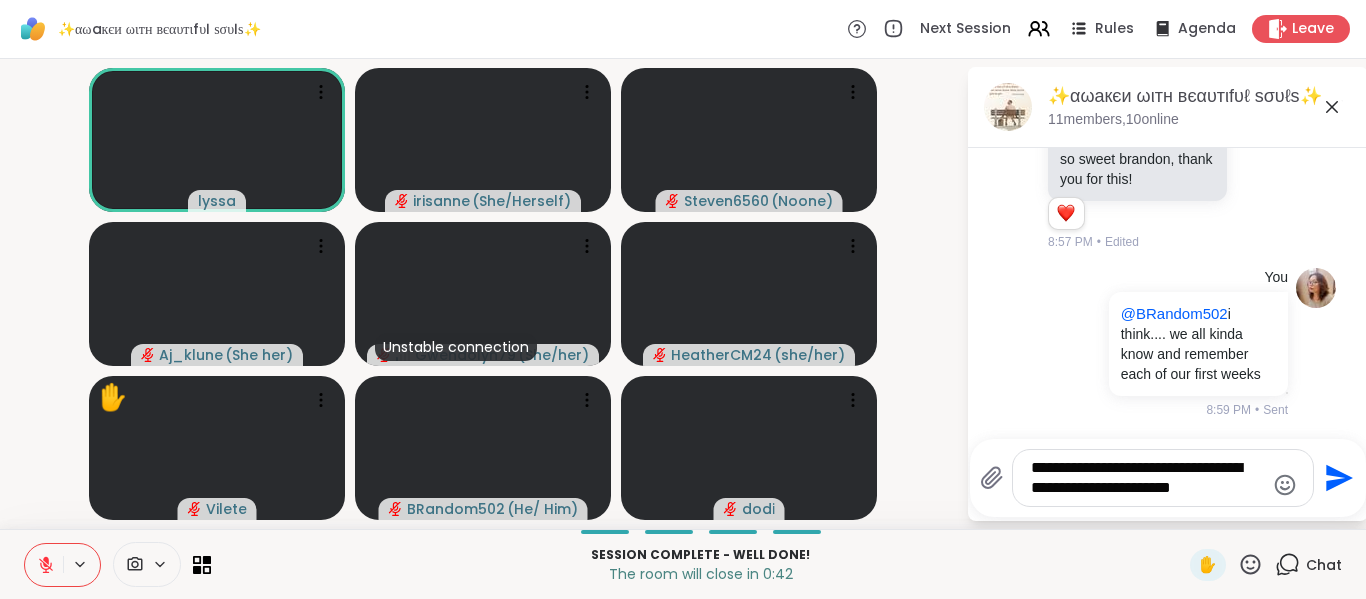 type on "**********" 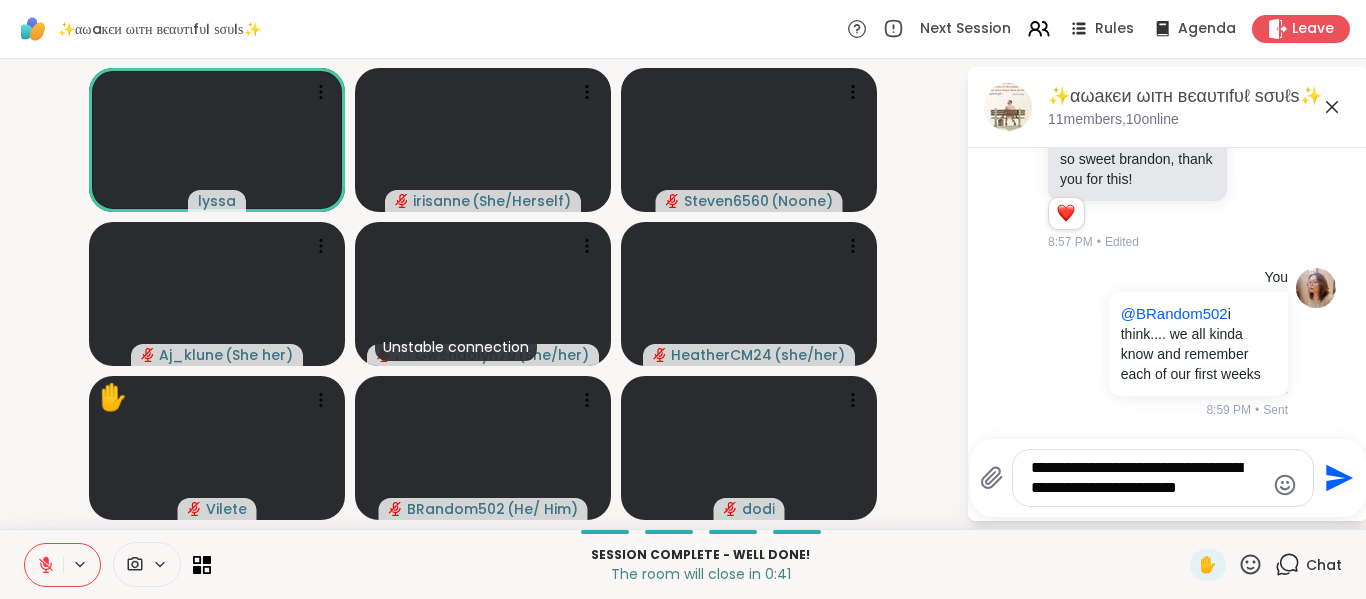 type 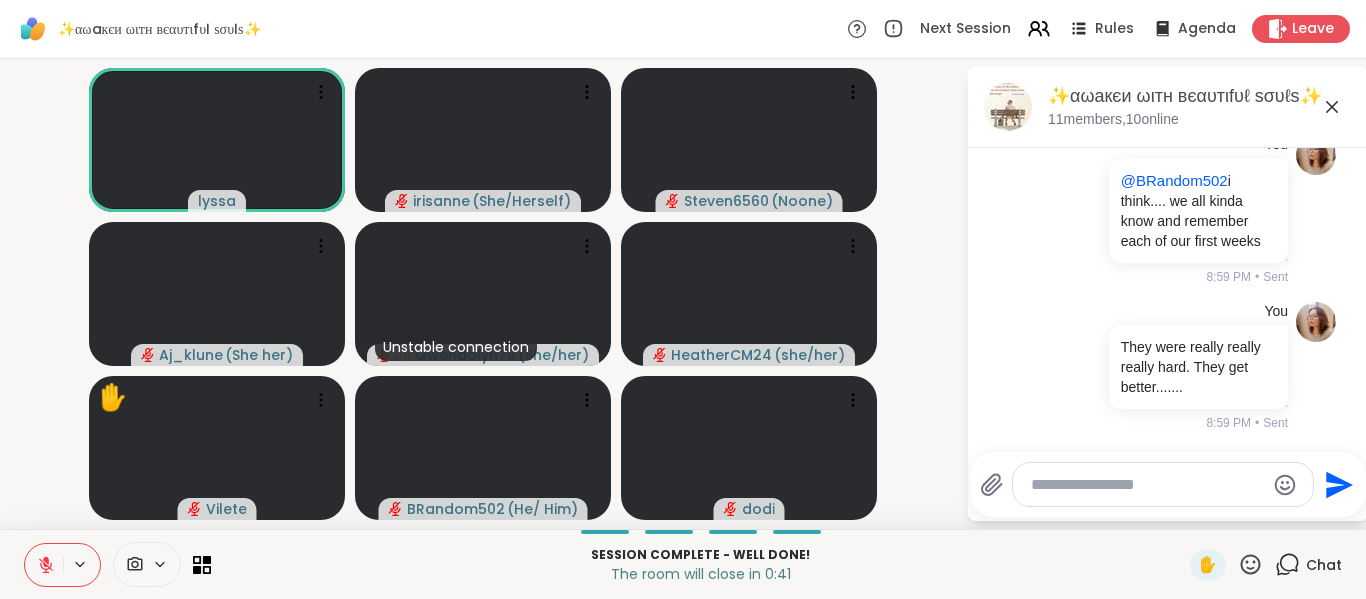 scroll, scrollTop: 9417, scrollLeft: 0, axis: vertical 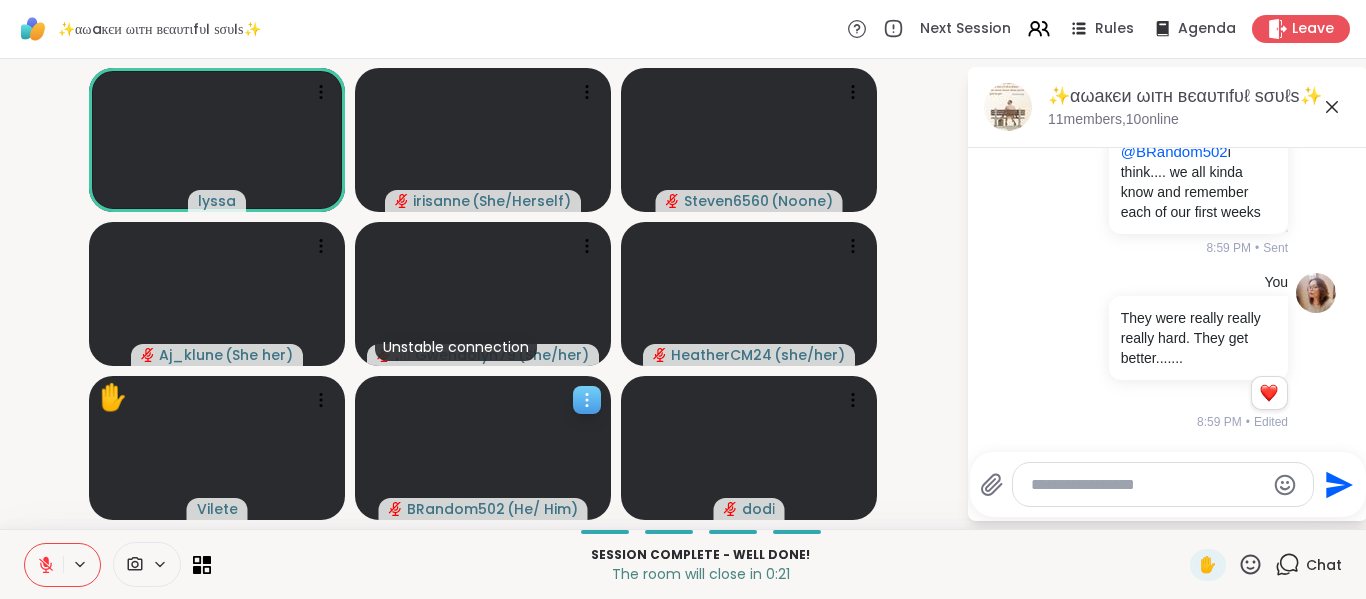 click 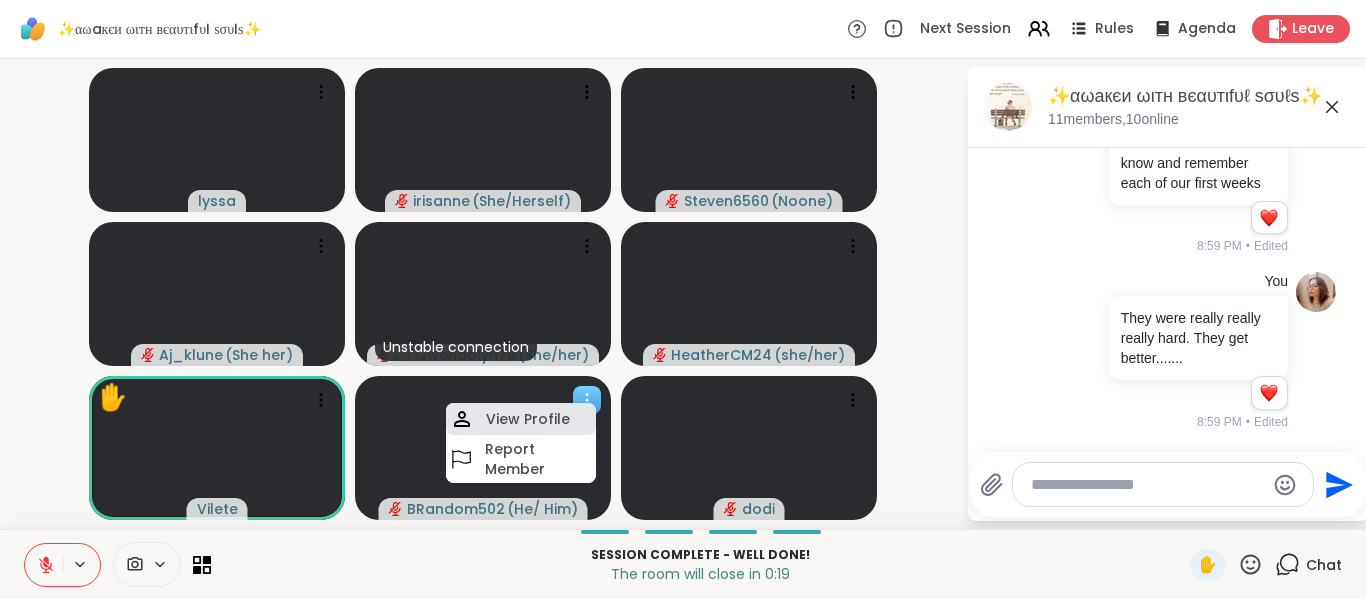 click on "View Profile" at bounding box center [521, 419] 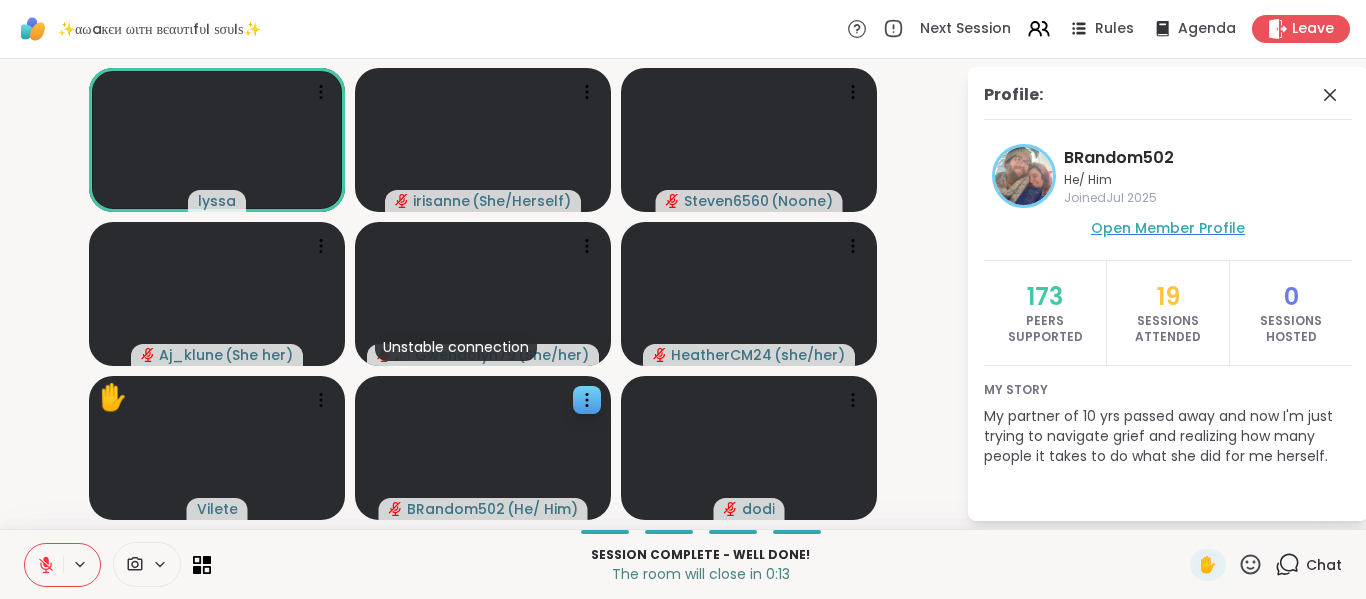 click on "Open Member Profile" at bounding box center [1168, 228] 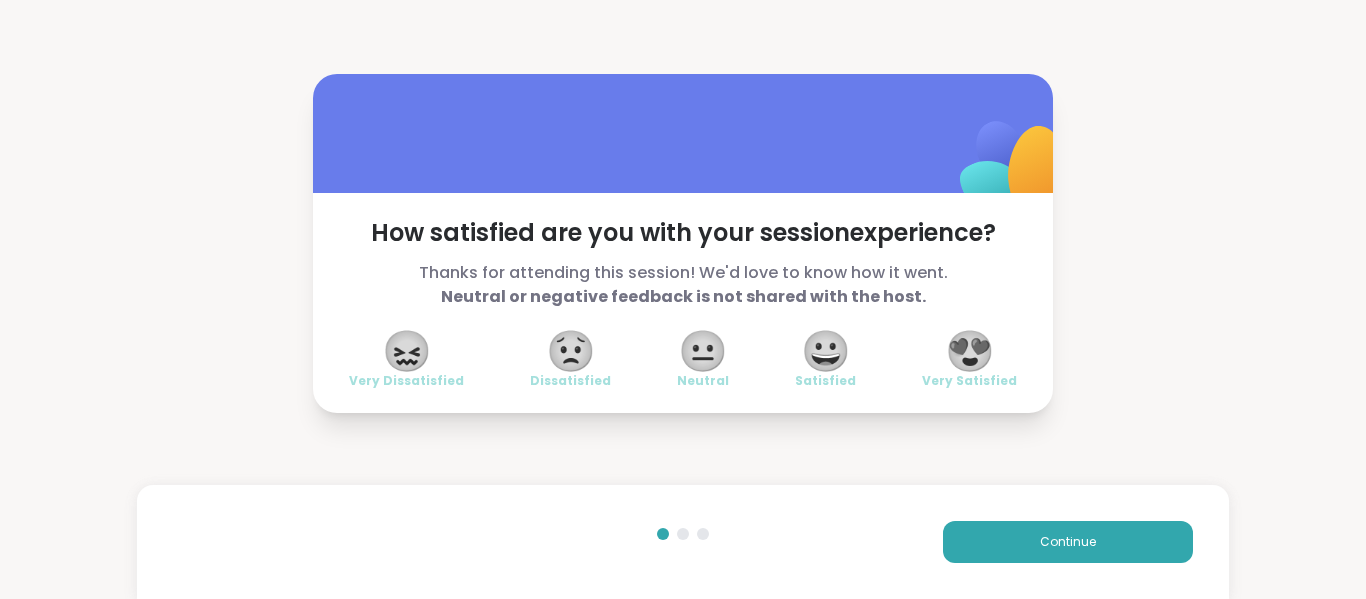 click on "😍" at bounding box center (970, 351) 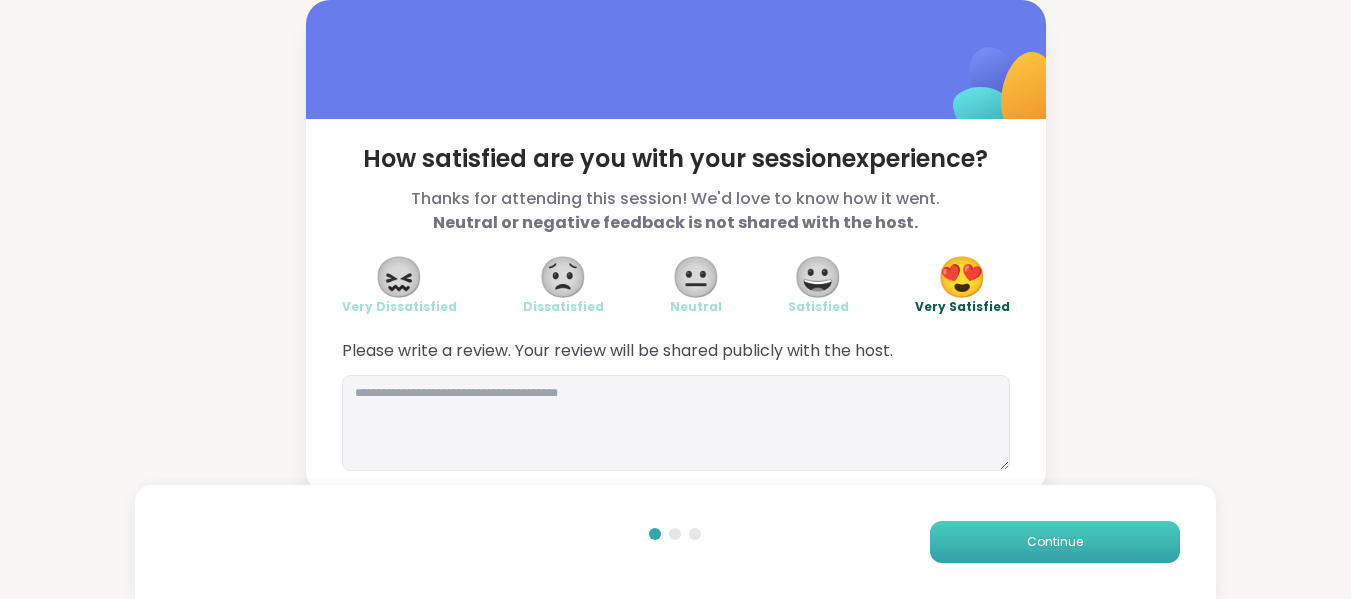 click on "Continue" at bounding box center [1055, 542] 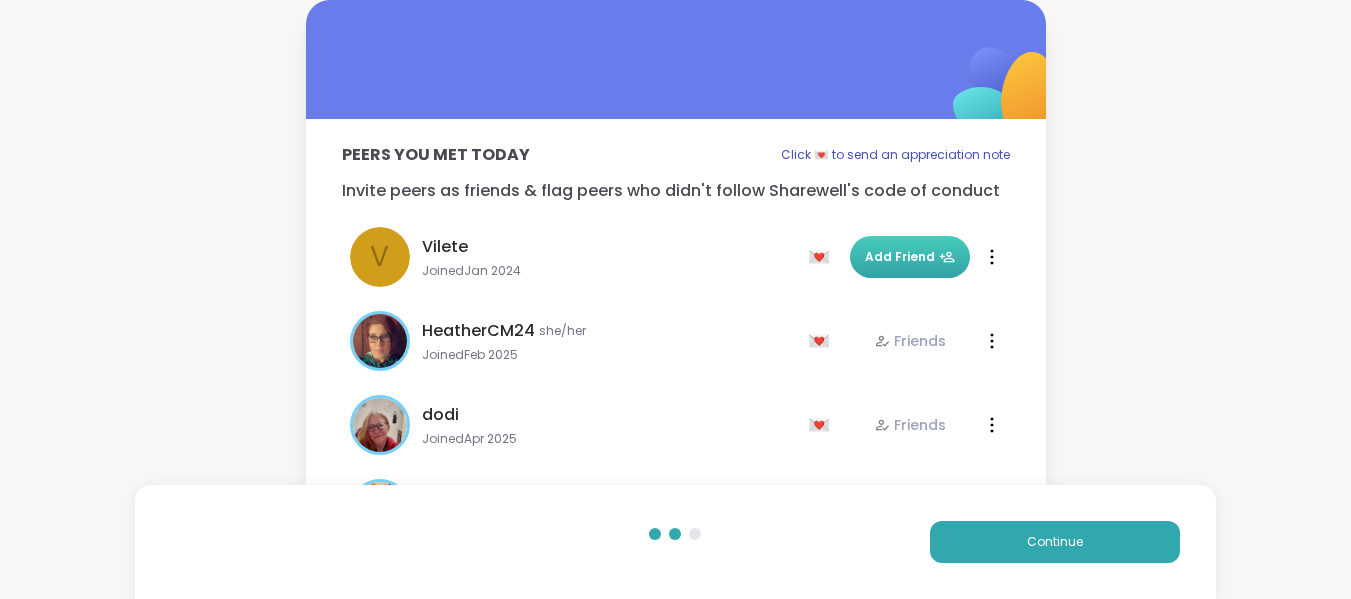 click on "Add Friend" at bounding box center (910, 257) 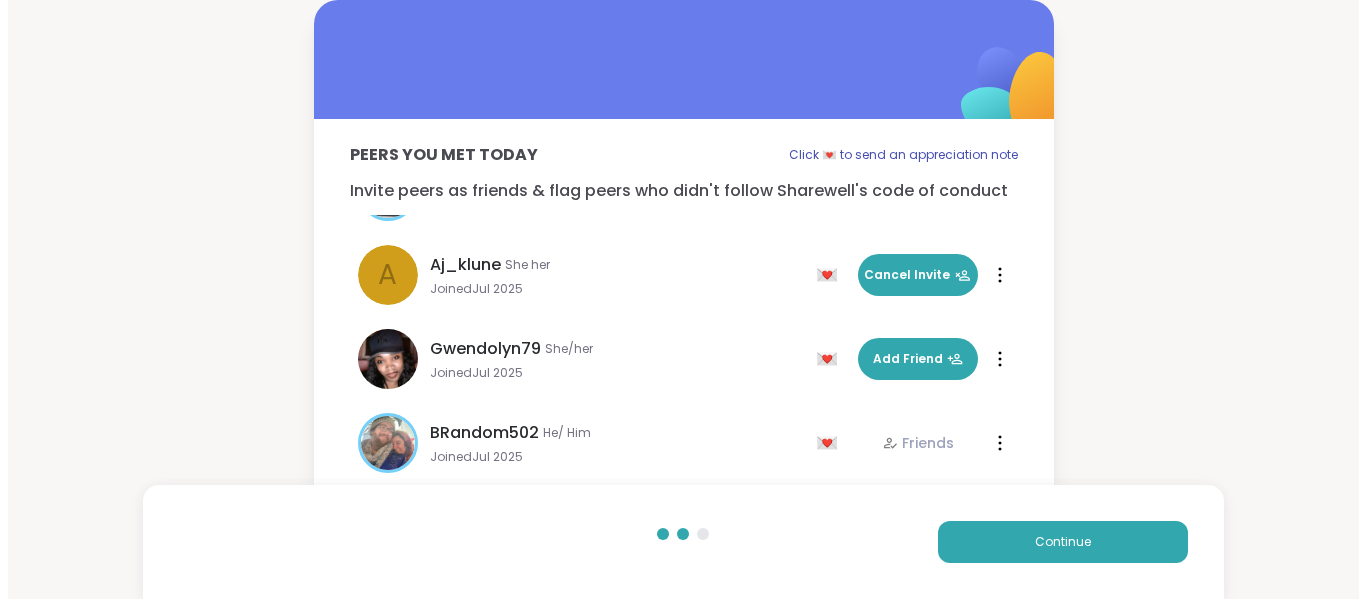 scroll, scrollTop: 0, scrollLeft: 0, axis: both 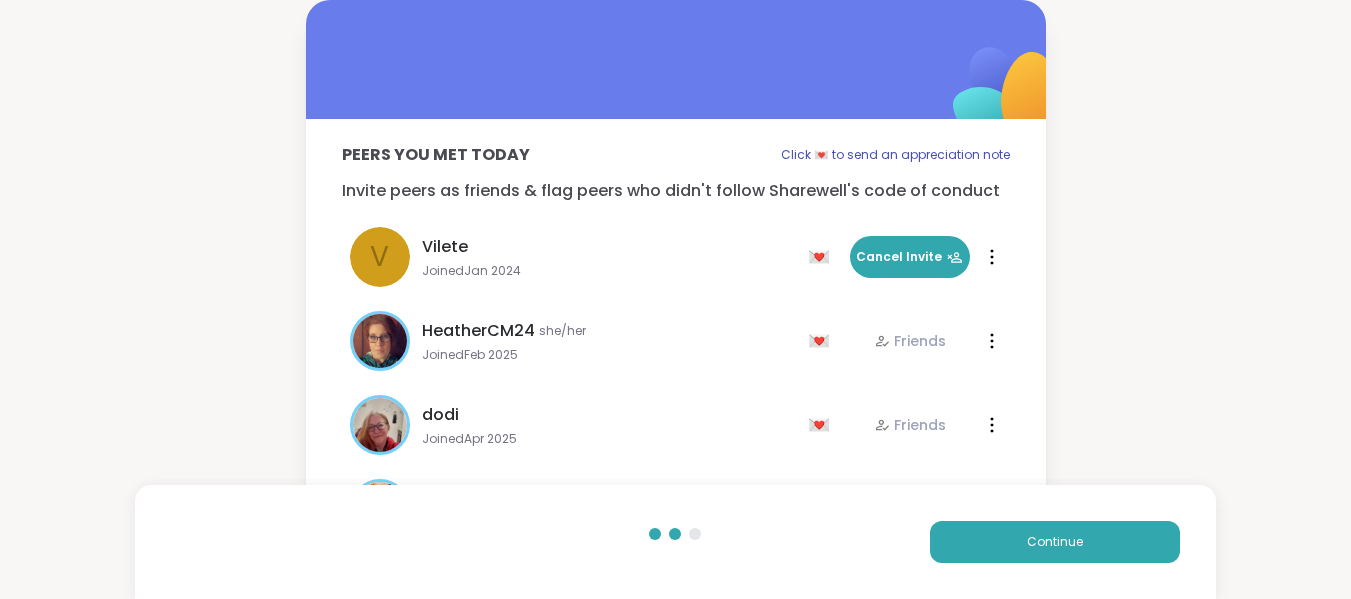 click on "Continue" at bounding box center [675, 542] 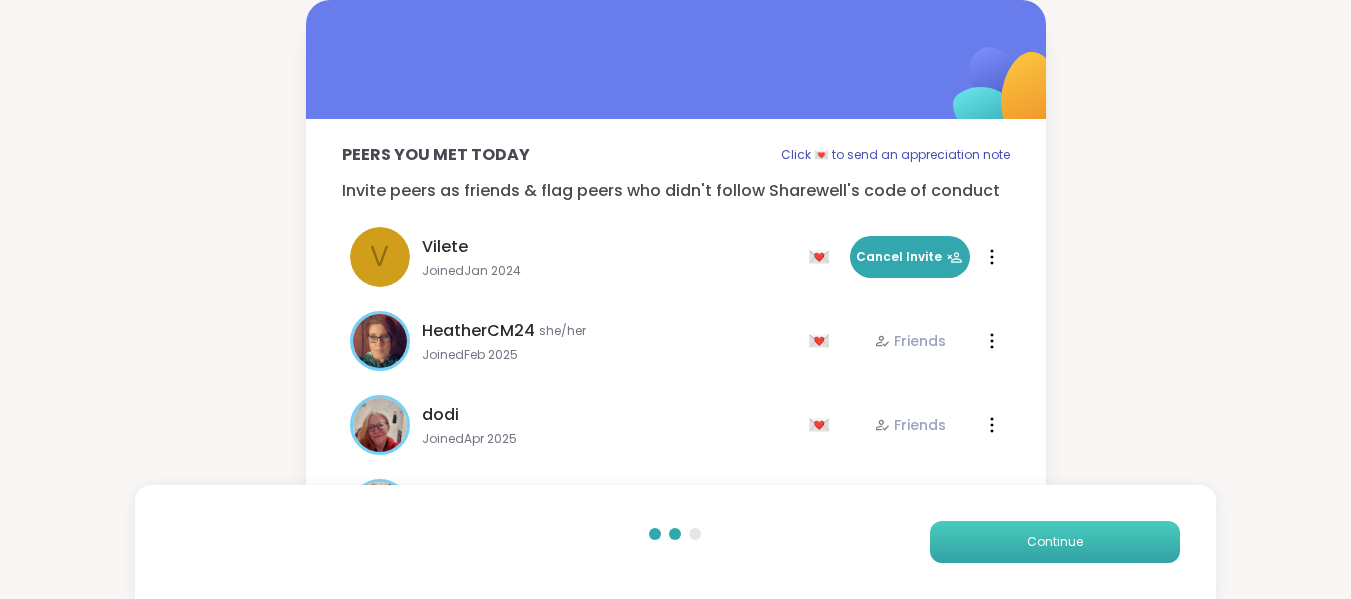 click on "Continue" at bounding box center (1055, 542) 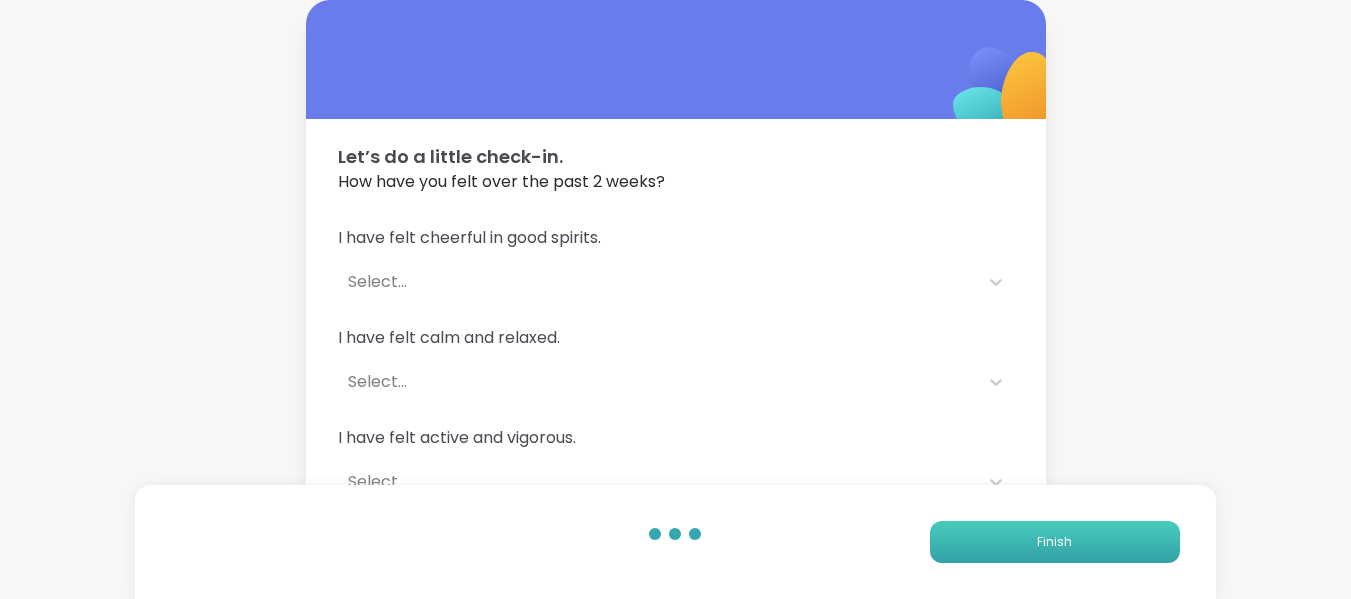 click on "Finish" at bounding box center [1055, 542] 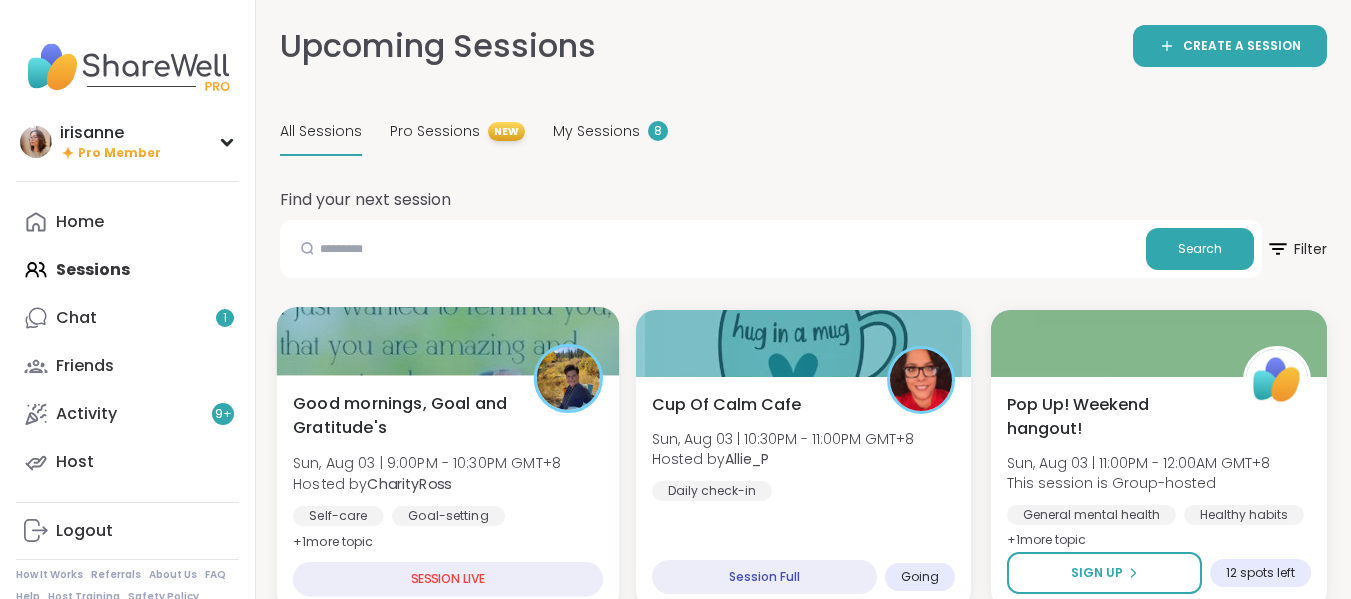 click on "Good mornings, Goal and Gratitude's" at bounding box center [402, 415] 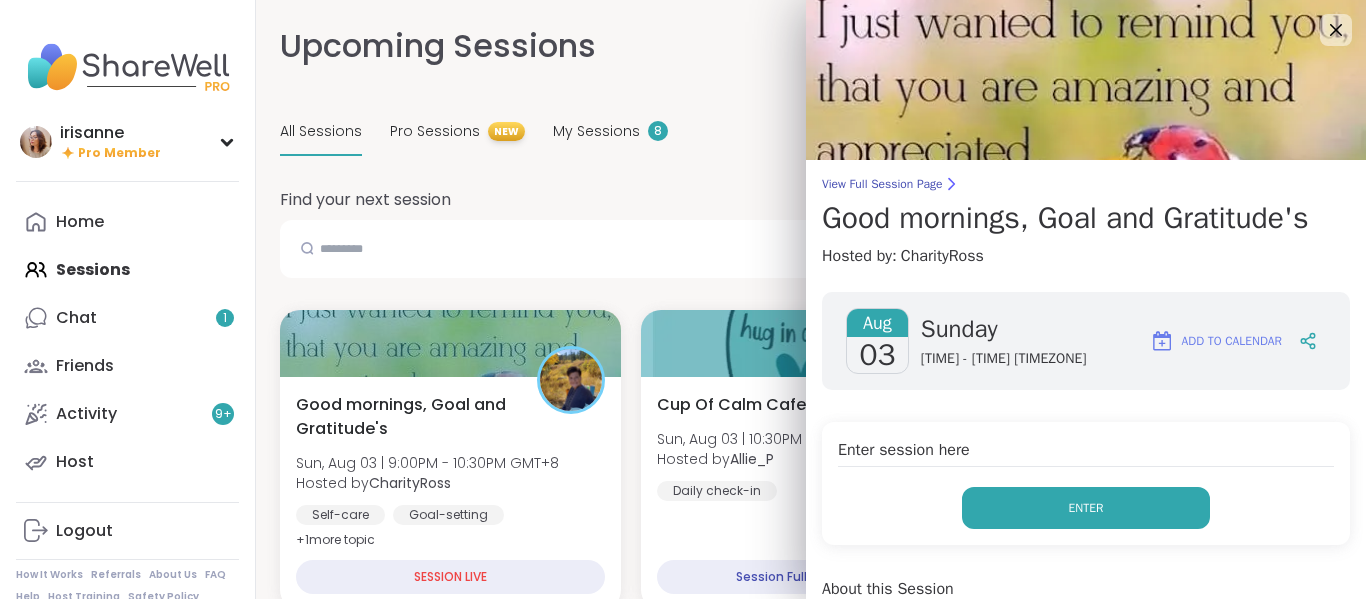 click on "Enter" at bounding box center [1086, 508] 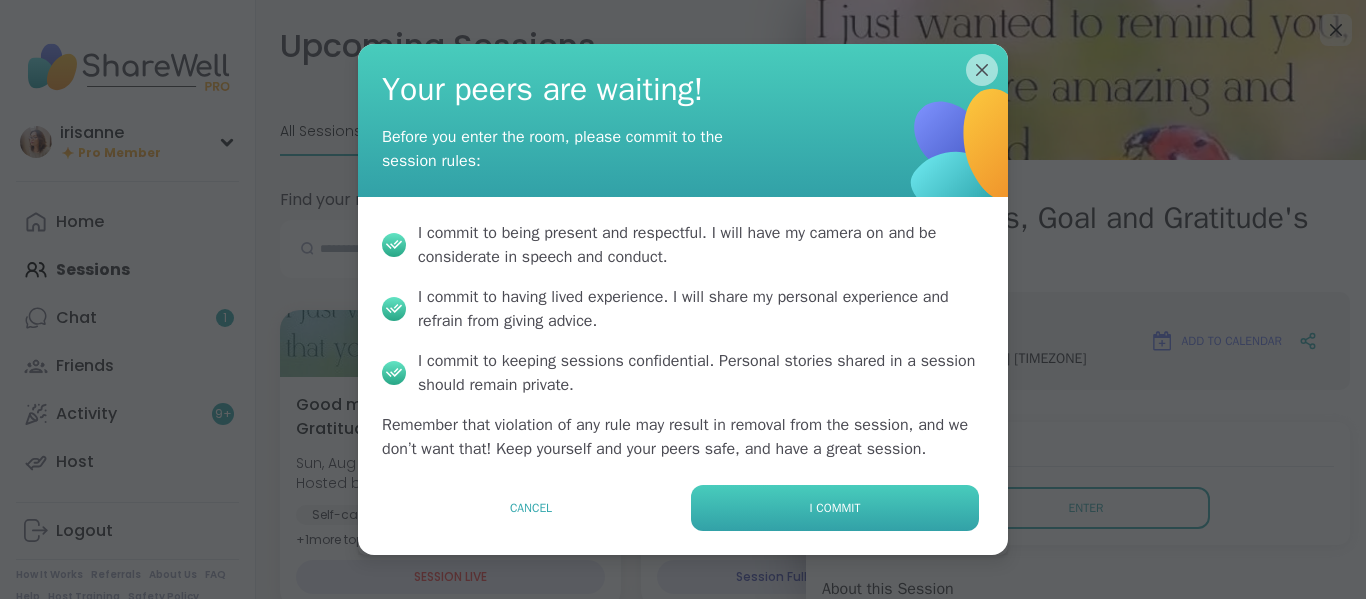 click on "I commit" at bounding box center (835, 508) 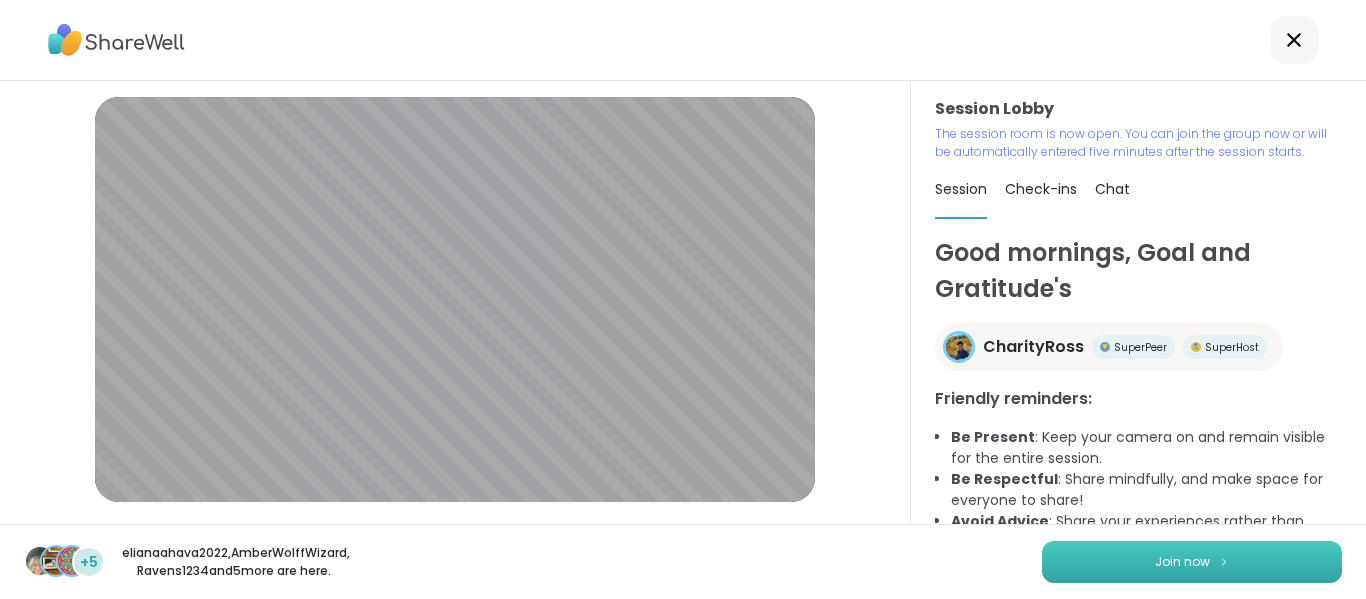 click on "Join now" at bounding box center [1192, 562] 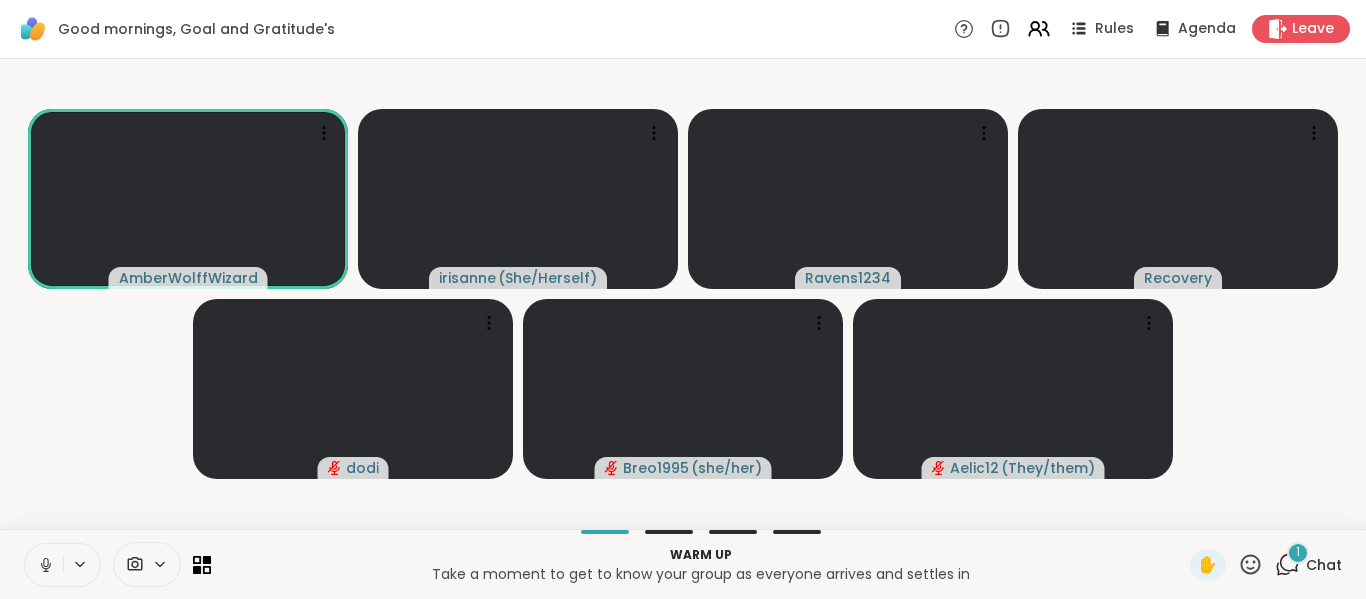 click 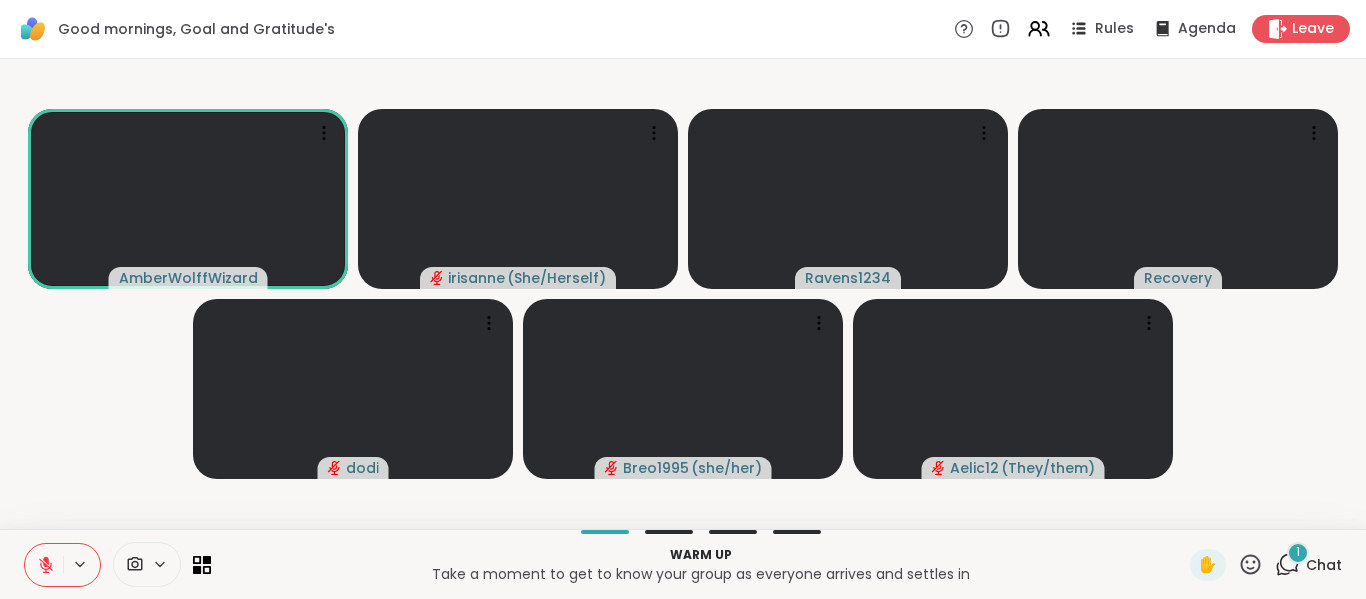 click 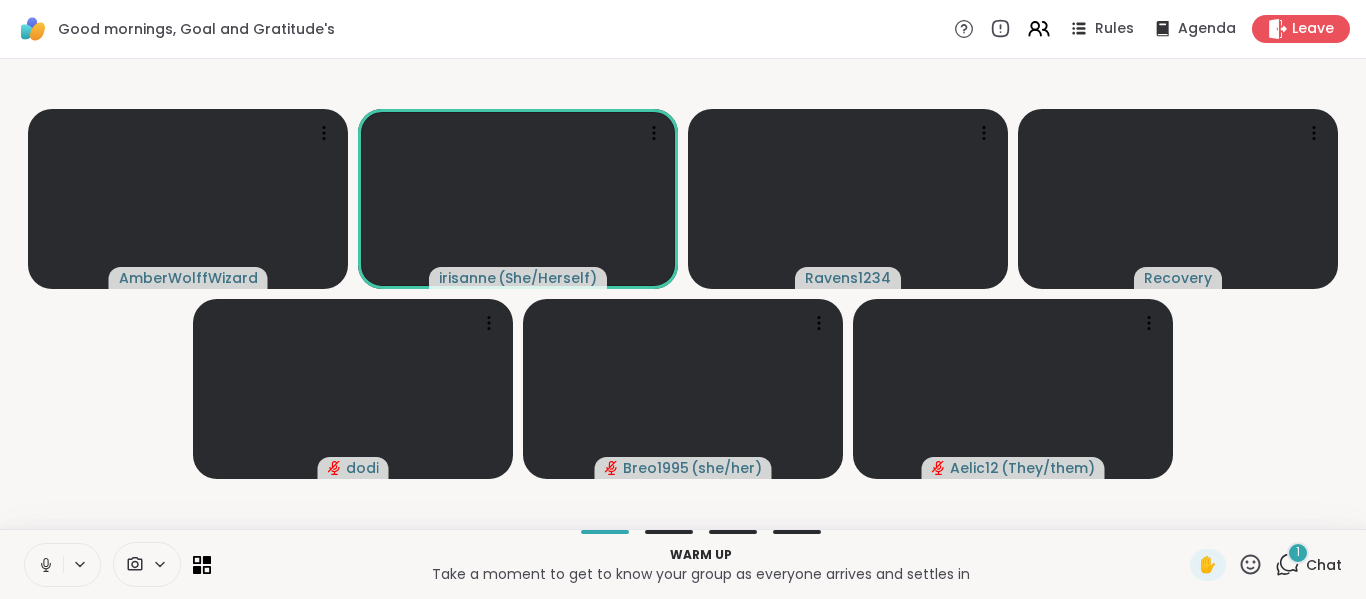 click 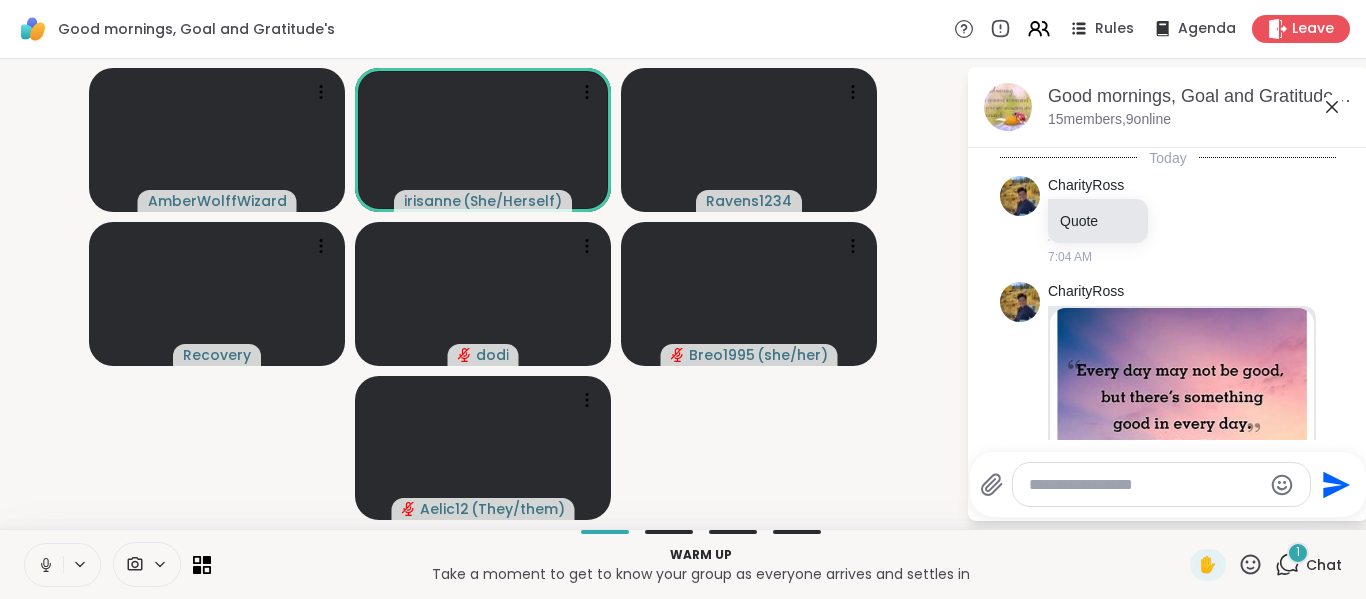 scroll, scrollTop: 1229, scrollLeft: 0, axis: vertical 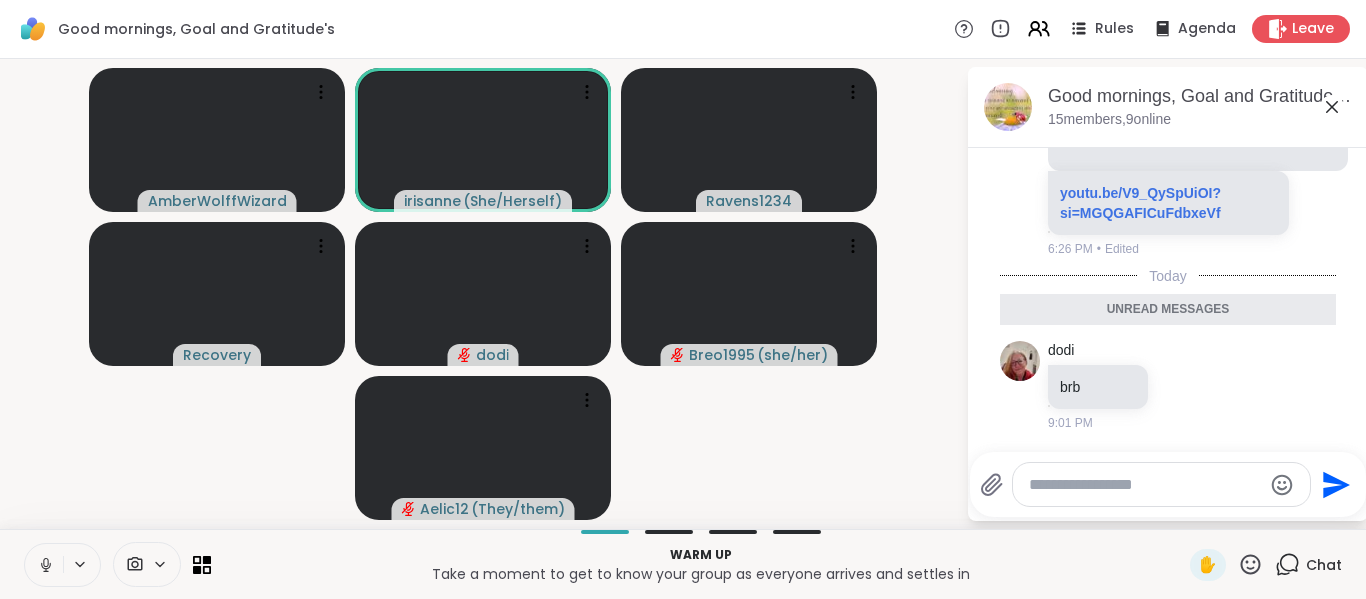 click 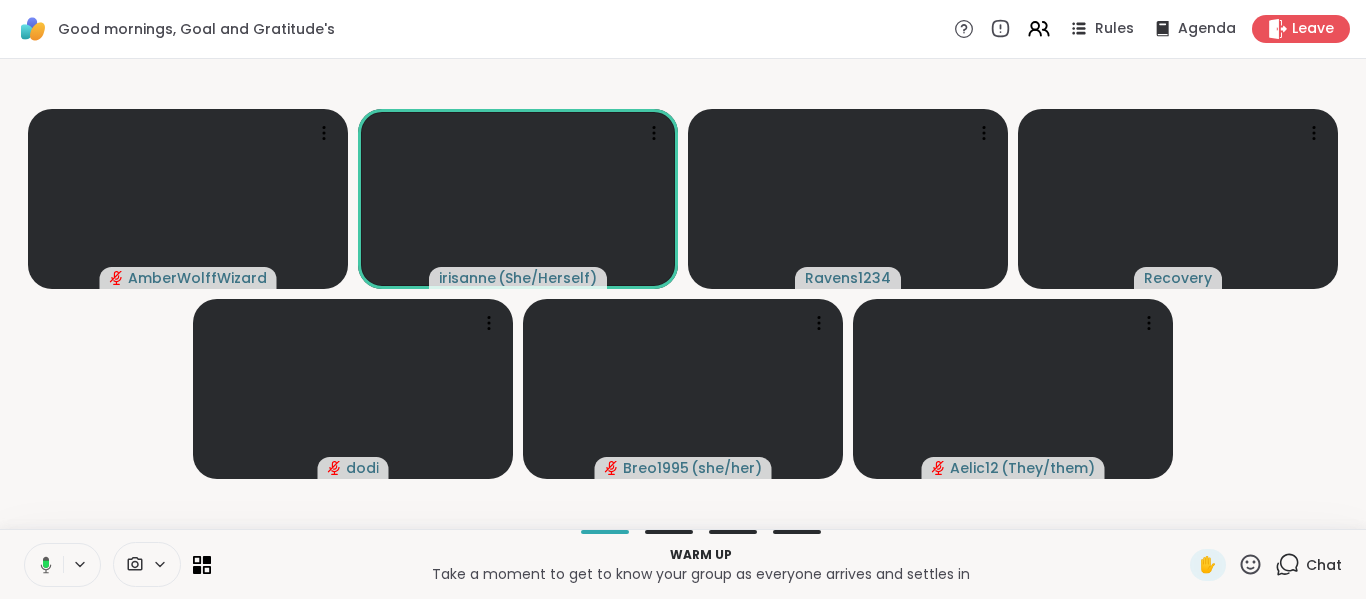 click 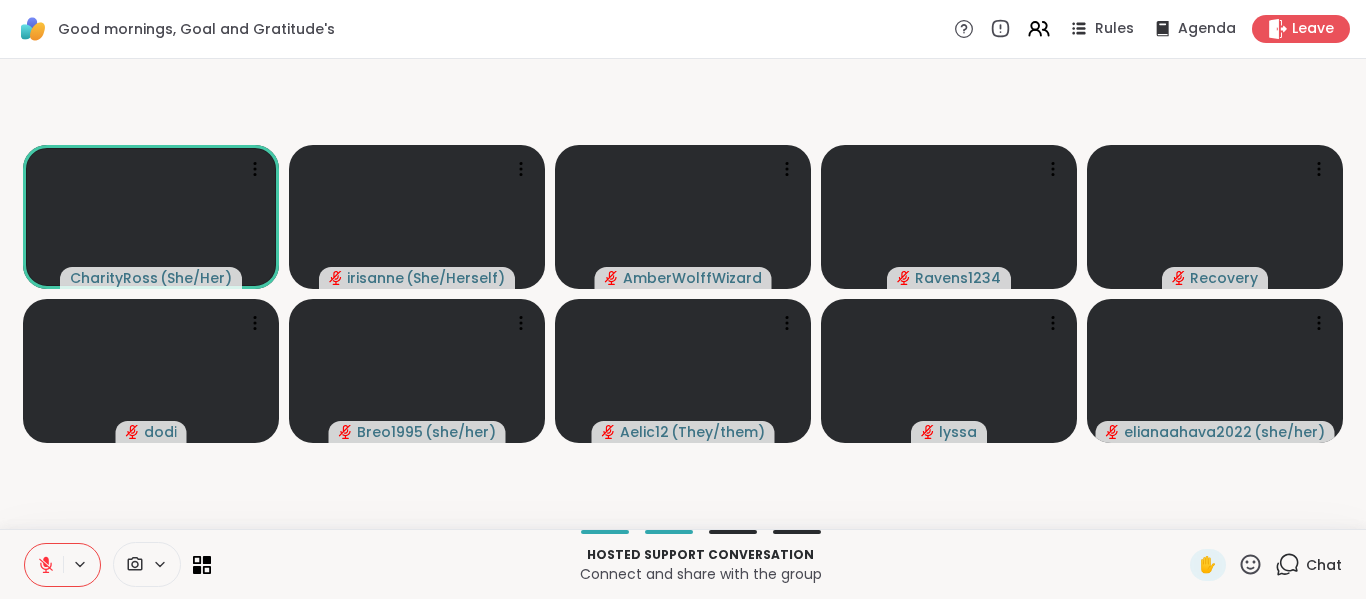 click at bounding box center [44, 565] 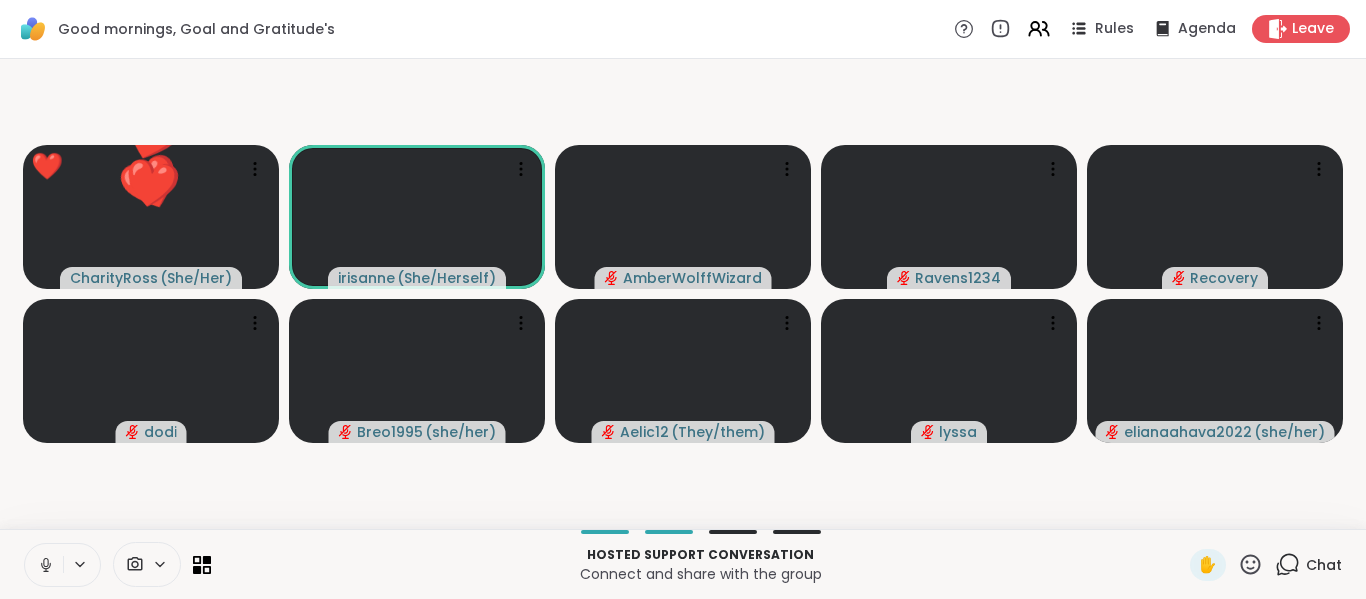 click at bounding box center (44, 565) 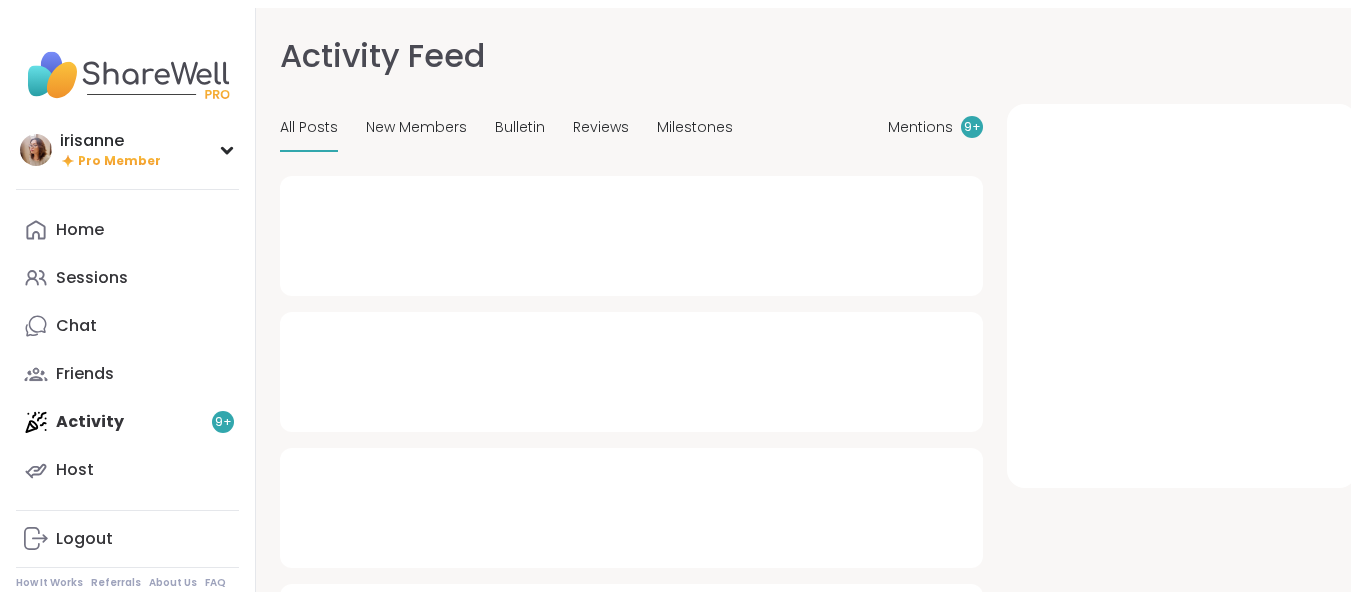scroll, scrollTop: 0, scrollLeft: 0, axis: both 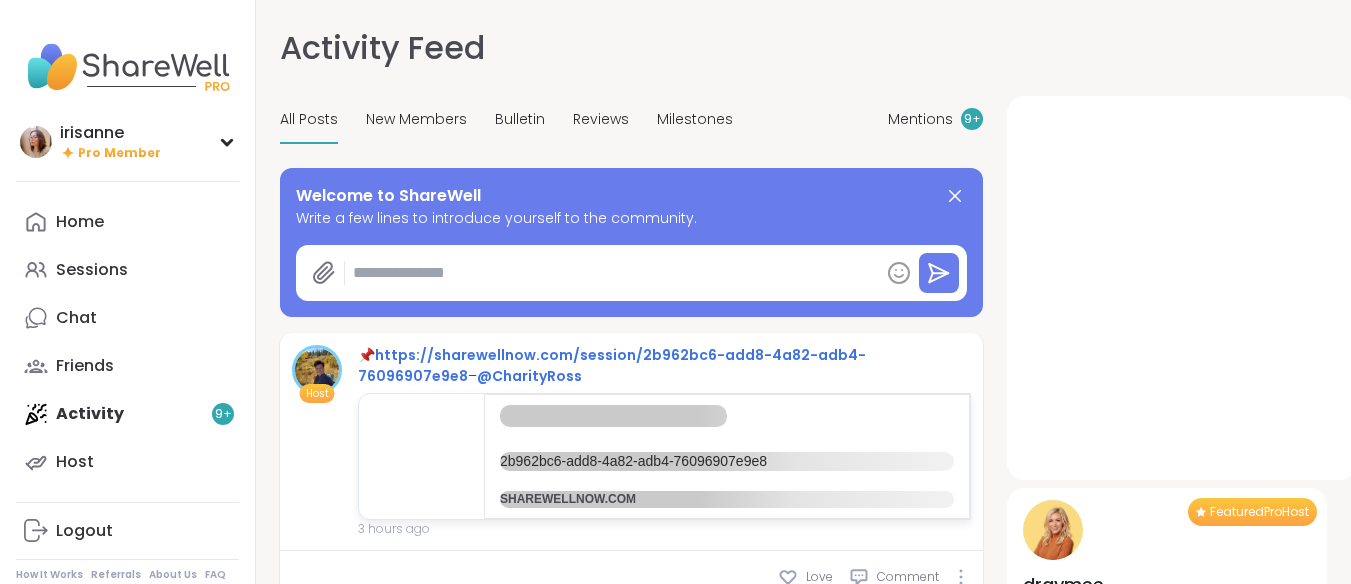 click on "Sessions" at bounding box center (92, 270) 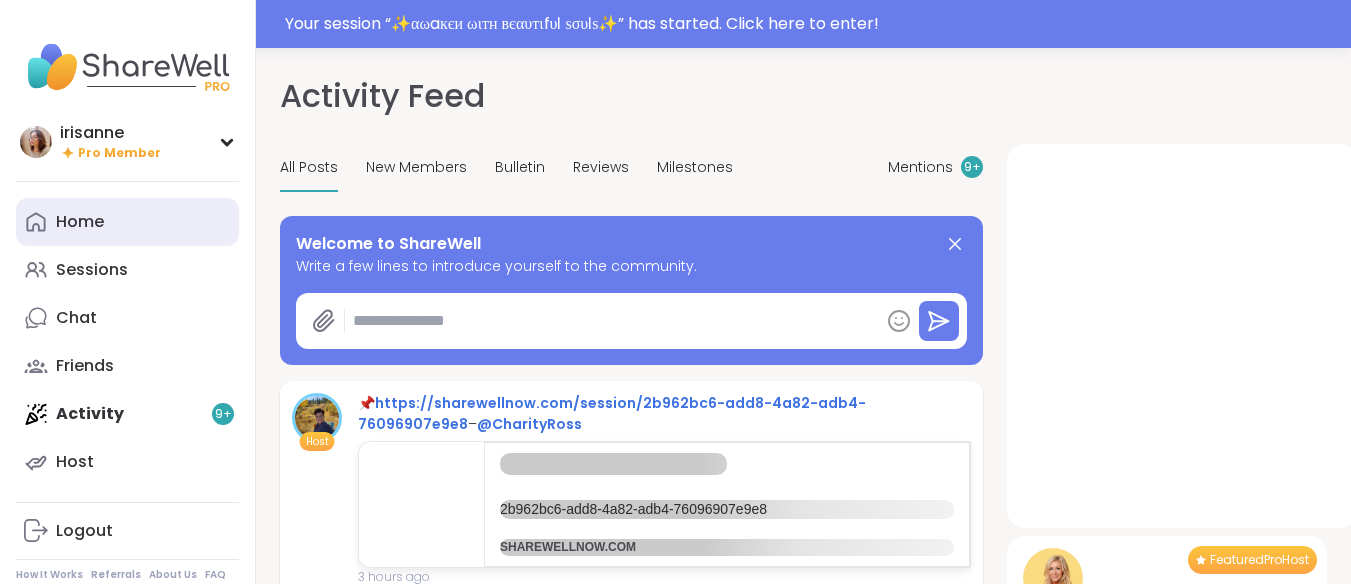 type on "*" 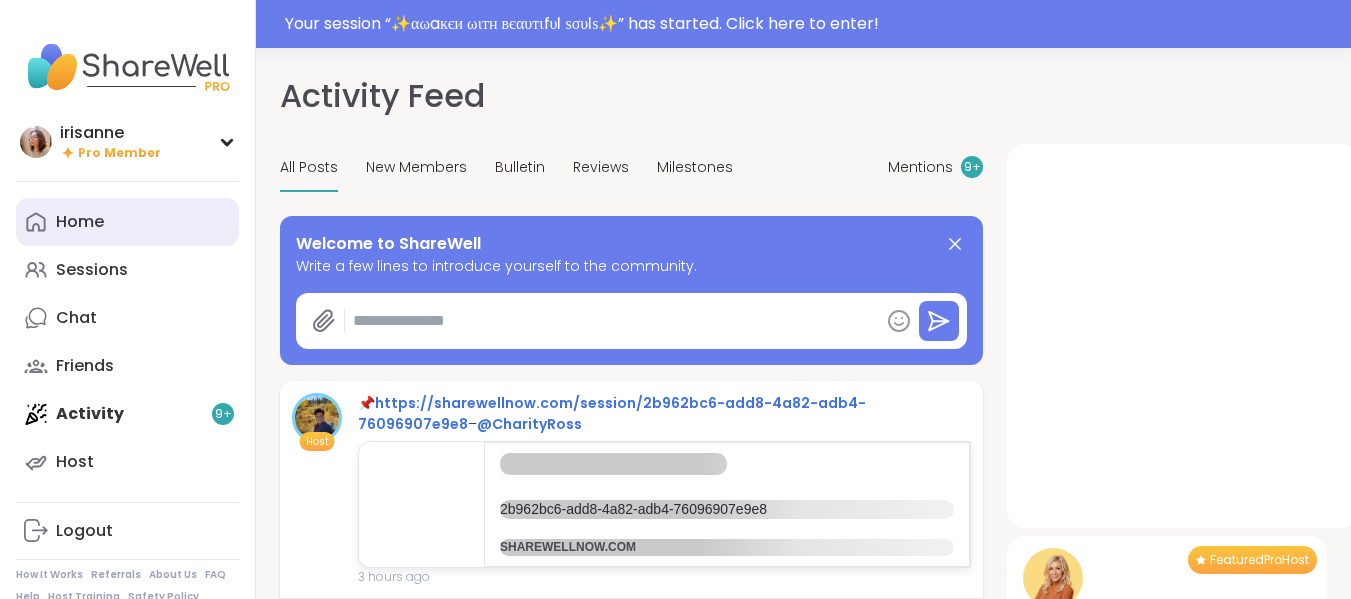 scroll, scrollTop: 0, scrollLeft: 0, axis: both 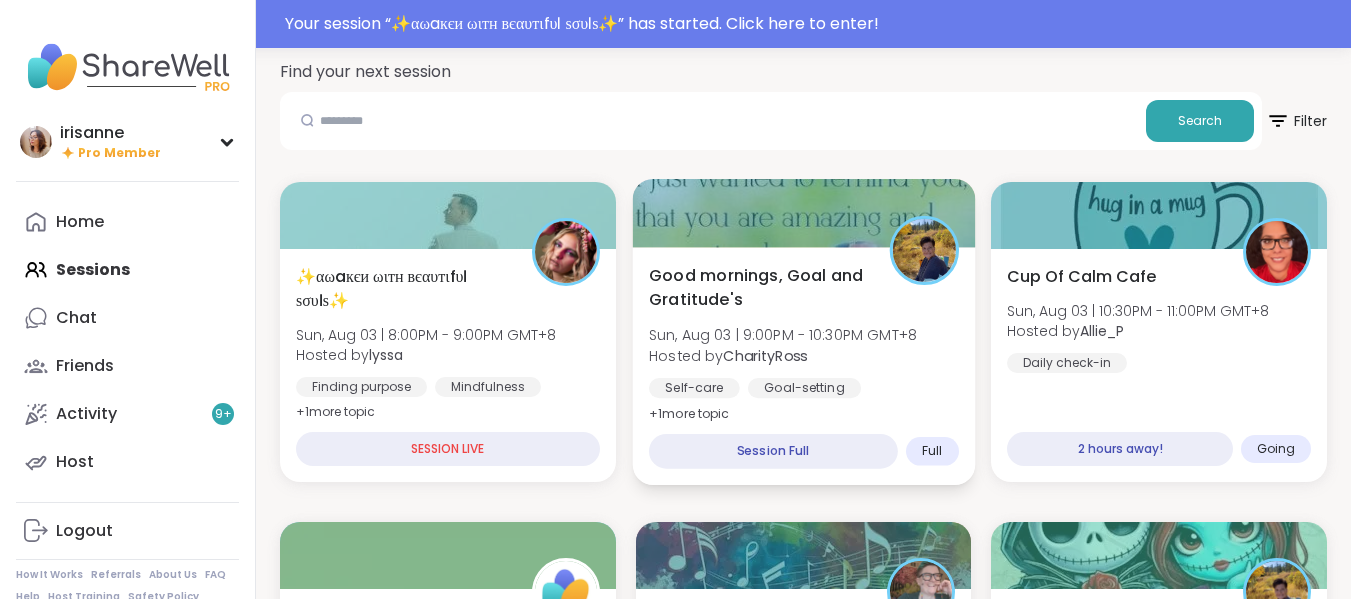 click on "Good mornings, Goal and Gratitude's" at bounding box center (758, 287) 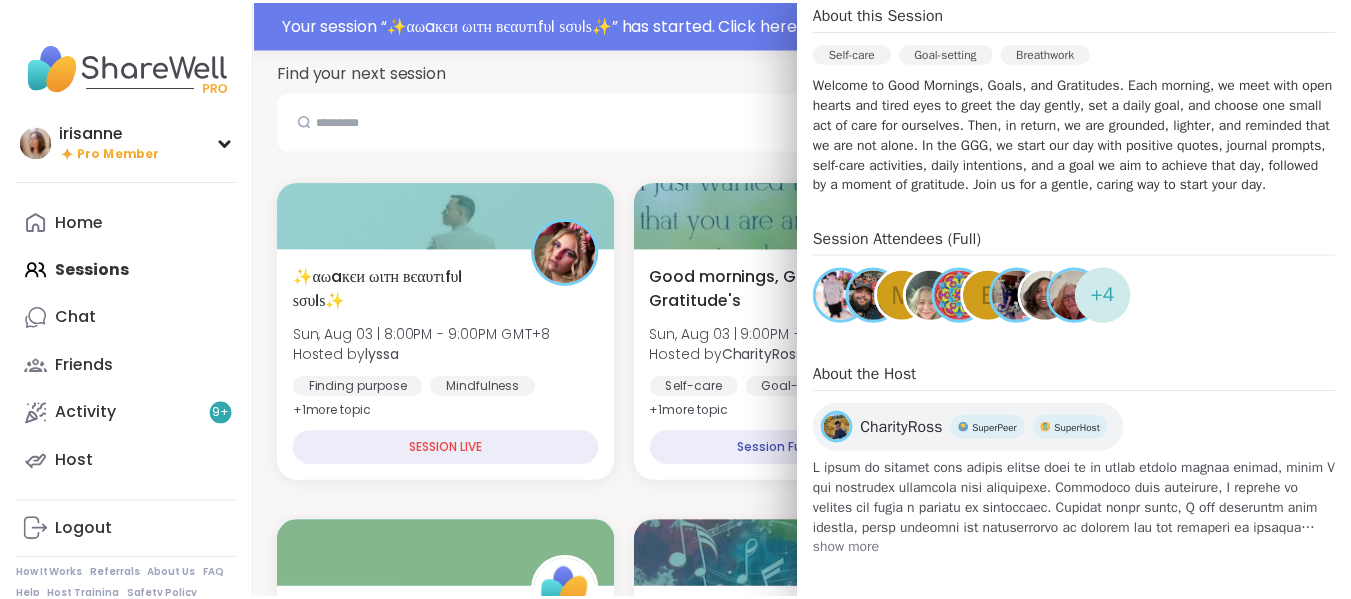 scroll, scrollTop: 450, scrollLeft: 0, axis: vertical 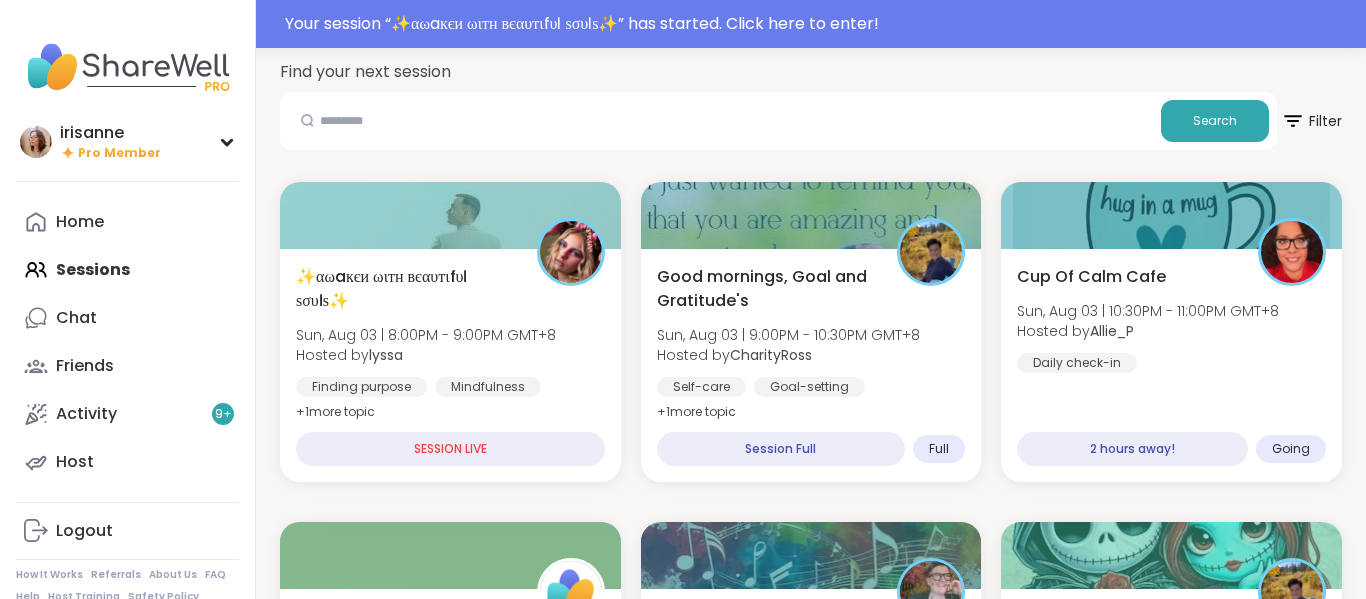 click on "✨αωaкєи ωιтн вєαυтιfυℓ ѕσυℓѕ✨ Sun, Aug 03 | 8:00PM - 9:00PM GMT+8 Hosted by  lyssa Finding purpose Mindfulness Emotional regulation + 1  more topic SESSION LIVE  Good mornings, Goal and Gratitude's  Sun, Aug 03 | 9:00PM - 10:30PM GMT+8 Hosted by  CharityRoss Self-care Goal-setting Breathwork + 1  more topic Session Full Full Cup Of Calm Cafe Sun, Aug 03 | 10:30PM - 11:00PM GMT+8 Hosted by  Allie_P Daily check-in 2 hours away! Going Pop Up! Weekend hangout! Sun, Aug 03 | 11:00PM - 12:00AM GMT+8 This session is Group-hosted General mental health Healthy habits Self-care + 1  more topic Sign Up 13 spots left Musical Healing Sun, Aug 03 | 11:00PM - 12:30AM GMT+8 Hosted by  Ash3 Healing Healthy habits Self-care Session Full Full Pop up! Weekend hangout! Sun, Aug 03 | 11:00PM - 12:00AM GMT+8 Hosted by  CharityRoss Self-care Healthy habits General mental health + 1  more topic Sign Up 10 spots left Walk & Talk sunday pop-up 1 of 2 Mon, Aug 04 | 12:30AM - 1:00AM GMT+8 Hosted by  Sunnyt" at bounding box center [811, 2202] 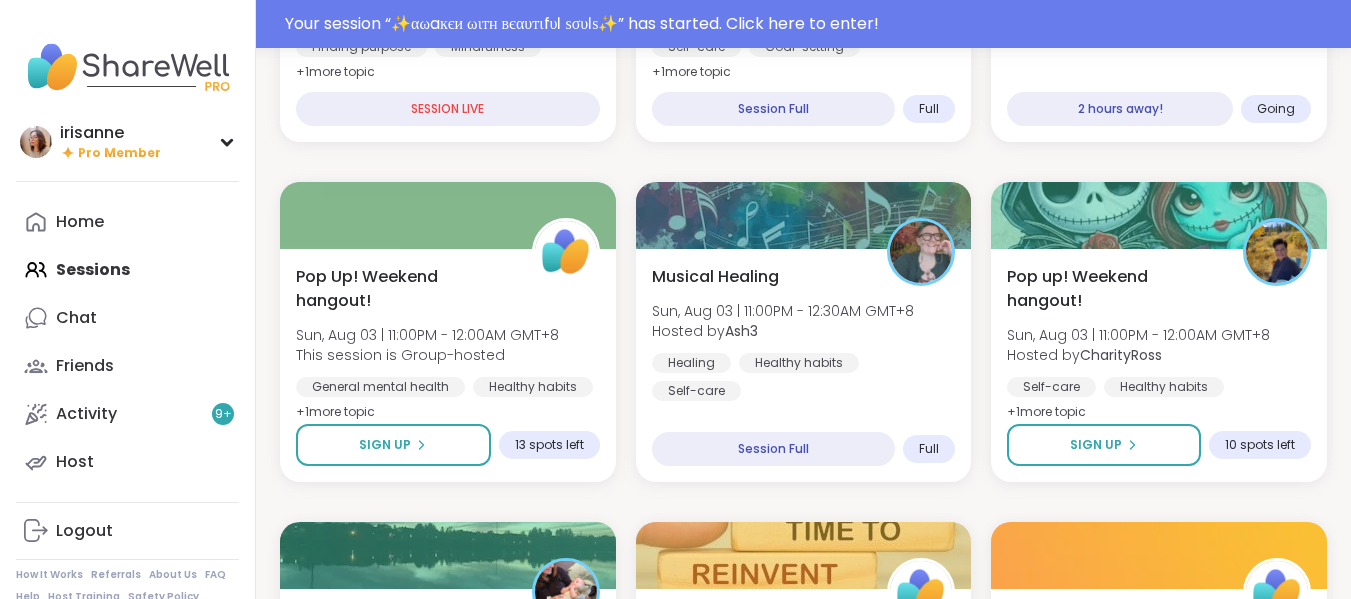 scroll, scrollTop: 517, scrollLeft: 0, axis: vertical 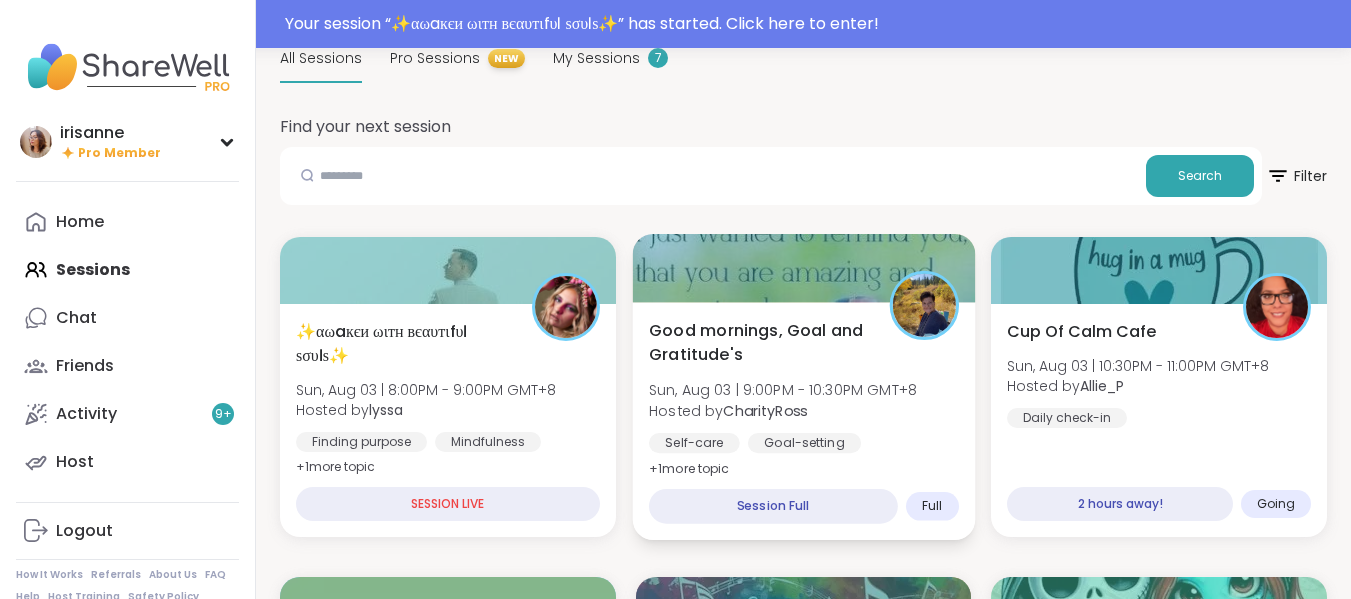 click on "Good mornings, Goal and Gratitude's" at bounding box center [758, 342] 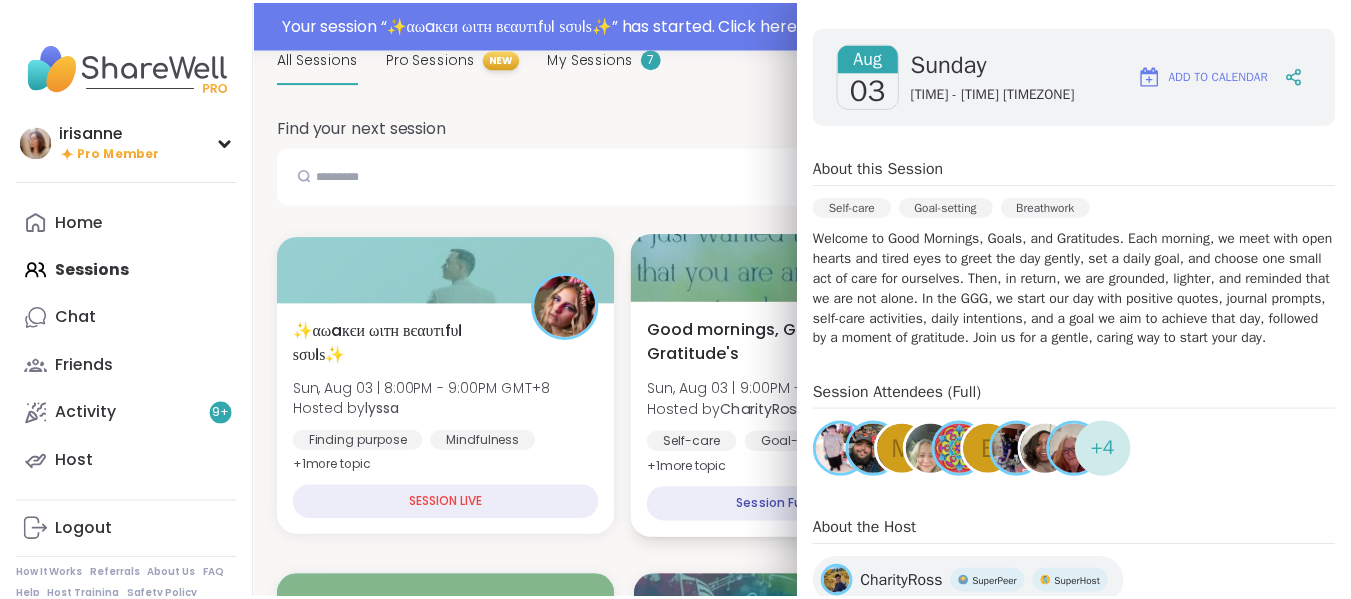scroll, scrollTop: 267, scrollLeft: 0, axis: vertical 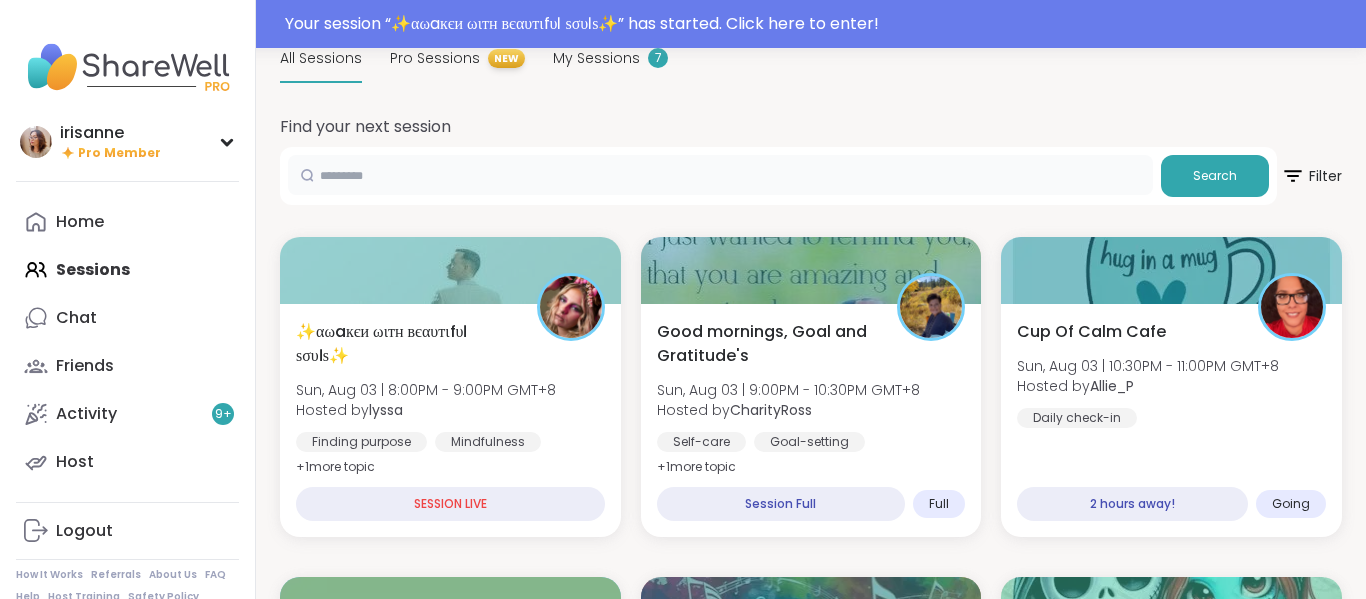 click at bounding box center [720, 175] 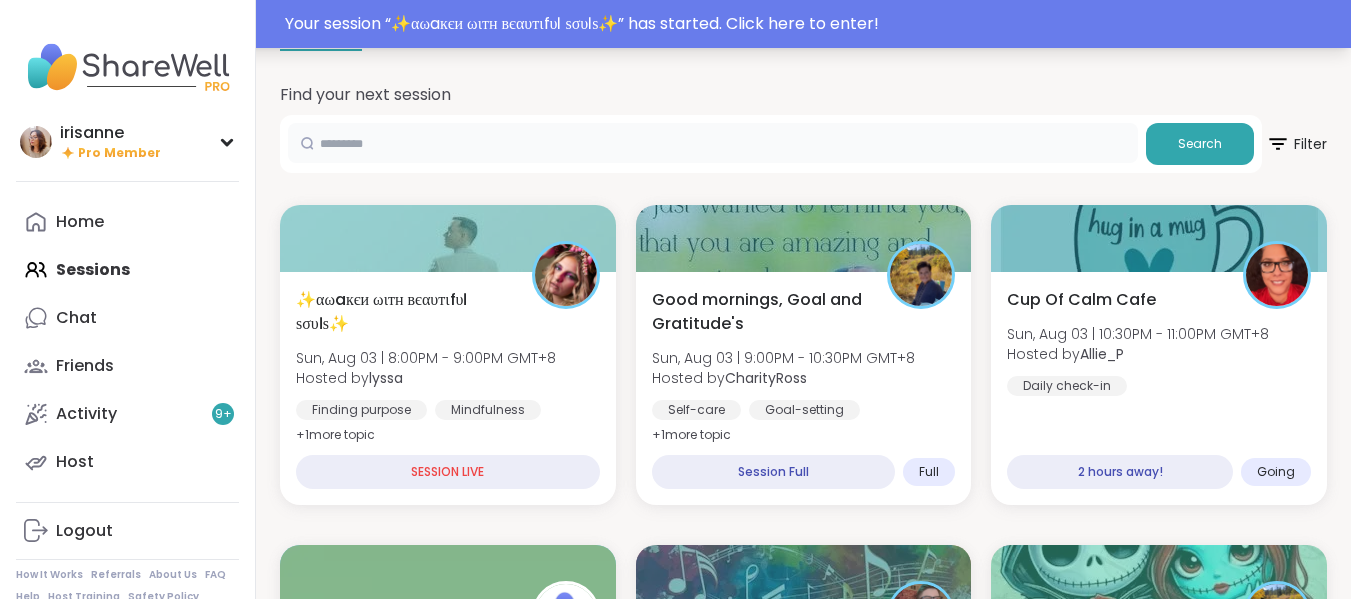 scroll, scrollTop: 150, scrollLeft: 0, axis: vertical 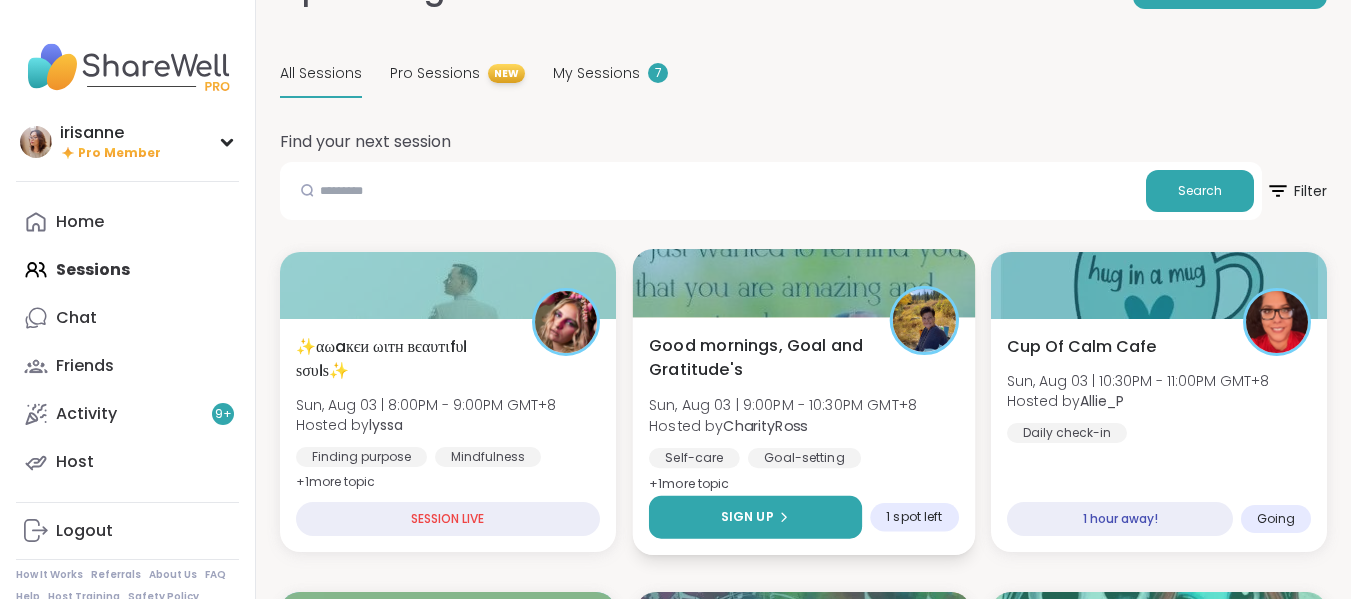 click on "Sign Up" at bounding box center [754, 517] 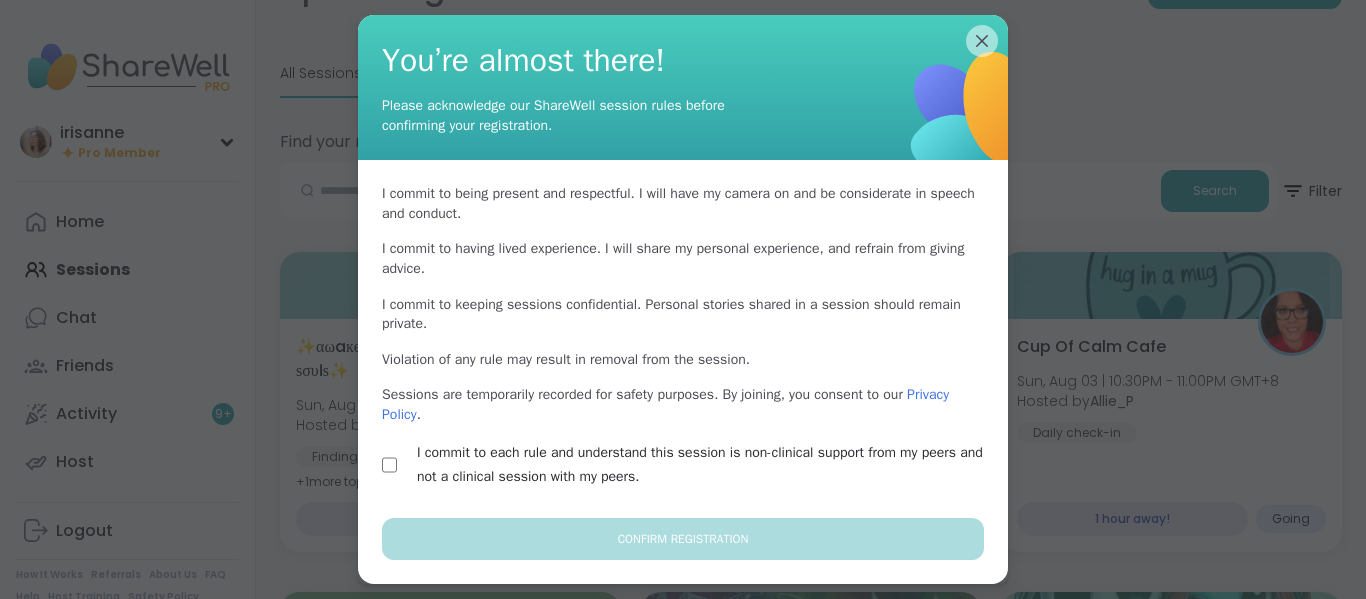 click on "I commit to each rule and understand this session is non-clinical support from my peers and not a clinical session with my peers." at bounding box center (683, 465) 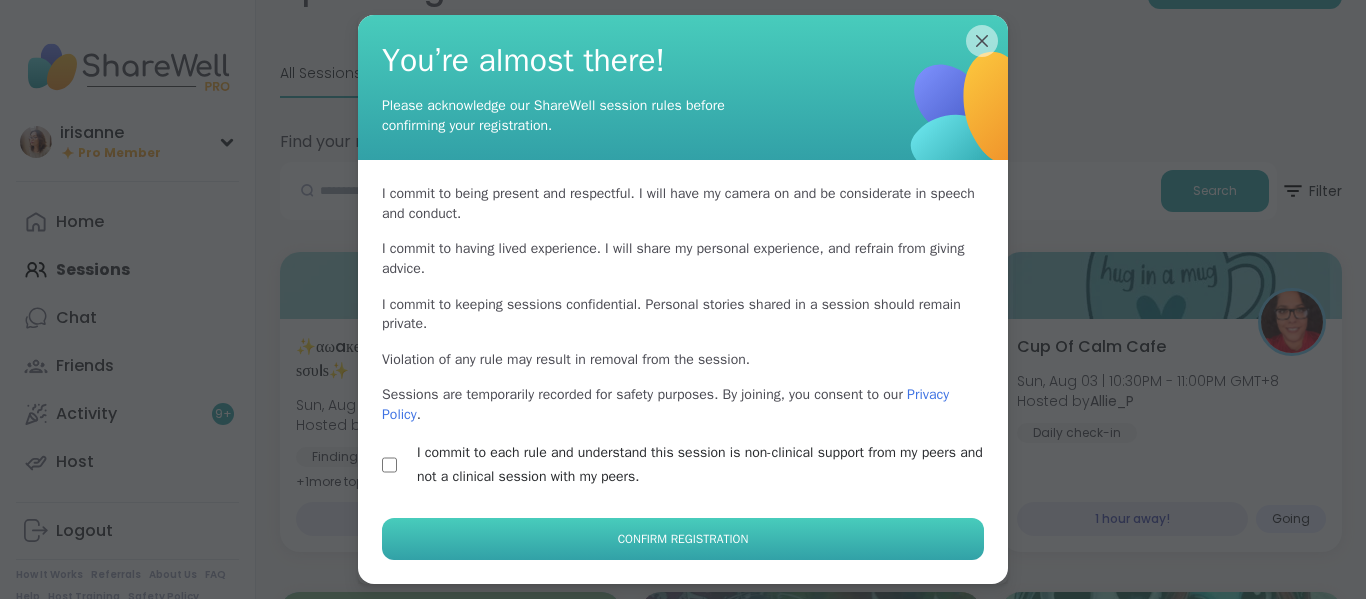 click on "Confirm Registration" at bounding box center (683, 539) 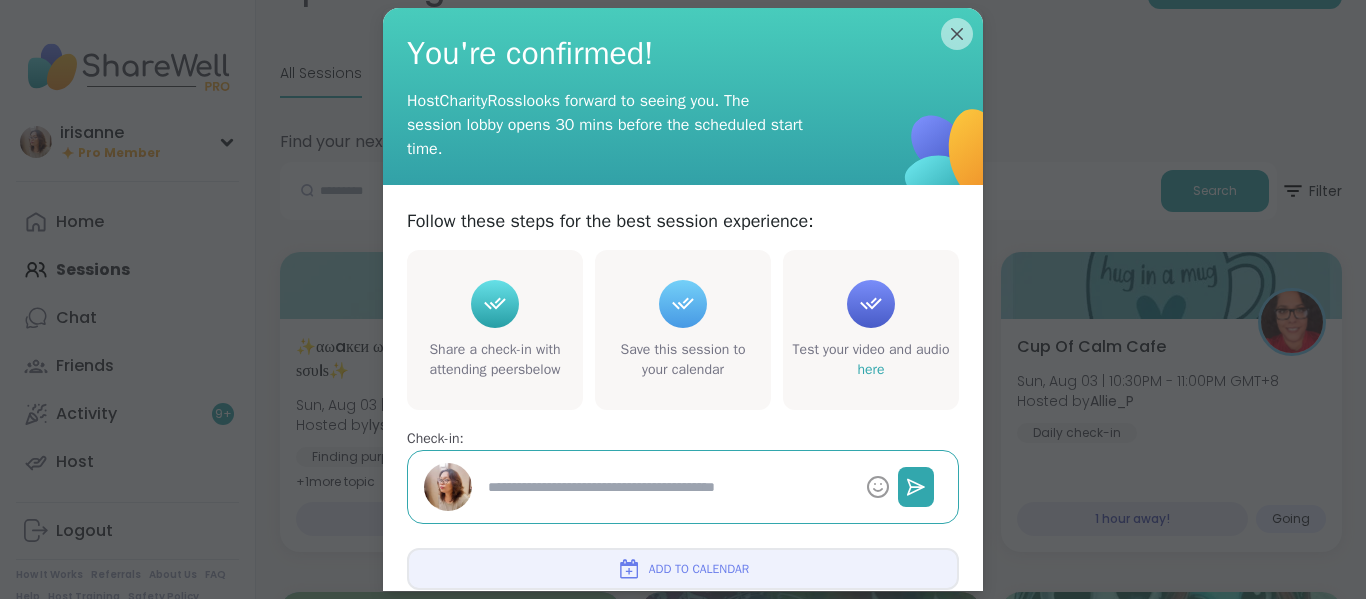 type on "*" 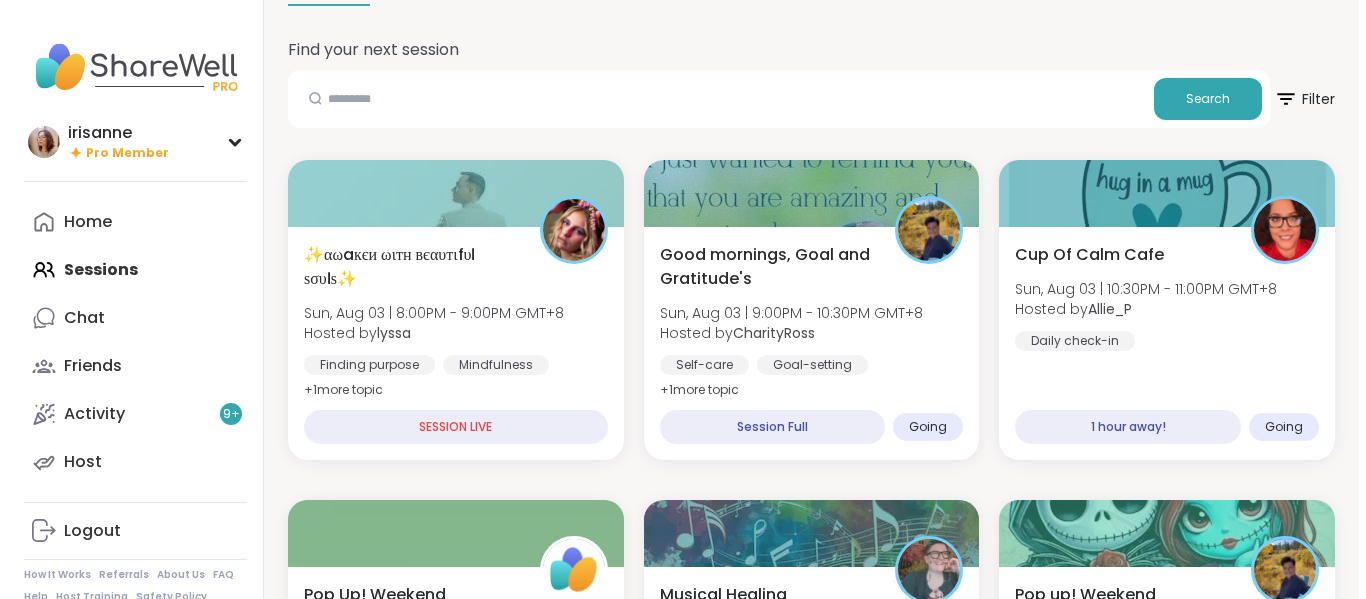 scroll, scrollTop: 151, scrollLeft: 0, axis: vertical 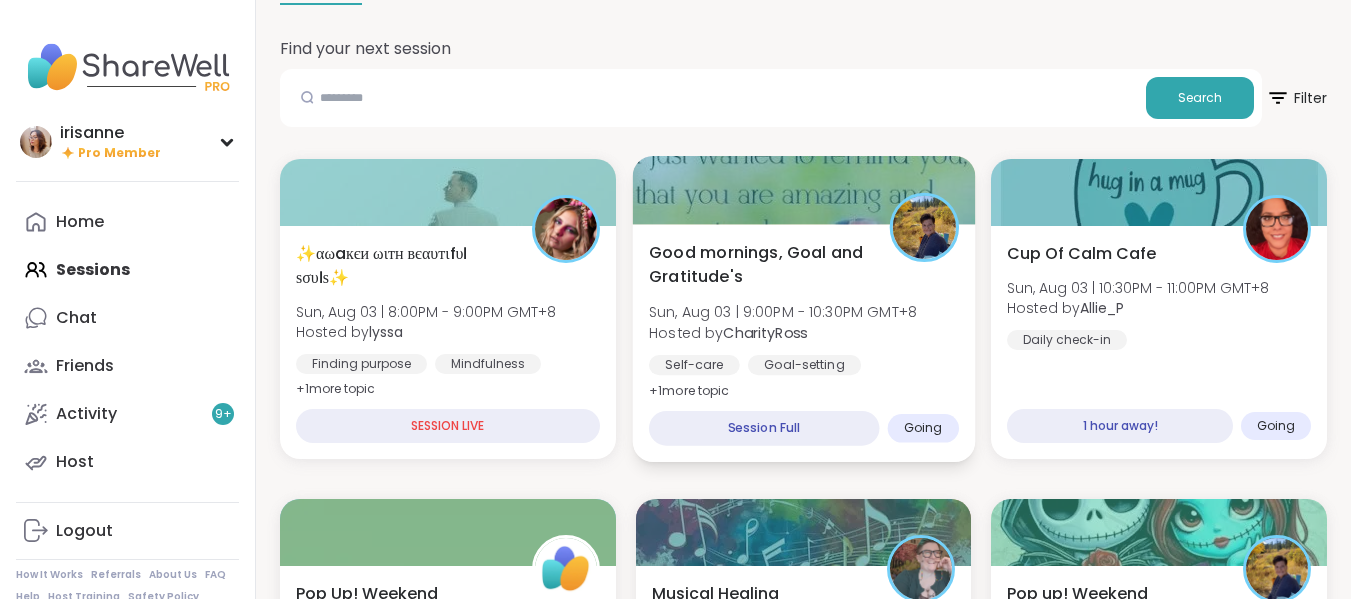 click on "Sun, Aug 03 | 9:00PM - 10:30PM GMT+8" at bounding box center (783, 312) 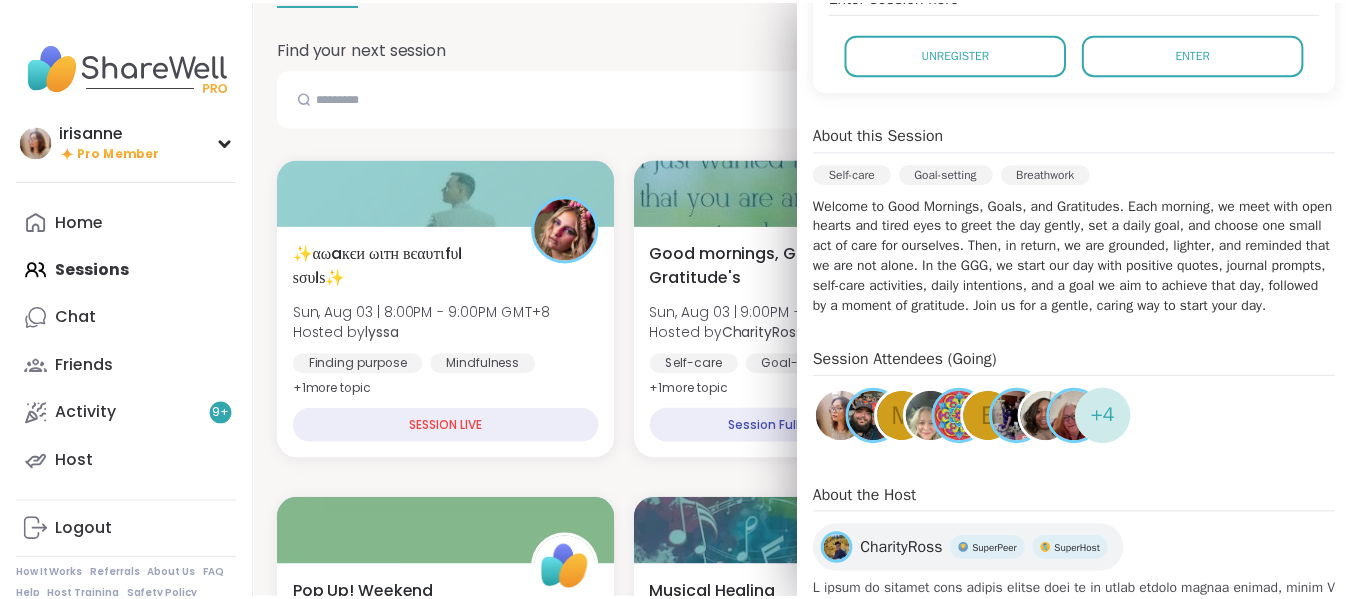 scroll, scrollTop: 453, scrollLeft: 0, axis: vertical 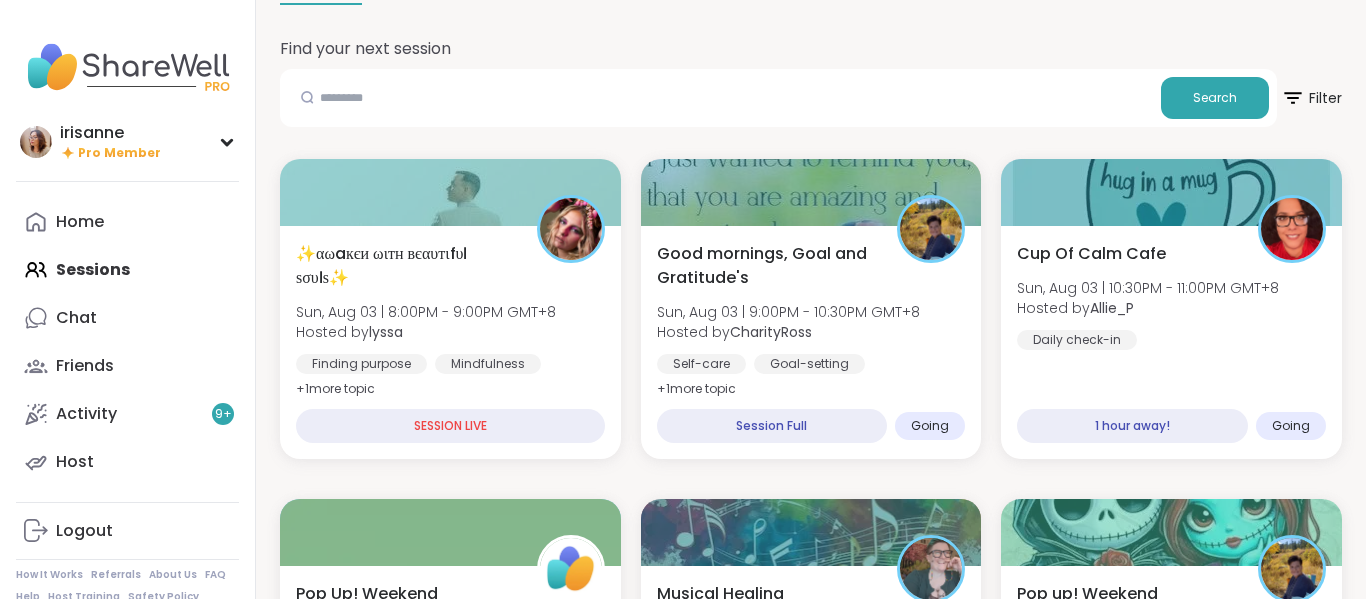 click on "Find your next session Search  Filter   ✨αωaкєи ωιтн вєαυтιfυℓ ѕσυℓѕ✨ Sun, Aug 03 | 8:00PM - 9:00PM GMT+8 Hosted by  lyssa Finding purpose Mindfulness Emotional regulation + 1  more topic SESSION LIVE  Good mornings, Goal and Gratitude's  Sun, Aug 03 | 9:00PM - 10:30PM GMT+8 Hosted by  CharityRoss Self-care Goal-setting Breathwork + 1  more topic Session Full Going Cup Of Calm Cafe Sun, Aug 03 | 10:30PM - 11:00PM GMT+8 Hosted by  Allie_P Daily check-in 1 hour away! Going Pop Up! Weekend hangout! Sun, Aug 03 | 11:00PM - 12:00AM GMT+8 This session is Group-hosted General mental health Healthy habits Self-care + 1  more topic Sign Up 12 spots left Musical Healing Sun, Aug 03 | 11:00PM - 12:30AM GMT+8 Hosted by  Ash3 Healing Healthy habits Self-care Session Full Full Pop up! Weekend hangout! Sun, Aug 03 | 11:00PM - 12:00AM GMT+8 Hosted by  CharityRoss Self-care Healthy habits General mental health + 1  more topic Sign Up 10 spots left Walk & Talk sunday pop-up 1 of 2 Hosted by  + 1" at bounding box center [811, 2149] 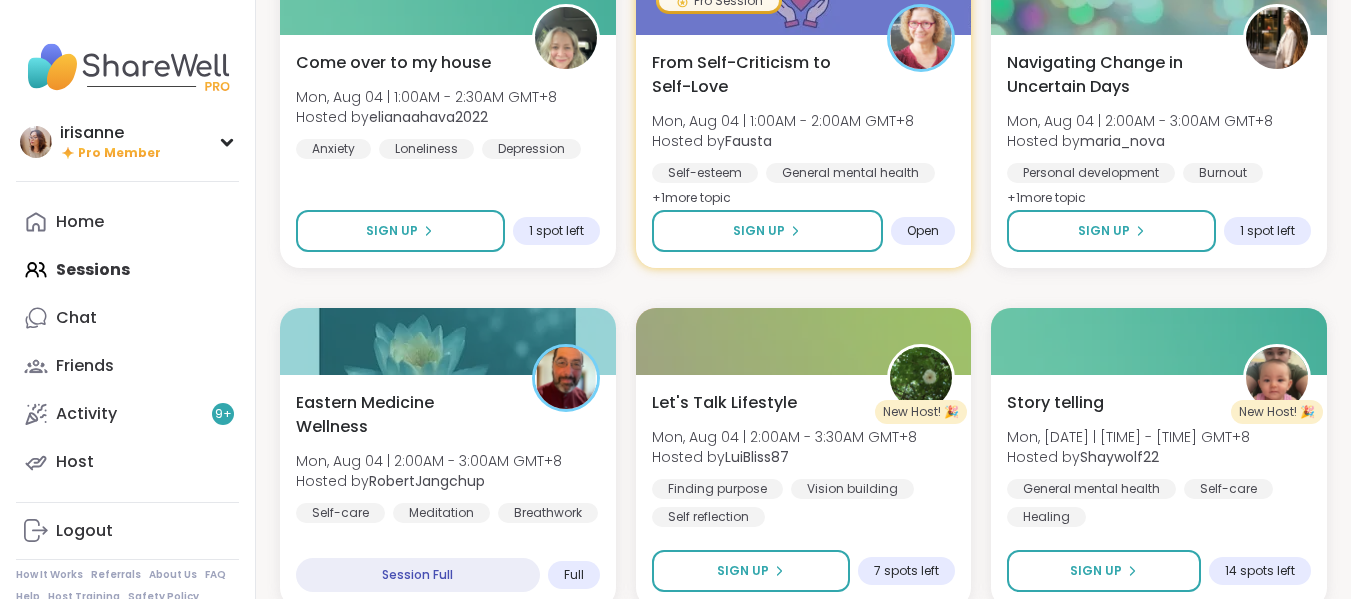 scroll, scrollTop: 1361, scrollLeft: 0, axis: vertical 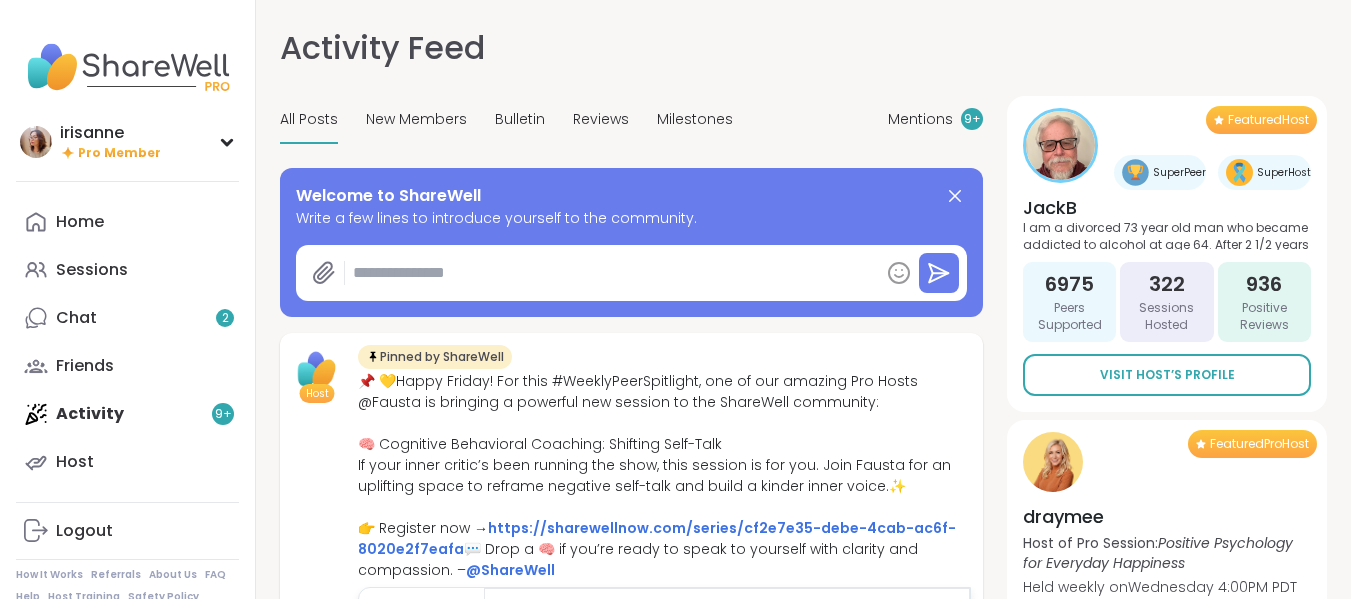 click on "Chat 2" at bounding box center (127, 318) 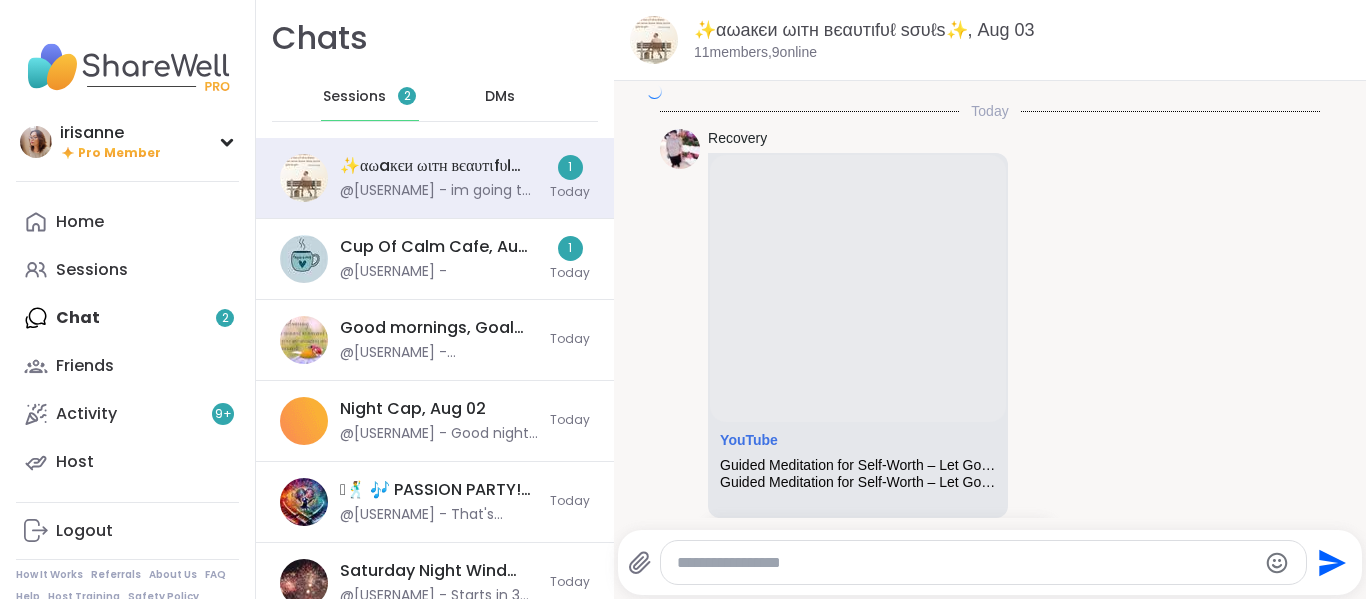 scroll, scrollTop: 5916, scrollLeft: 0, axis: vertical 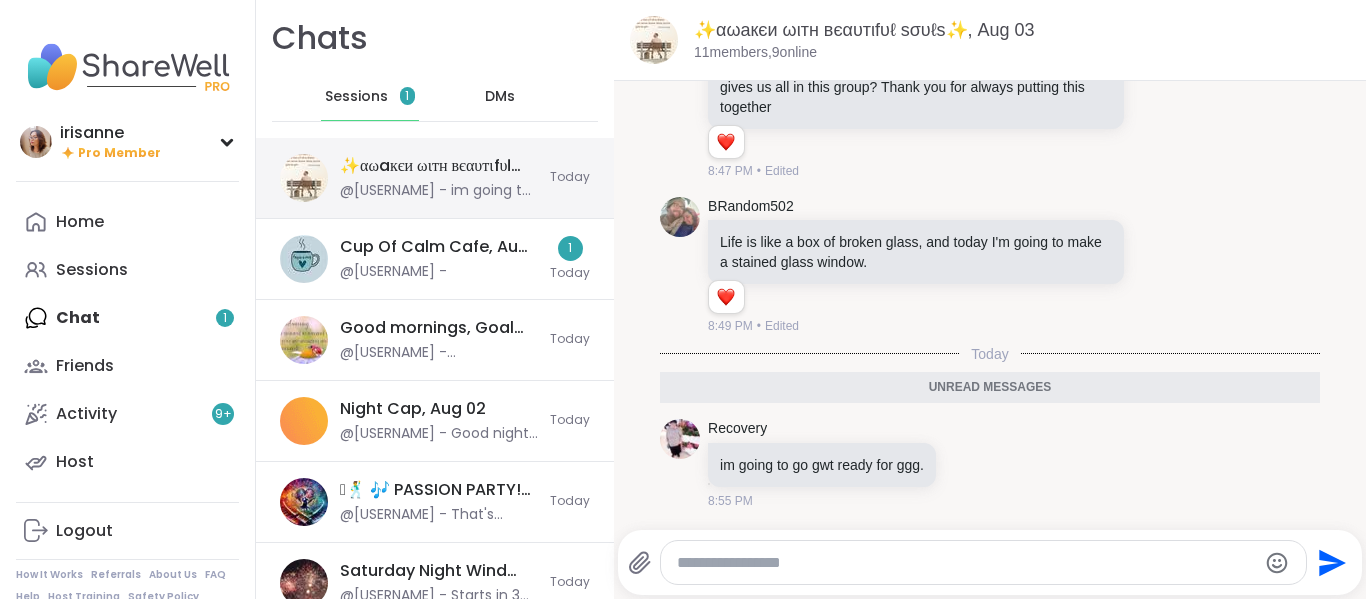 click on "@Recovery - im going to go gwt ready for ggg." at bounding box center [439, 191] 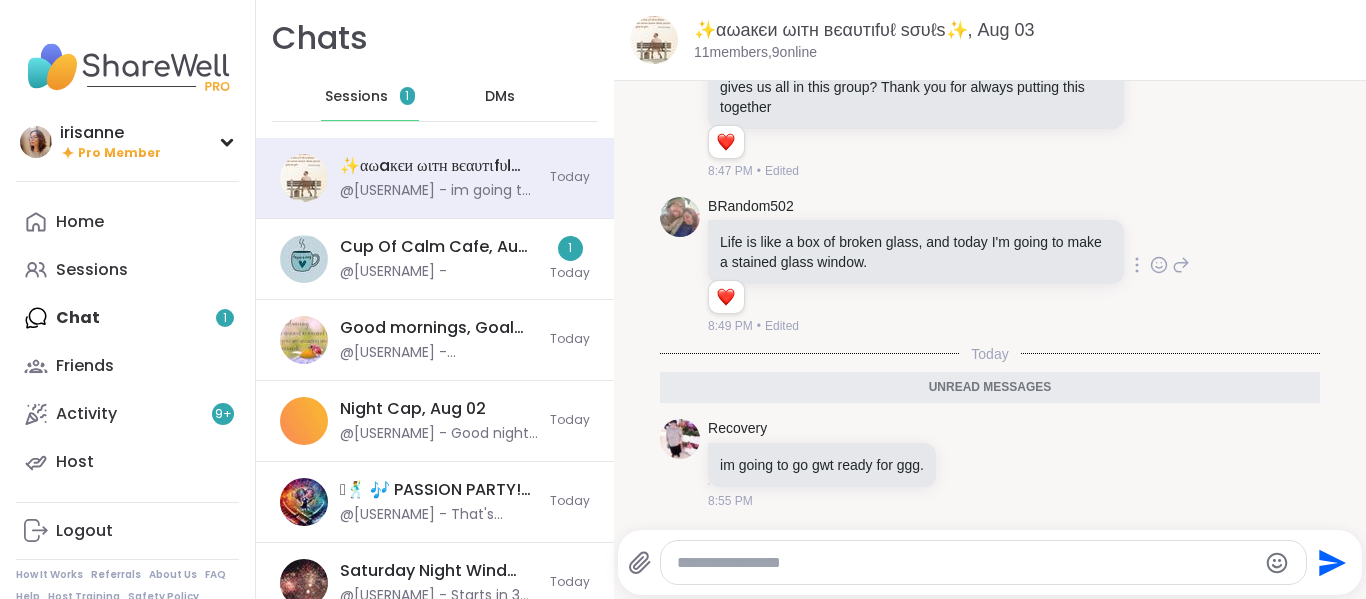 scroll, scrollTop: 0, scrollLeft: 0, axis: both 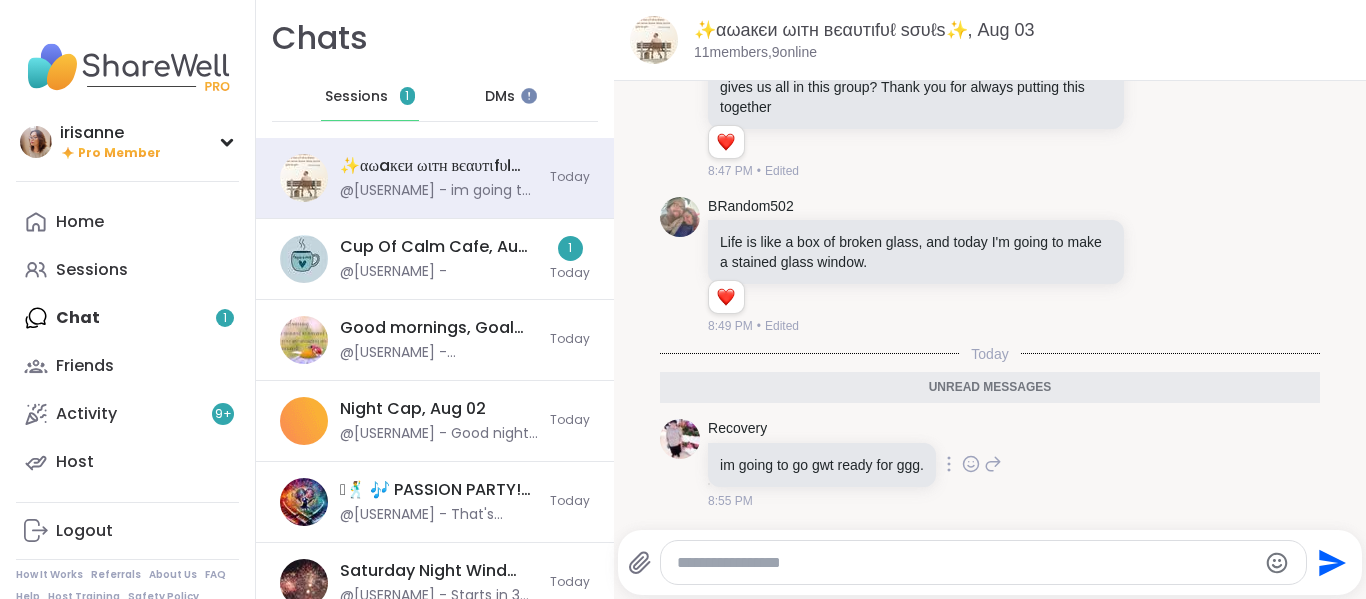 click 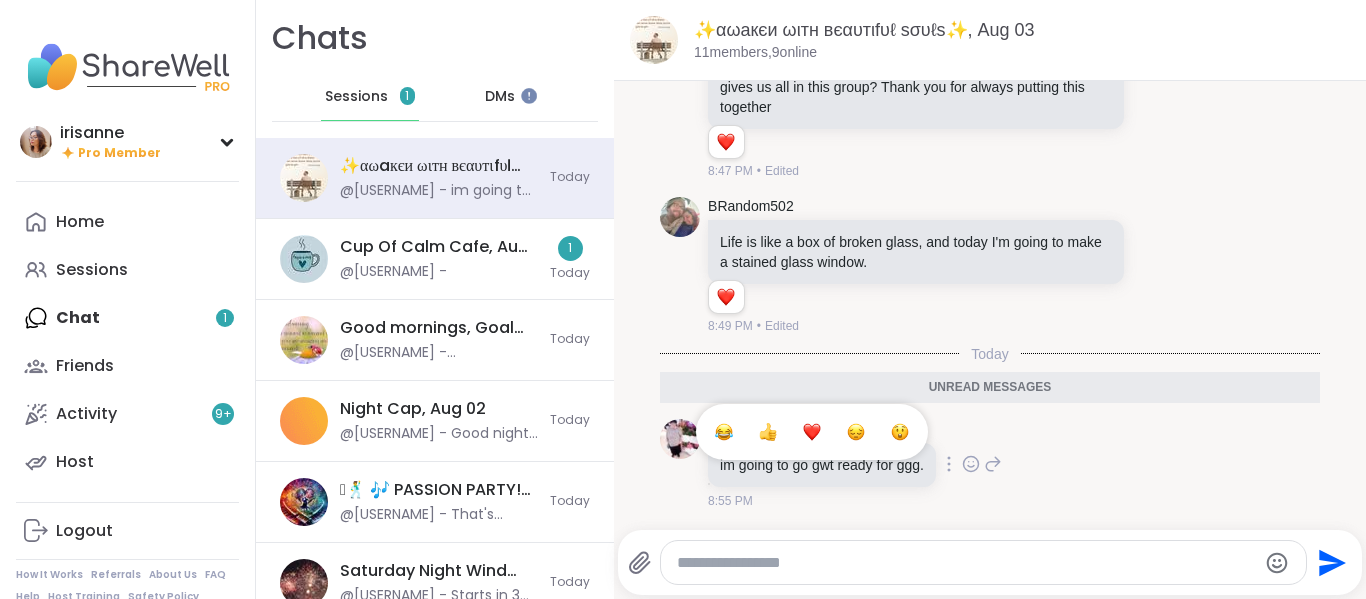 drag, startPoint x: 814, startPoint y: 426, endPoint x: 774, endPoint y: 435, distance: 41 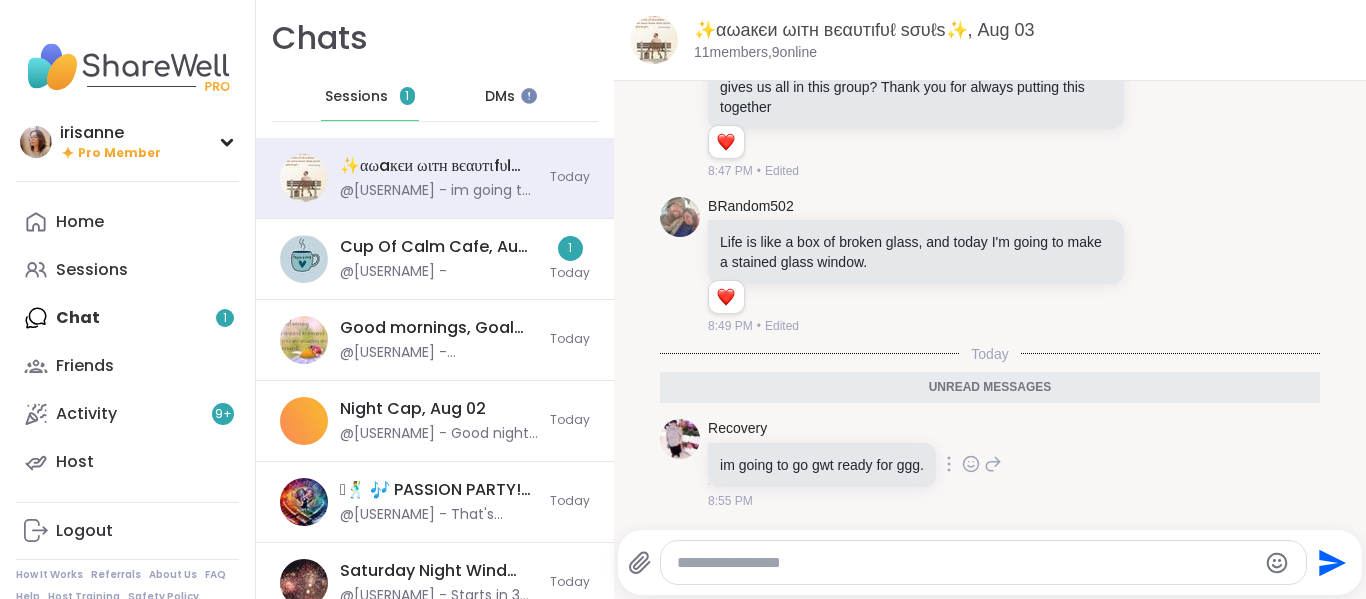 click on "Recovery" at bounding box center [824, 429] 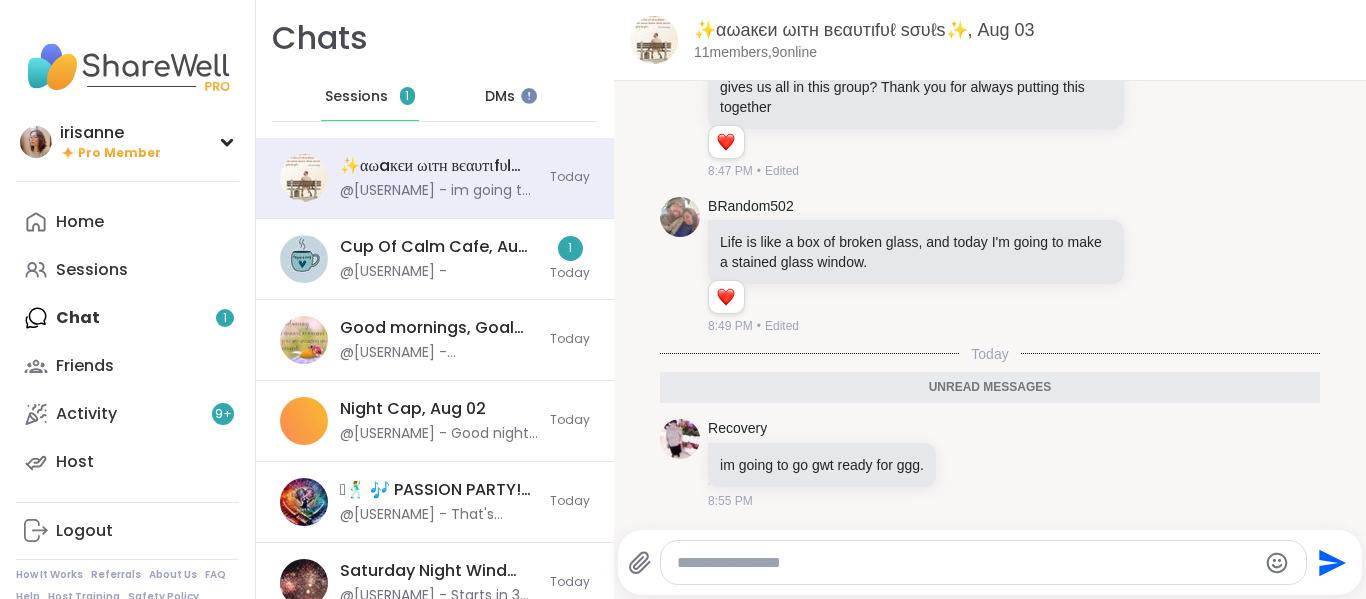 click 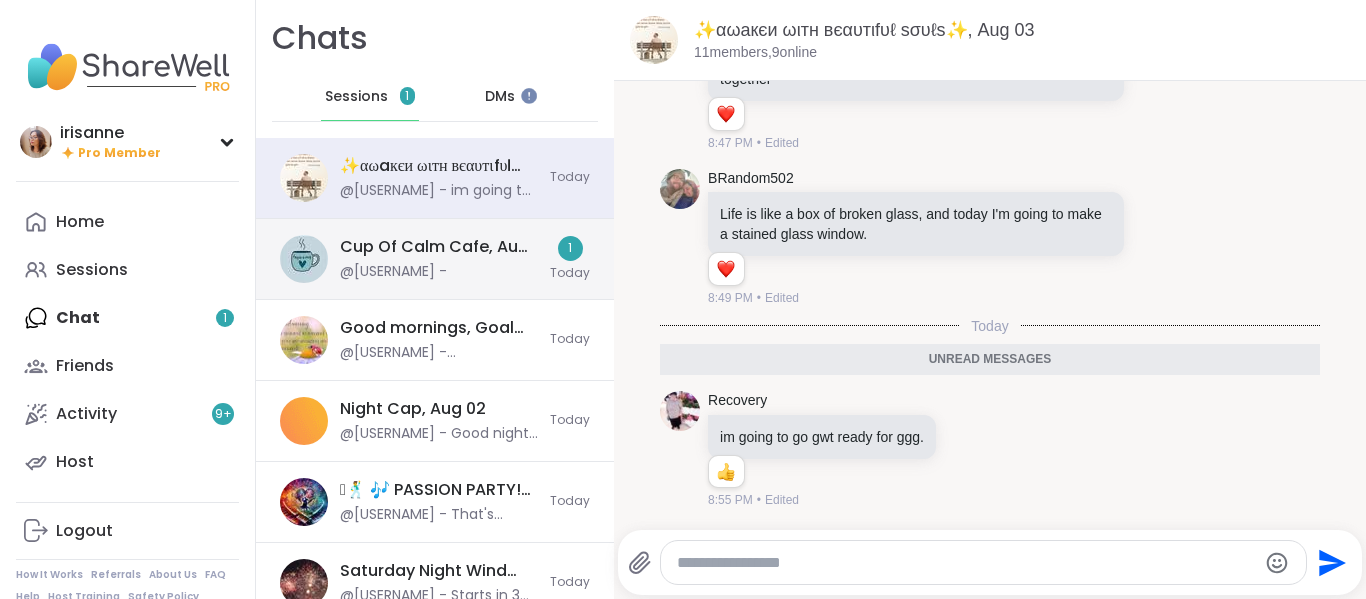 scroll, scrollTop: 5944, scrollLeft: 0, axis: vertical 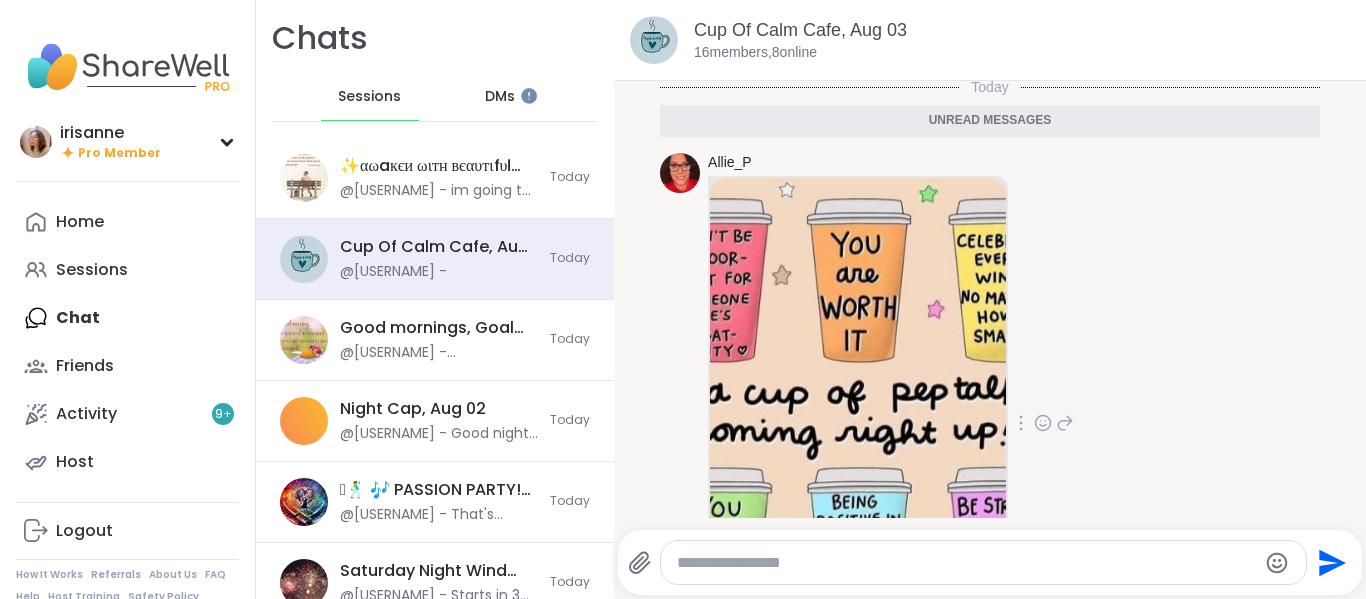 click at bounding box center (858, 416) 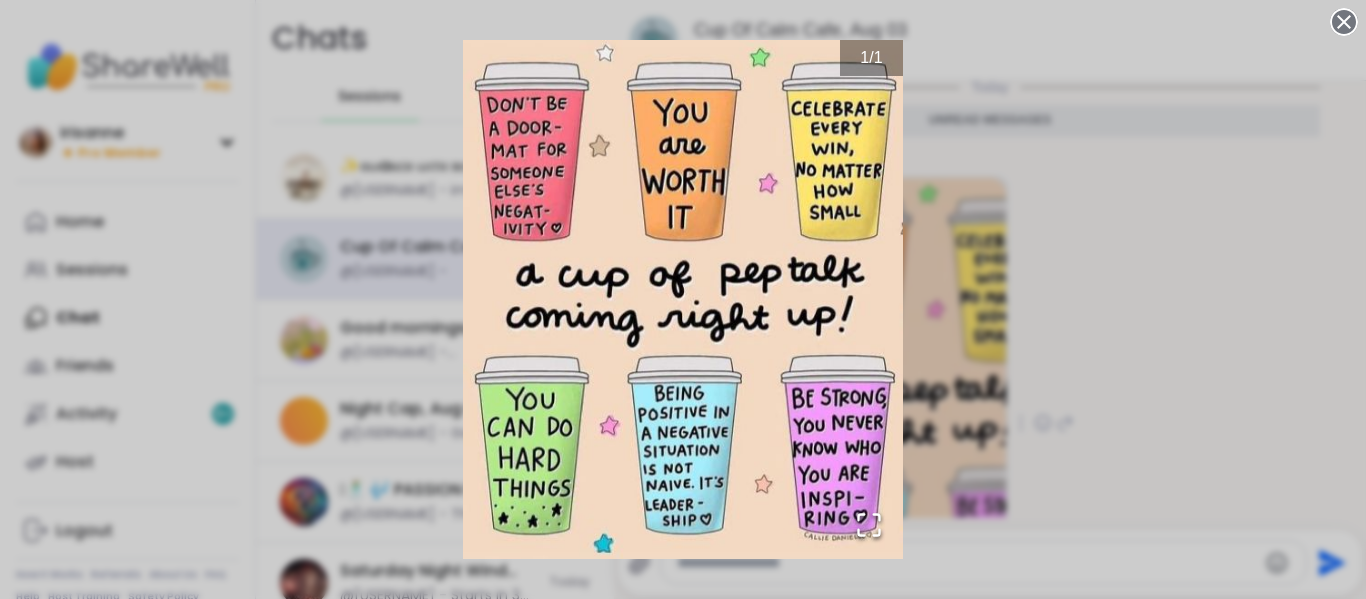 click on "1  /  1" at bounding box center [683, 299] 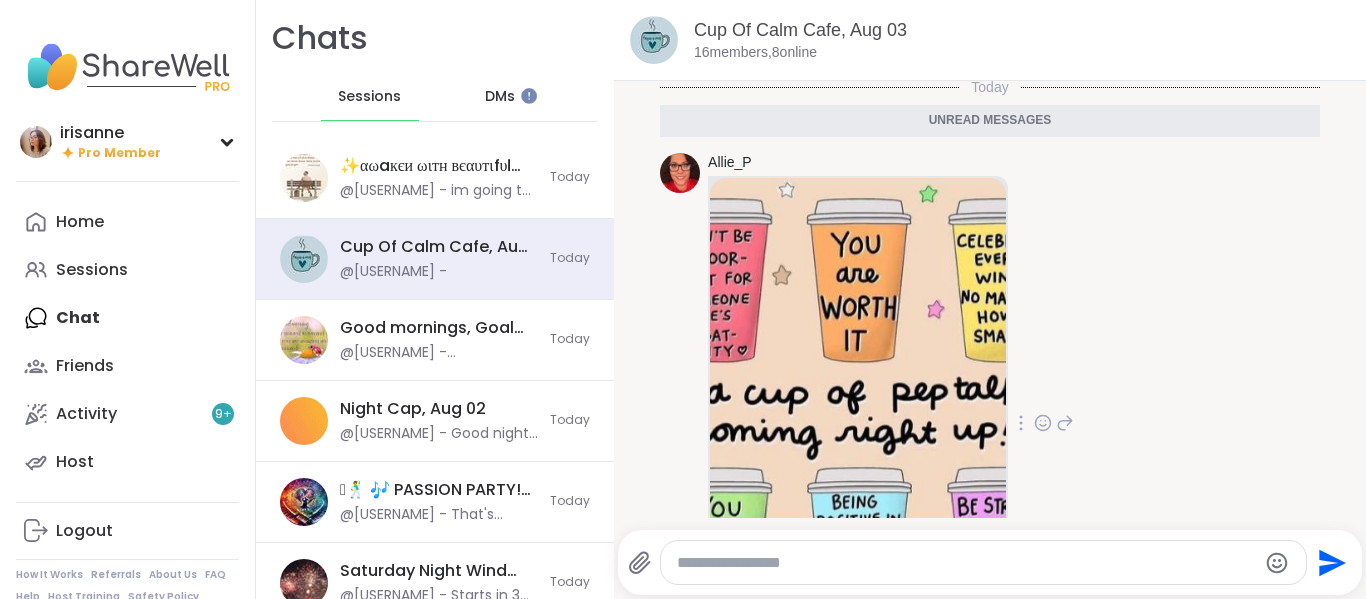 click 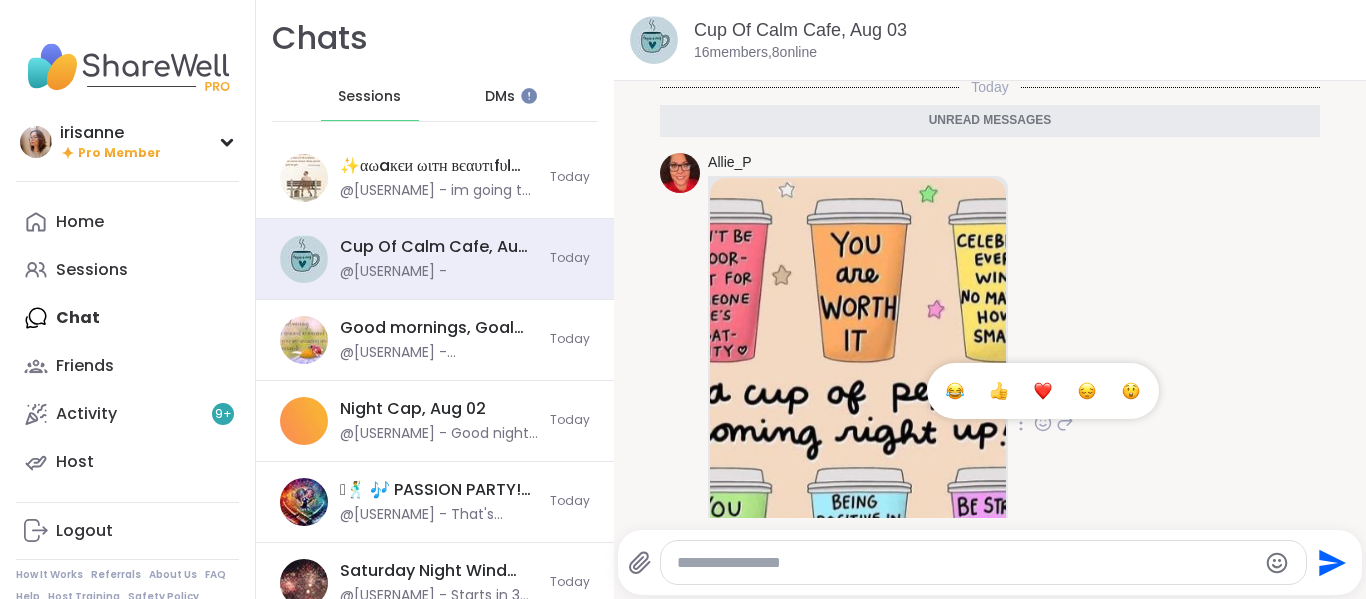 click at bounding box center [1043, 391] 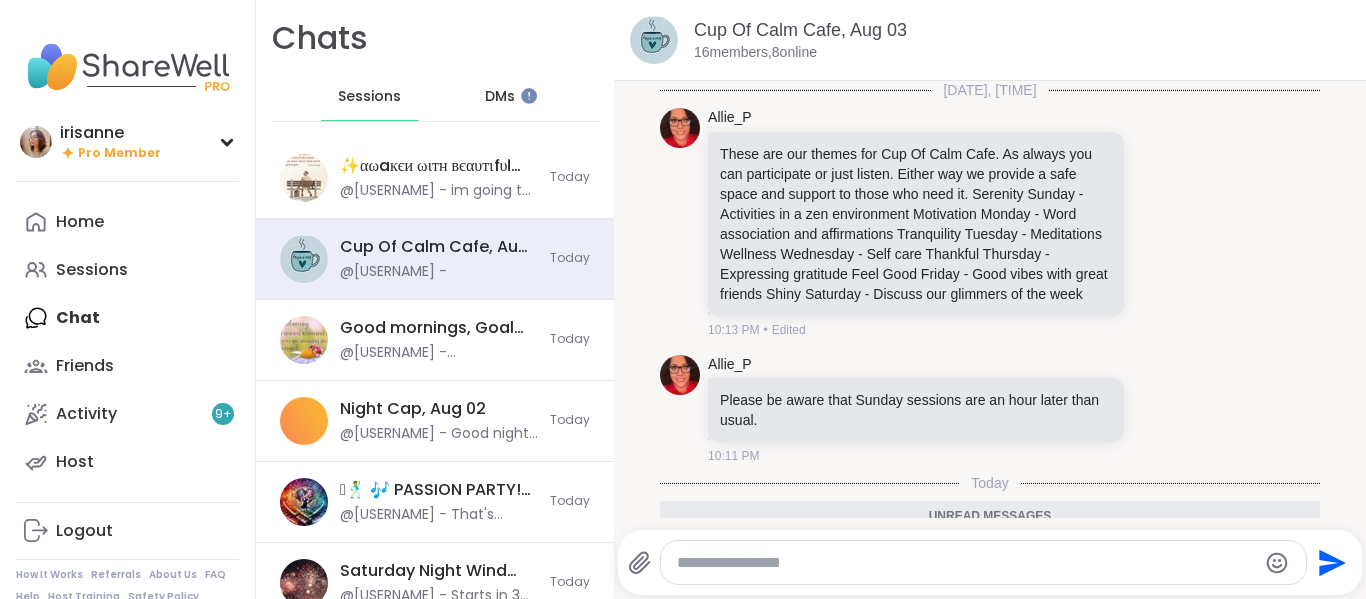 scroll, scrollTop: 2, scrollLeft: 0, axis: vertical 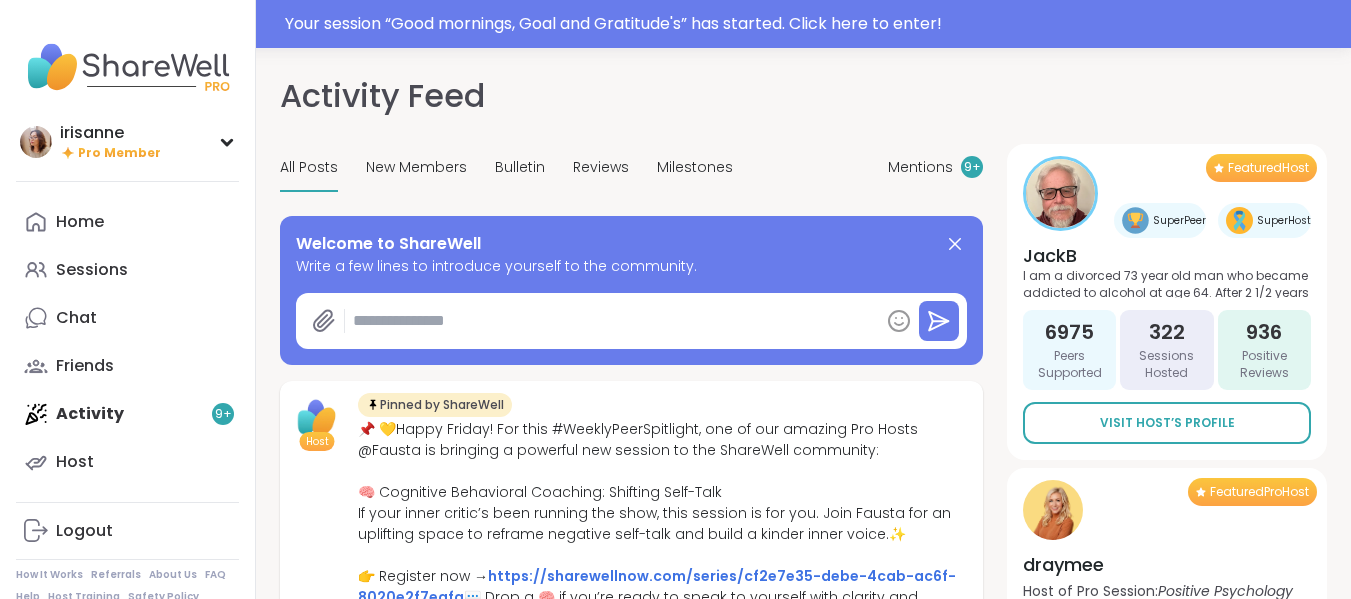 type on "*" 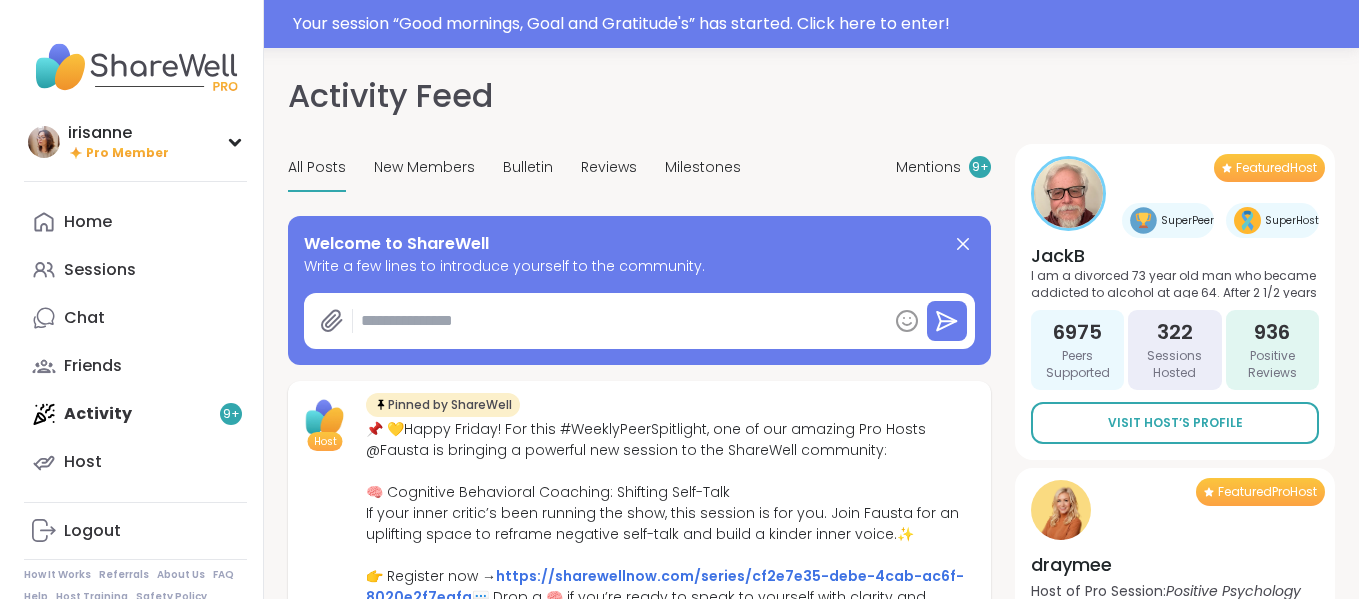 scroll, scrollTop: 0, scrollLeft: 0, axis: both 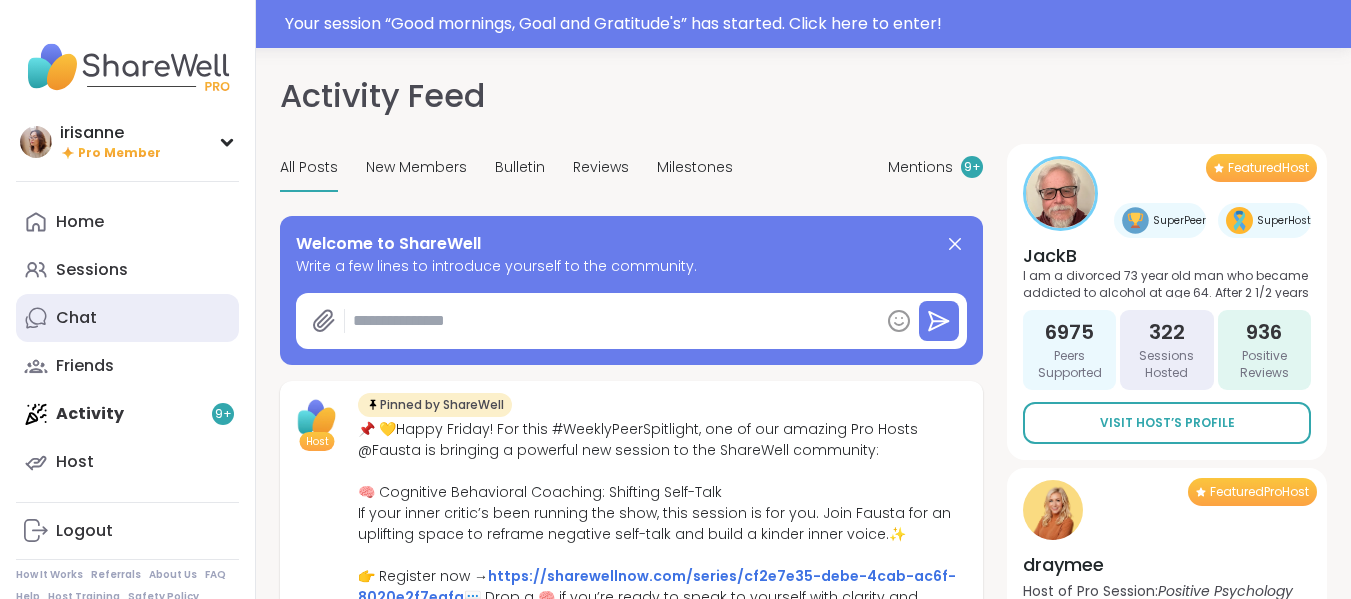 click on "Chat" at bounding box center [127, 318] 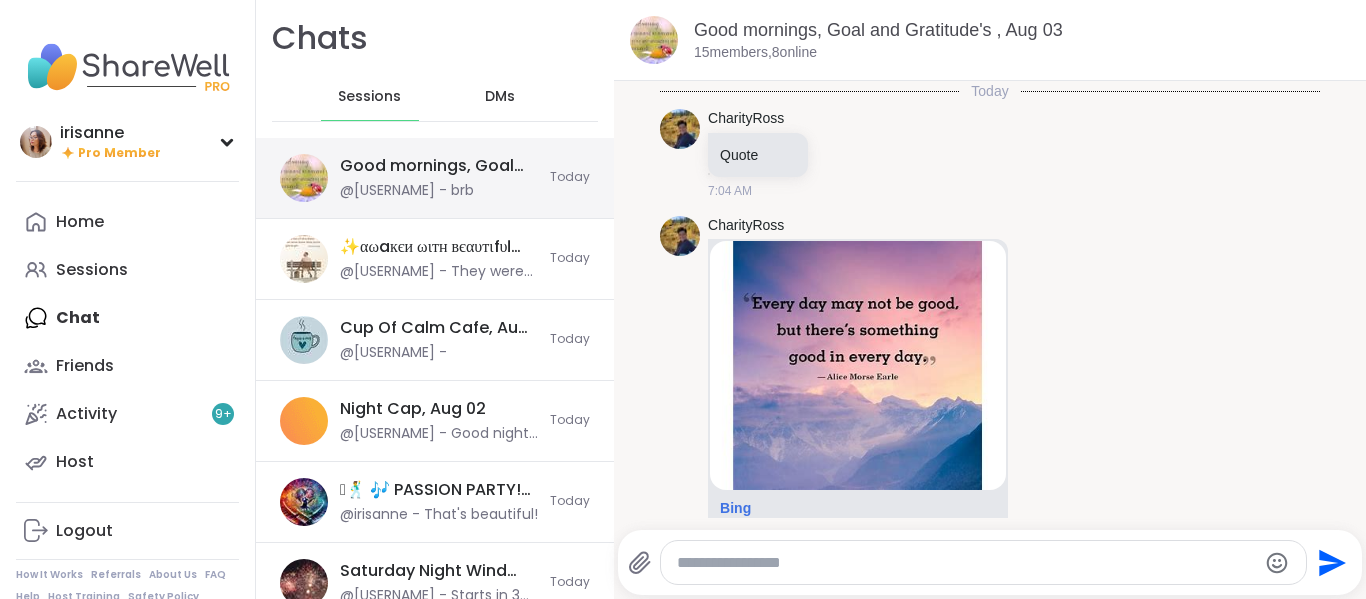 scroll, scrollTop: 956, scrollLeft: 0, axis: vertical 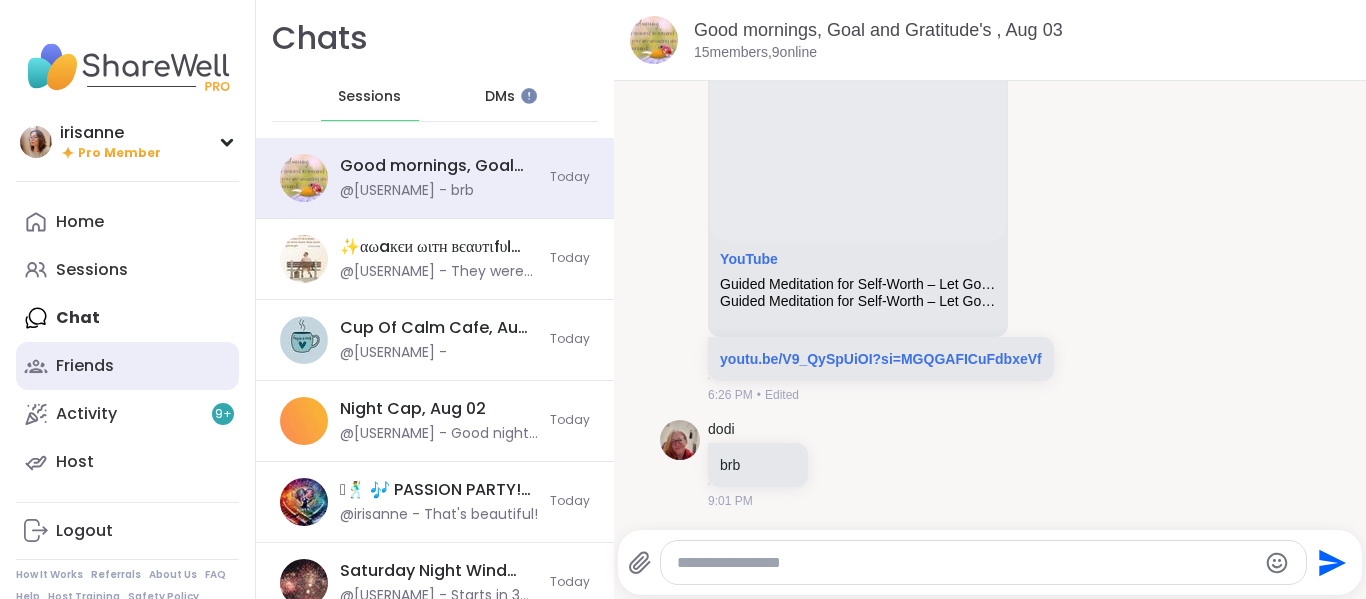 click on "Friends" at bounding box center (127, 366) 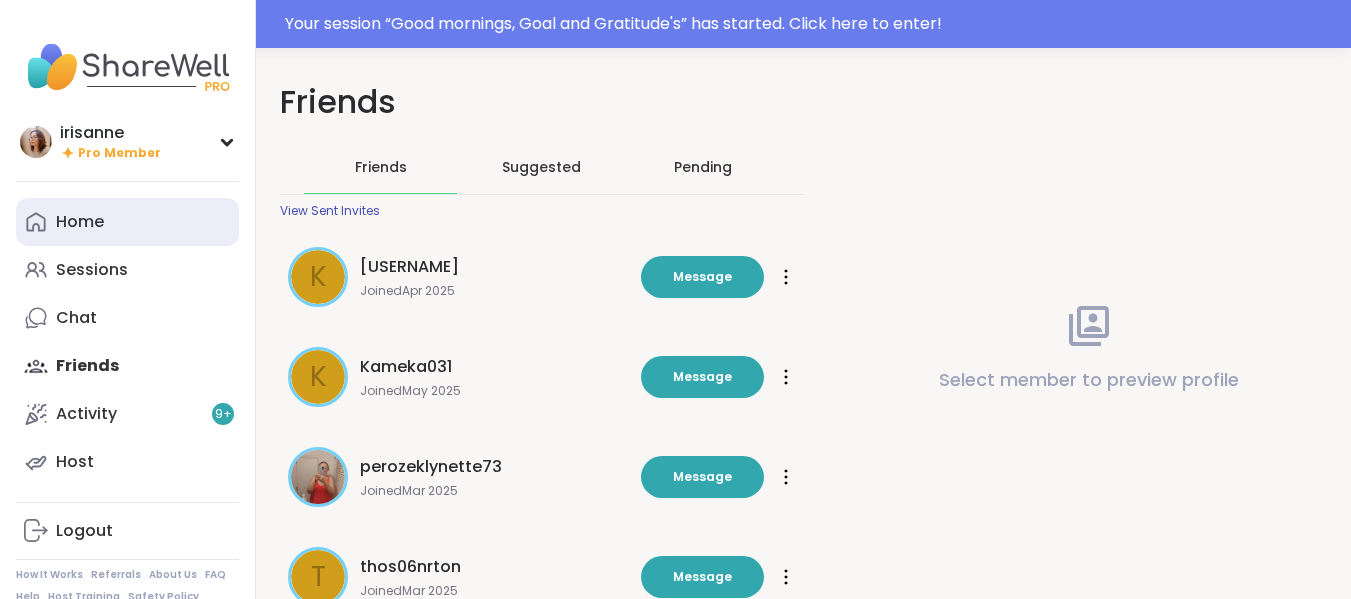 scroll, scrollTop: 0, scrollLeft: 0, axis: both 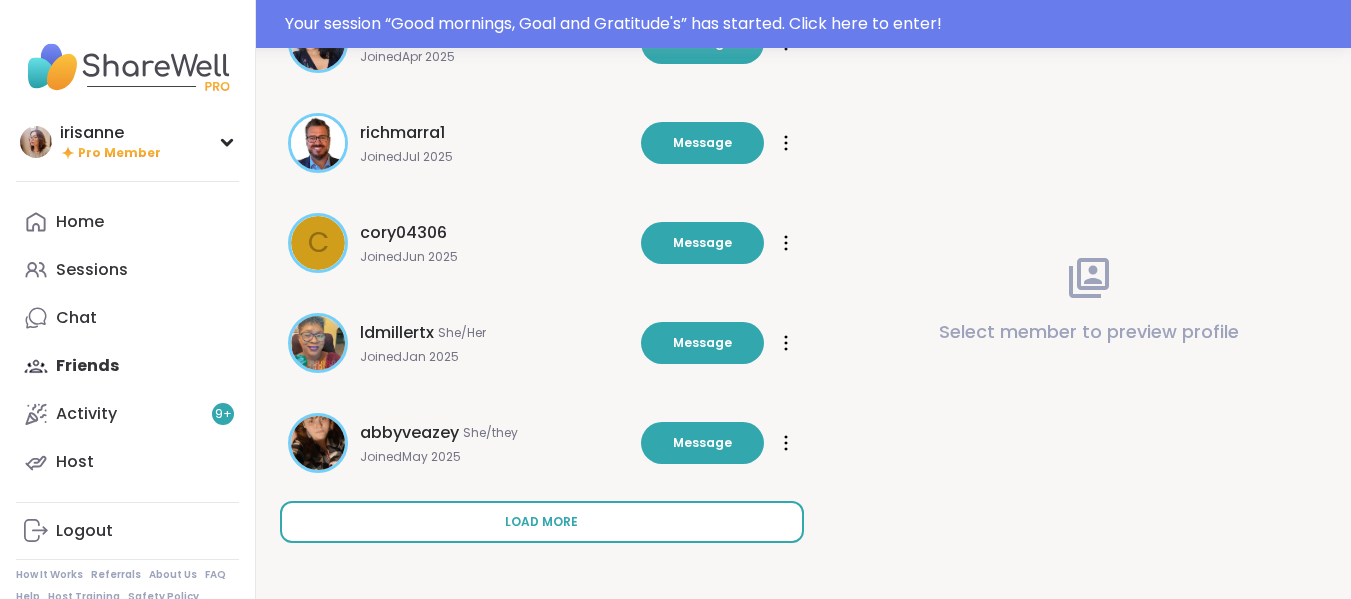 click on "Load more" at bounding box center [542, 522] 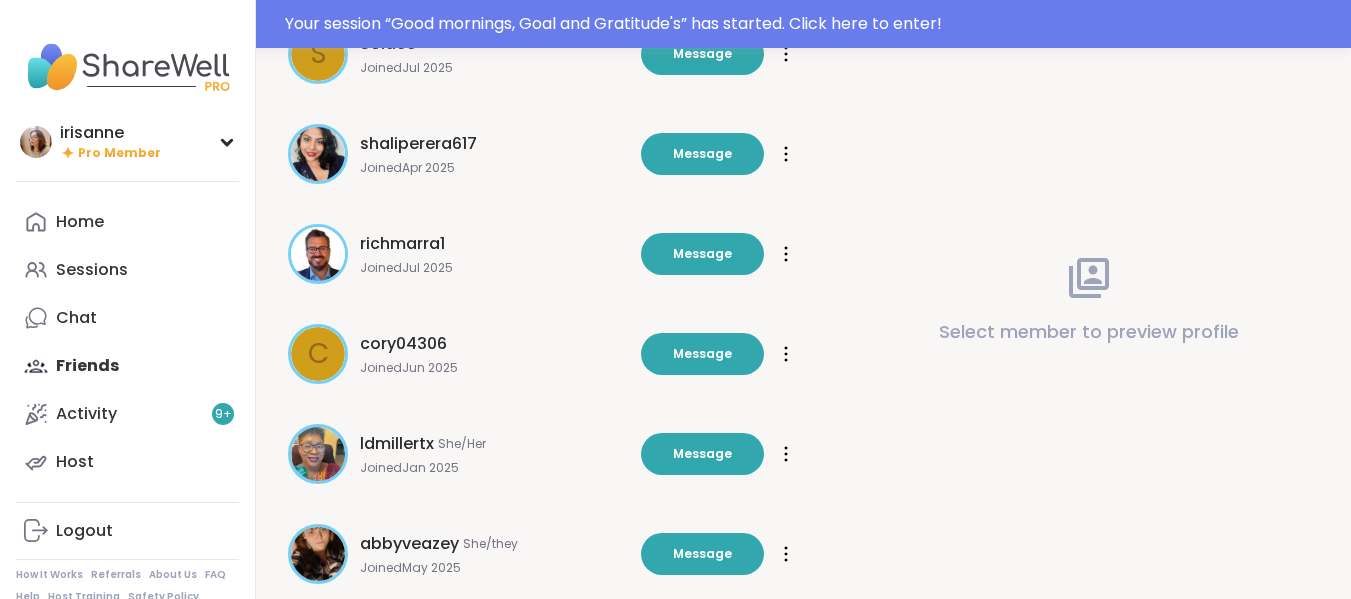 scroll, scrollTop: 0, scrollLeft: 0, axis: both 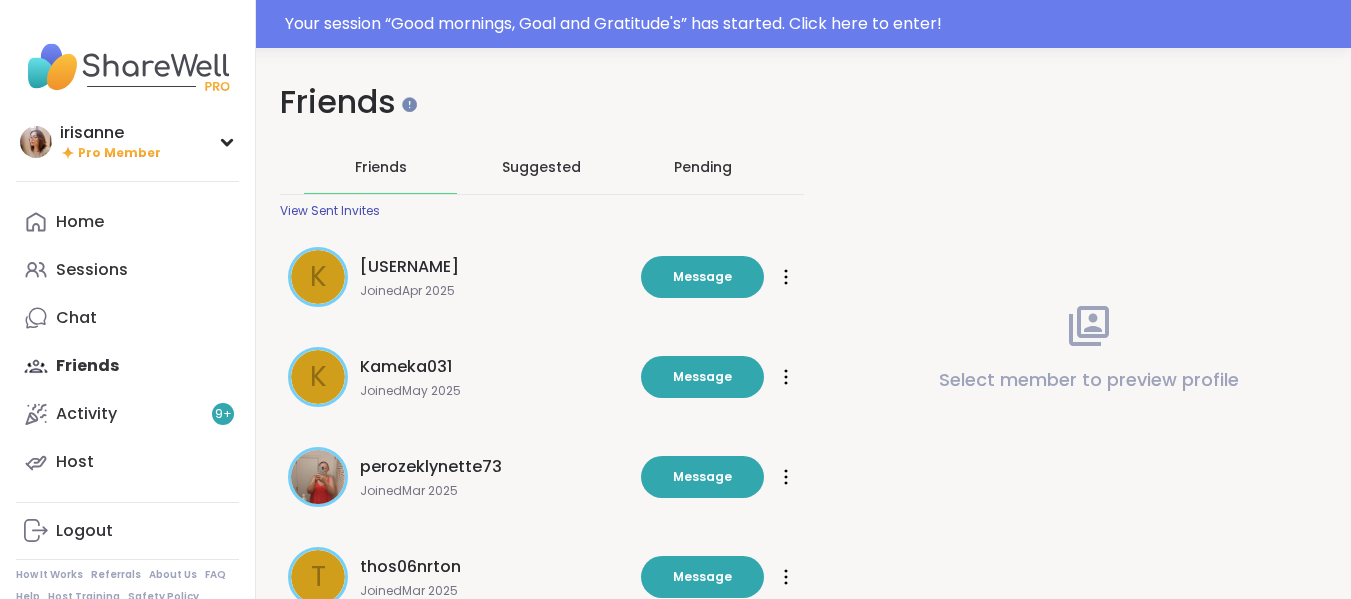 click on "Home Sessions Chat Friends Activity 9 + Host" at bounding box center (127, 342) 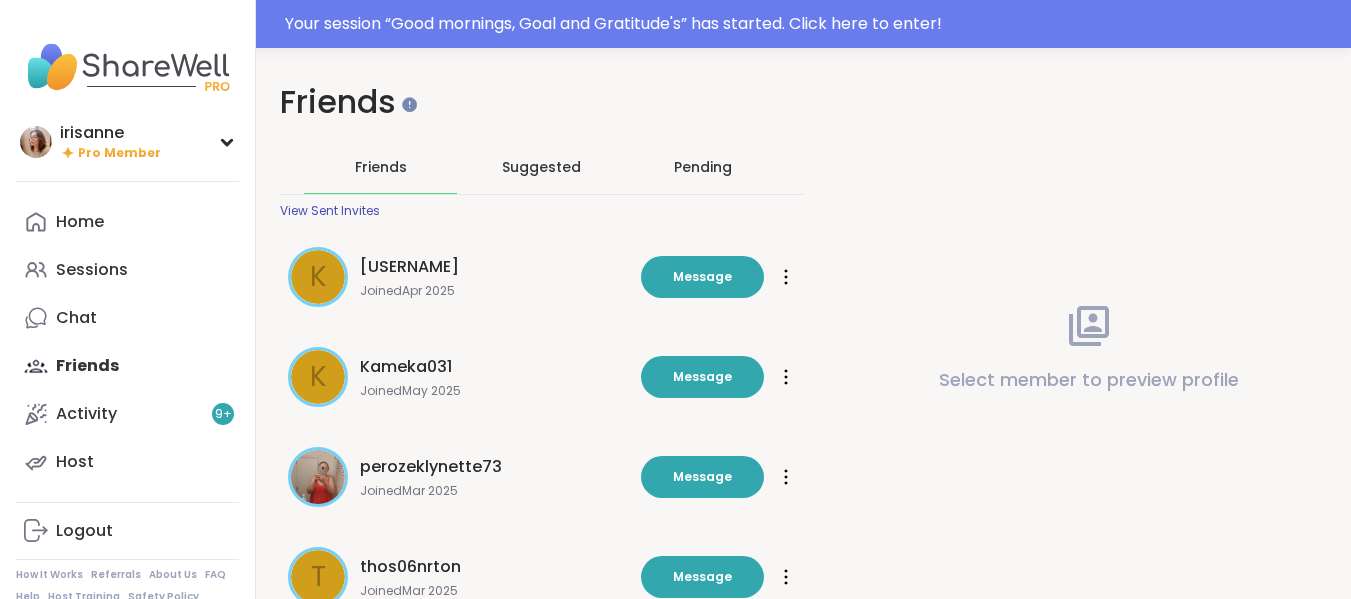 click on "Suggested" at bounding box center (541, 167) 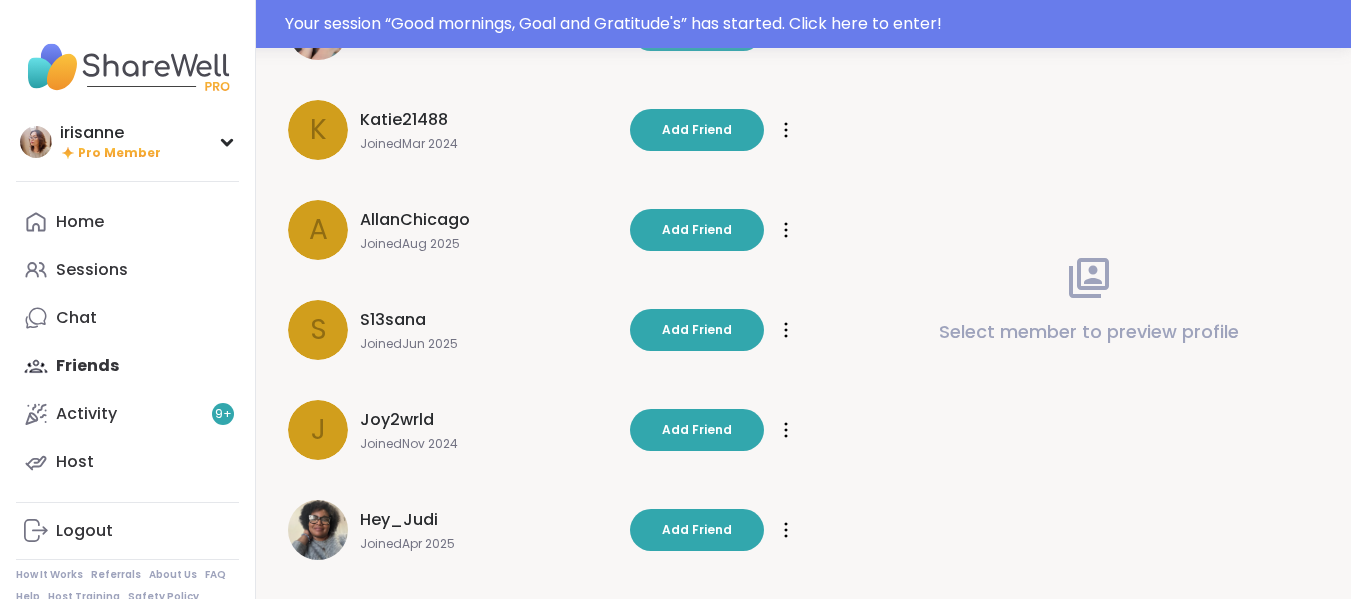 scroll, scrollTop: 689, scrollLeft: 0, axis: vertical 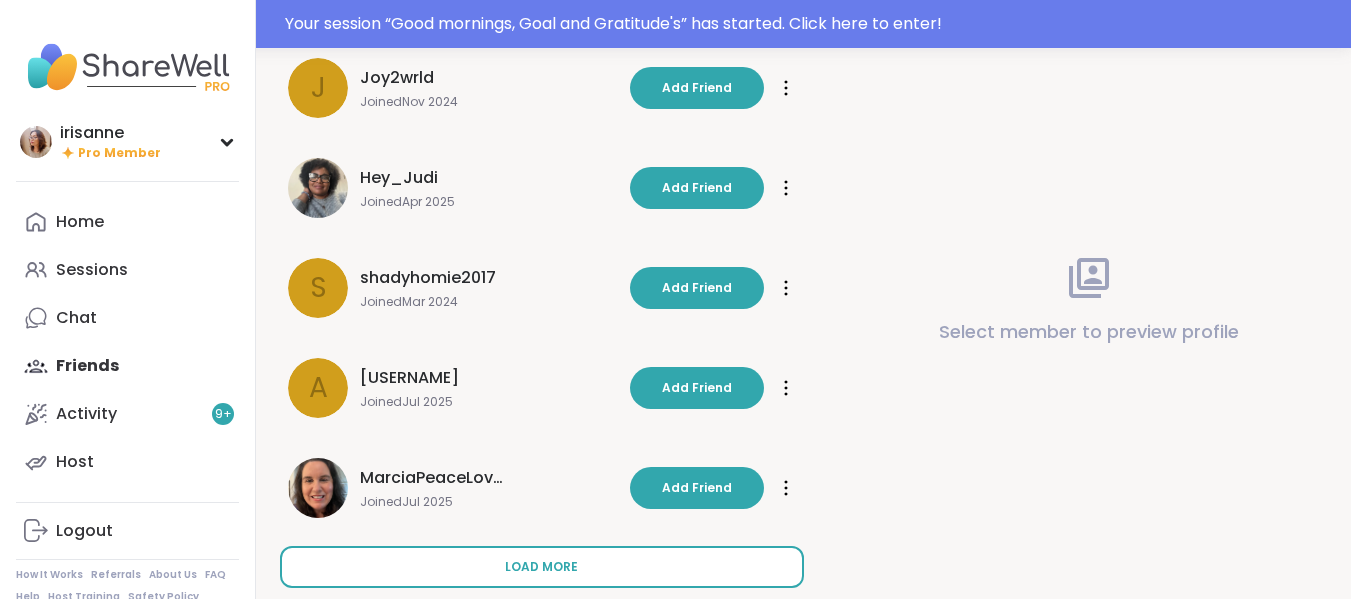click on "Load more" at bounding box center (541, 567) 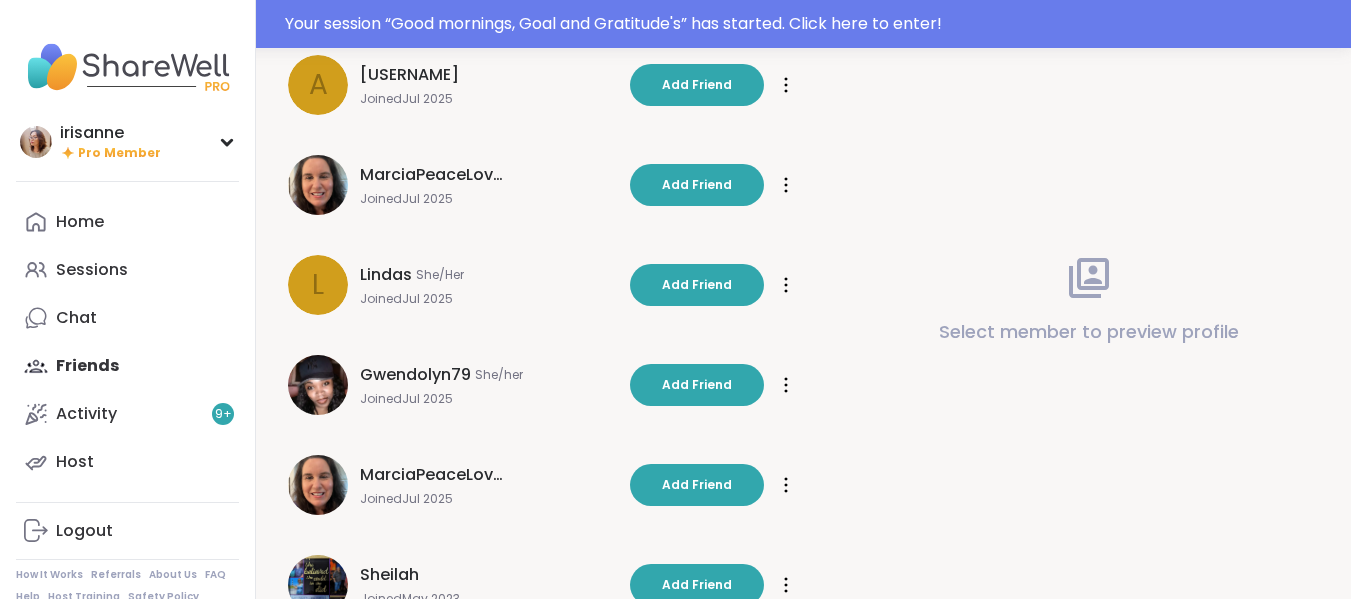 scroll, scrollTop: 993, scrollLeft: 0, axis: vertical 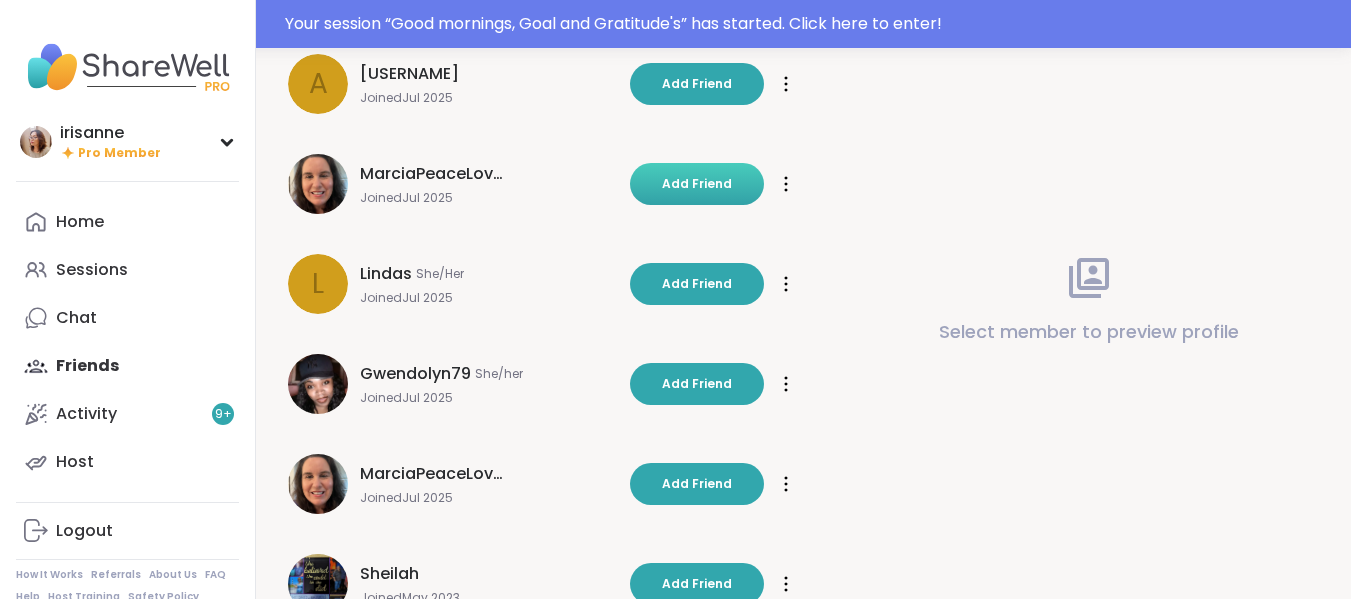 click on "Add Friend" at bounding box center (697, 184) 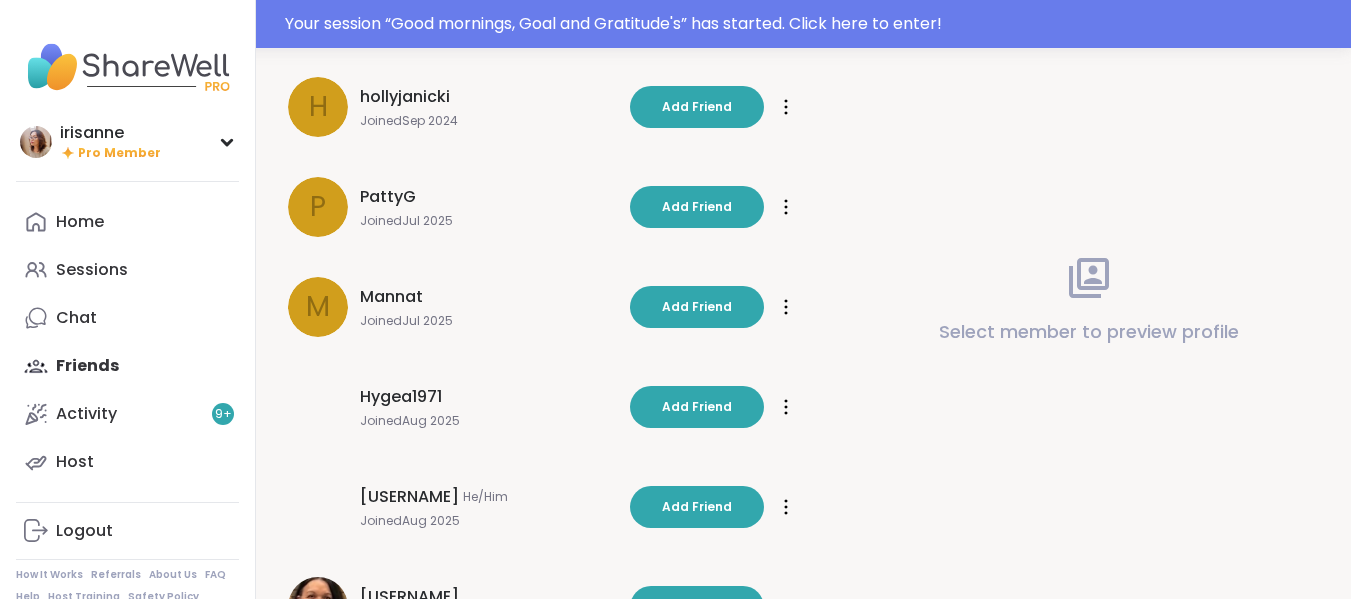 scroll, scrollTop: 1634, scrollLeft: 0, axis: vertical 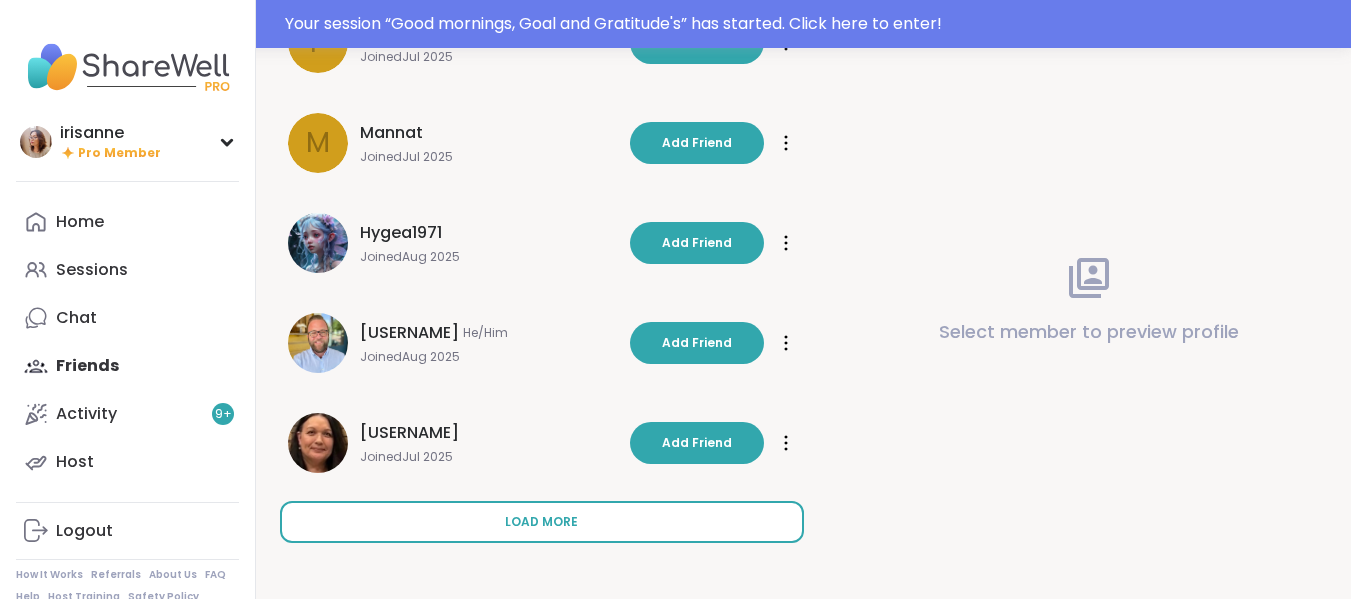 click on "Load more" at bounding box center (542, 522) 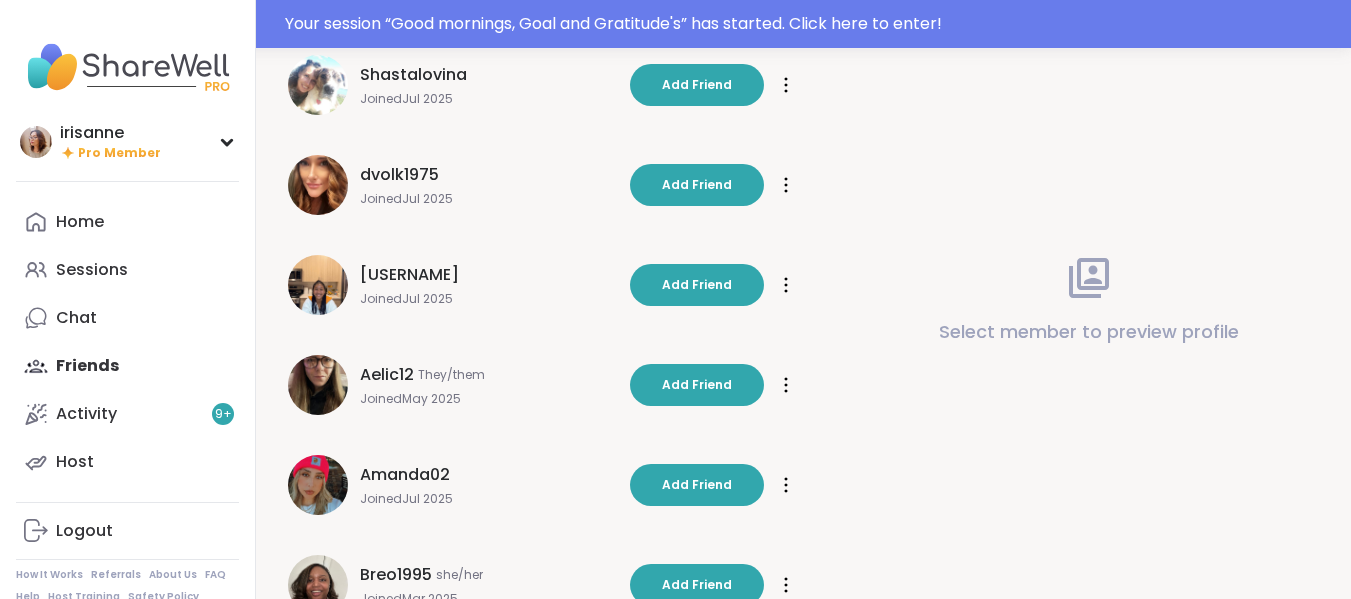 scroll, scrollTop: 2159, scrollLeft: 0, axis: vertical 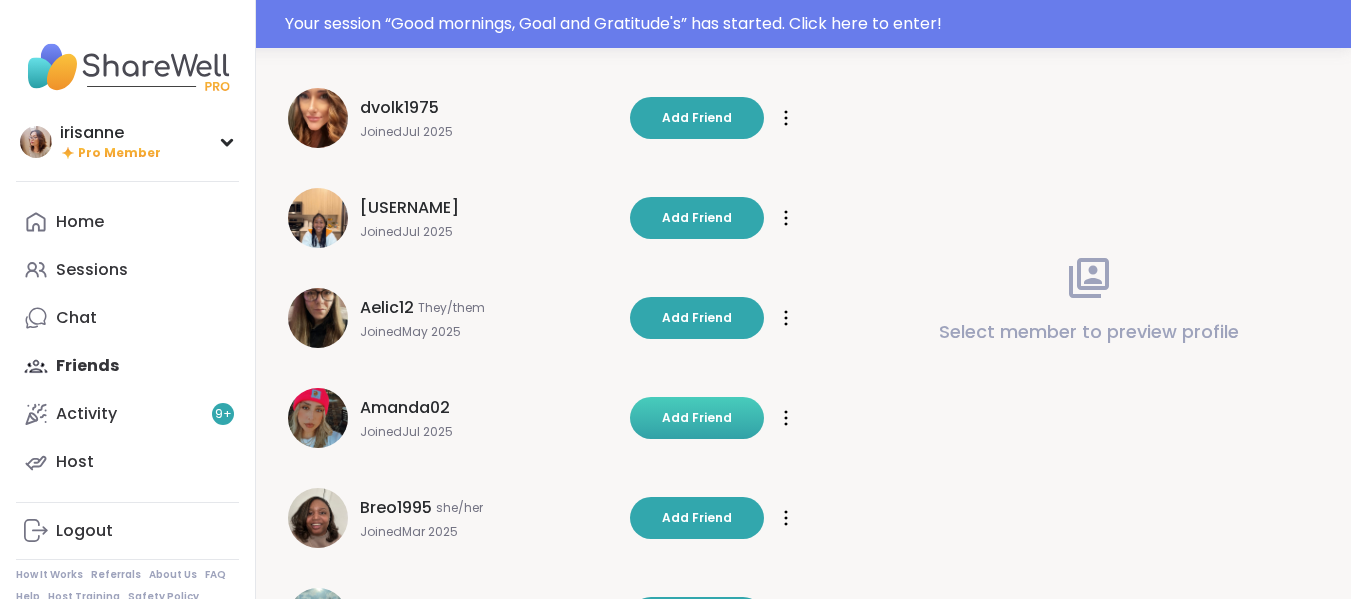 click on "Add Friend" at bounding box center [697, 418] 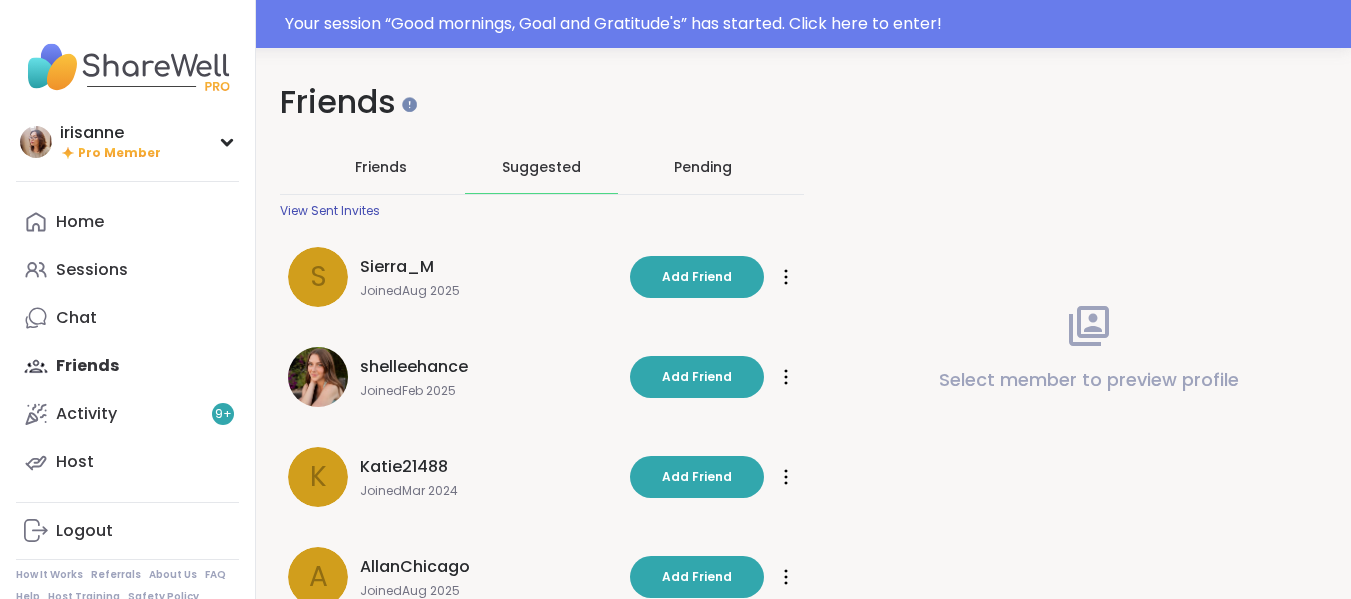 scroll, scrollTop: 0, scrollLeft: 0, axis: both 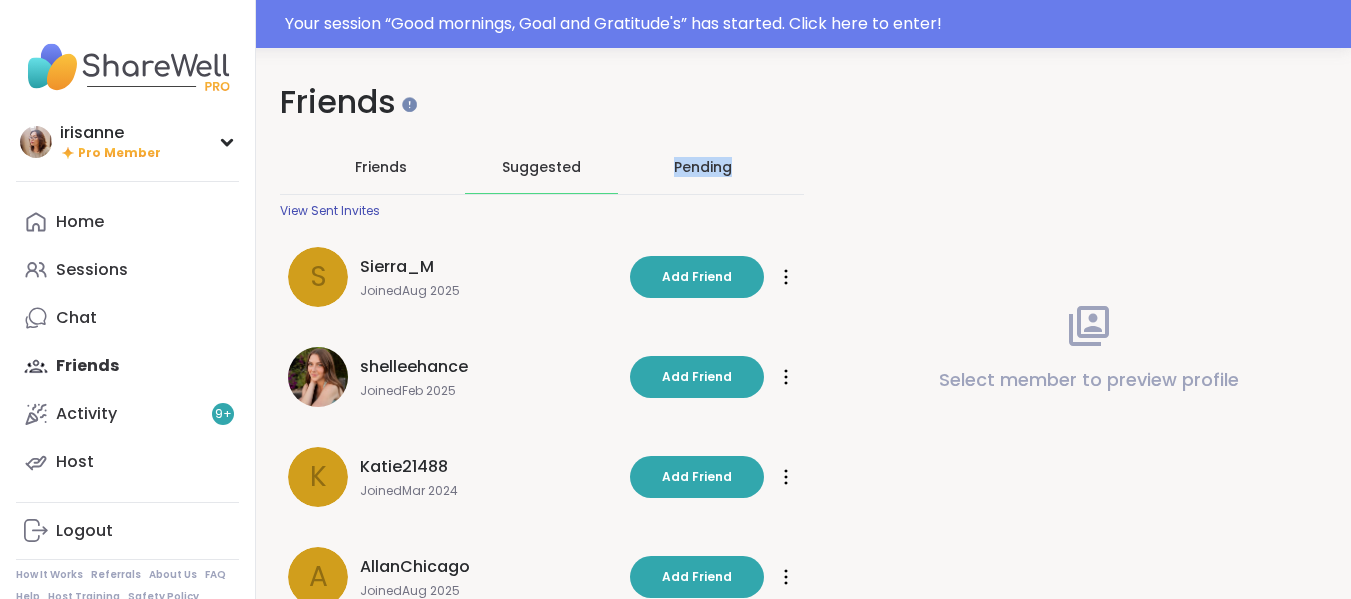 click on "Pending" at bounding box center (703, 167) 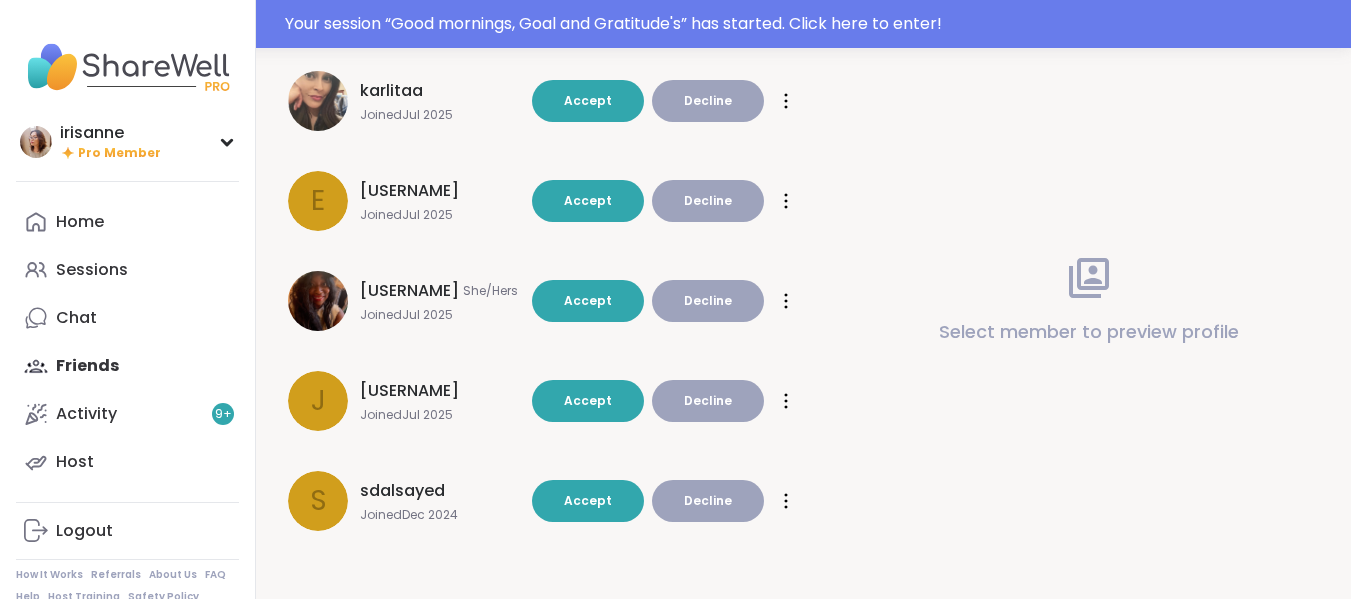 scroll, scrollTop: 0, scrollLeft: 0, axis: both 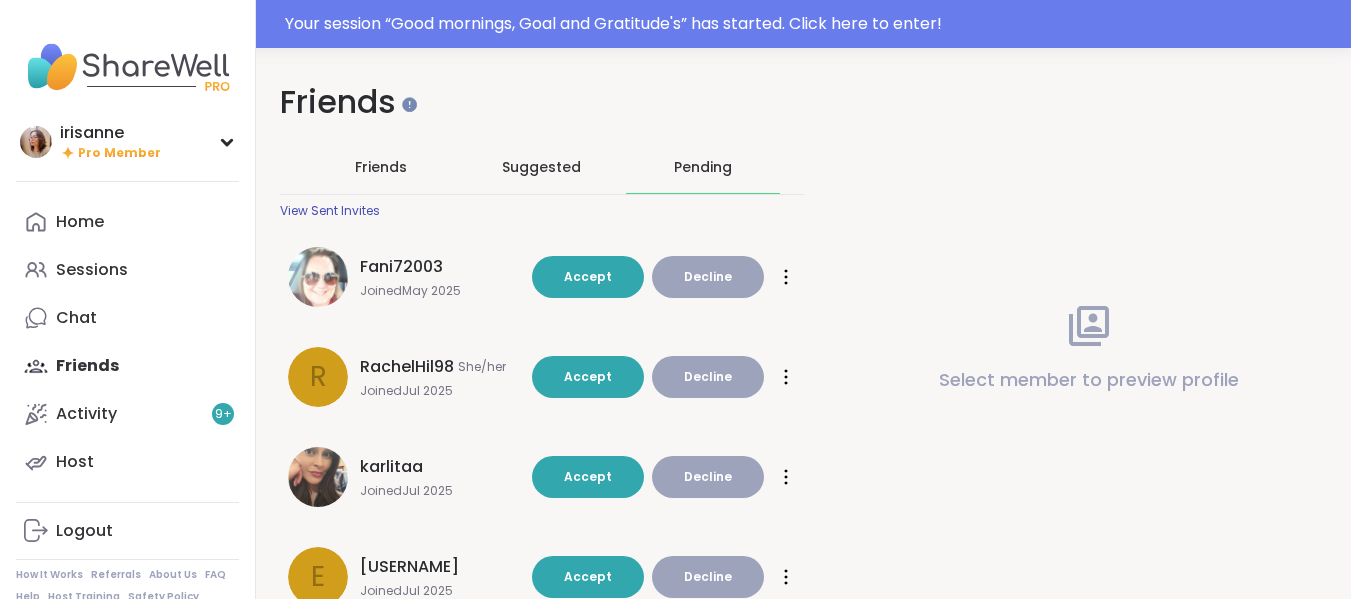 click on "Friends" at bounding box center (381, 167) 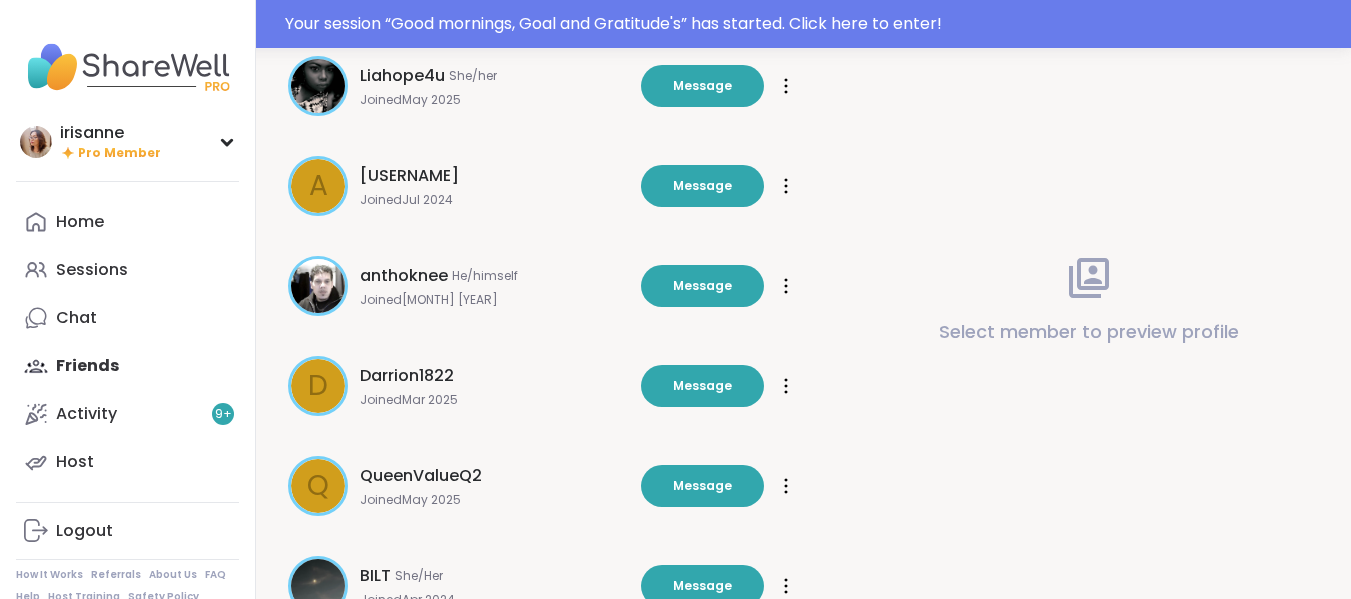 scroll, scrollTop: 1734, scrollLeft: 0, axis: vertical 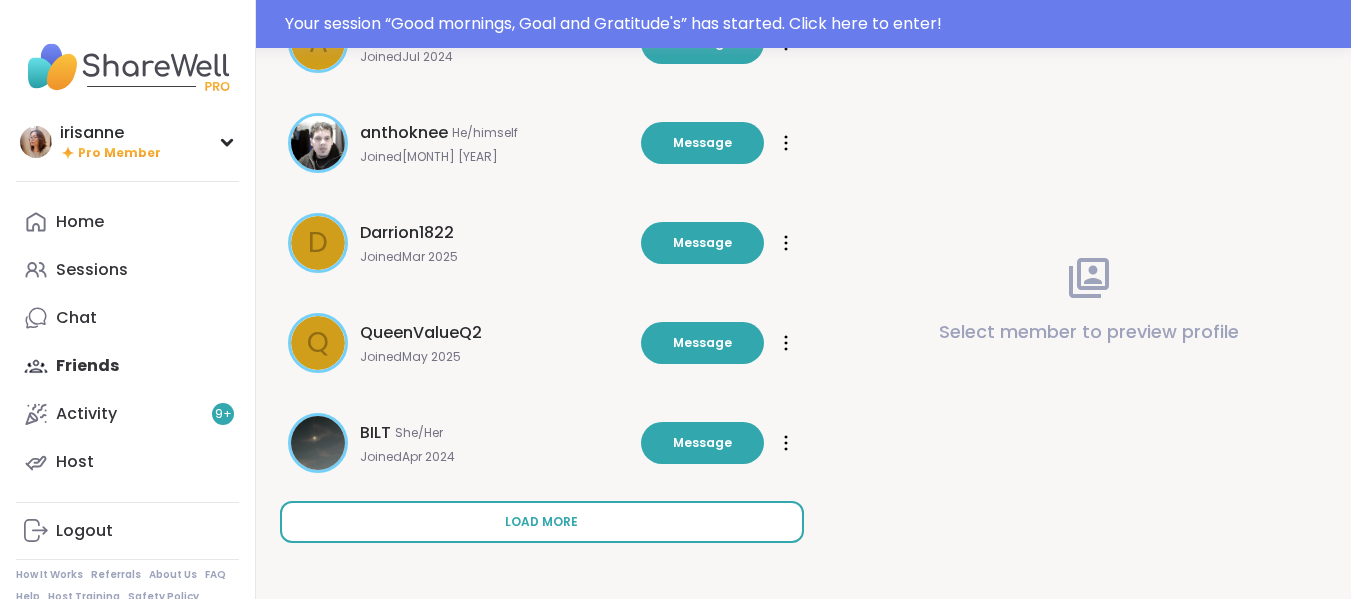 click on "Load more" at bounding box center (542, 522) 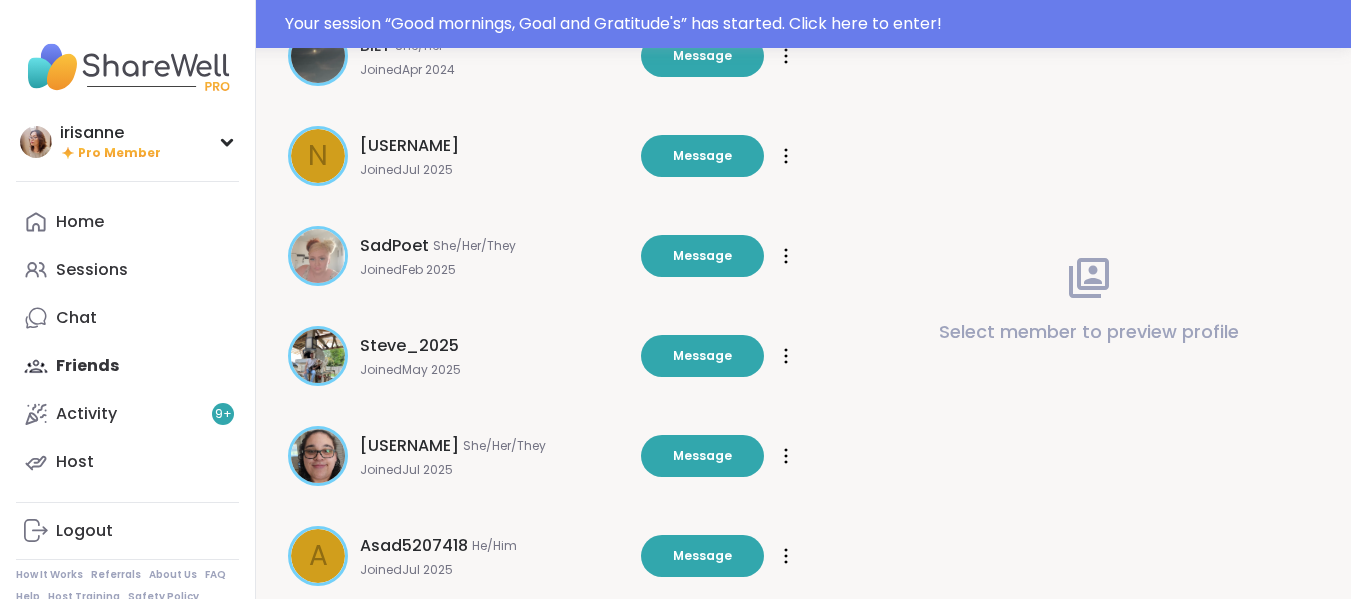scroll, scrollTop: 2734, scrollLeft: 0, axis: vertical 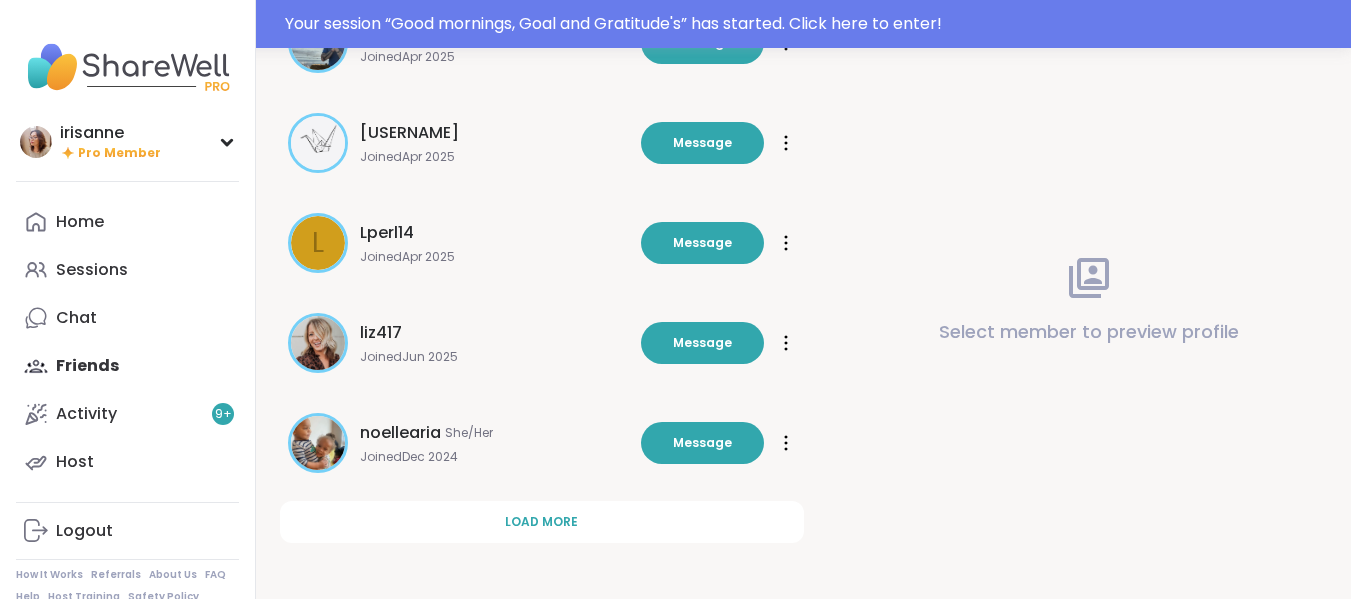 click on "Load more" at bounding box center [542, 522] 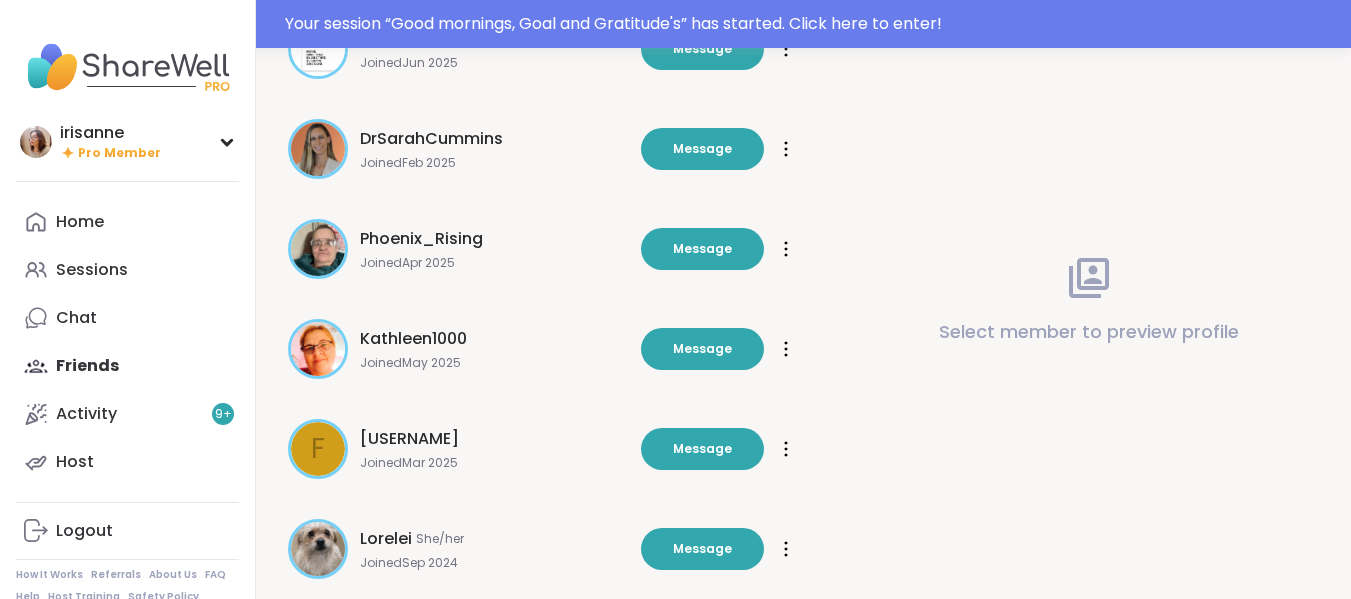 scroll, scrollTop: 3734, scrollLeft: 0, axis: vertical 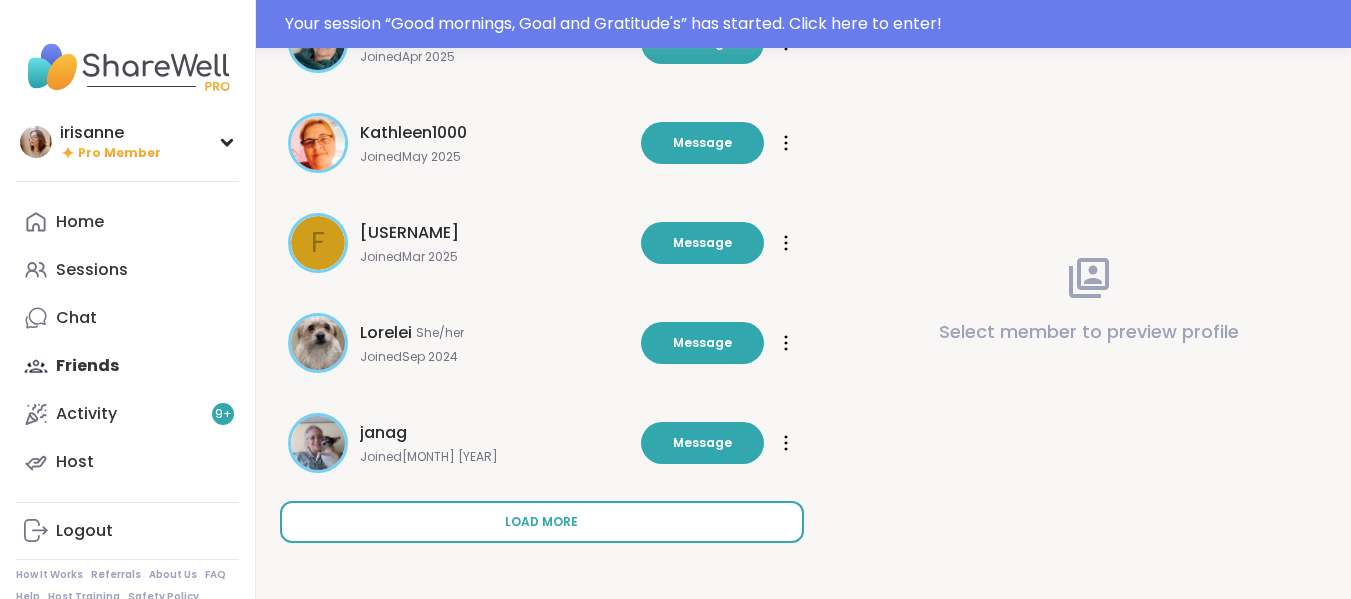 click on "Load more" at bounding box center (542, 522) 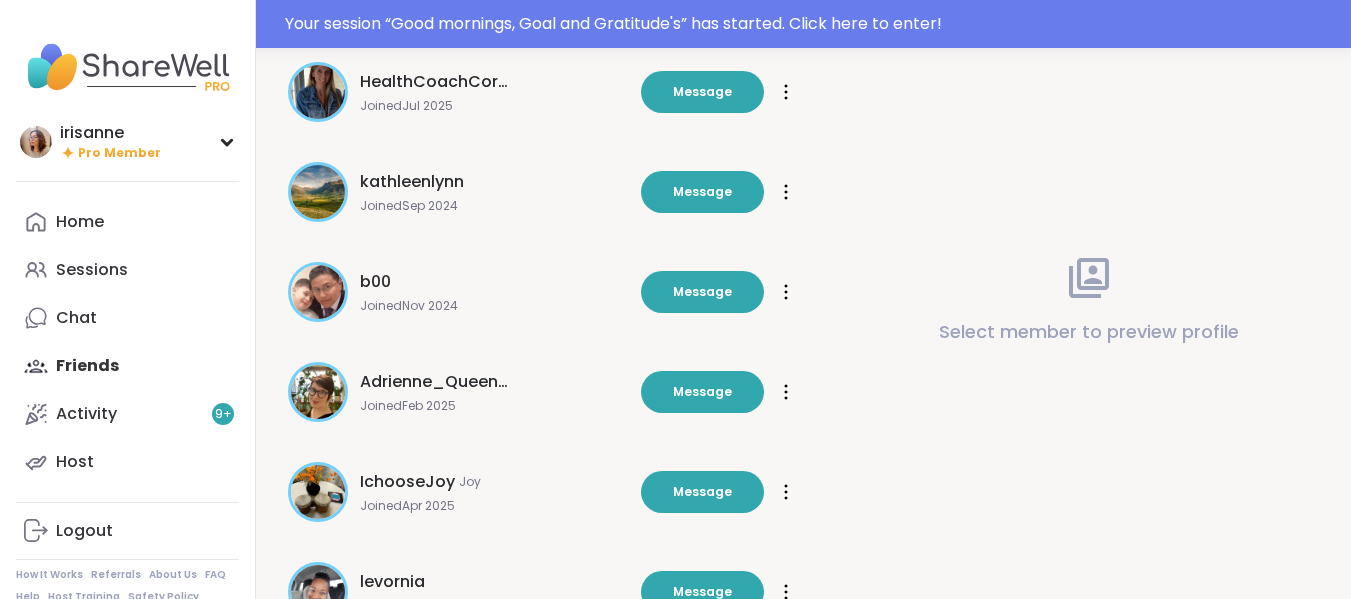 scroll, scrollTop: 4734, scrollLeft: 0, axis: vertical 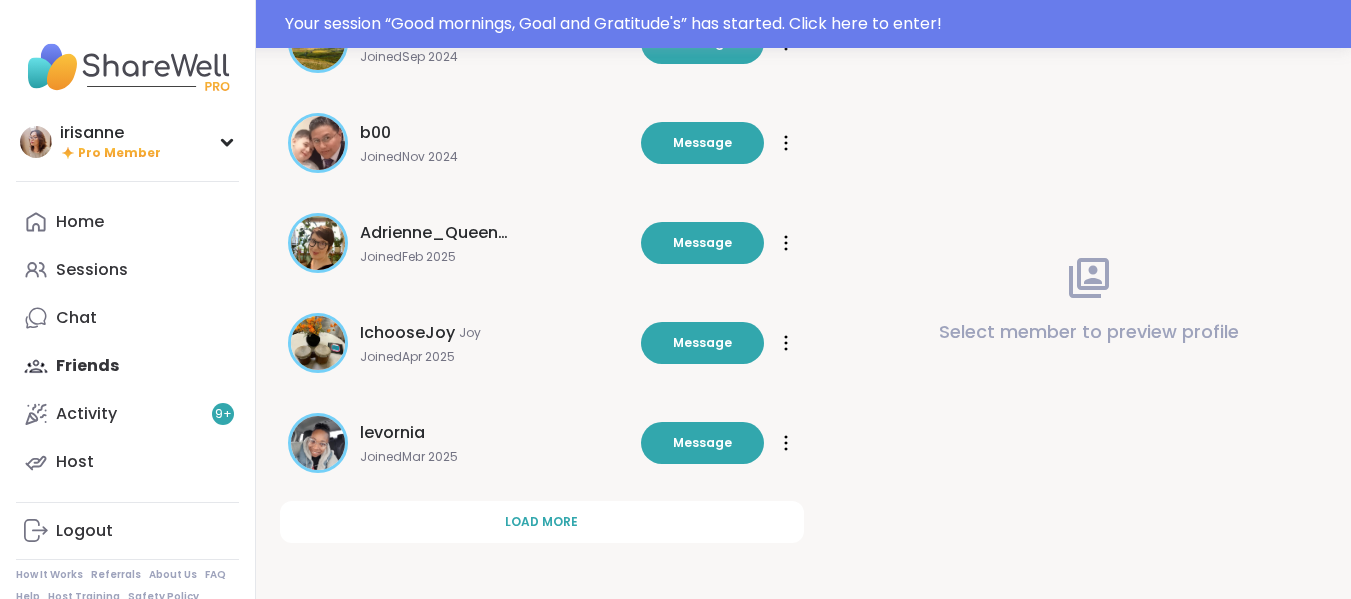 click on "Load more" at bounding box center [542, 522] 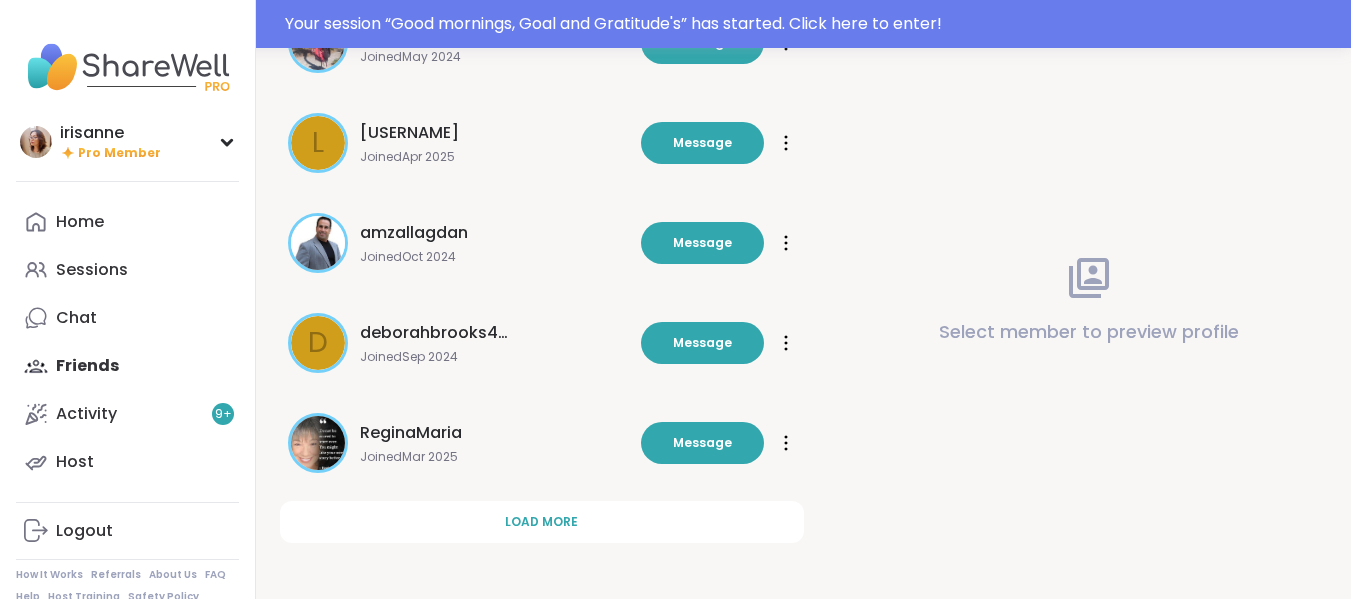 scroll, scrollTop: 5734, scrollLeft: 0, axis: vertical 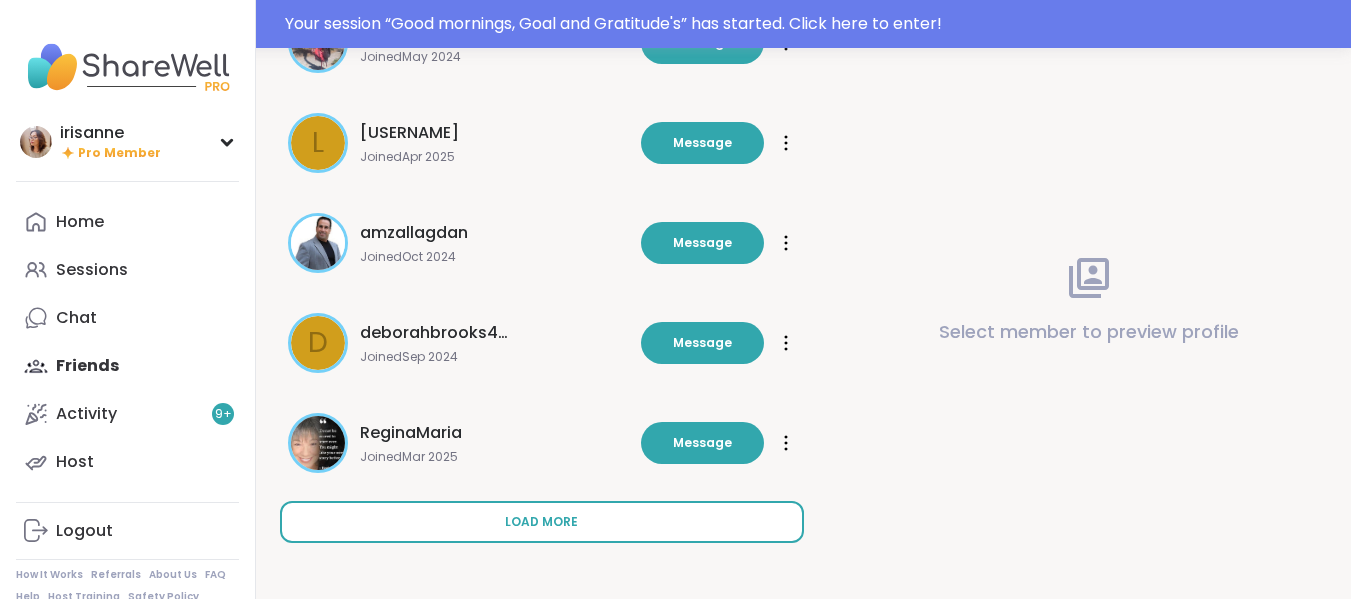 click on "Load more" at bounding box center (542, 522) 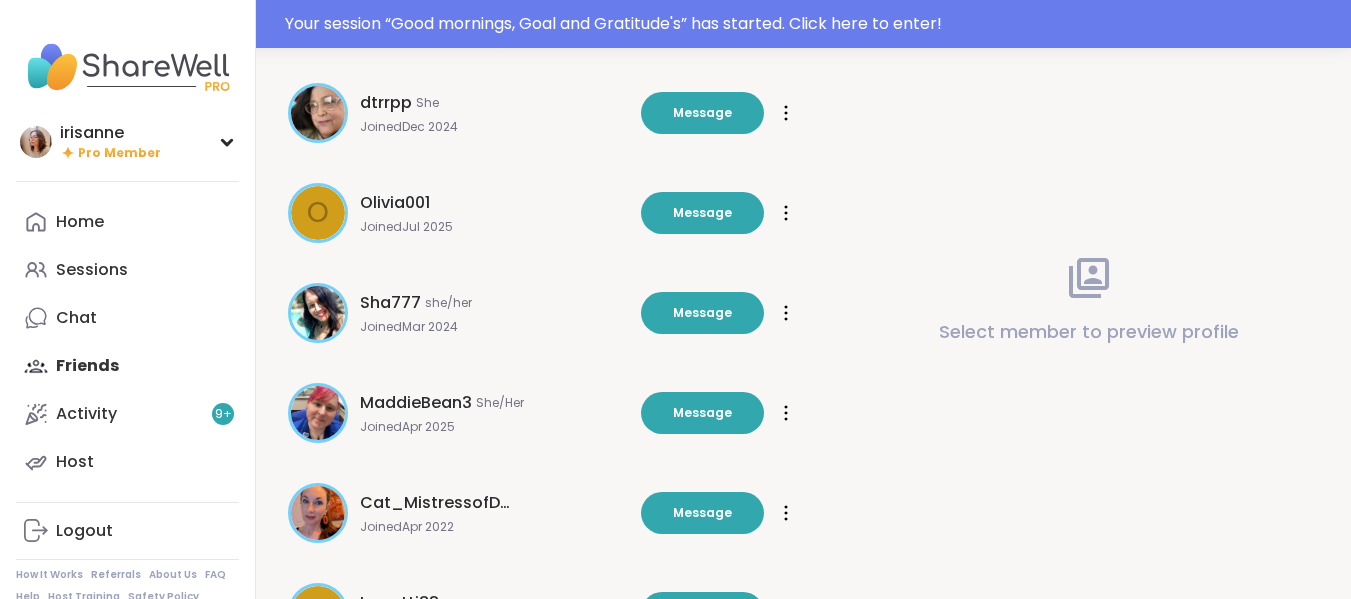 scroll, scrollTop: 6734, scrollLeft: 0, axis: vertical 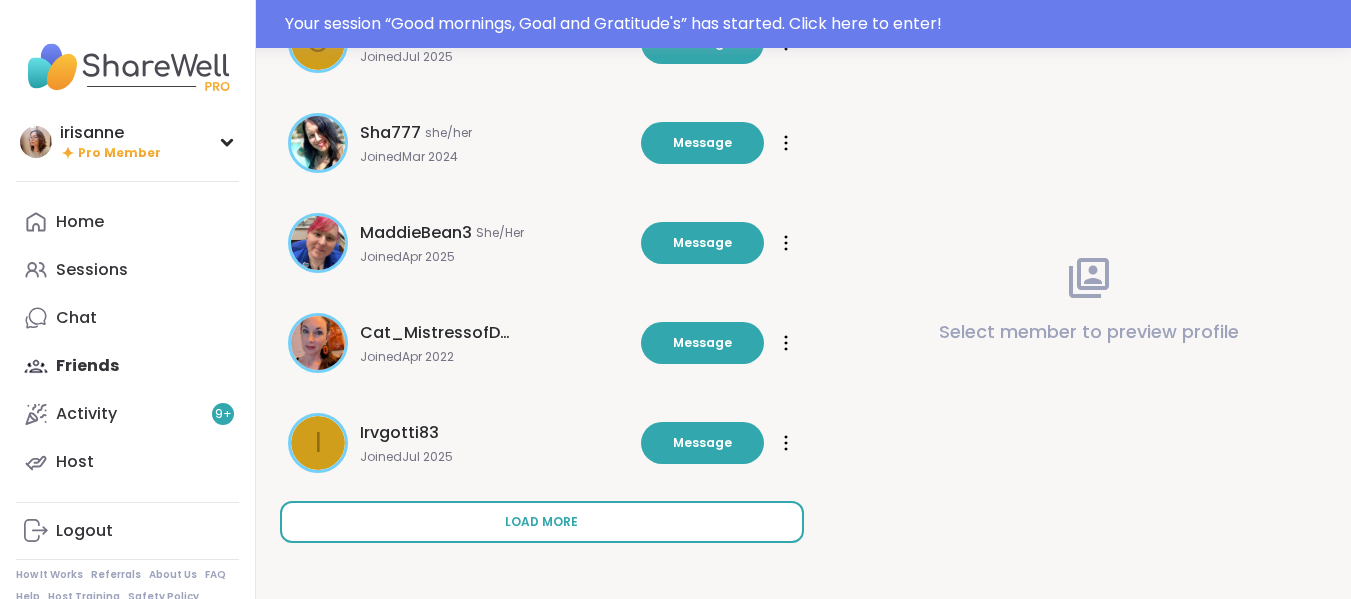 click on "Load more" at bounding box center (542, 522) 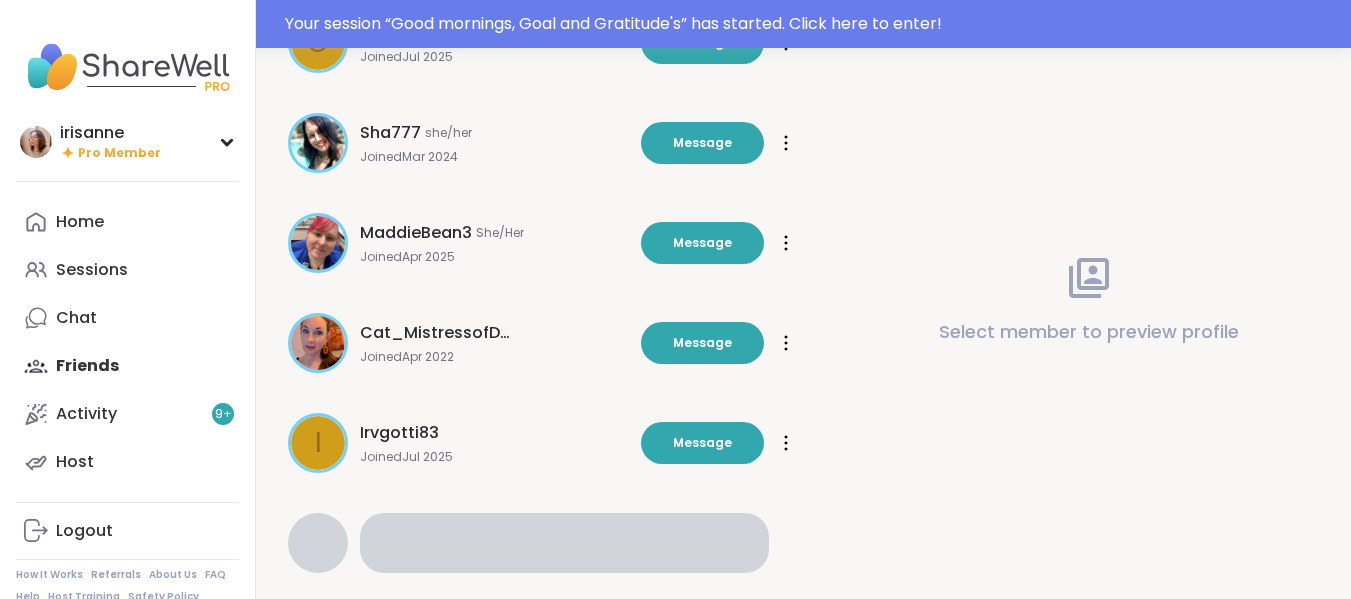 click at bounding box center [565, 543] 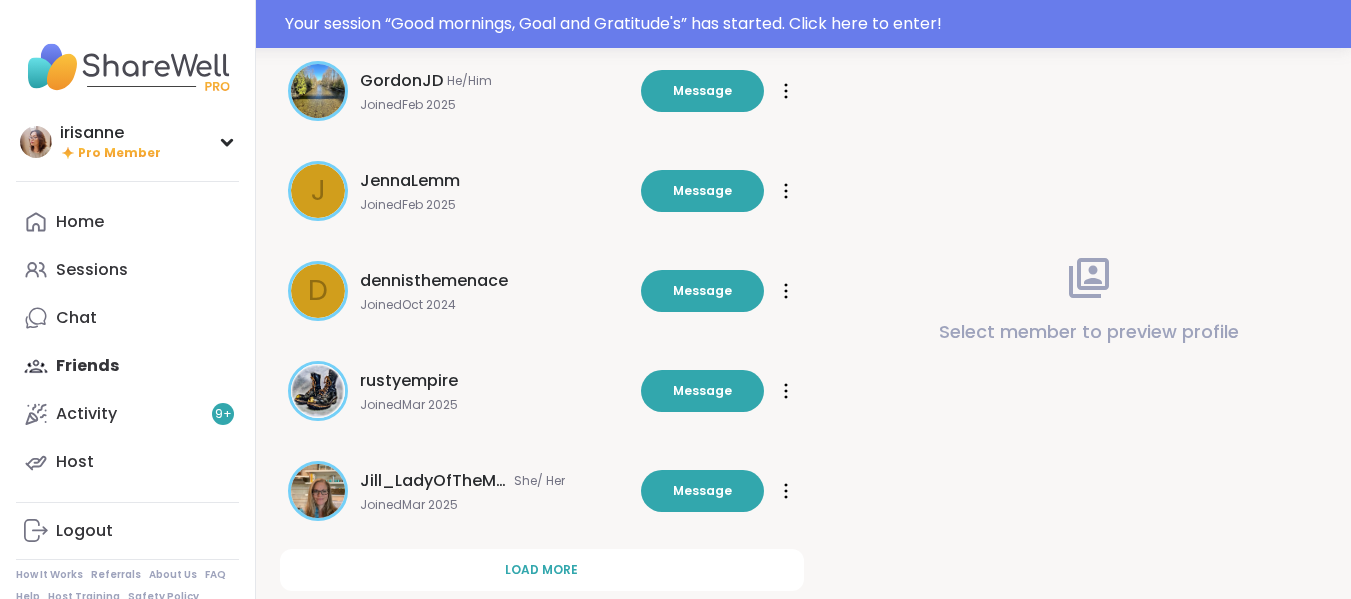 scroll, scrollTop: 7734, scrollLeft: 0, axis: vertical 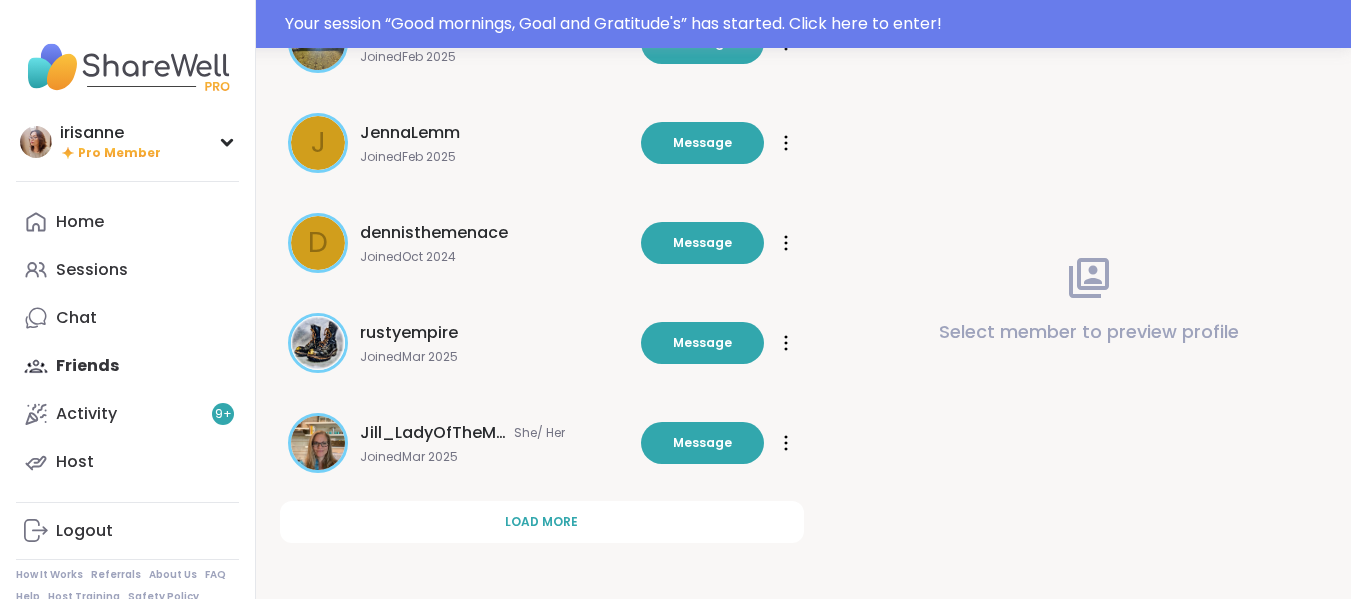click on "Load more" at bounding box center [542, 522] 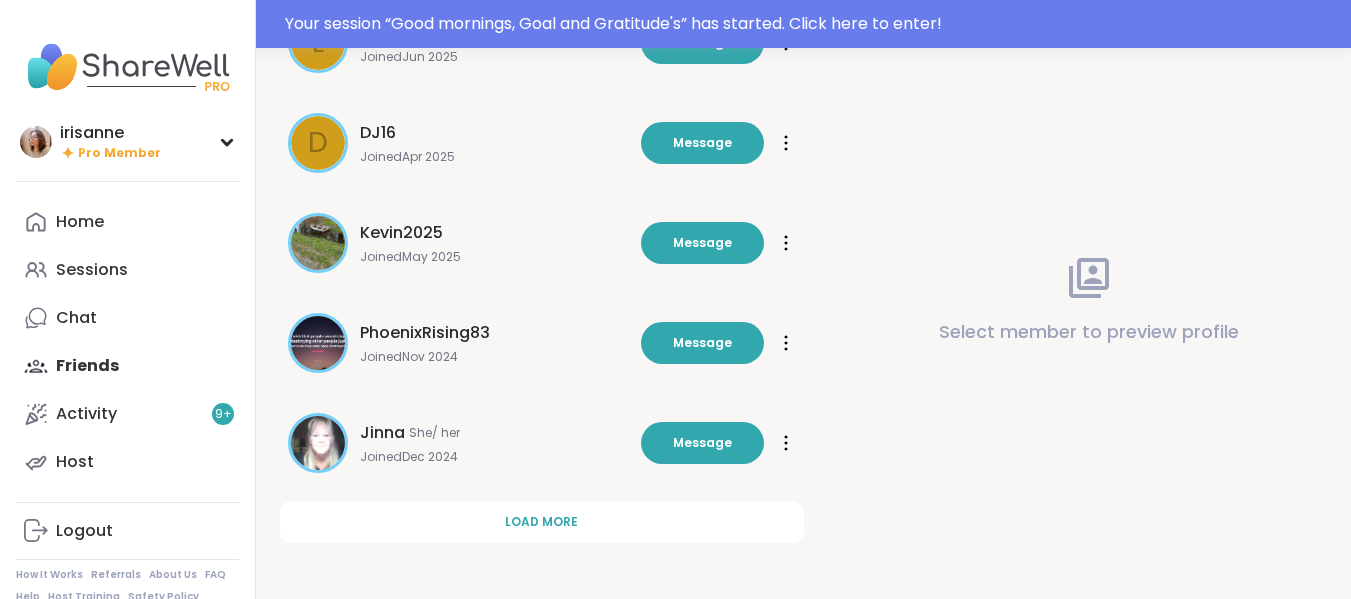 scroll, scrollTop: 8733, scrollLeft: 0, axis: vertical 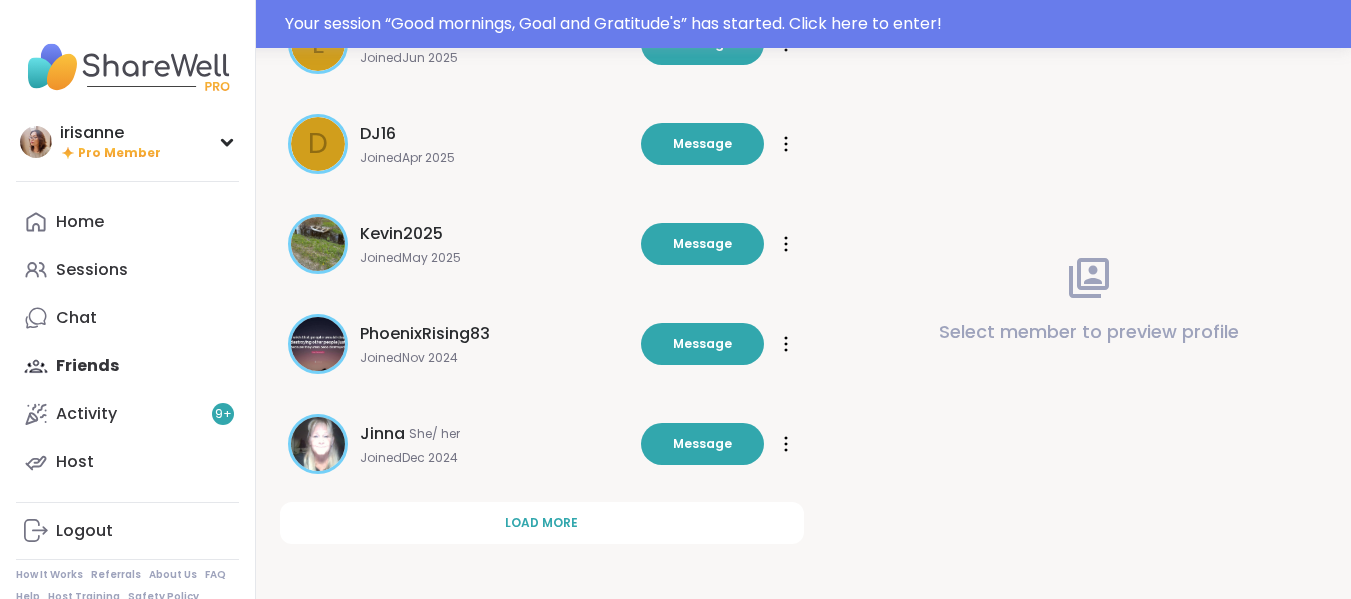 click on "Load more" at bounding box center (542, 523) 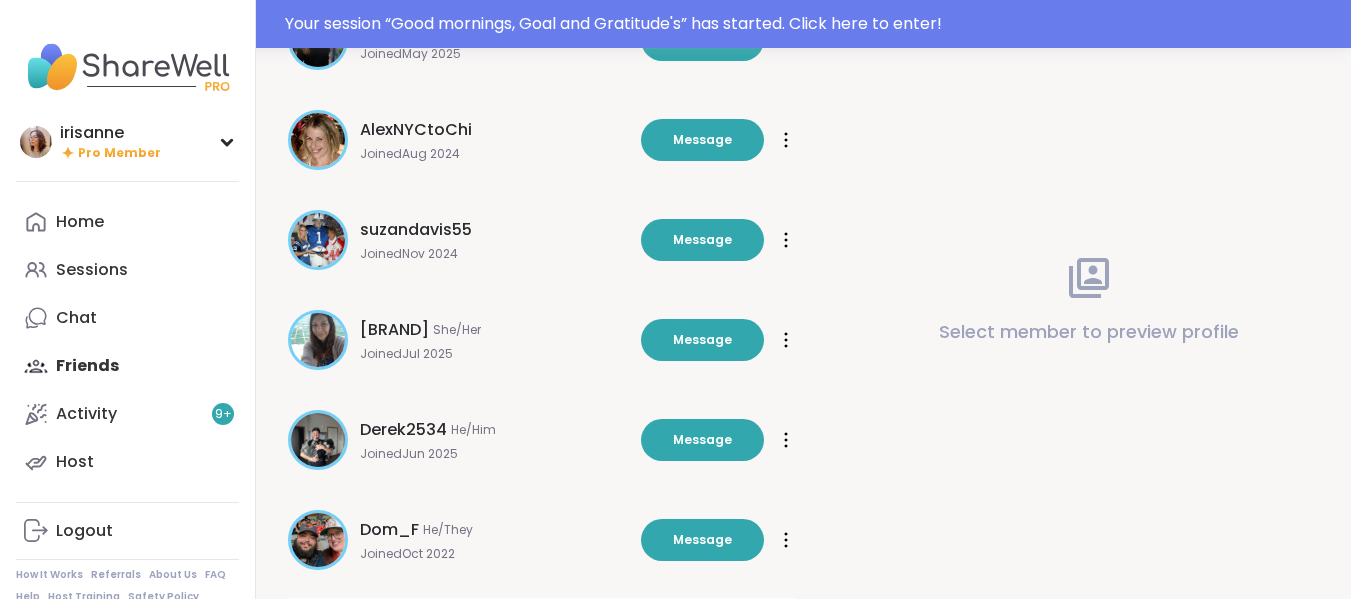 scroll, scrollTop: 9734, scrollLeft: 0, axis: vertical 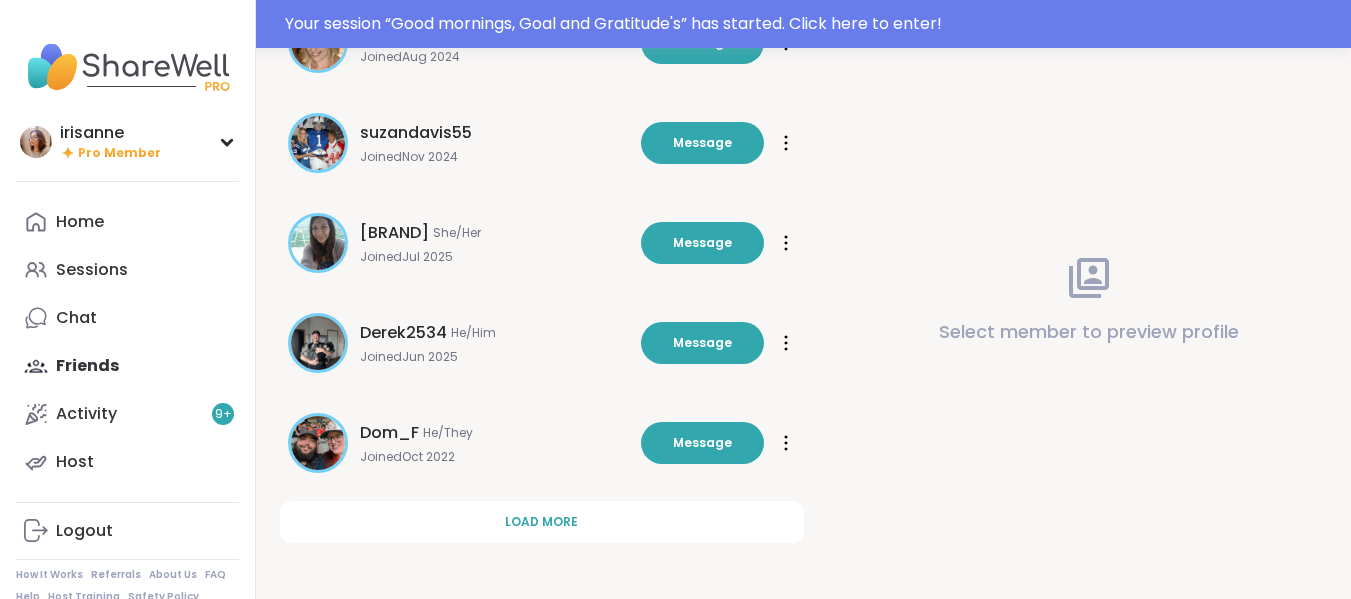 click on "Load more" at bounding box center (542, 522) 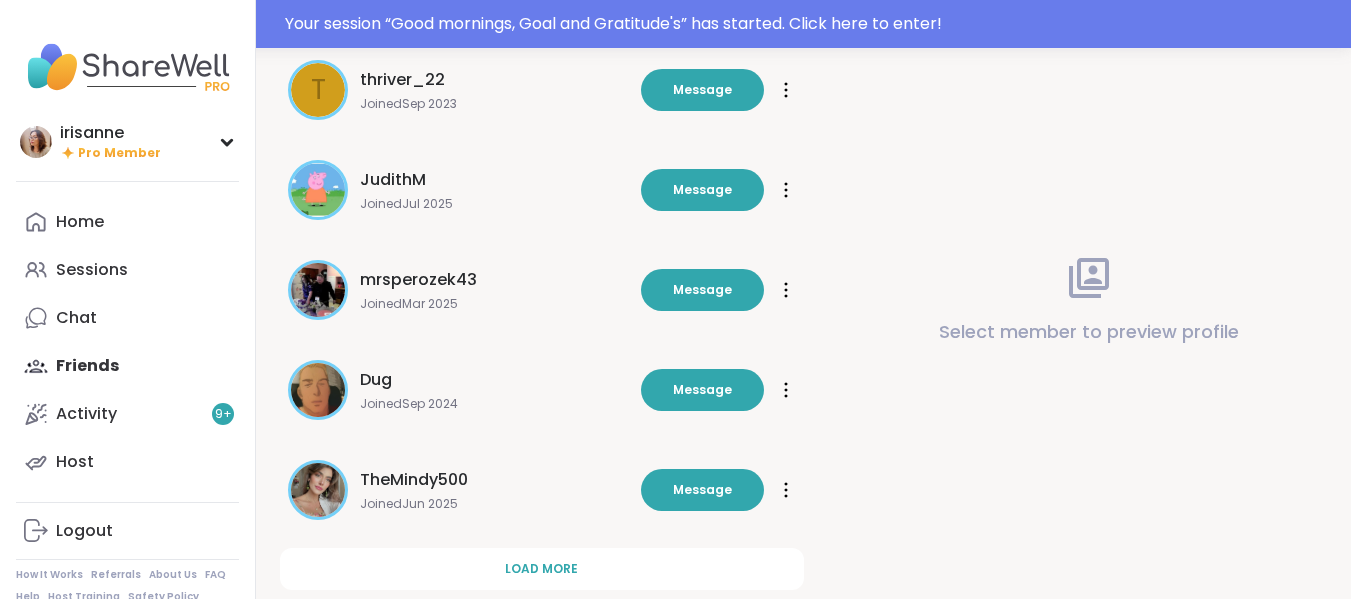 scroll, scrollTop: 10686, scrollLeft: 0, axis: vertical 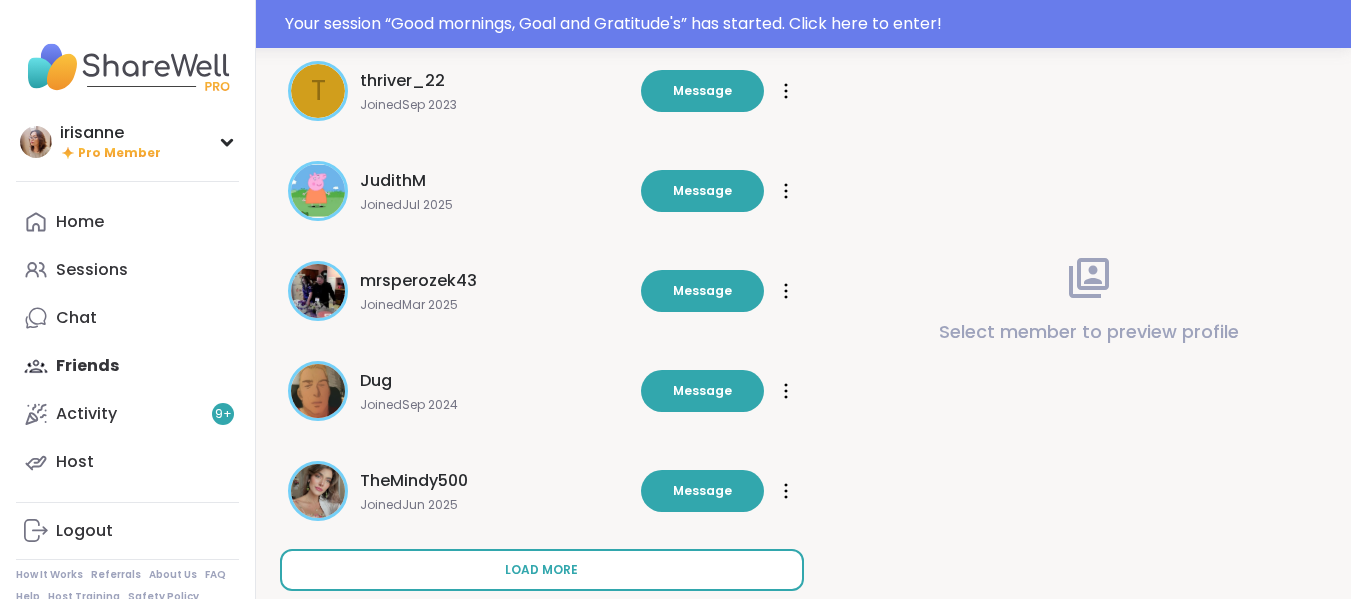 click on "Load more" at bounding box center [542, 570] 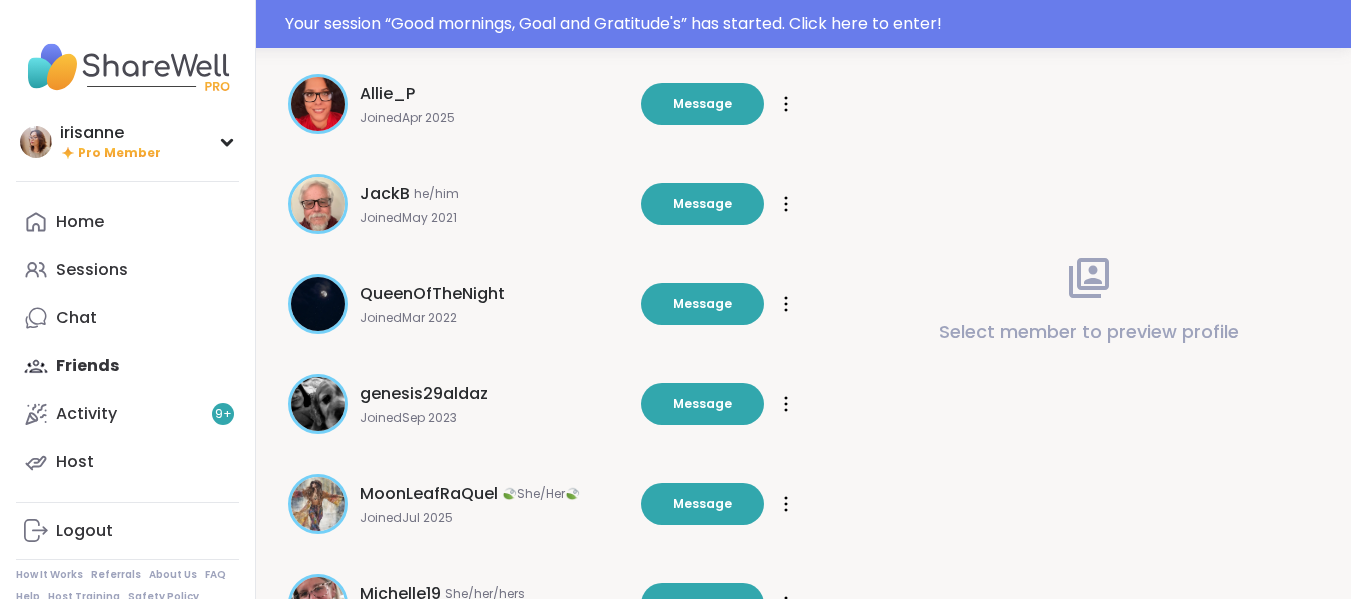 scroll, scrollTop: 11734, scrollLeft: 0, axis: vertical 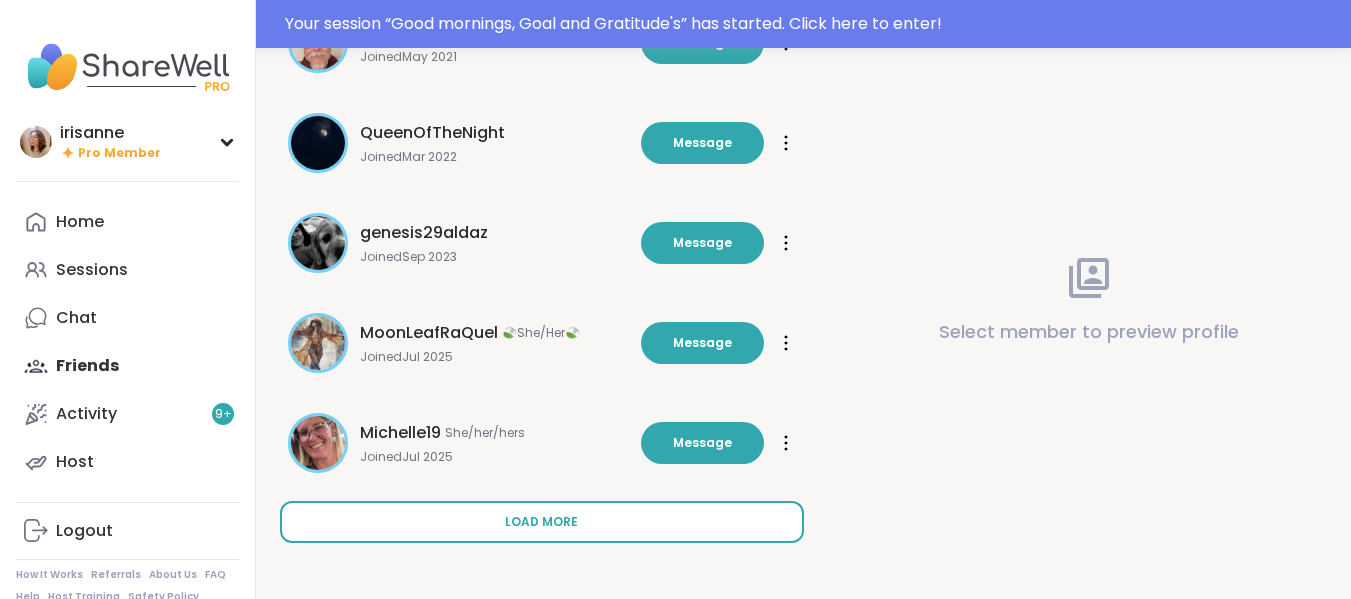 click on "Load more" at bounding box center (542, 522) 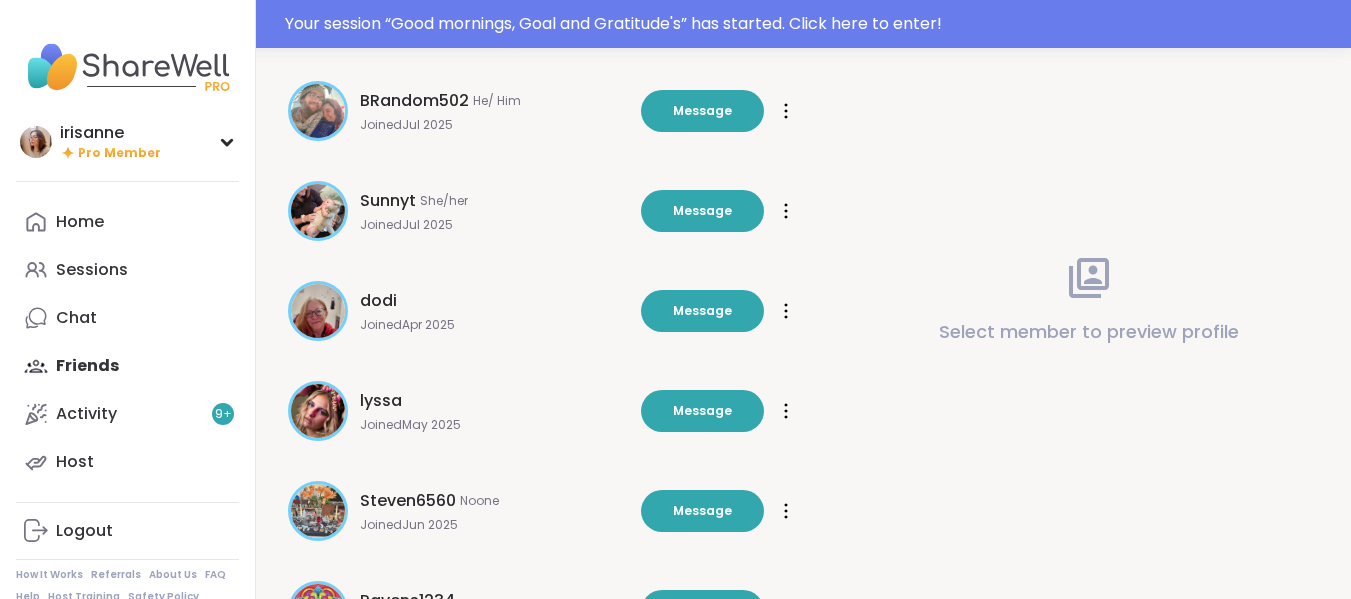 scroll, scrollTop: 12734, scrollLeft: 0, axis: vertical 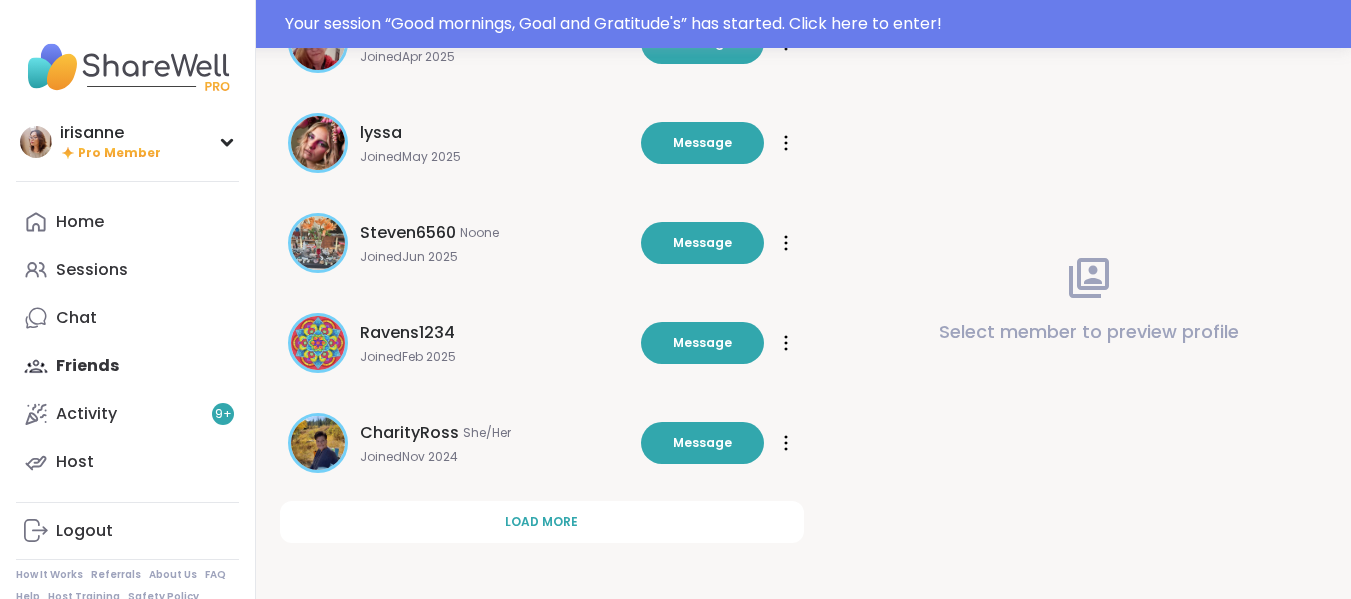 click on "Load more" at bounding box center [542, 522] 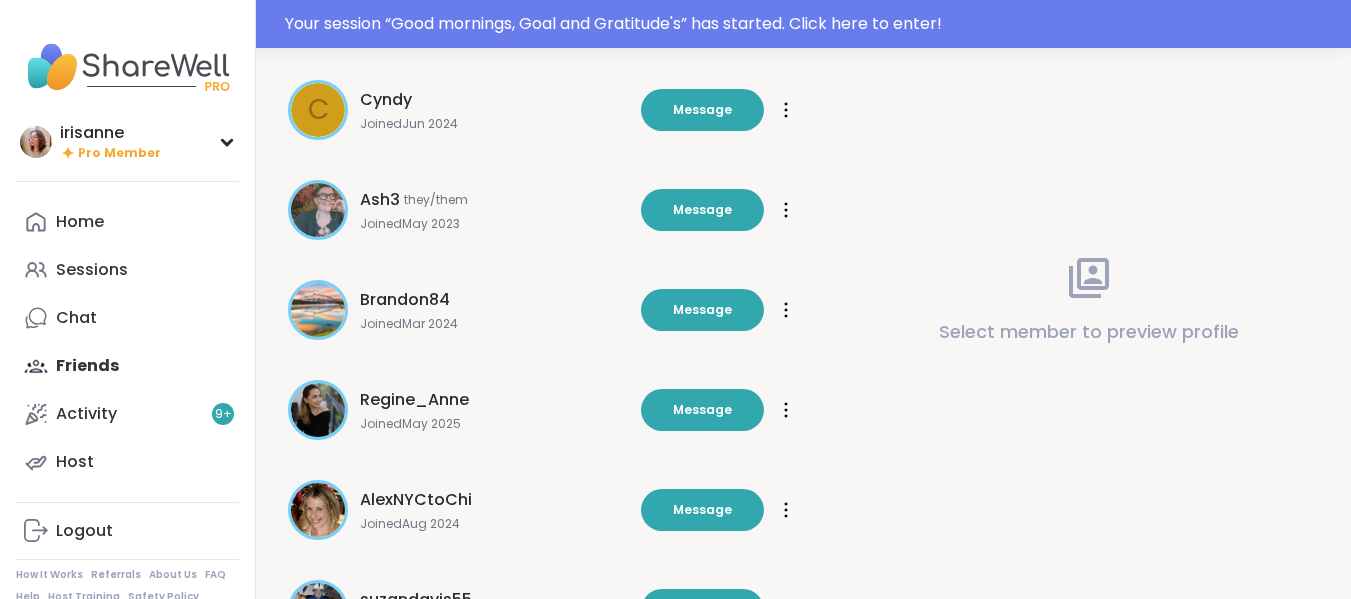 scroll, scrollTop: 12267, scrollLeft: 0, axis: vertical 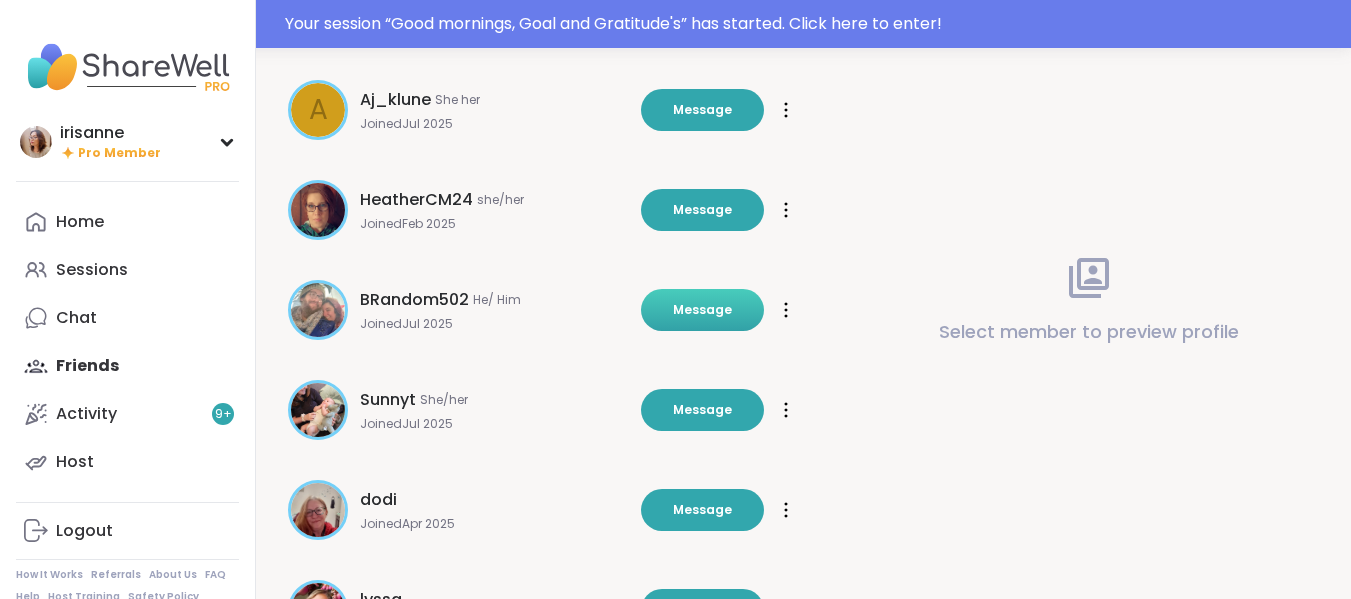 click on "Message" at bounding box center (702, 310) 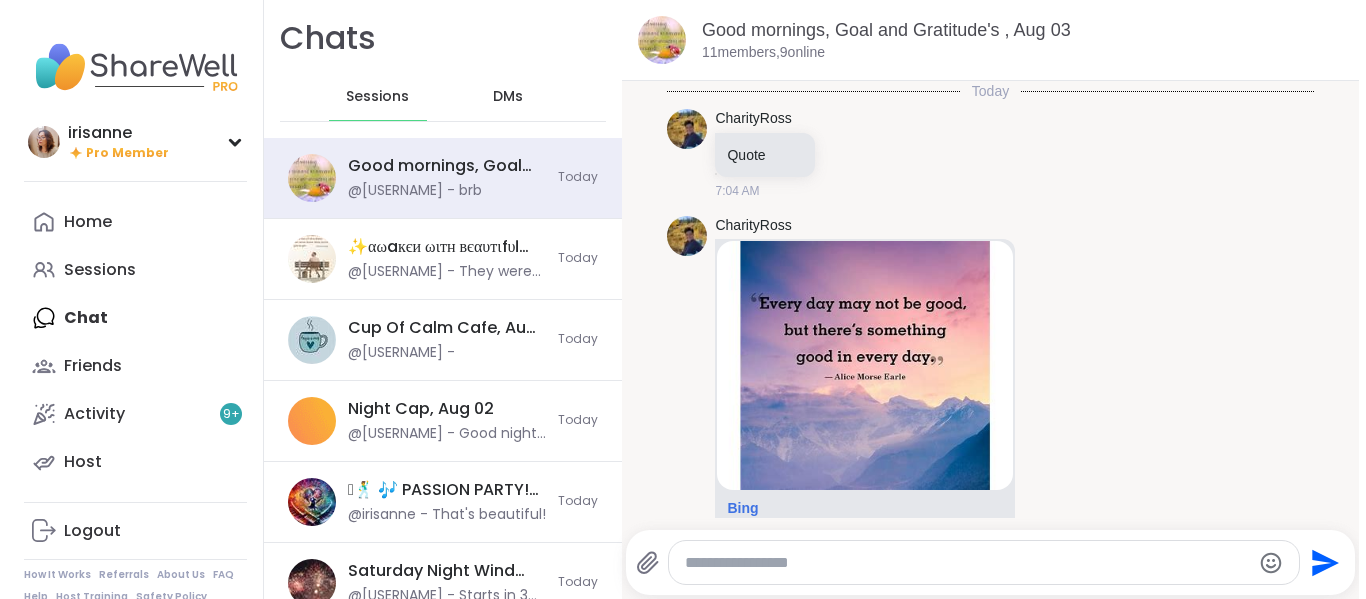 scroll, scrollTop: 0, scrollLeft: 0, axis: both 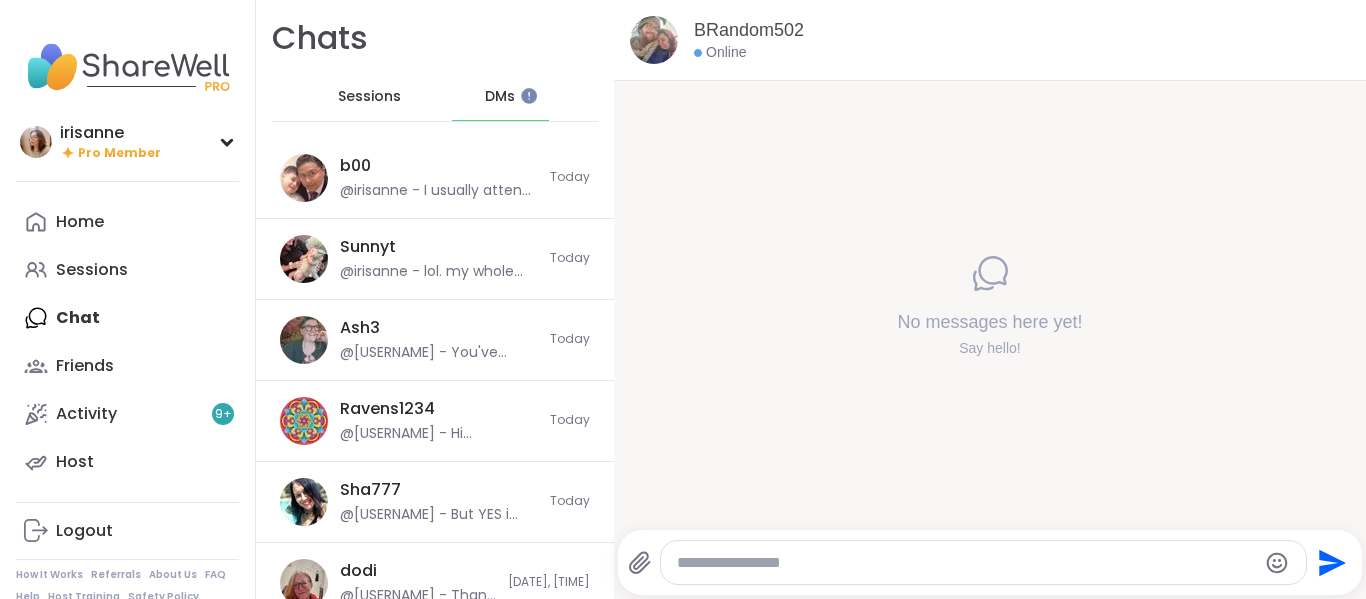 click at bounding box center (983, 562) 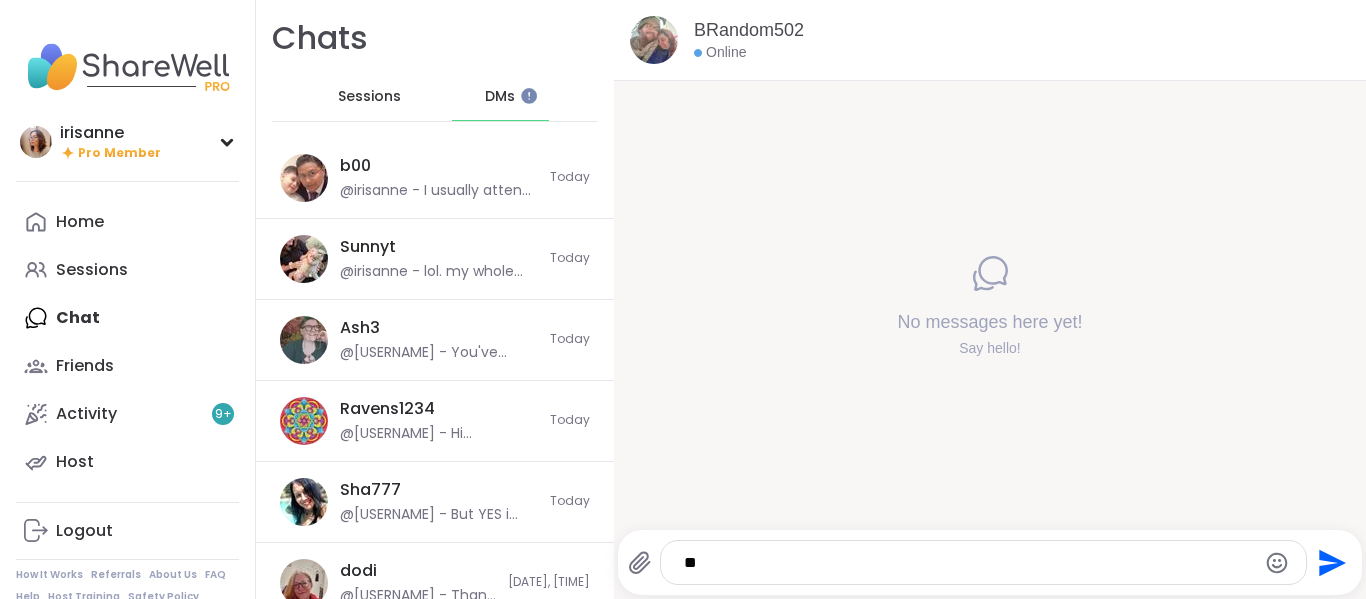 type on "*" 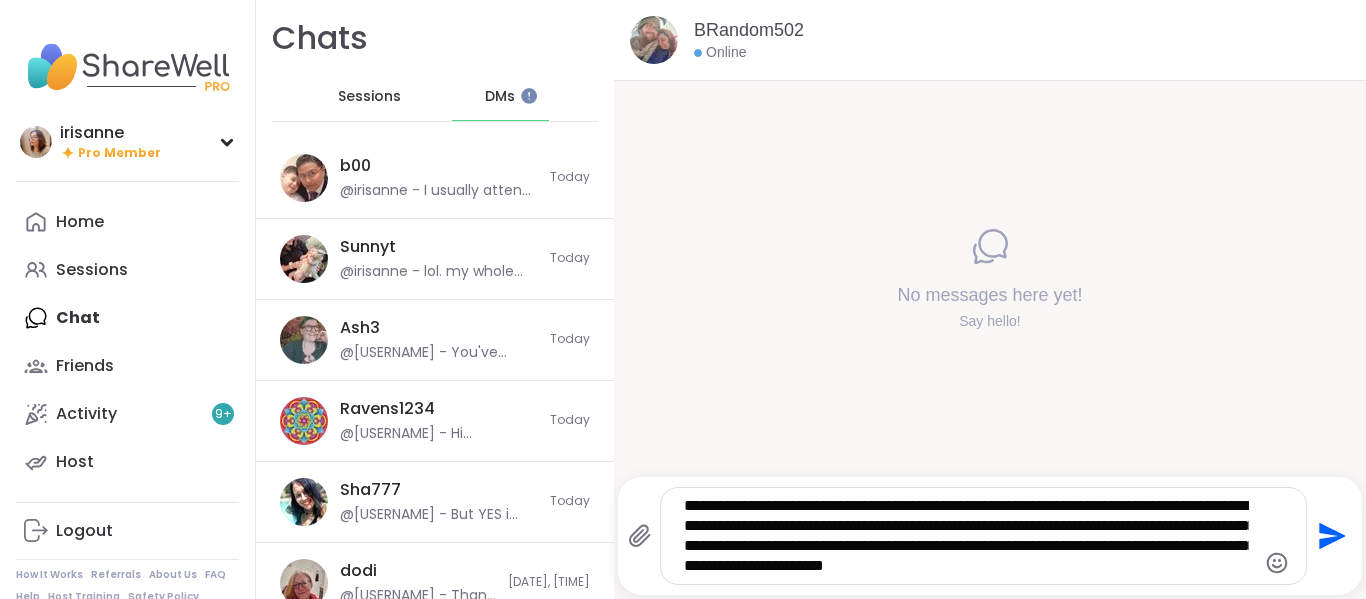 type on "**********" 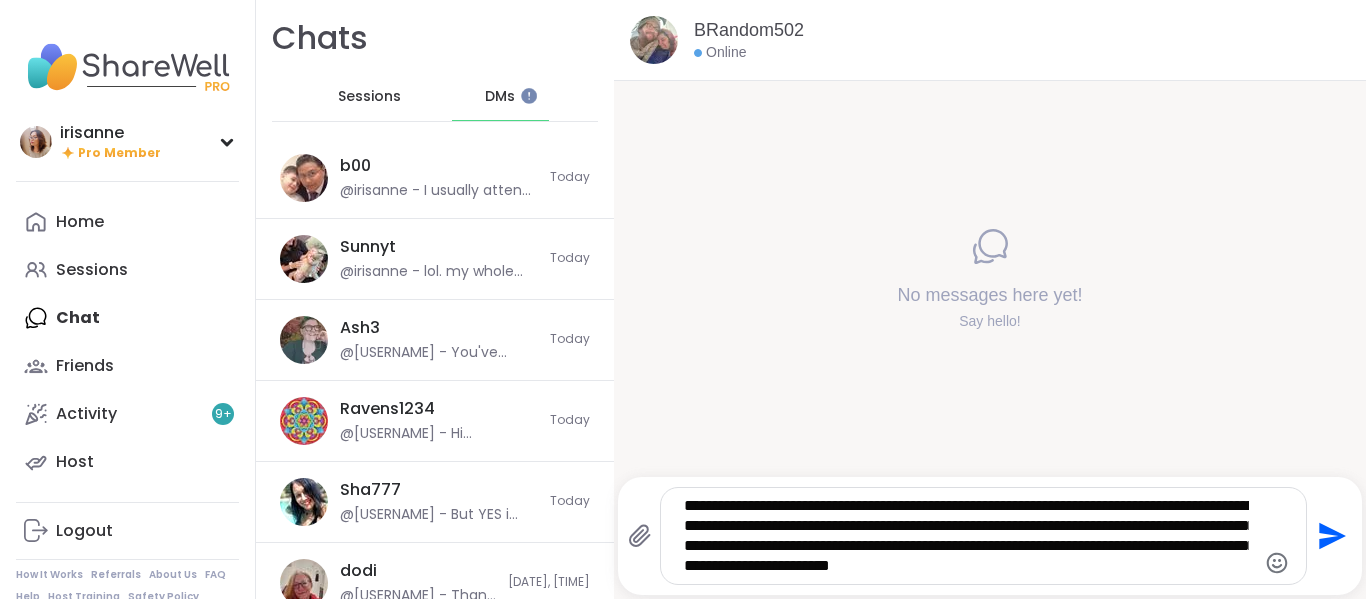 click on "**********" at bounding box center (966, 536) 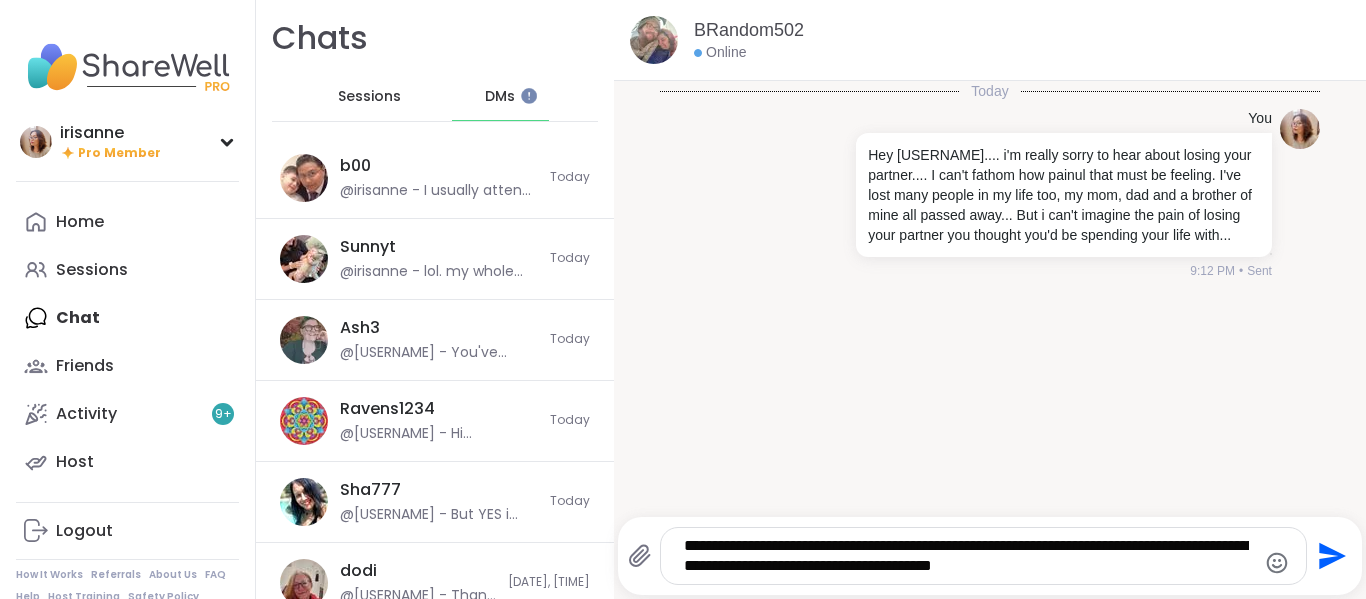 click on "**********" at bounding box center (966, 556) 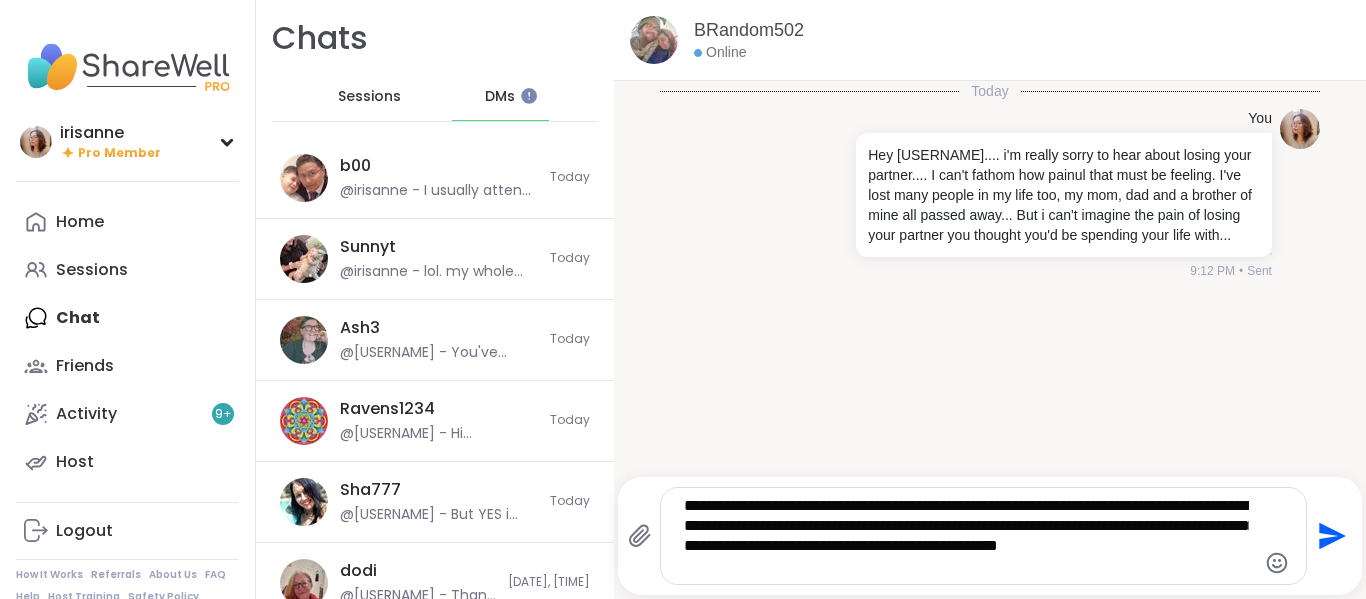 type on "**********" 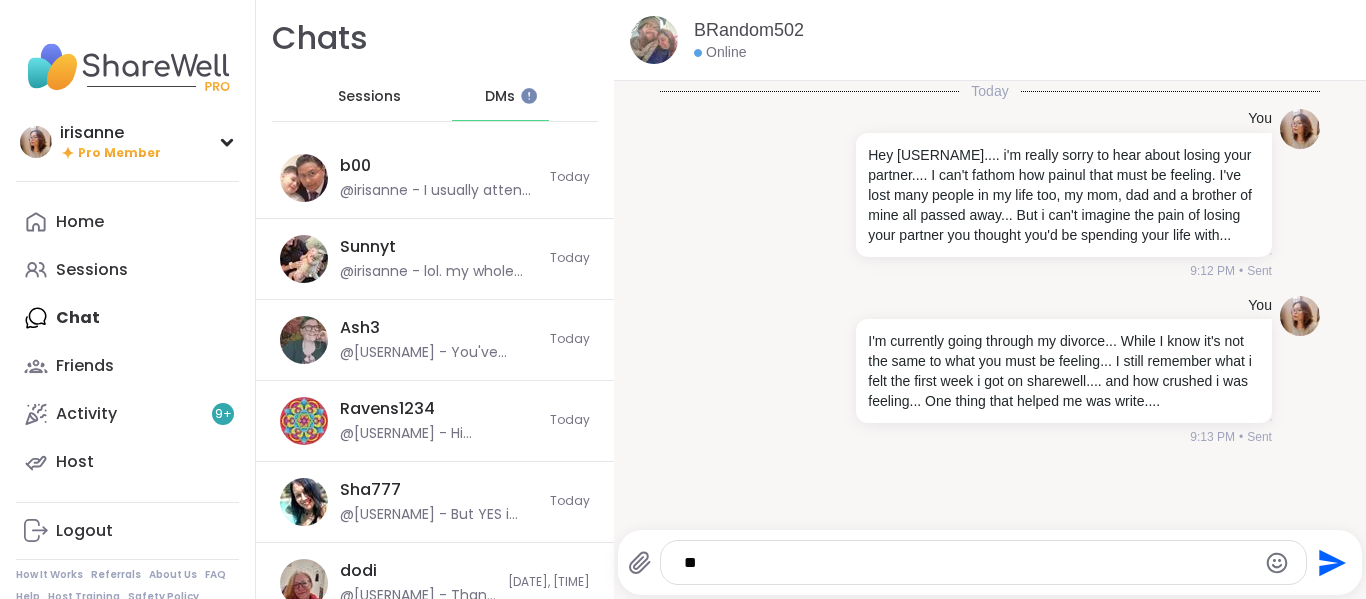 type on "*" 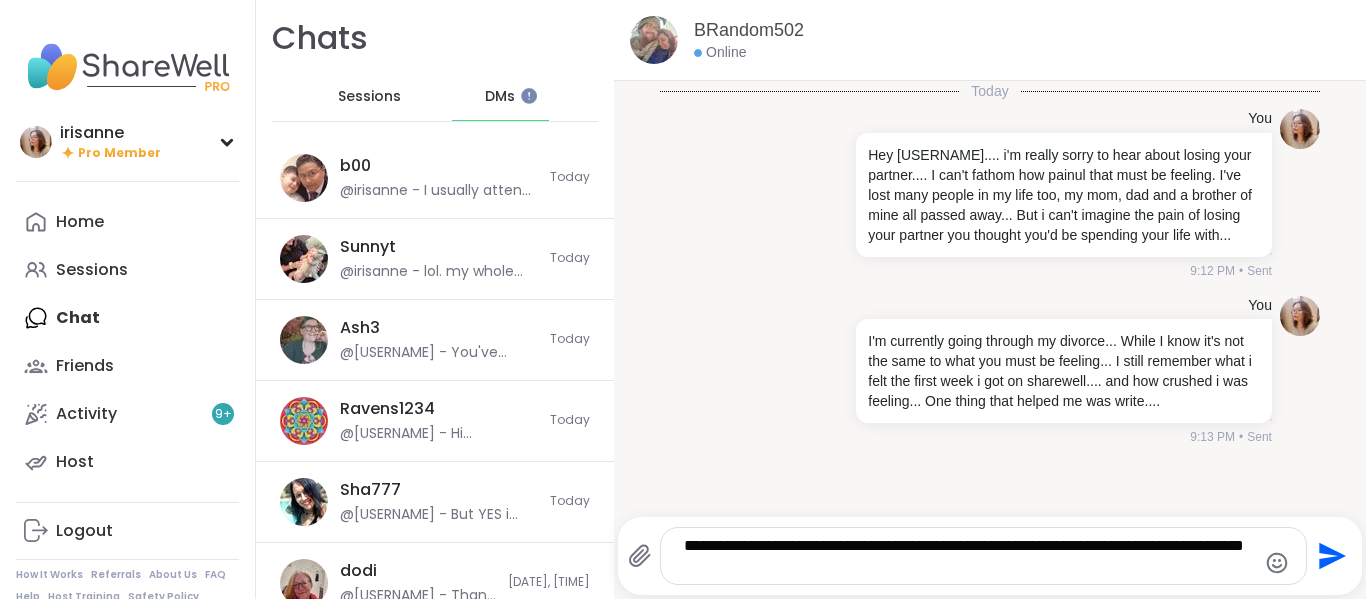 paste on "**********" 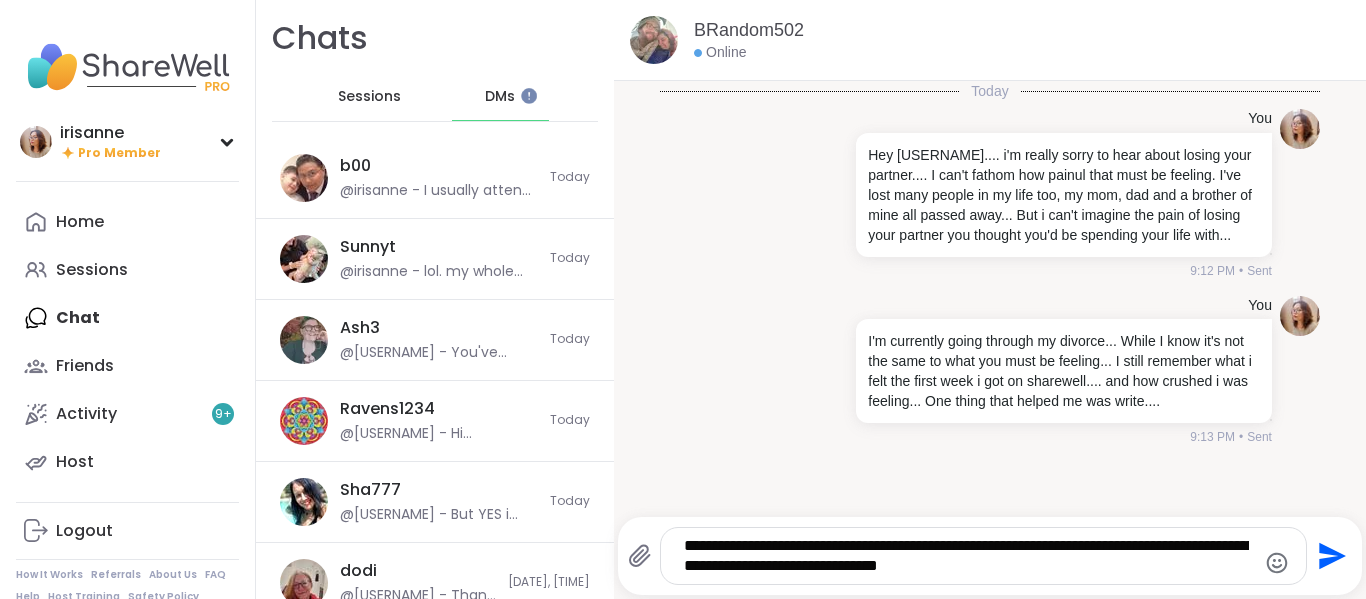 type on "**********" 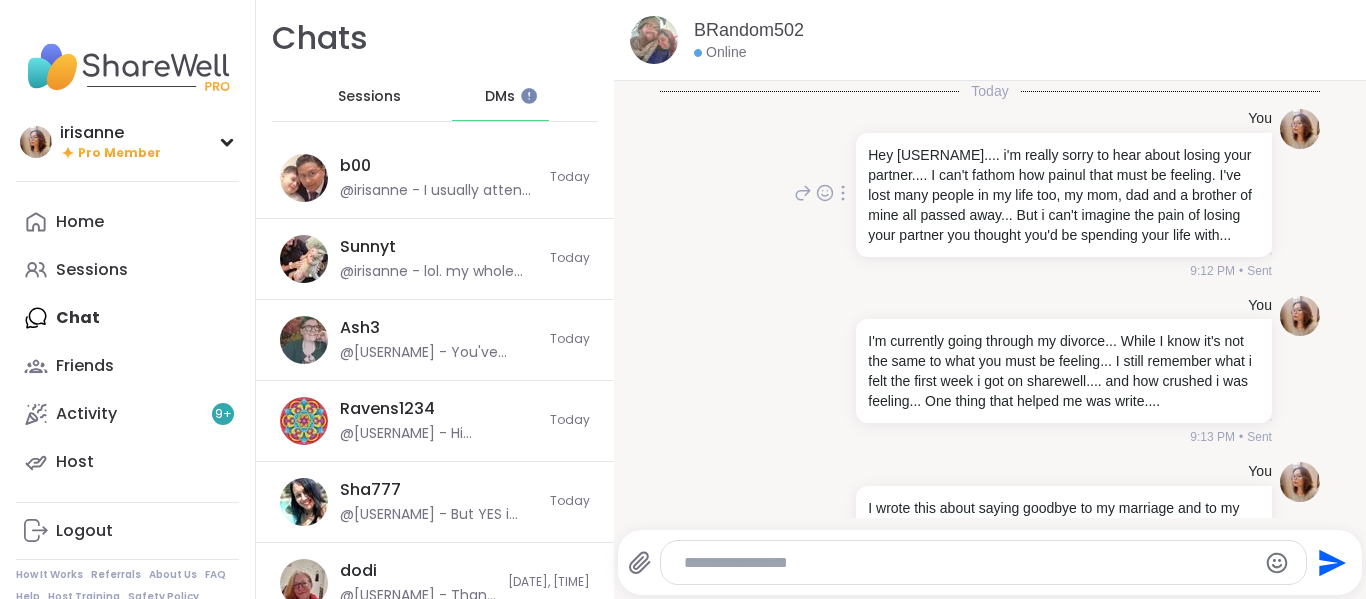scroll, scrollTop: 123, scrollLeft: 0, axis: vertical 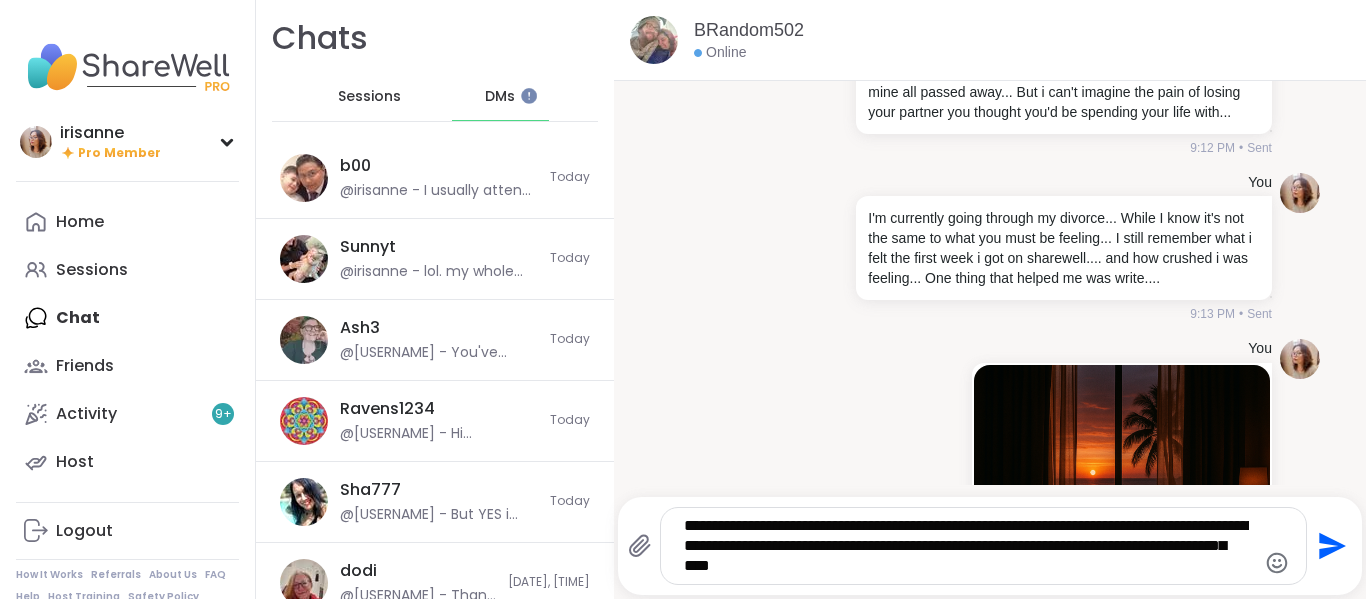 type on "**********" 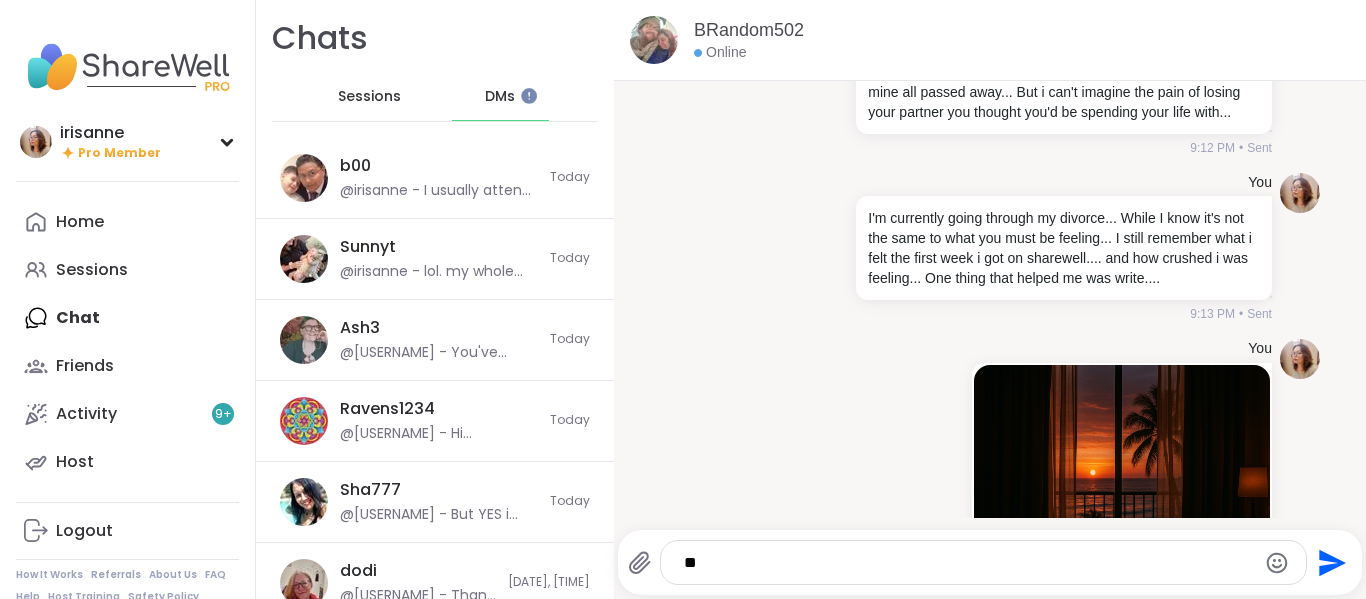 scroll, scrollTop: 636, scrollLeft: 0, axis: vertical 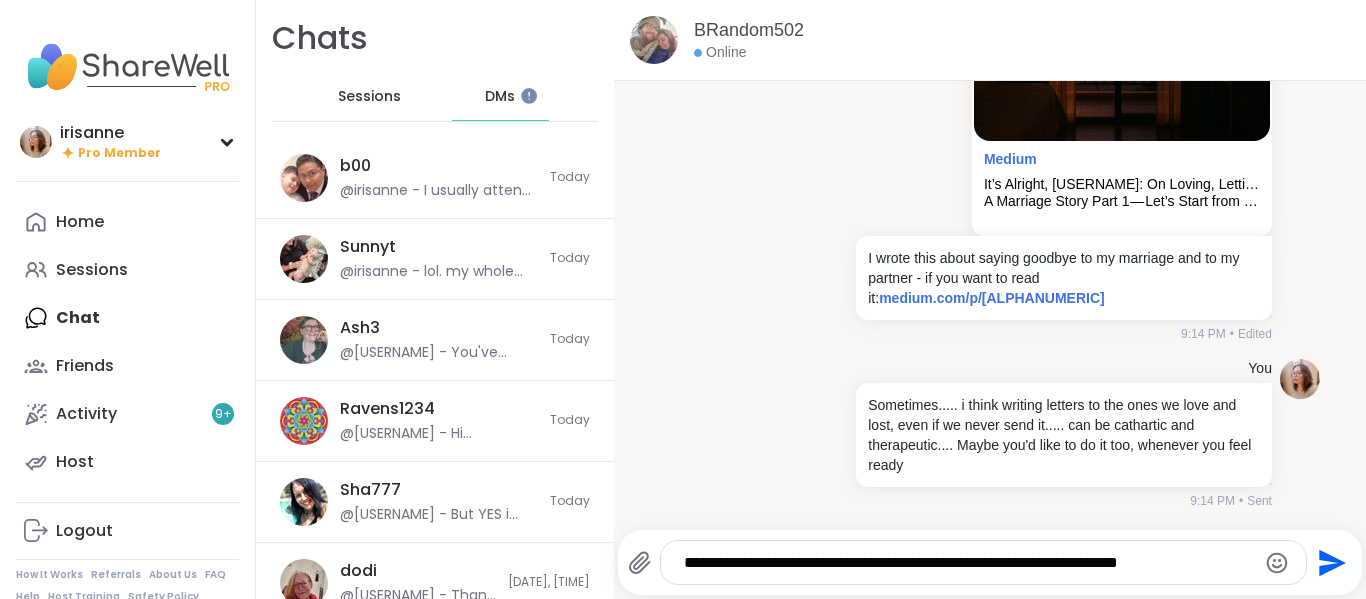 type on "**********" 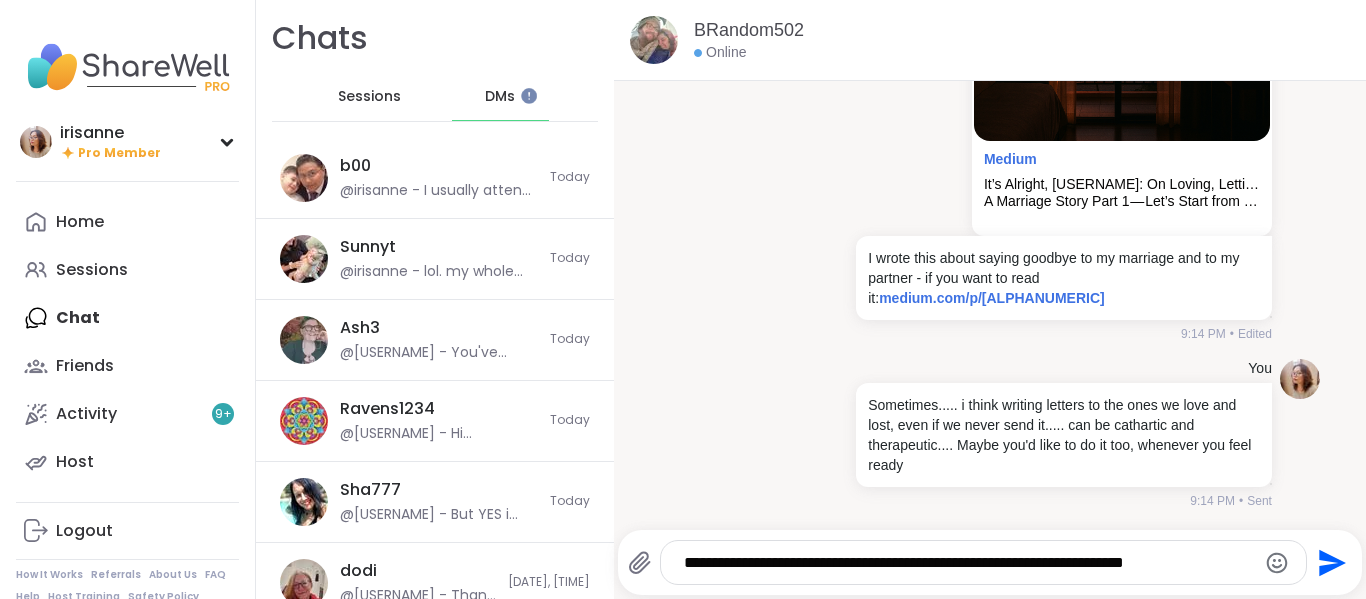 type 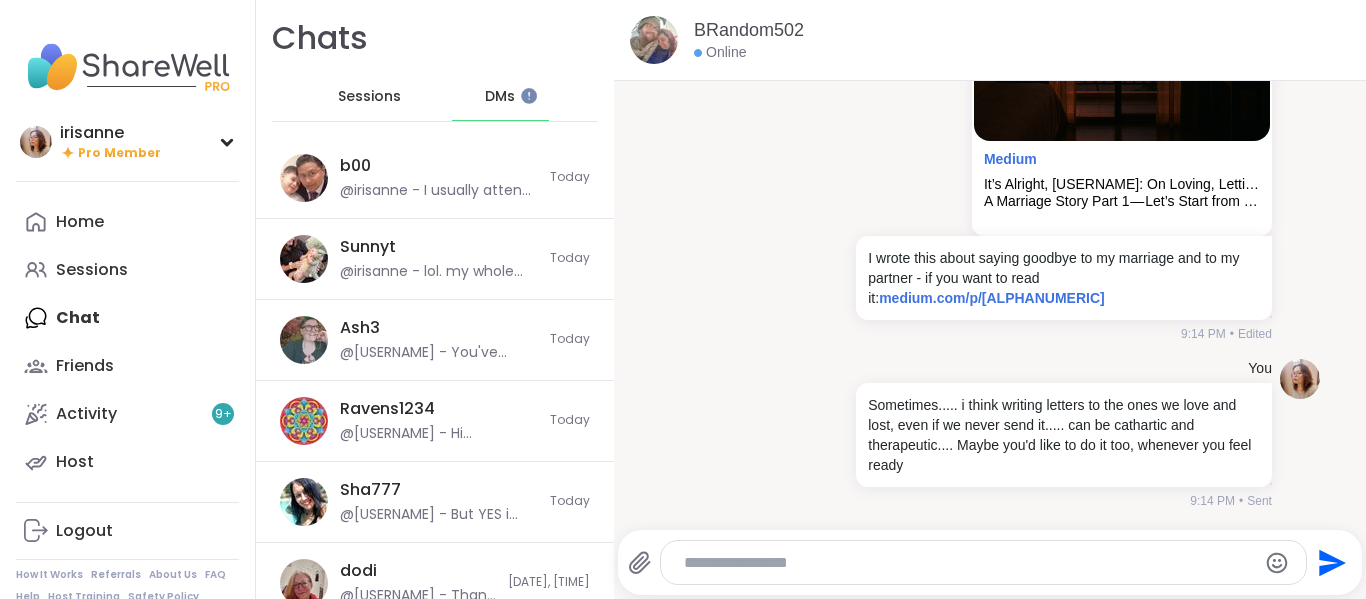 scroll, scrollTop: 763, scrollLeft: 0, axis: vertical 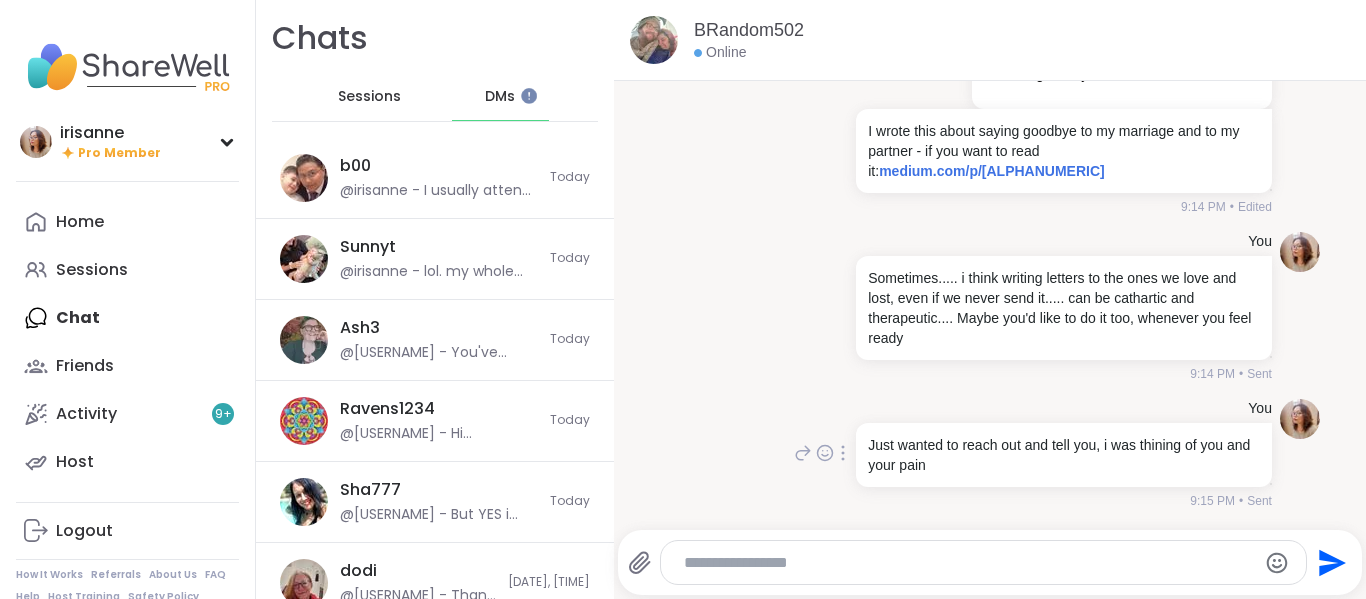 click at bounding box center [843, 453] 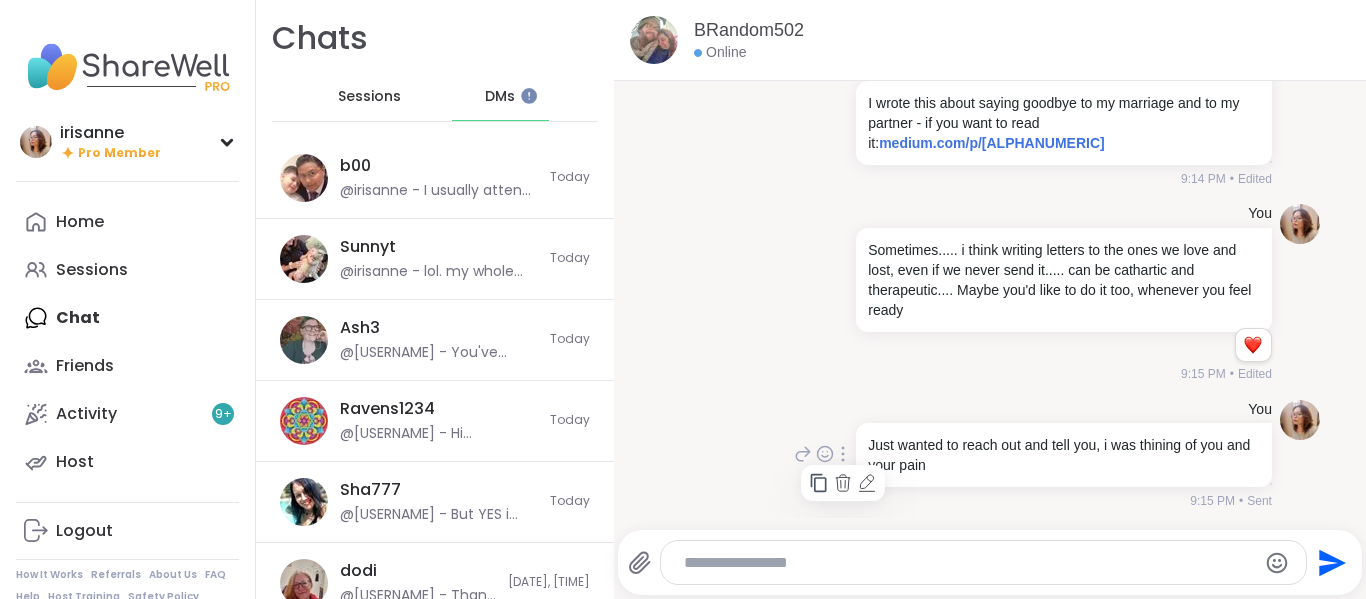 click on "Just wanted to reach out and tell you, i was thining of you and your pain" at bounding box center (1064, 455) 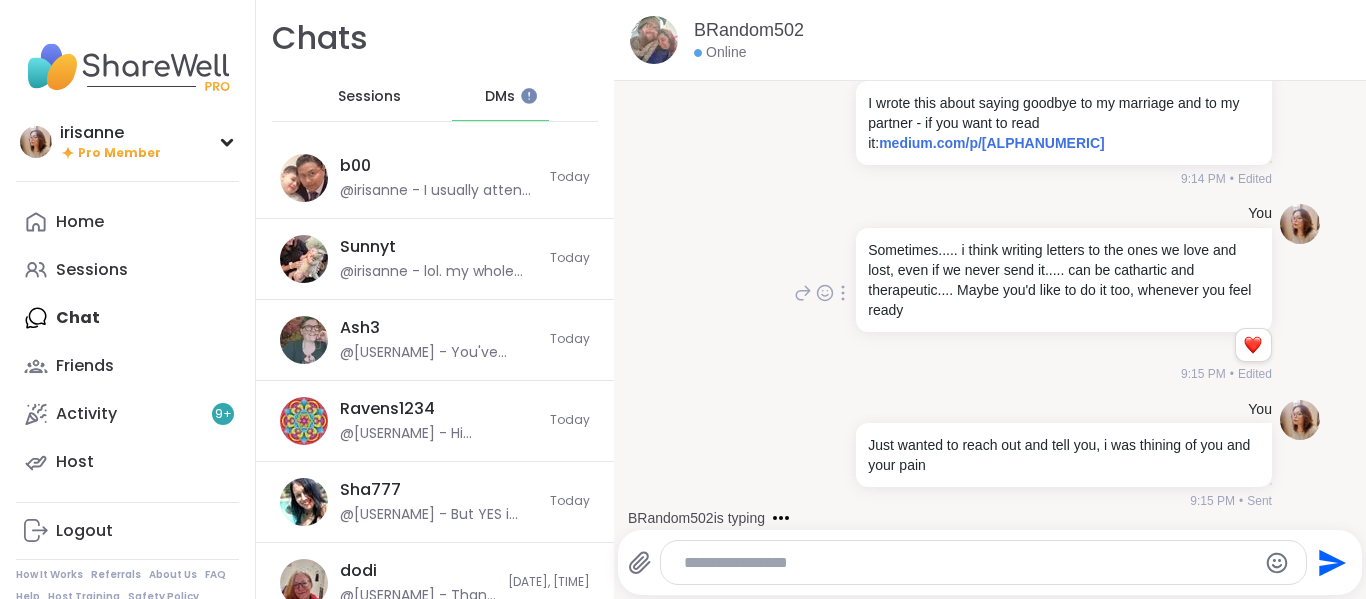 click on "1 1" at bounding box center (1062, 349) 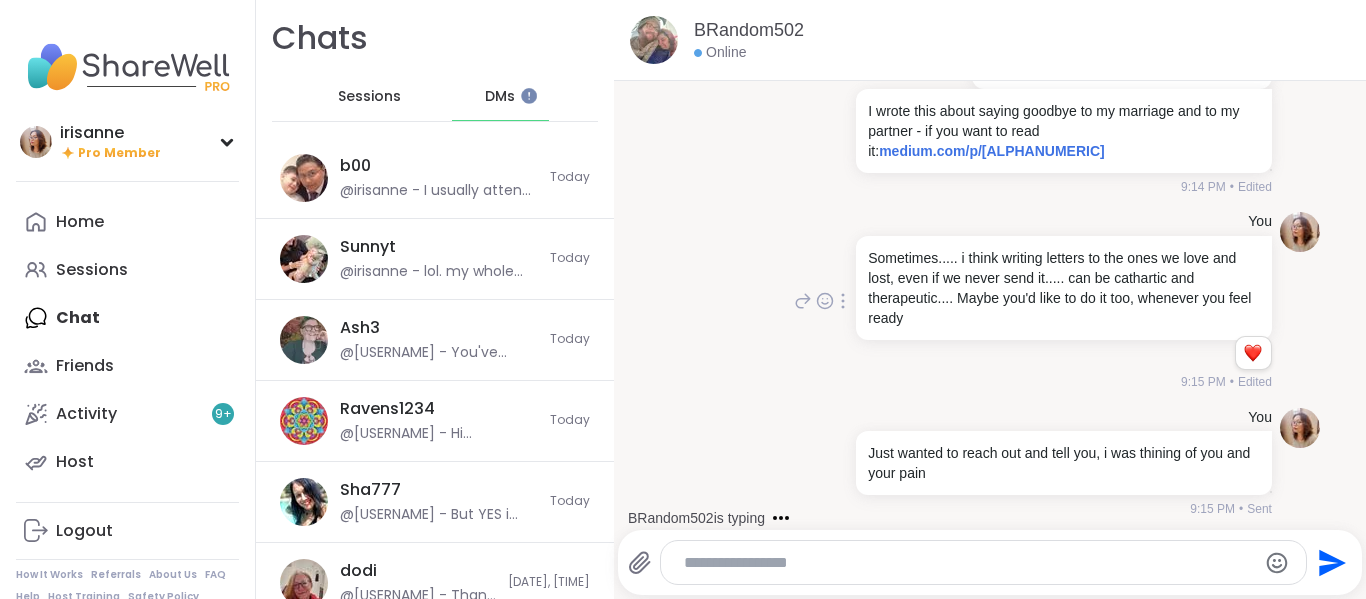 scroll, scrollTop: 791, scrollLeft: 0, axis: vertical 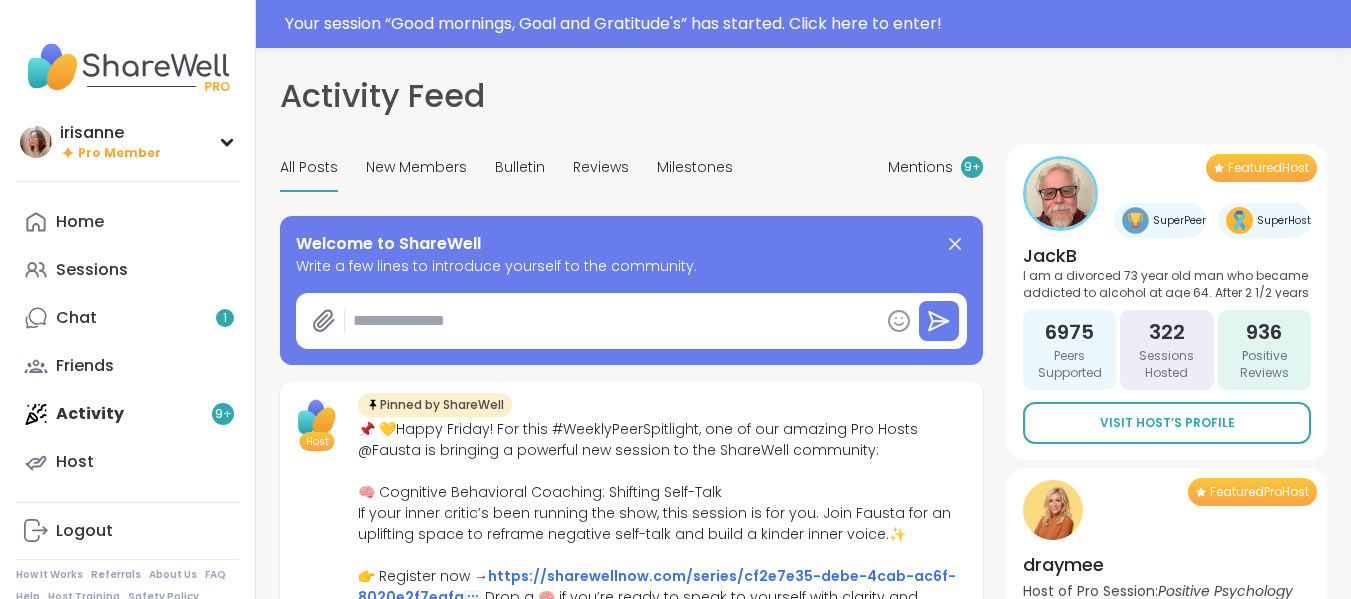 click on "Home Sessions Chat 1 Friends Activity 9 + Host" at bounding box center [127, 342] 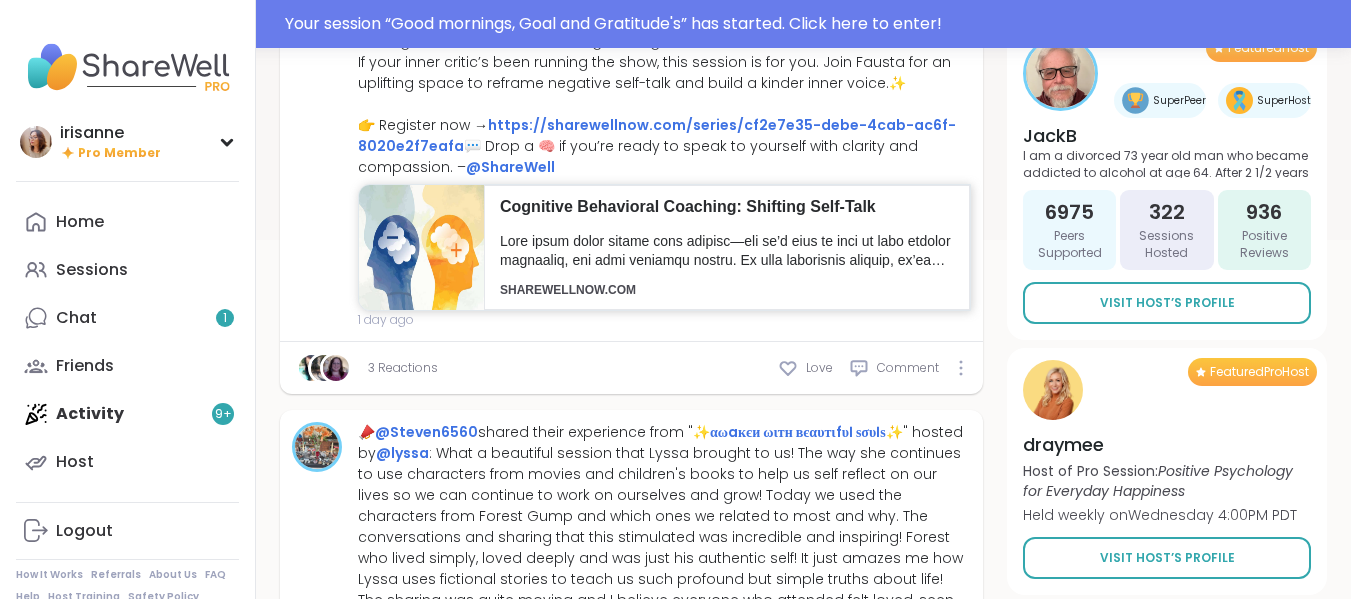 scroll, scrollTop: 500, scrollLeft: 0, axis: vertical 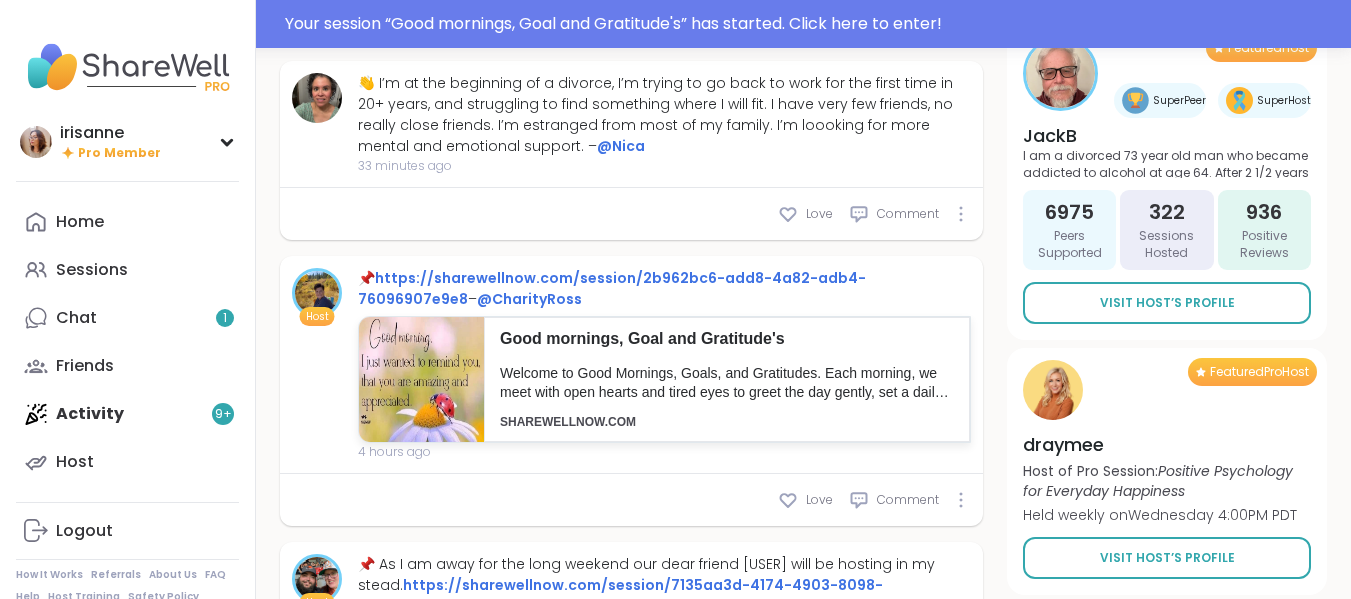 click on "Love Comment" at bounding box center (631, 214) 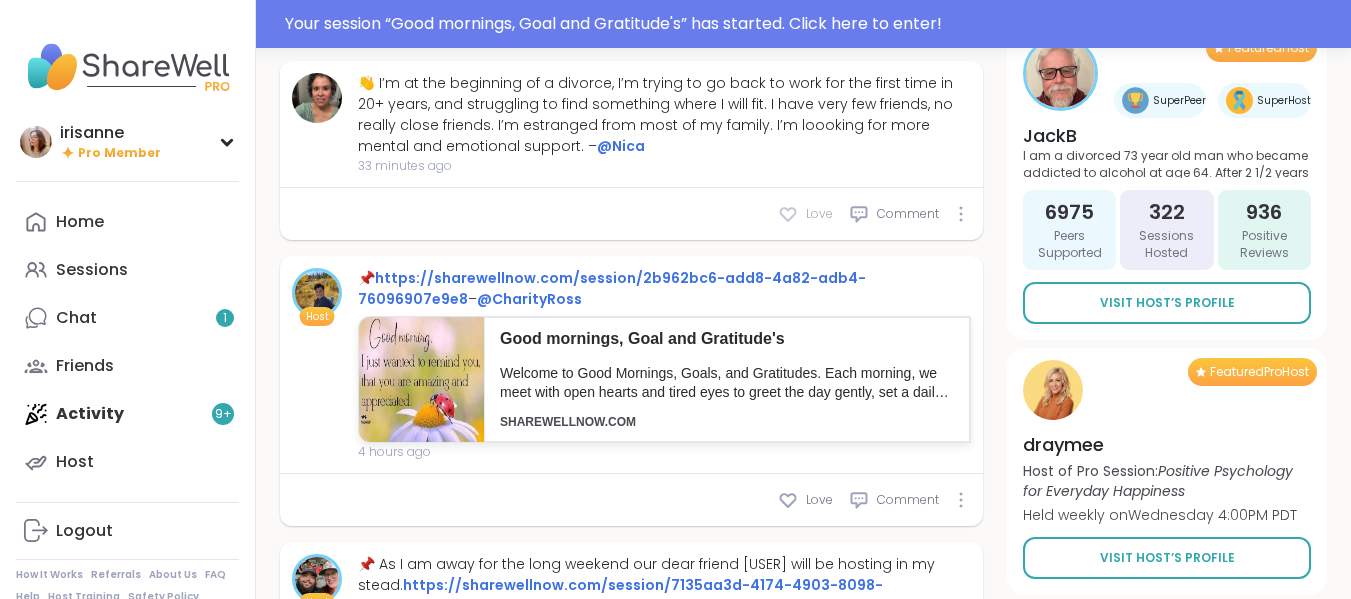click 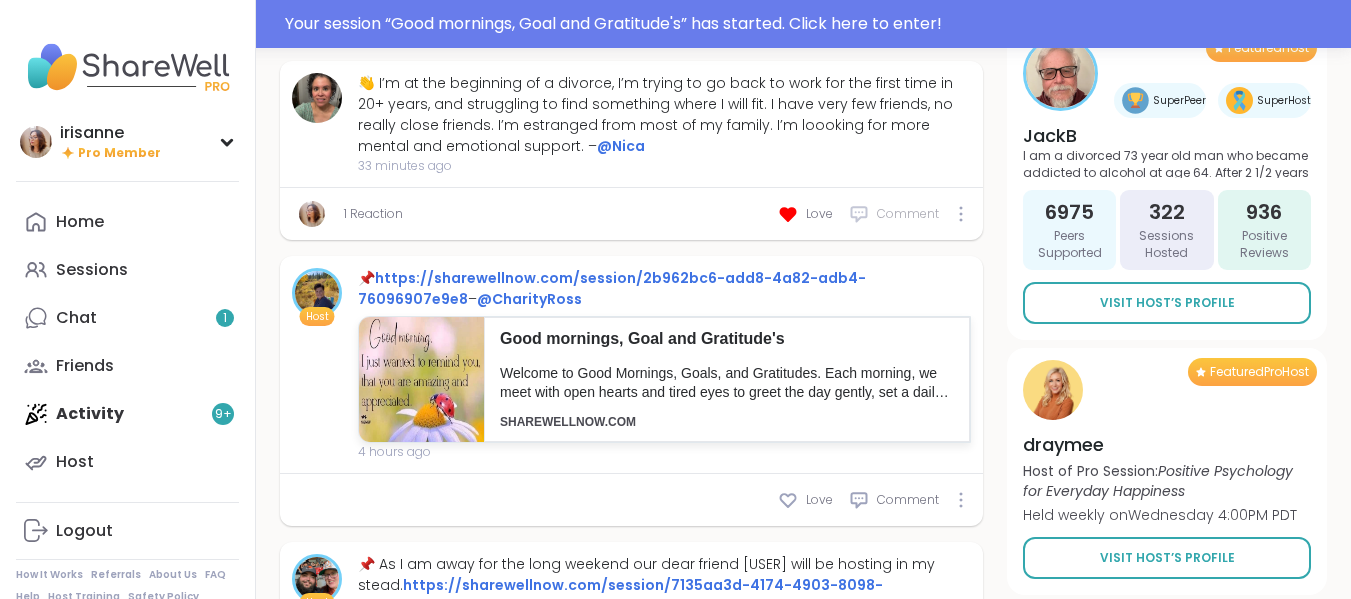 click on "Comment" at bounding box center [894, 214] 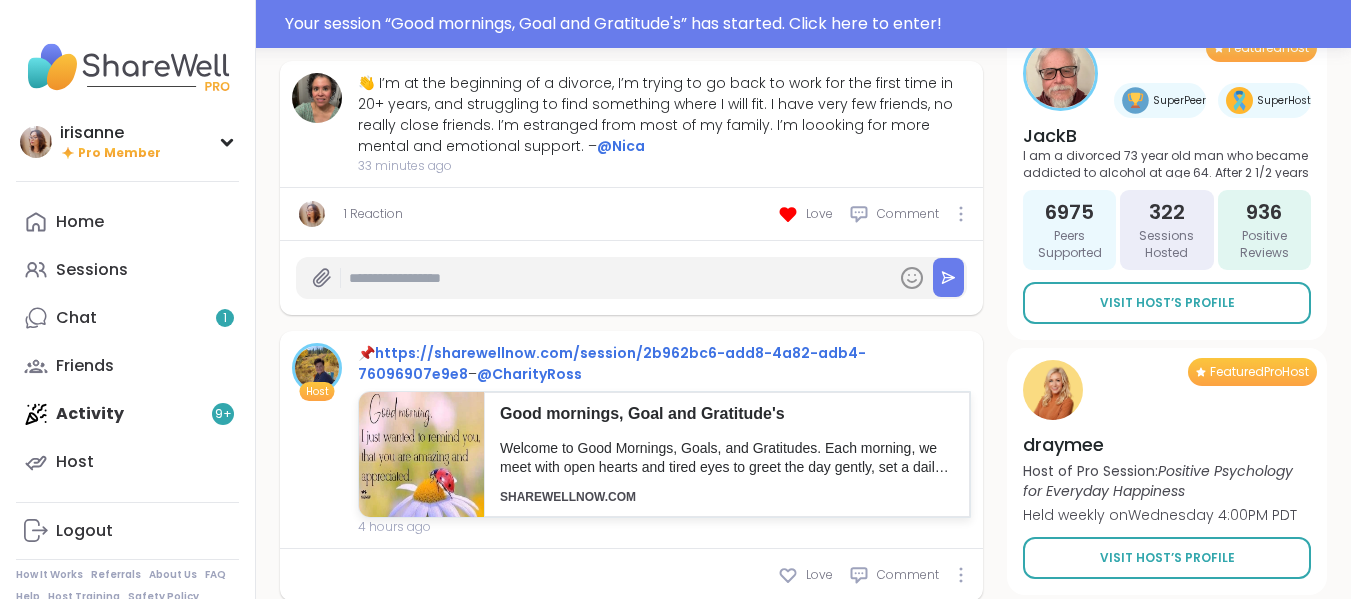 click at bounding box center [618, 278] 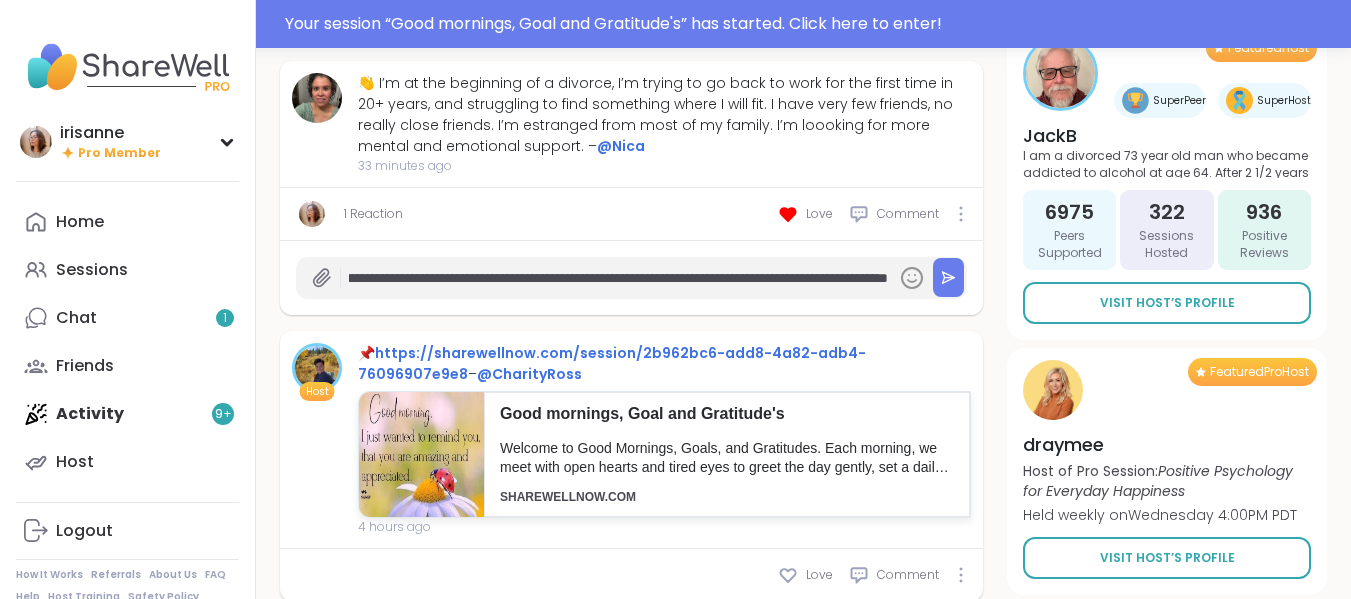 scroll, scrollTop: 0, scrollLeft: 354, axis: horizontal 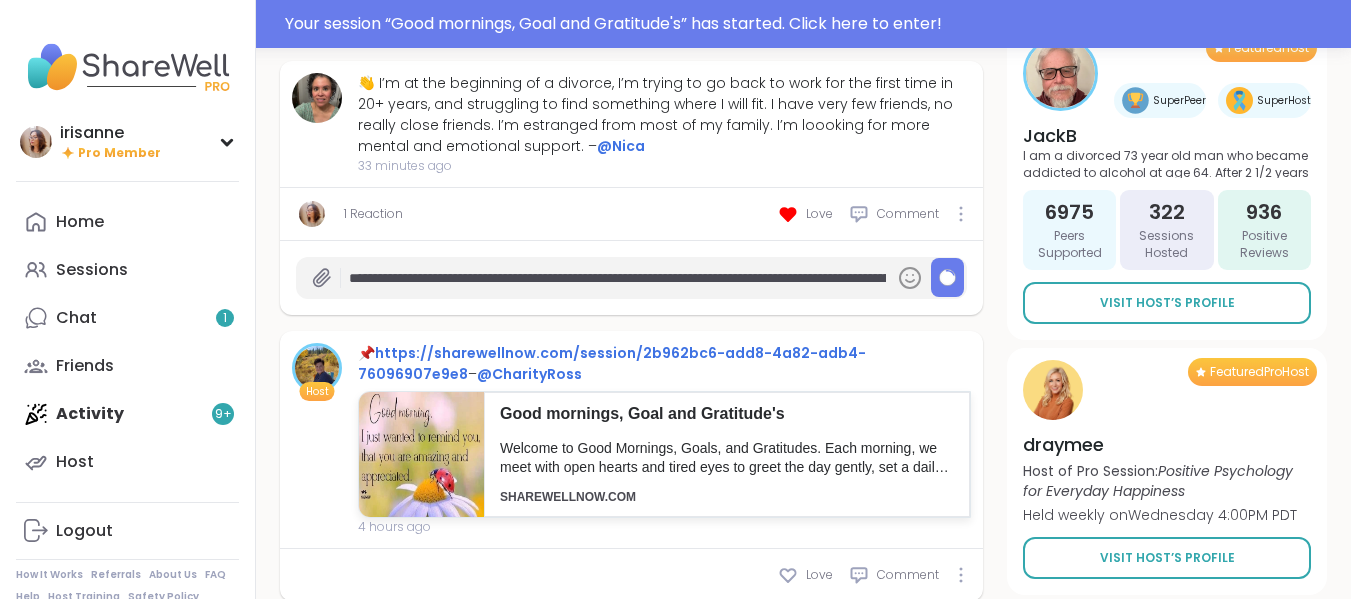 type on "*" 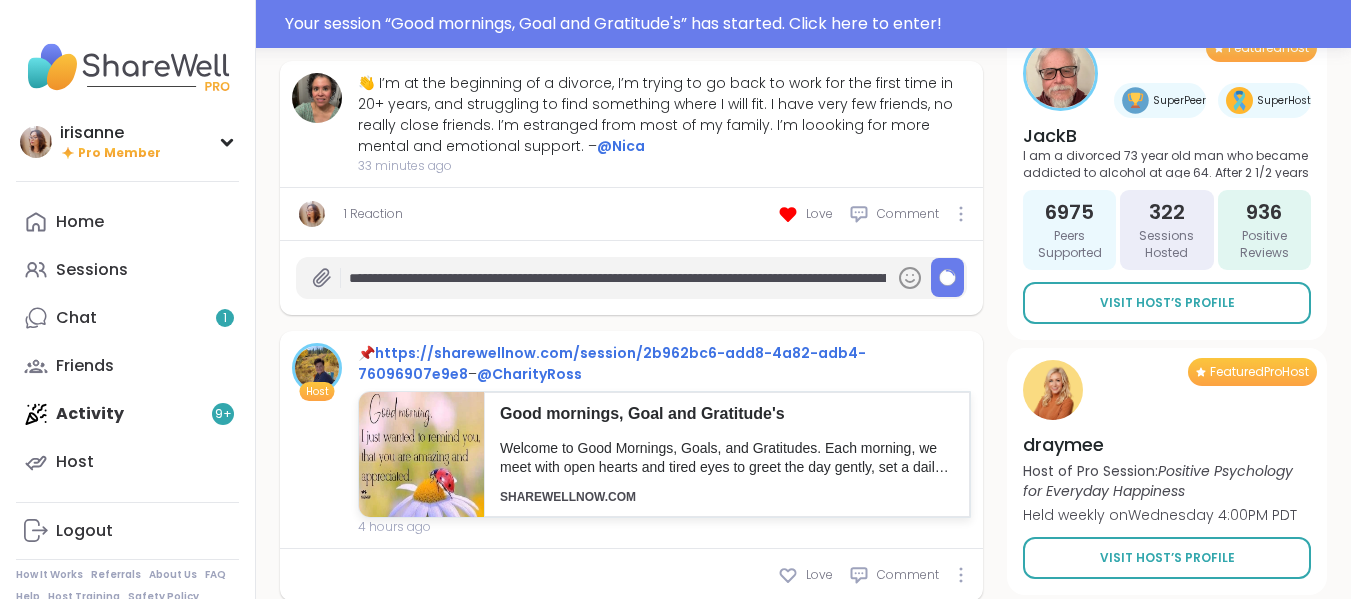 type 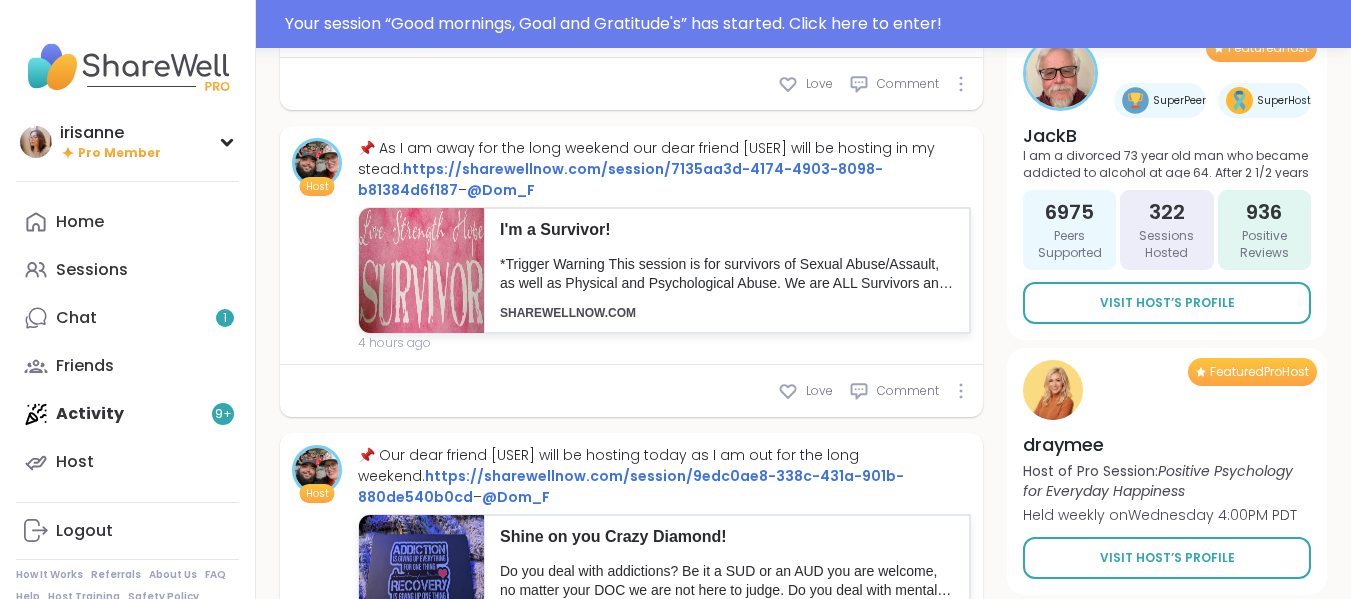 scroll, scrollTop: 2260, scrollLeft: 0, axis: vertical 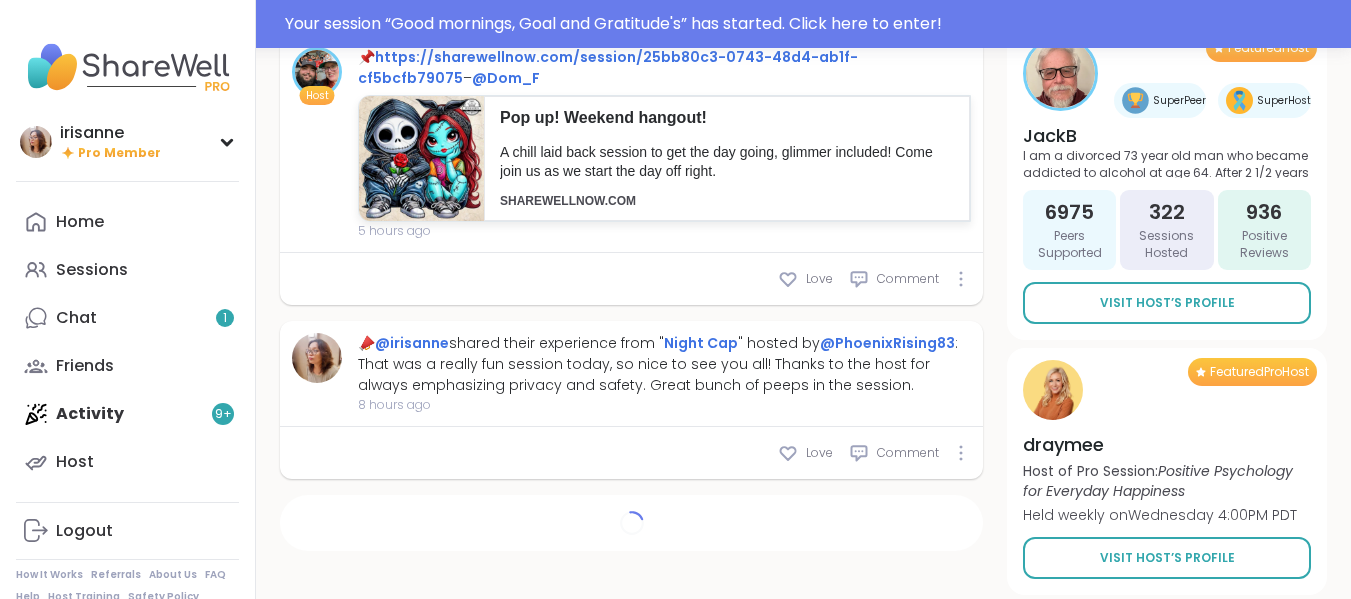 type on "*" 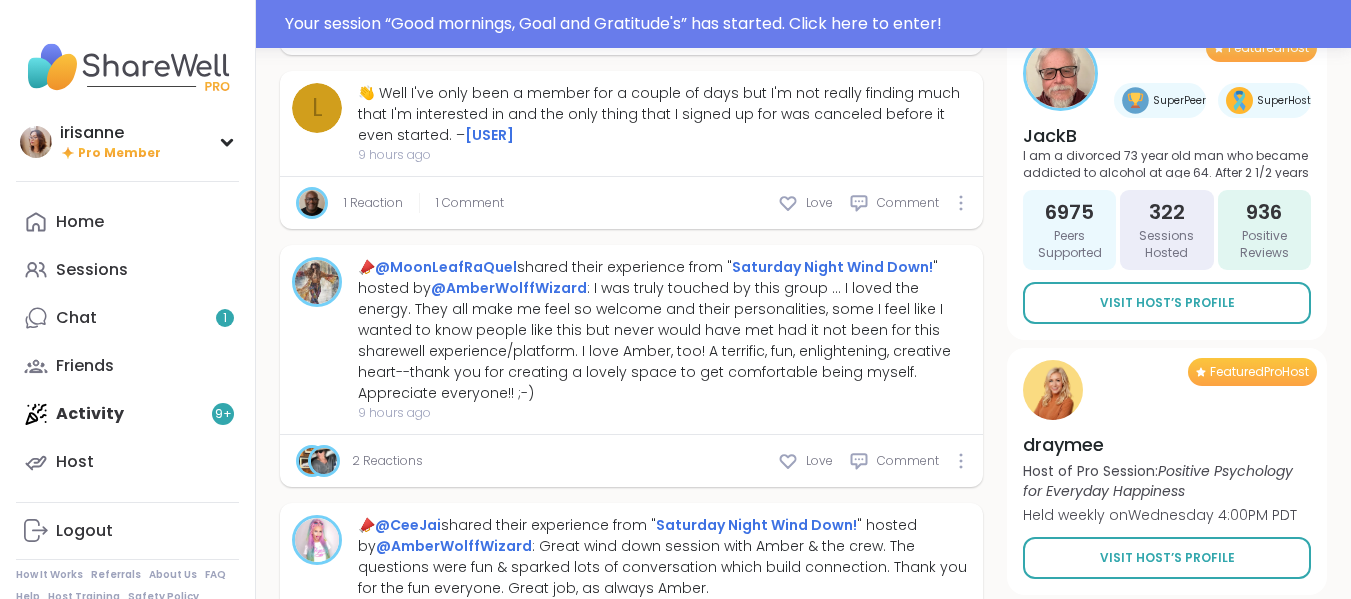 scroll, scrollTop: 3544, scrollLeft: 0, axis: vertical 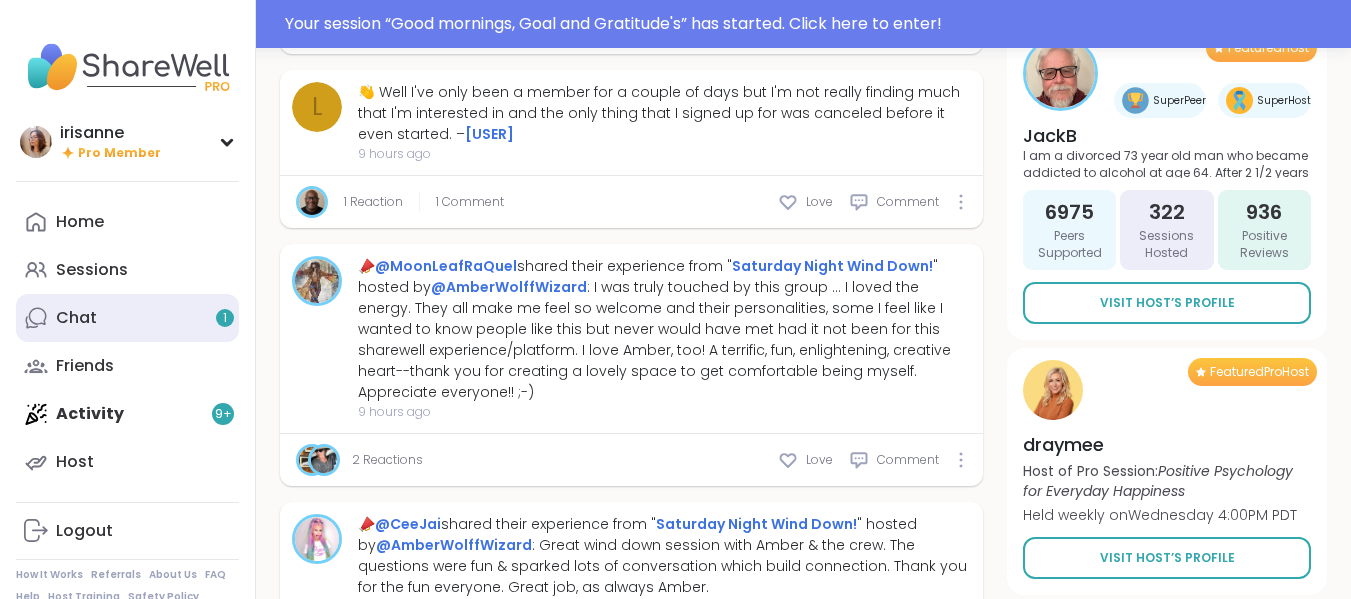 click on "Chat 1" at bounding box center (127, 318) 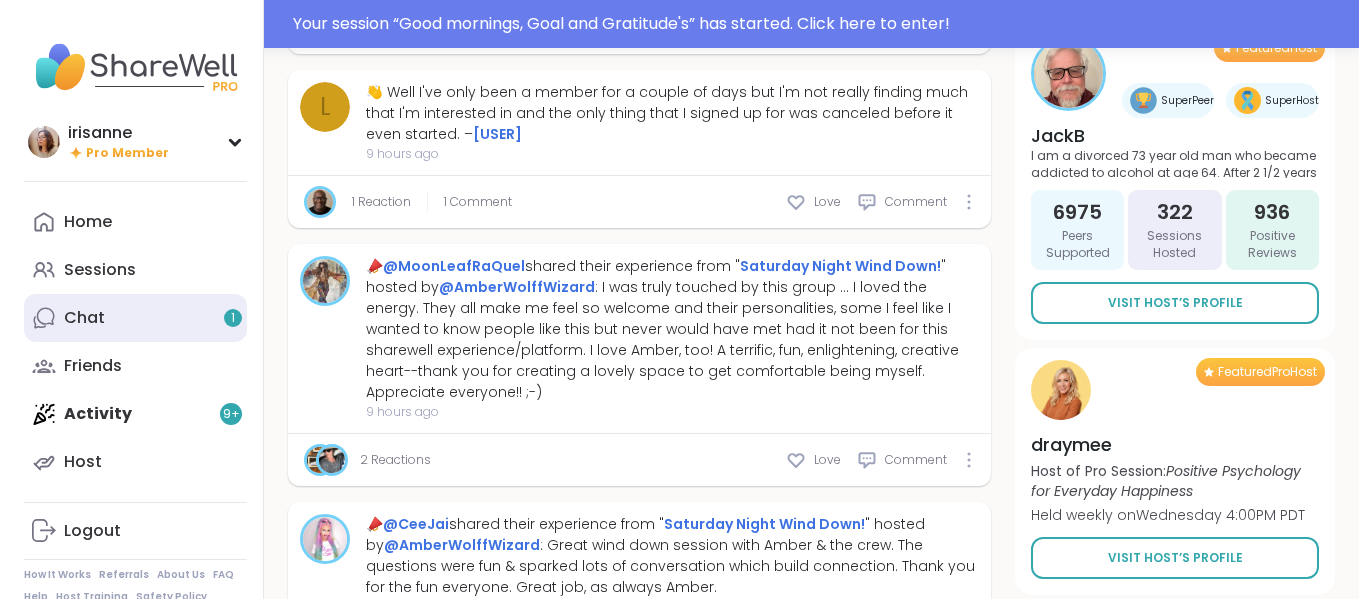 scroll, scrollTop: 0, scrollLeft: 0, axis: both 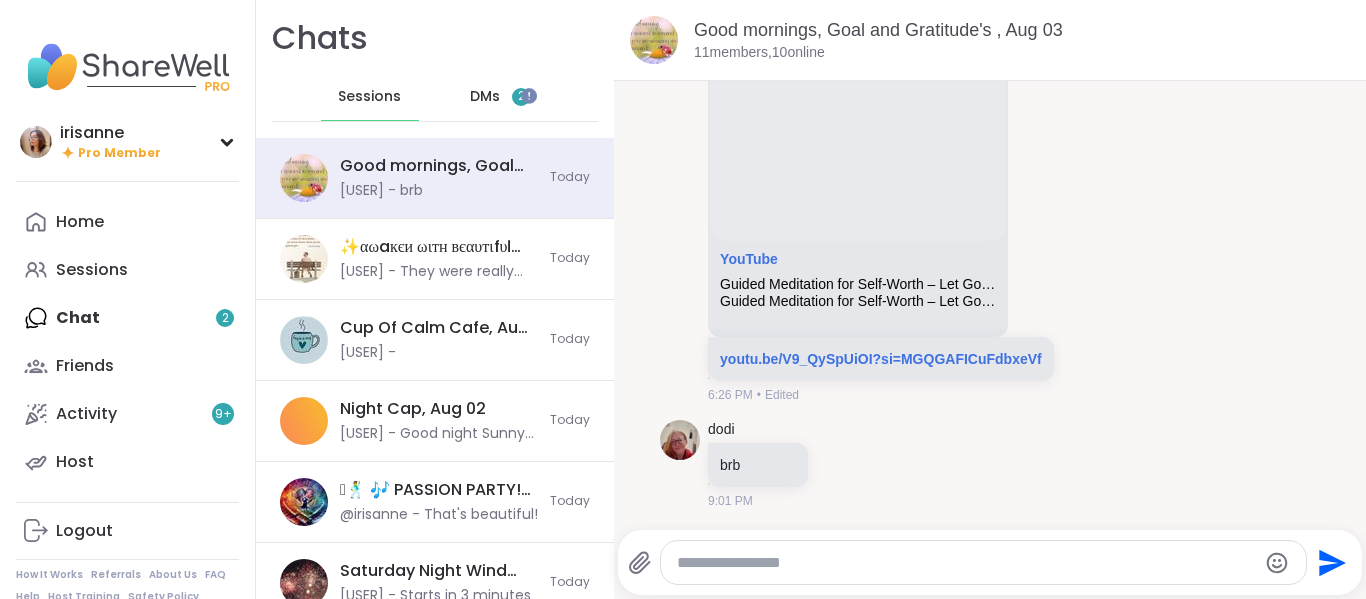 click on "DMs" at bounding box center (485, 97) 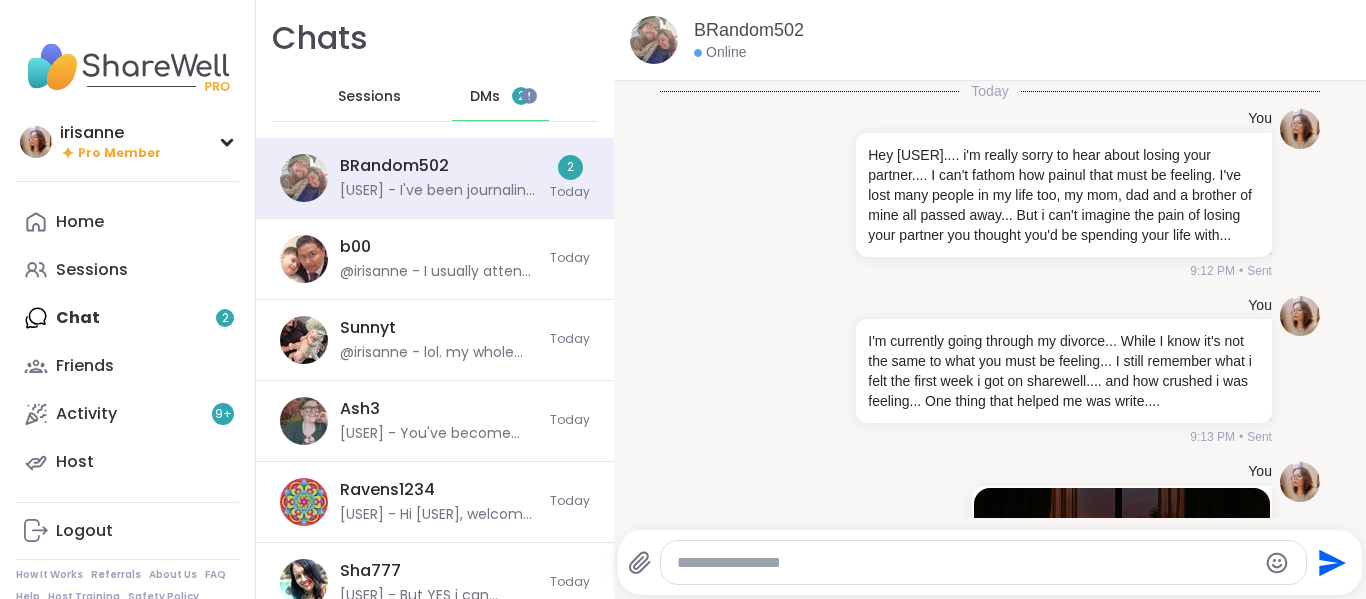 scroll, scrollTop: 1192, scrollLeft: 0, axis: vertical 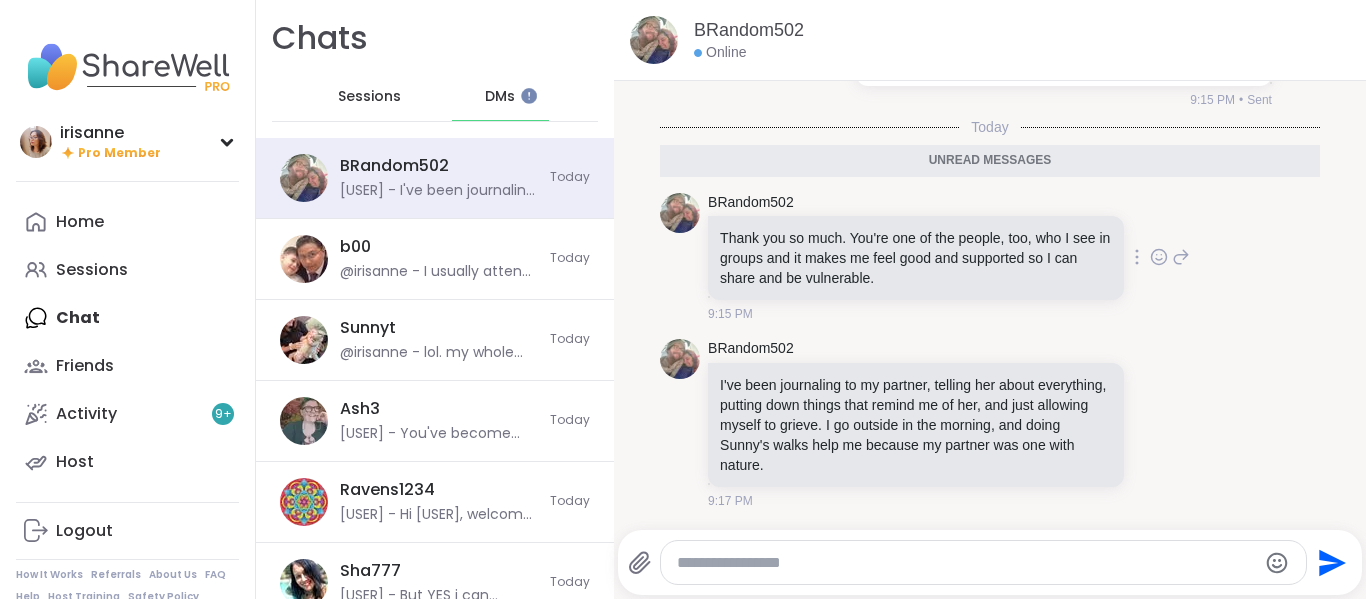 click on "BRandom502 Thank you so much. You're one of the people, too, who I see in groups and it makes me feel good and supported so I can share and be vulnerable. 9:15 PM" at bounding box center (949, 258) 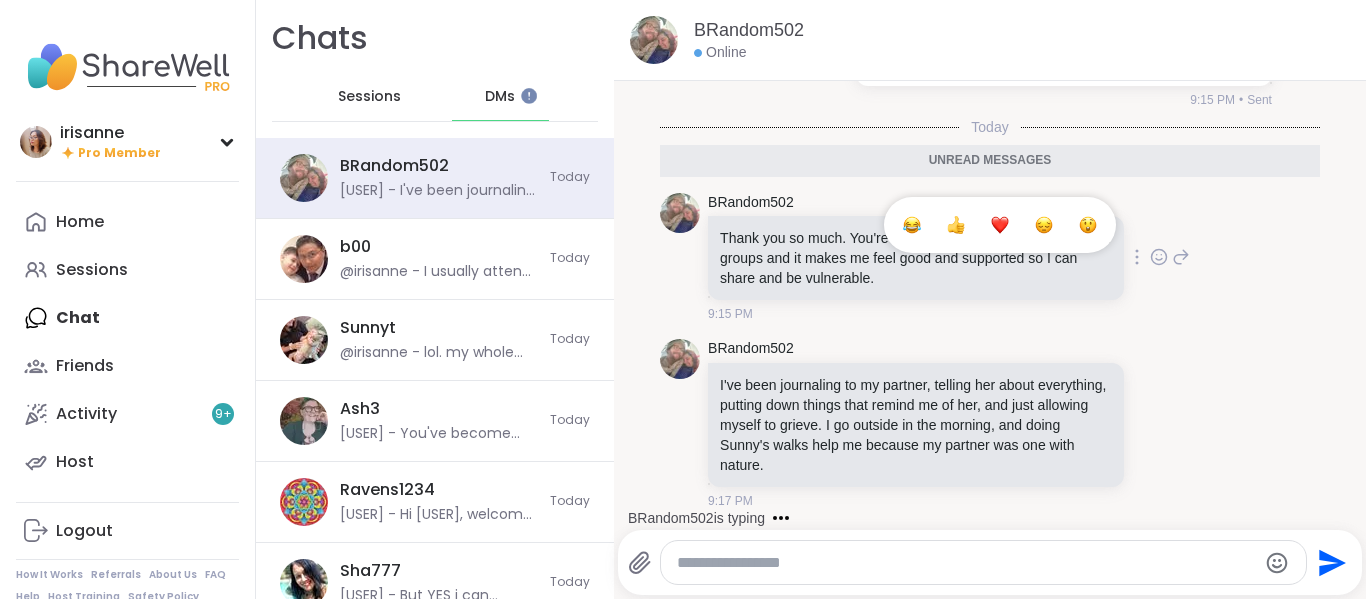 click 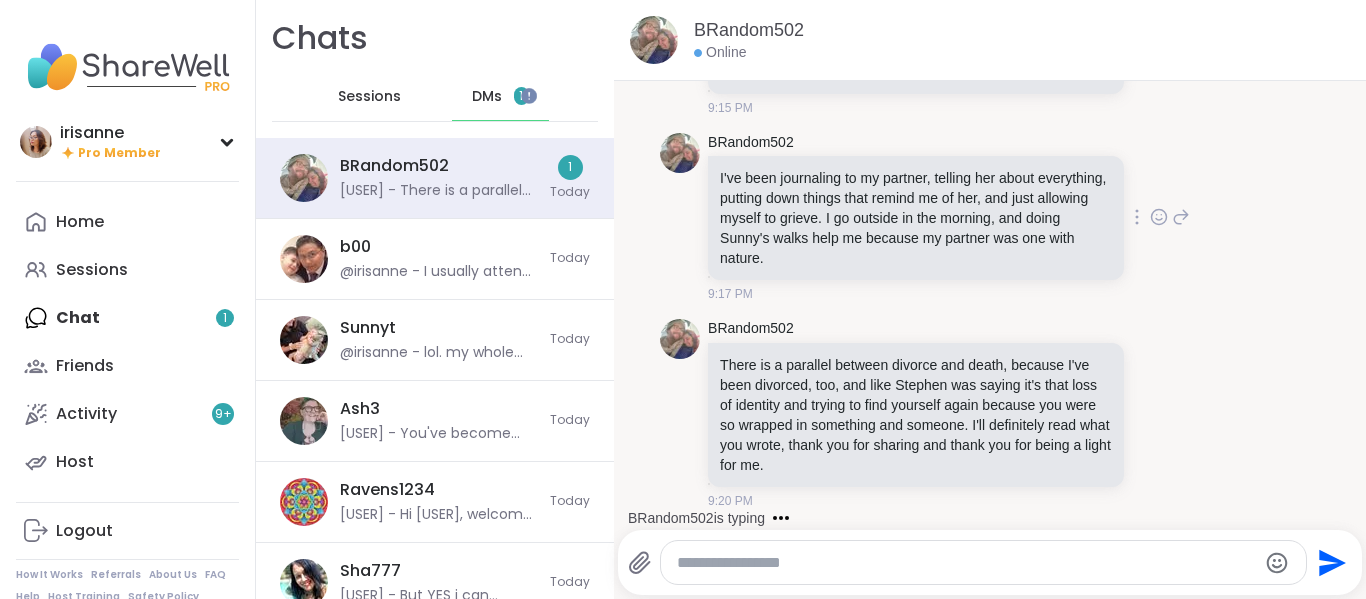 scroll, scrollTop: 1351, scrollLeft: 0, axis: vertical 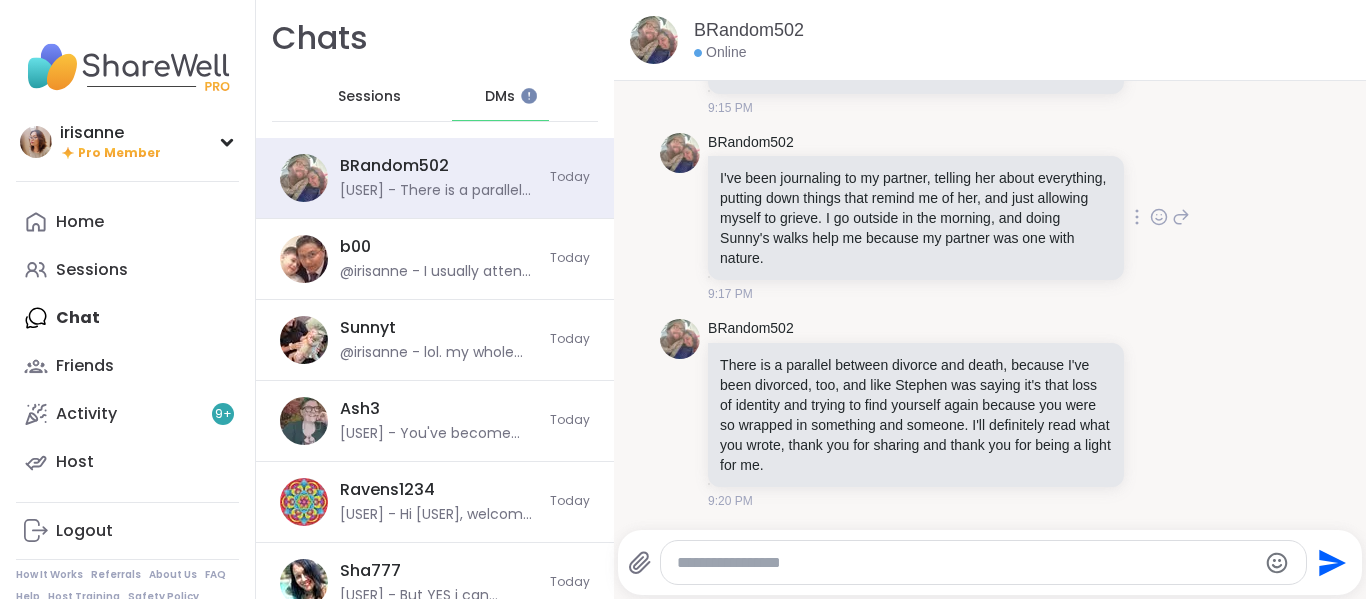 click at bounding box center [1137, 217] 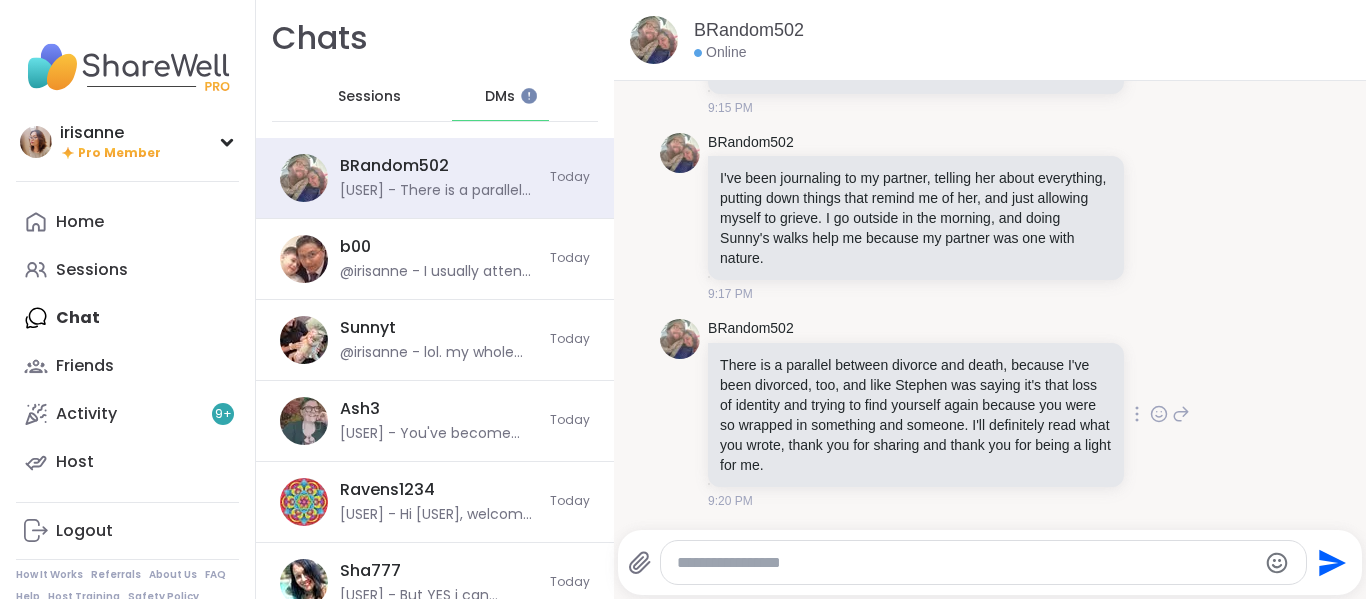 scroll, scrollTop: 1351, scrollLeft: 0, axis: vertical 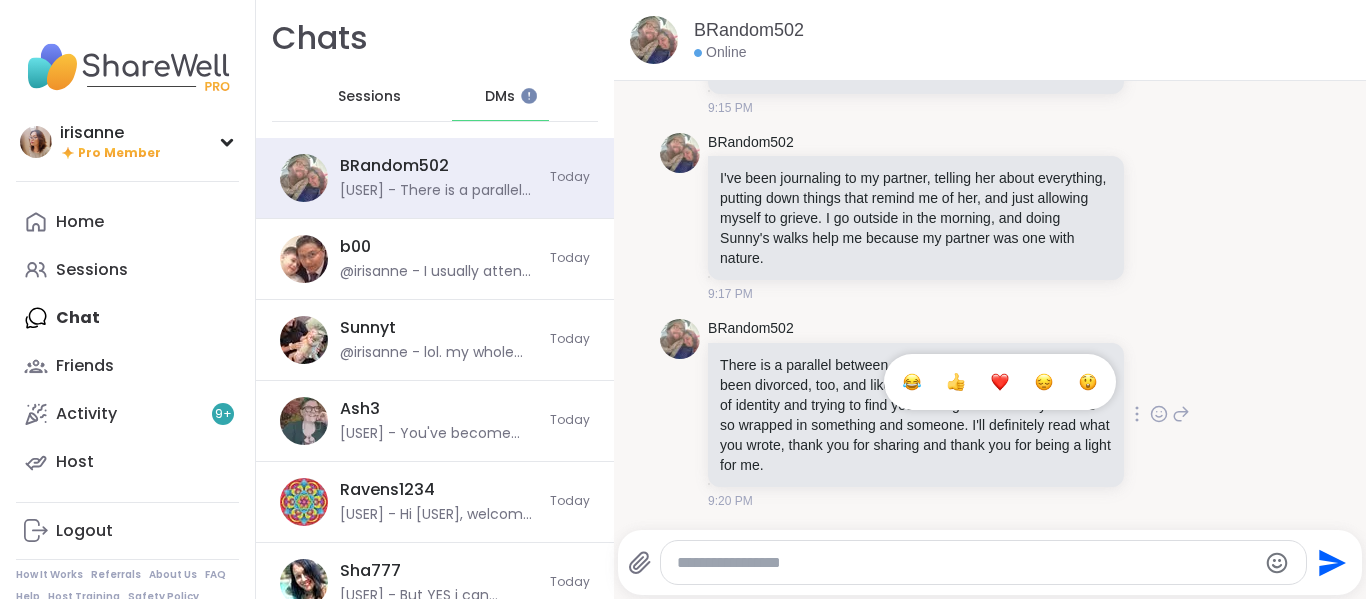 click at bounding box center (1000, 382) 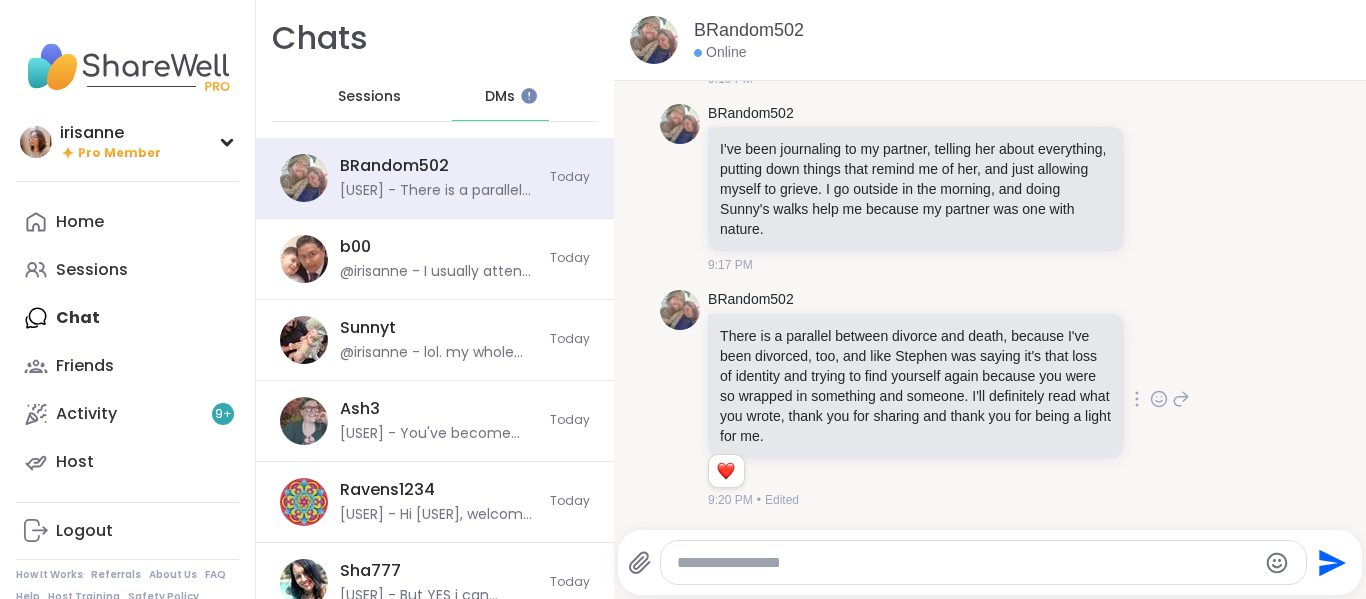 scroll, scrollTop: 1380, scrollLeft: 0, axis: vertical 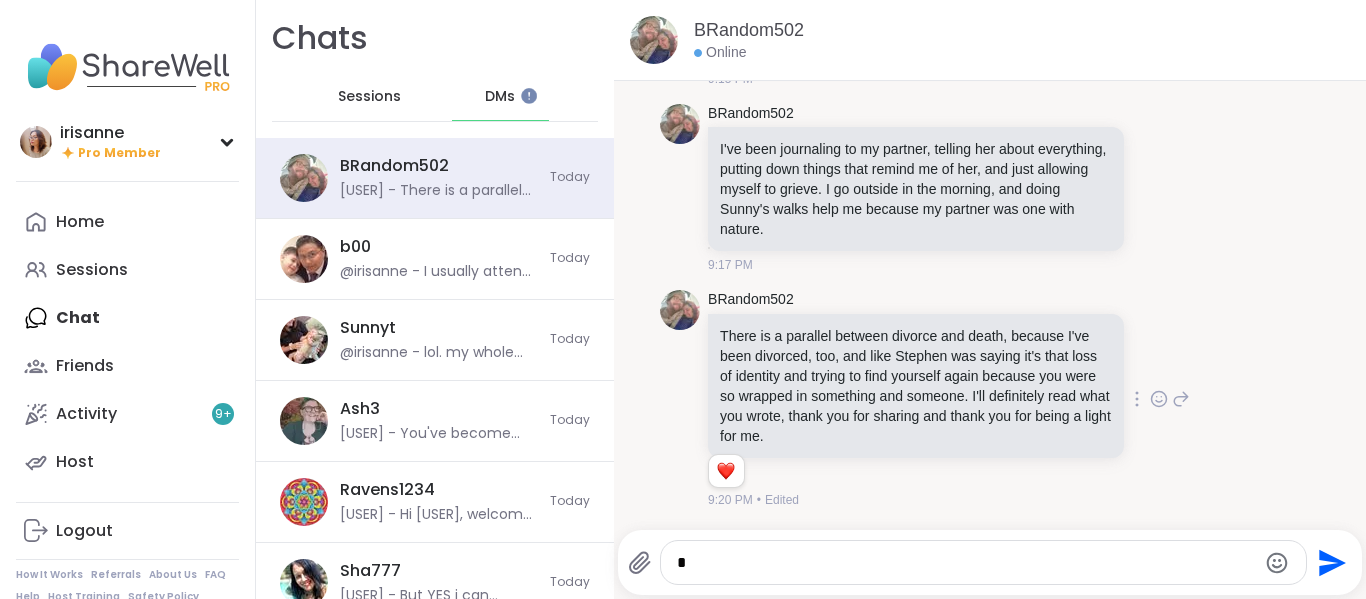 click on "*" at bounding box center (967, 563) 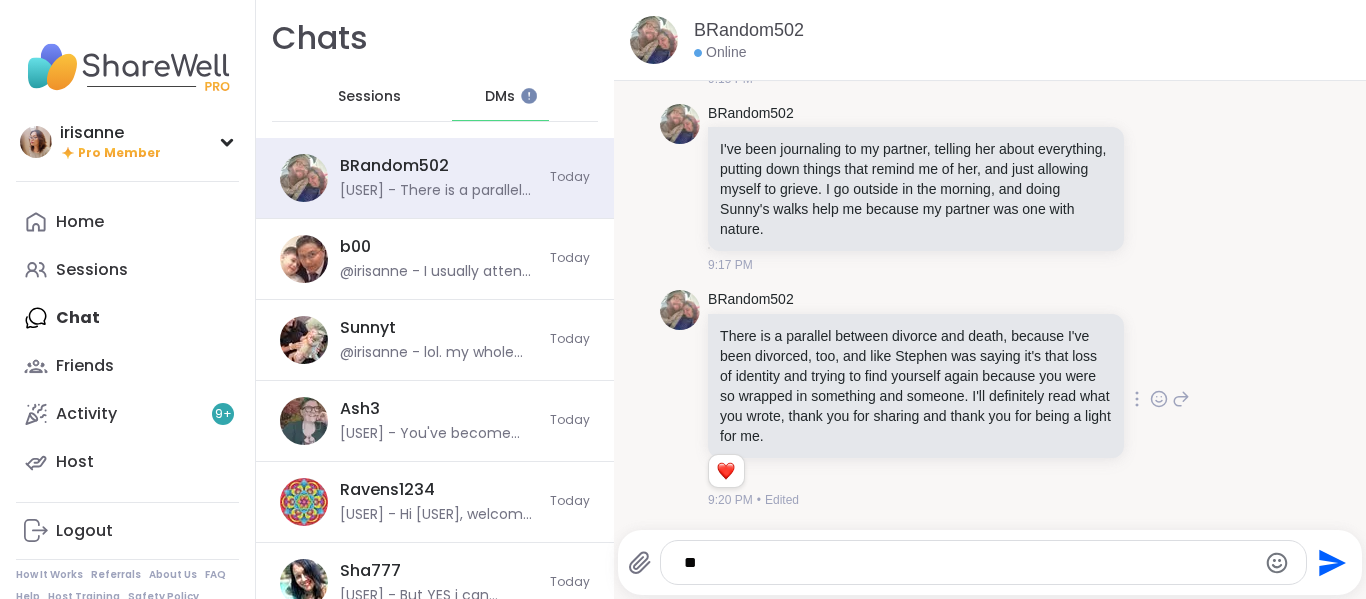 type on "*" 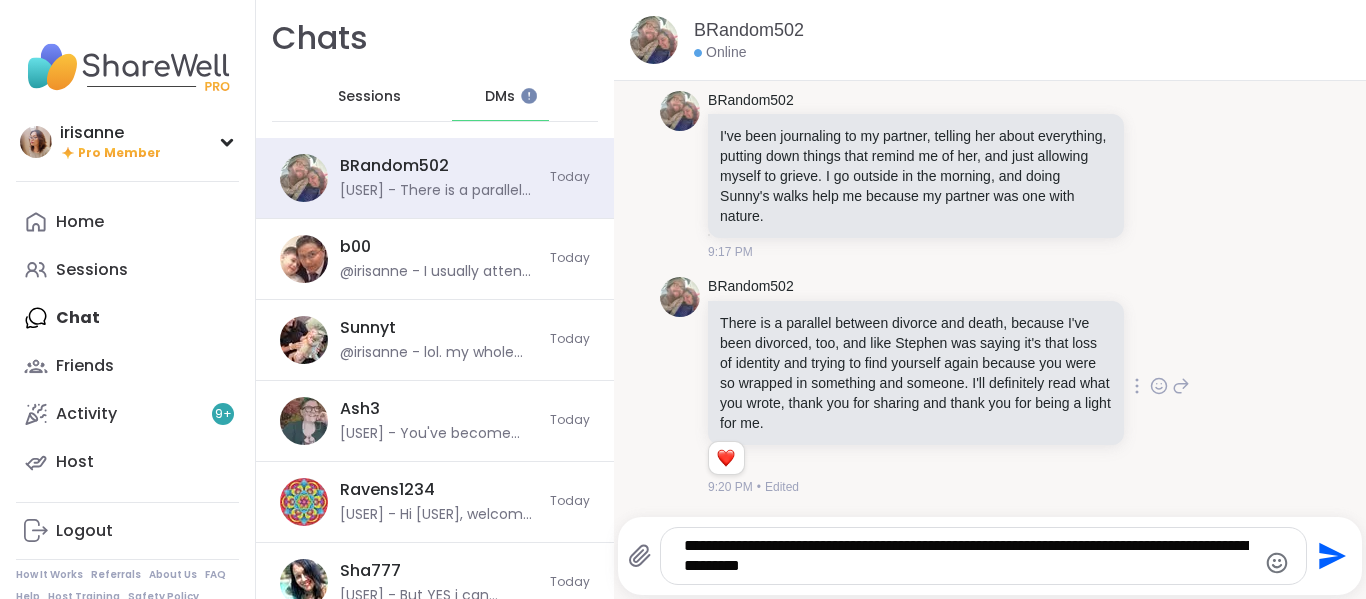 type on "**********" 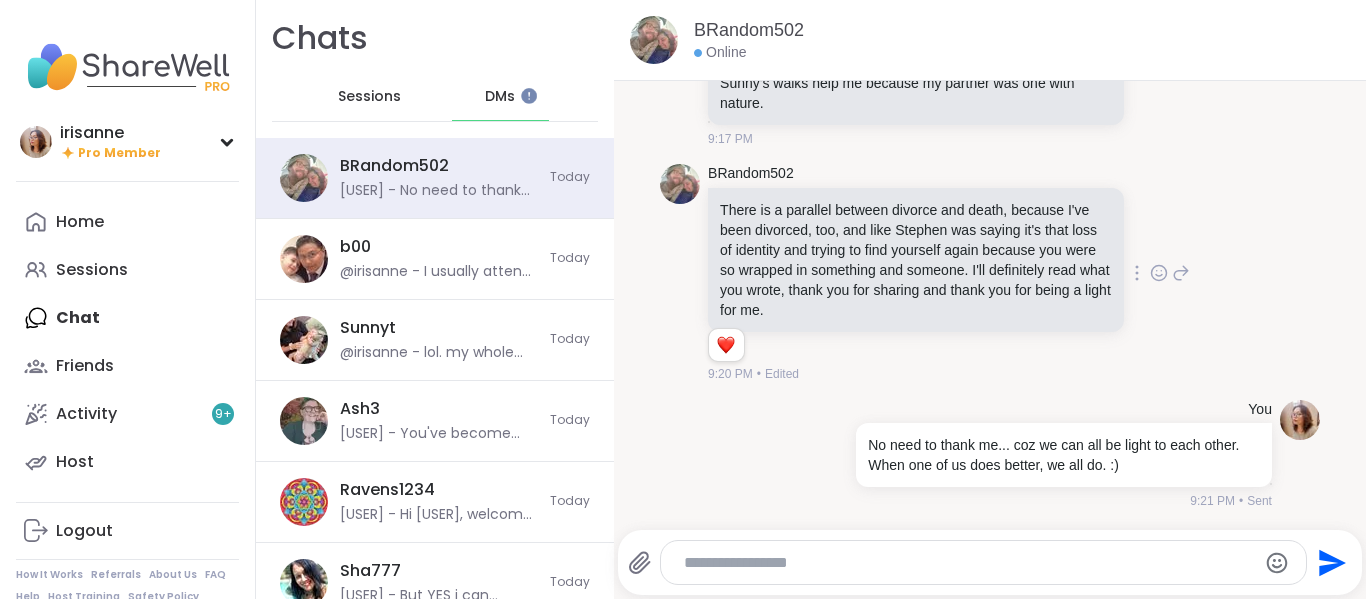 scroll, scrollTop: 1369, scrollLeft: 0, axis: vertical 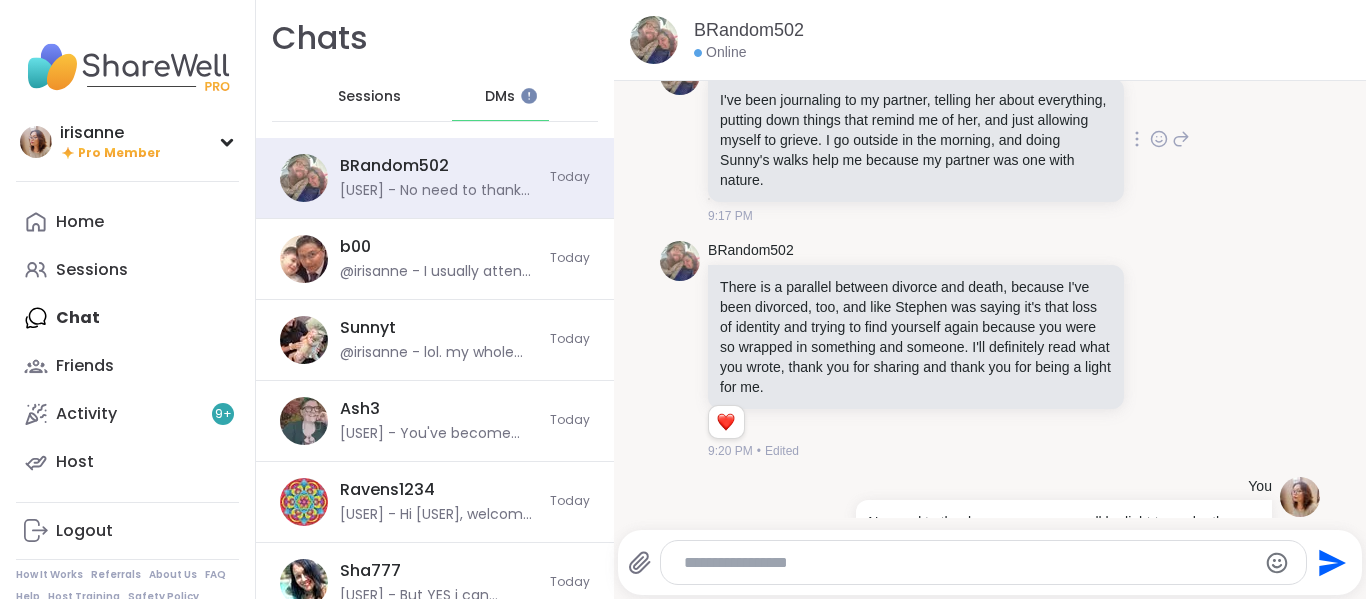 click 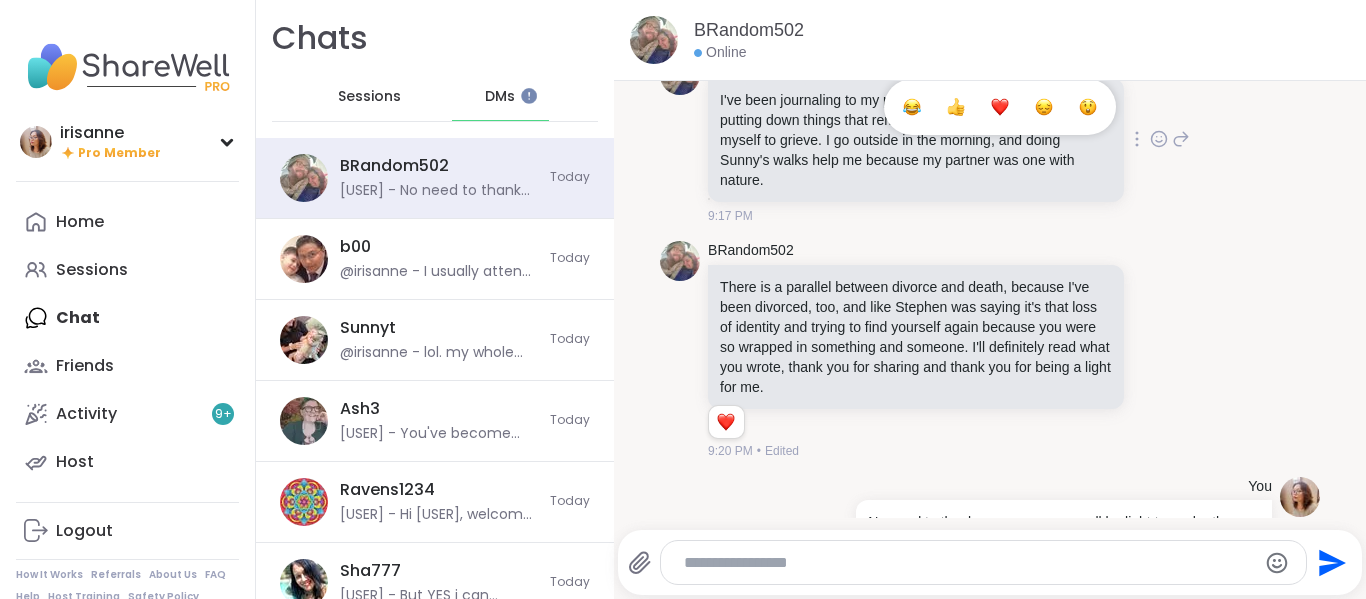 click at bounding box center (1000, 107) 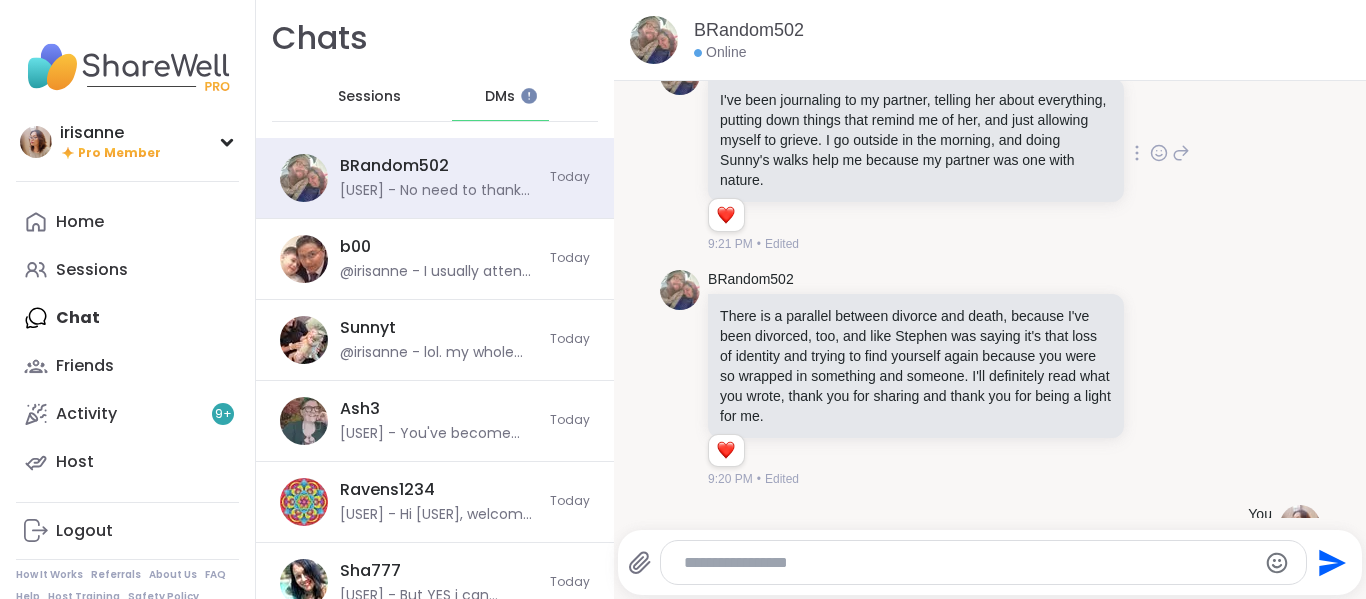 click 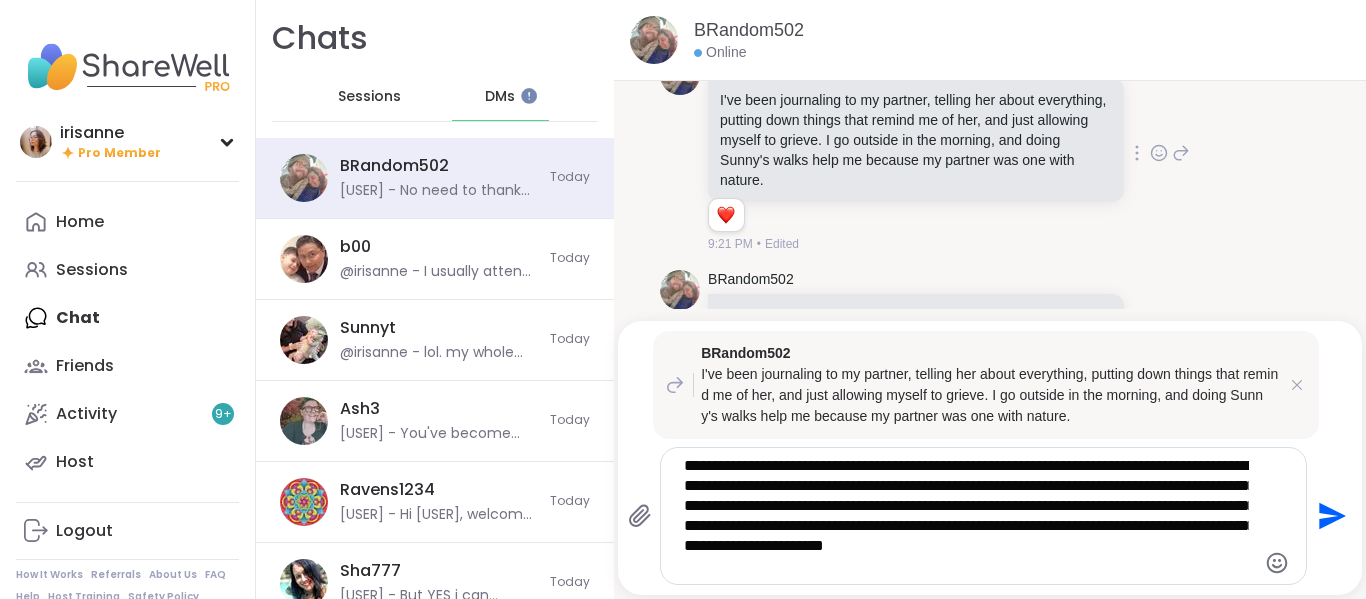 type on "**********" 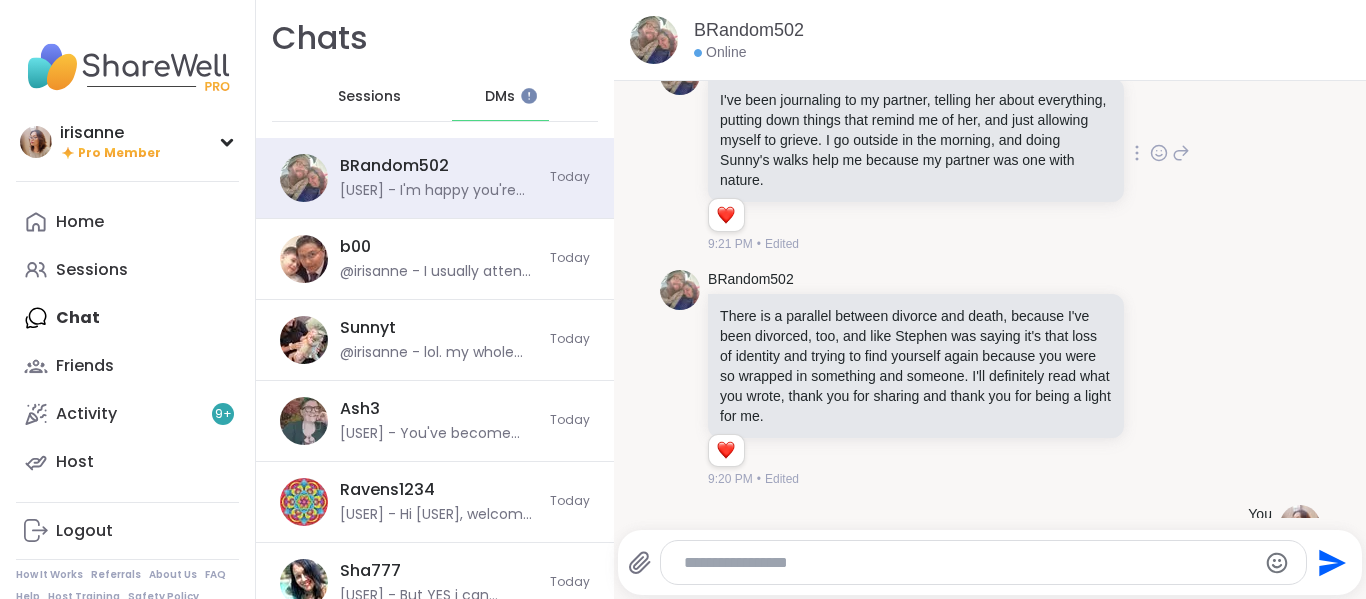 scroll, scrollTop: 1897, scrollLeft: 0, axis: vertical 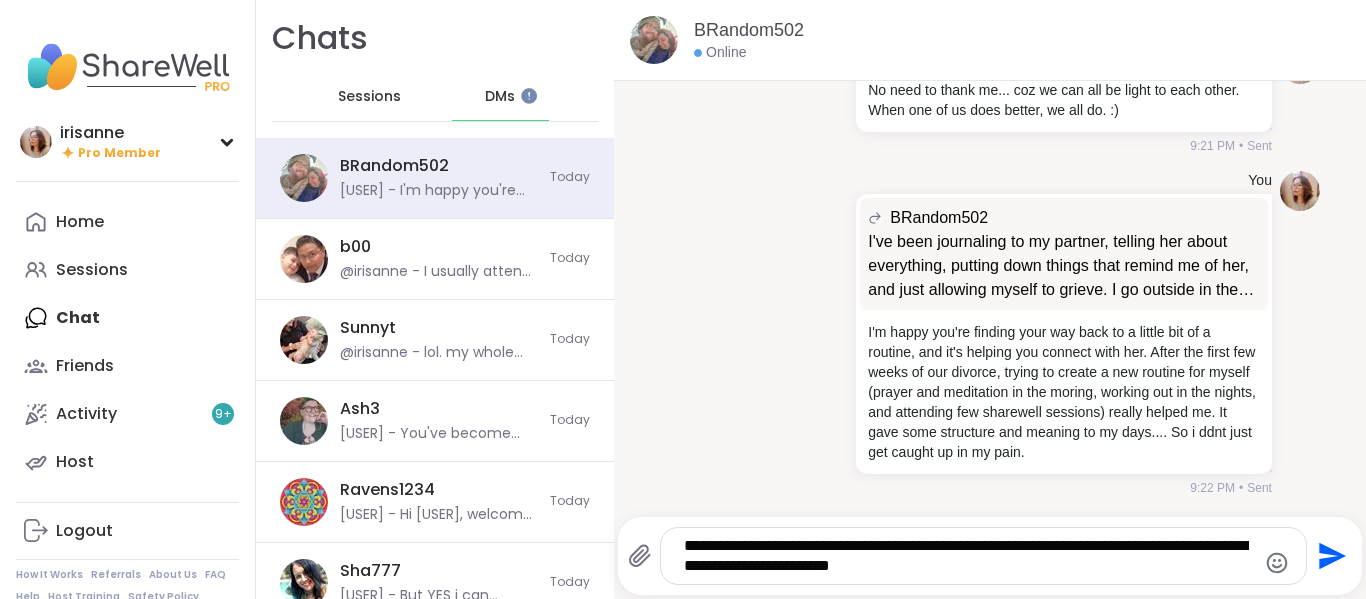 type on "**********" 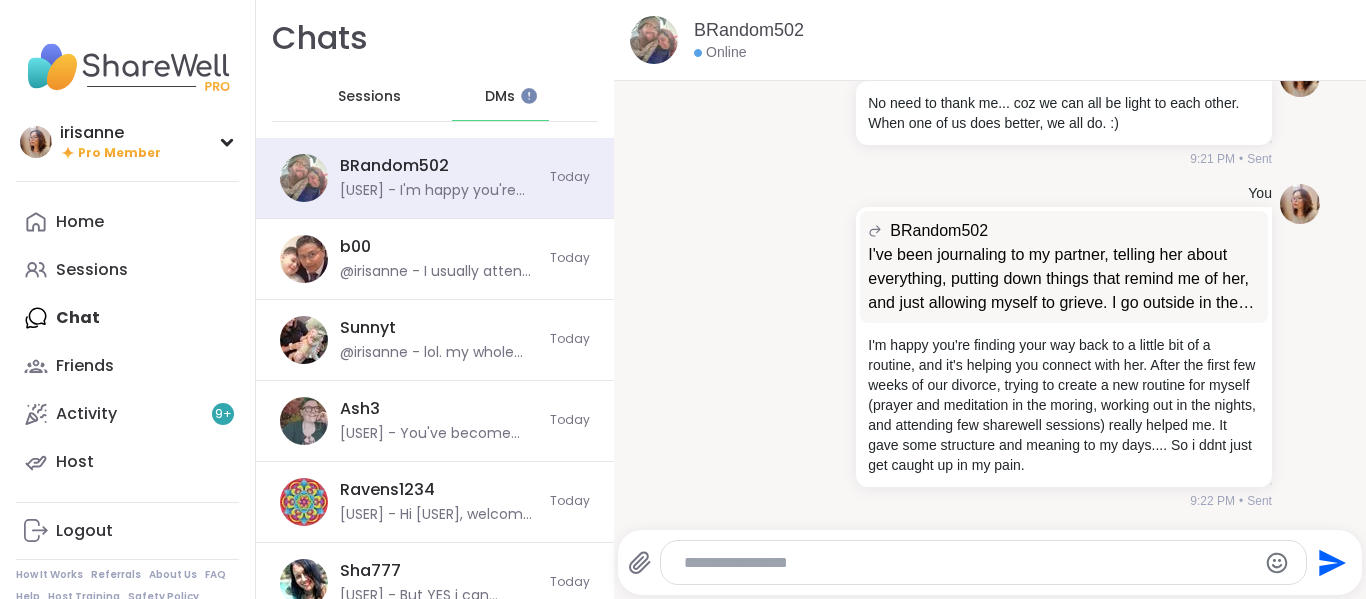 scroll, scrollTop: 2044, scrollLeft: 0, axis: vertical 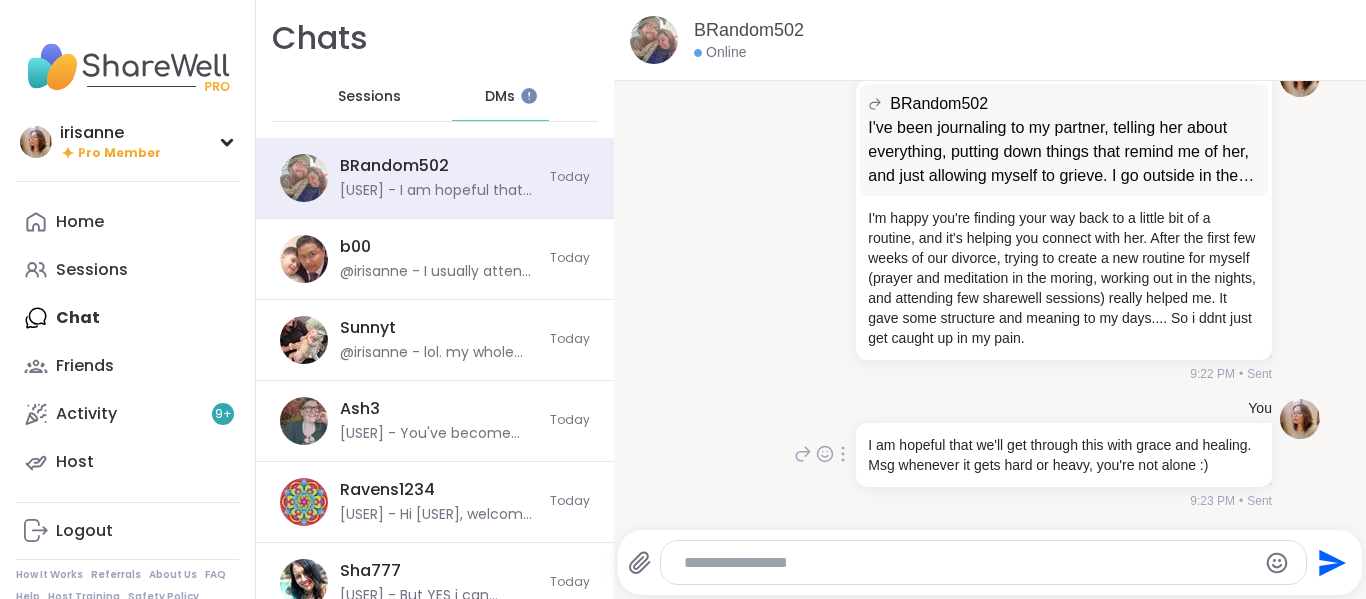 click 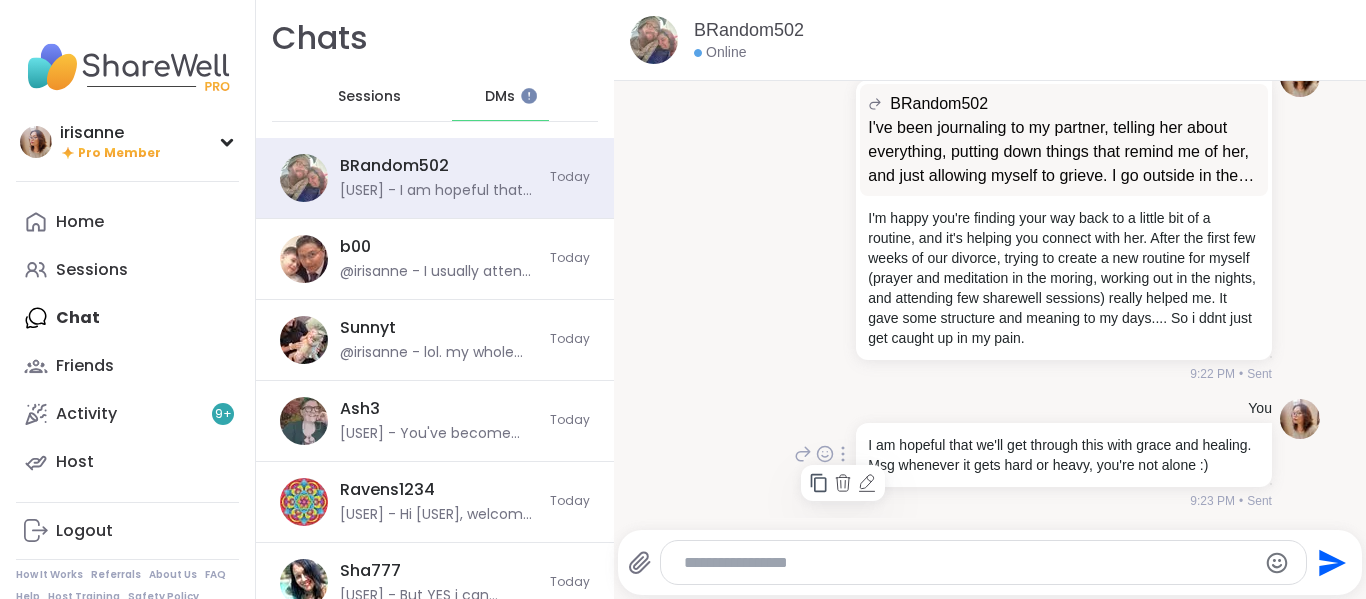 click 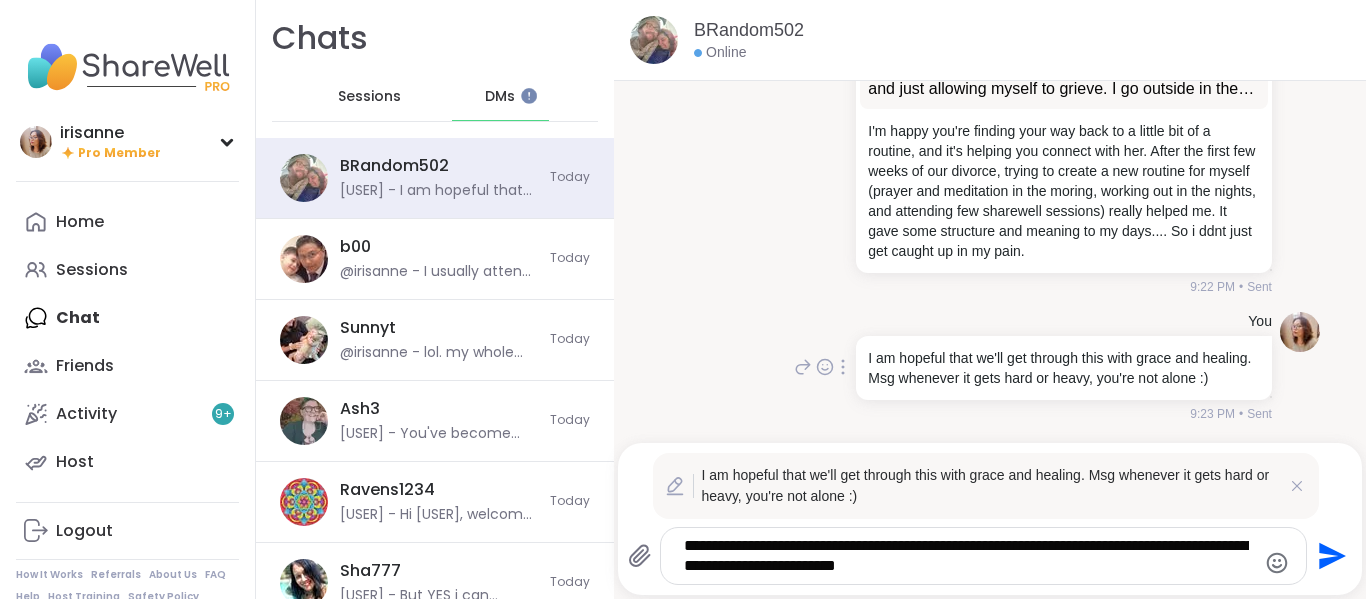 click on "**********" at bounding box center (966, 556) 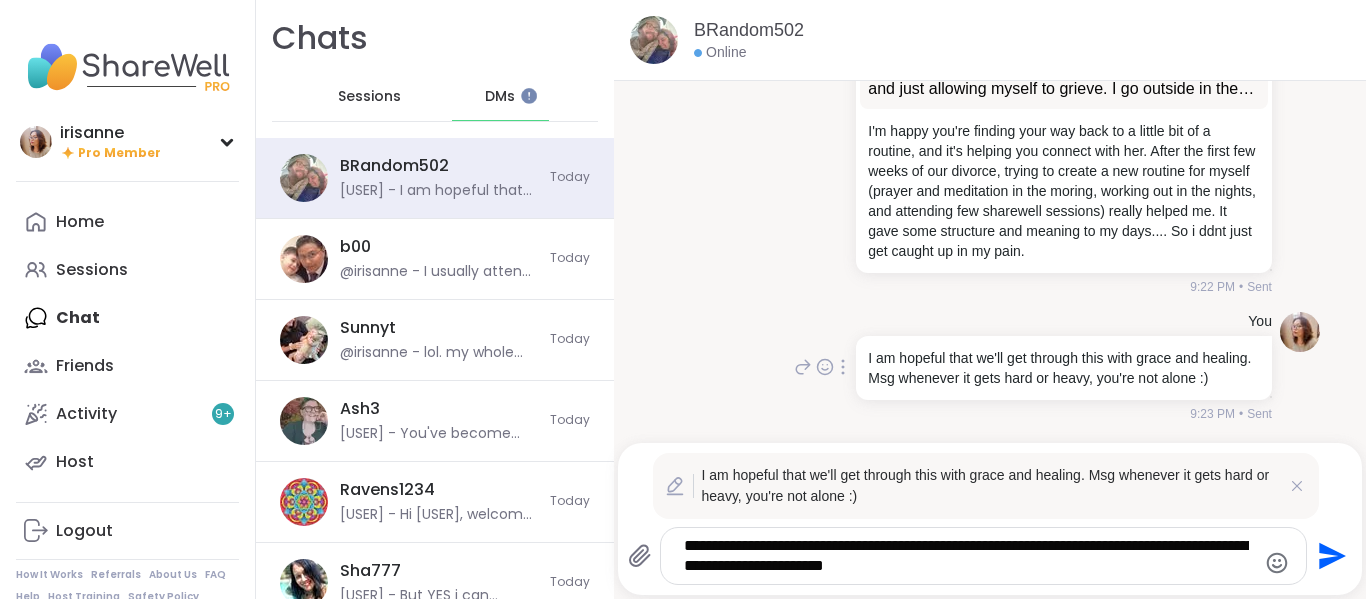 type on "**********" 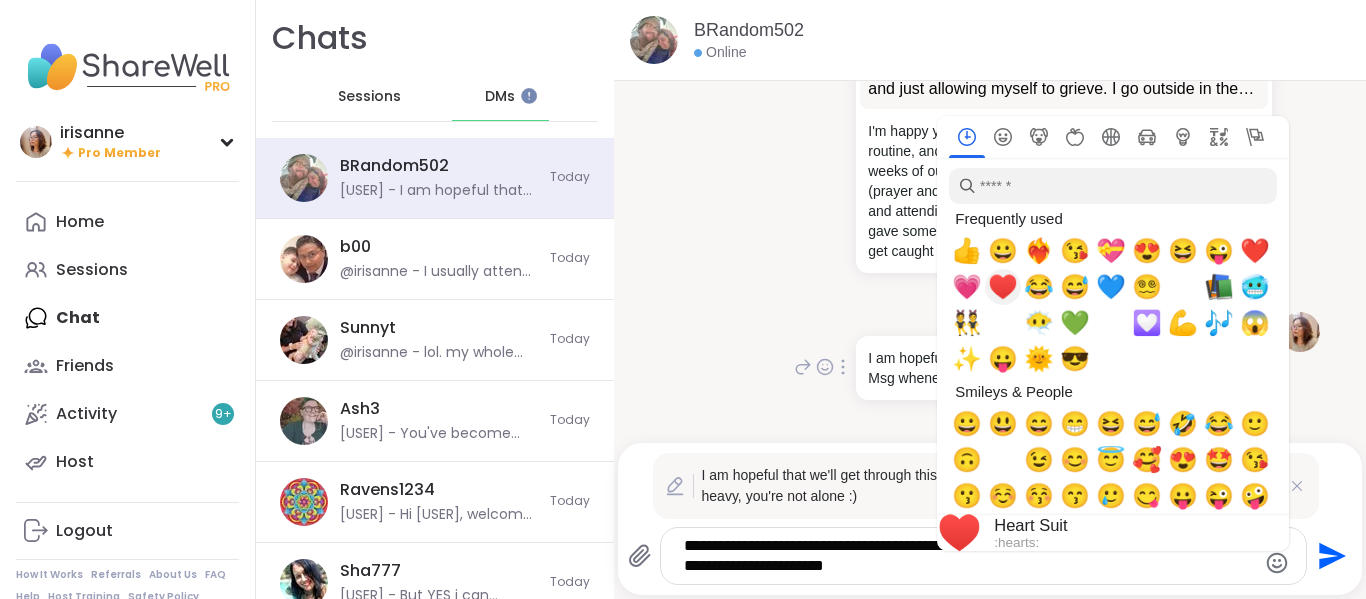 click on "♥️" at bounding box center (1003, 287) 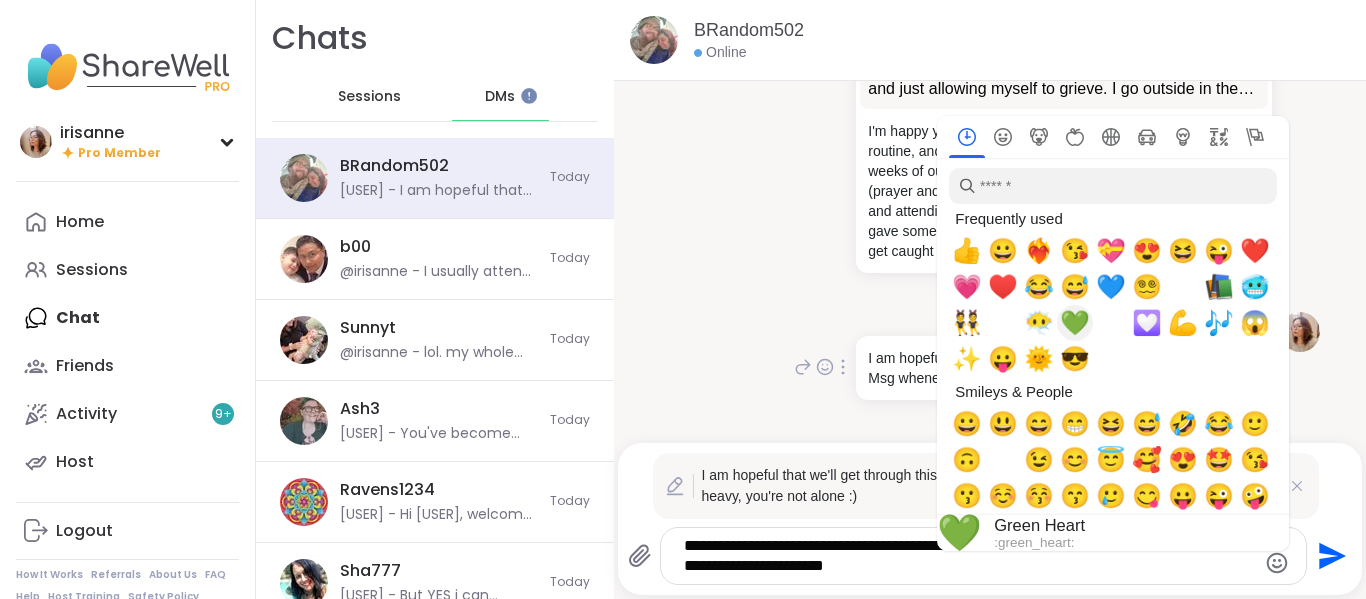 click on "💚" at bounding box center (1075, 323) 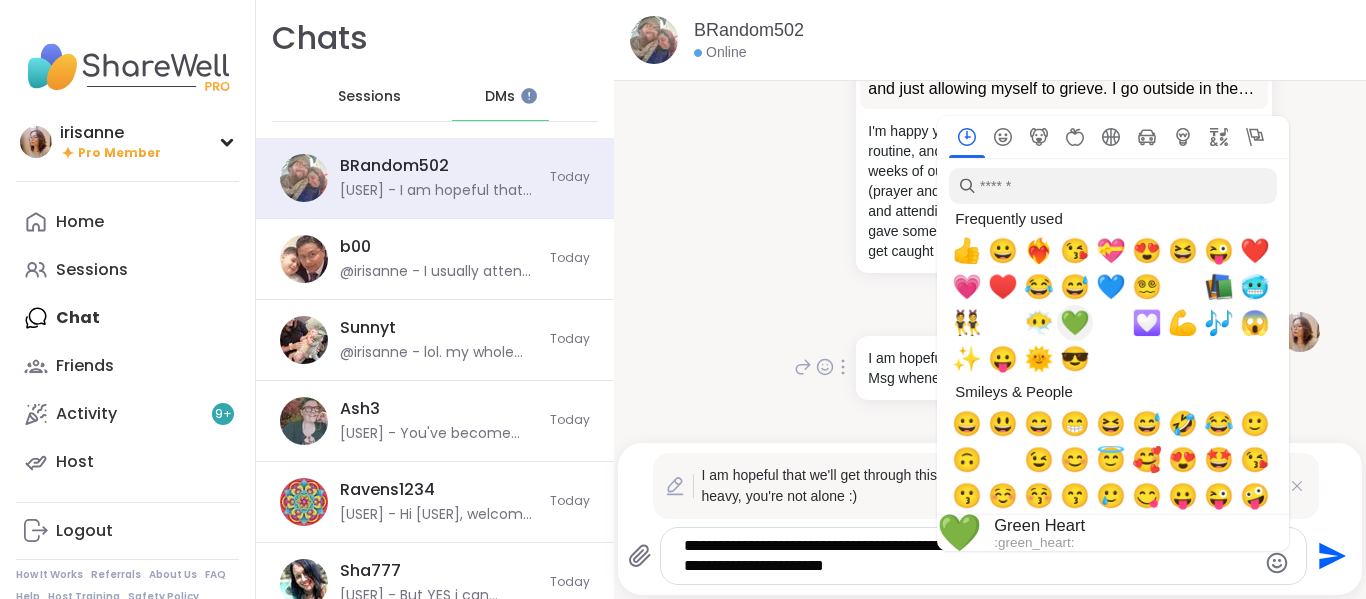 click on "💚" at bounding box center [1075, 323] 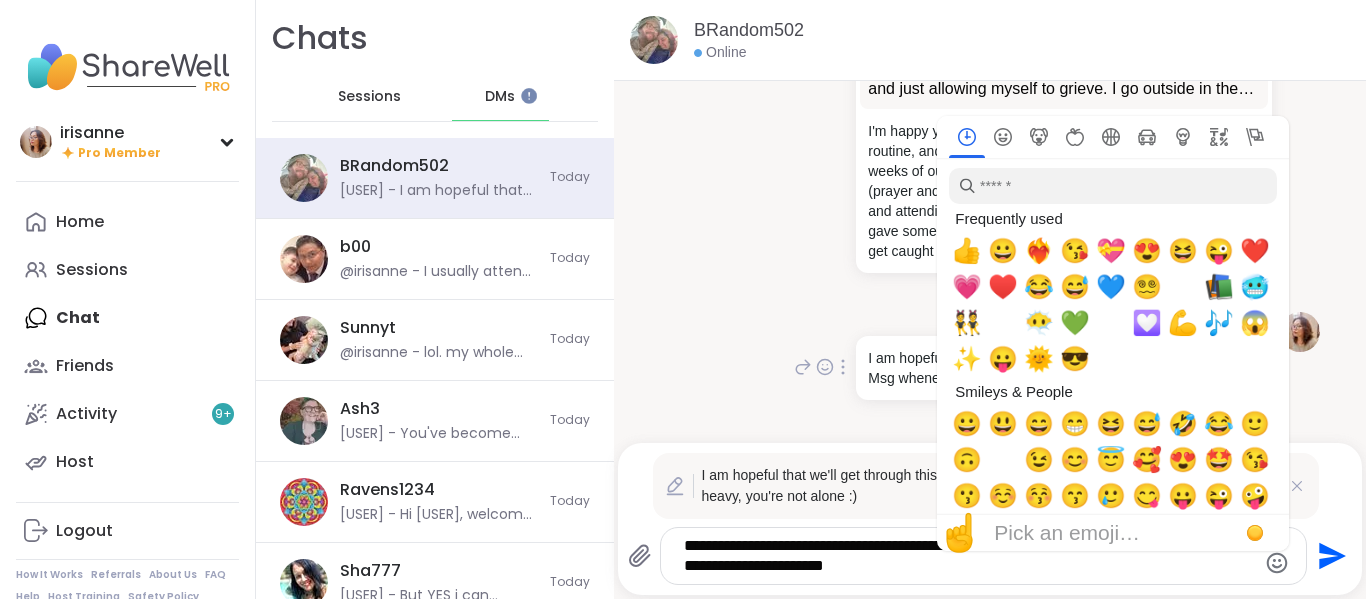 click on "**********" at bounding box center [966, 556] 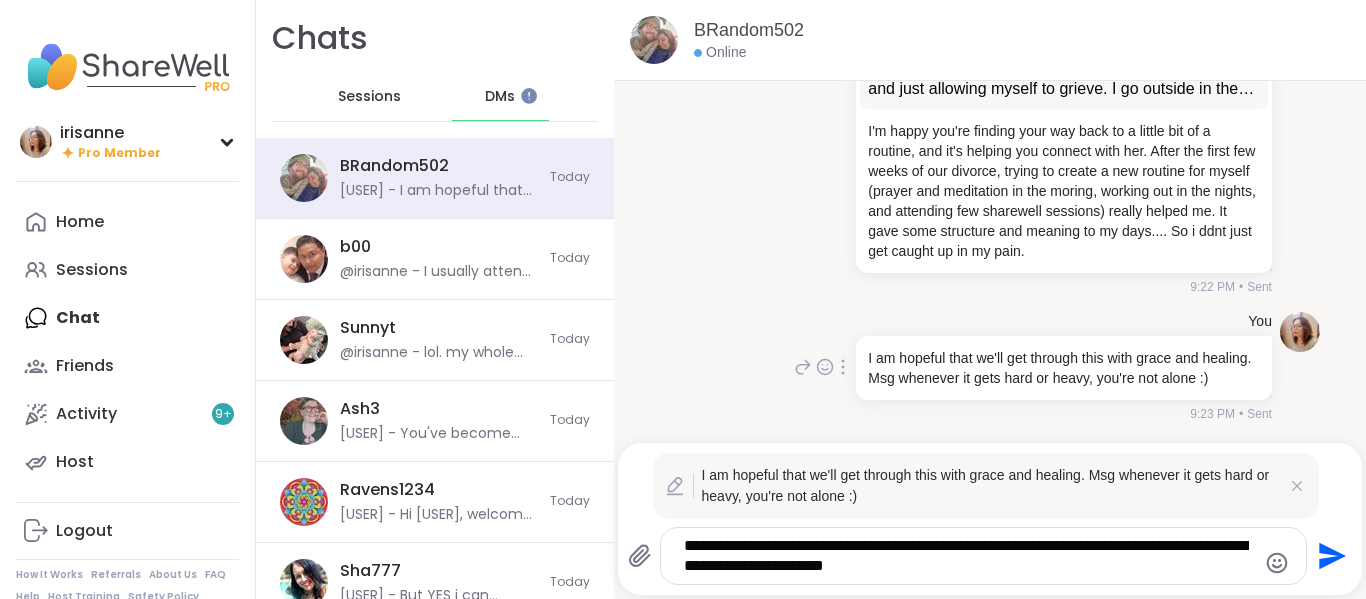 click on "Send" at bounding box center (1329, 556) 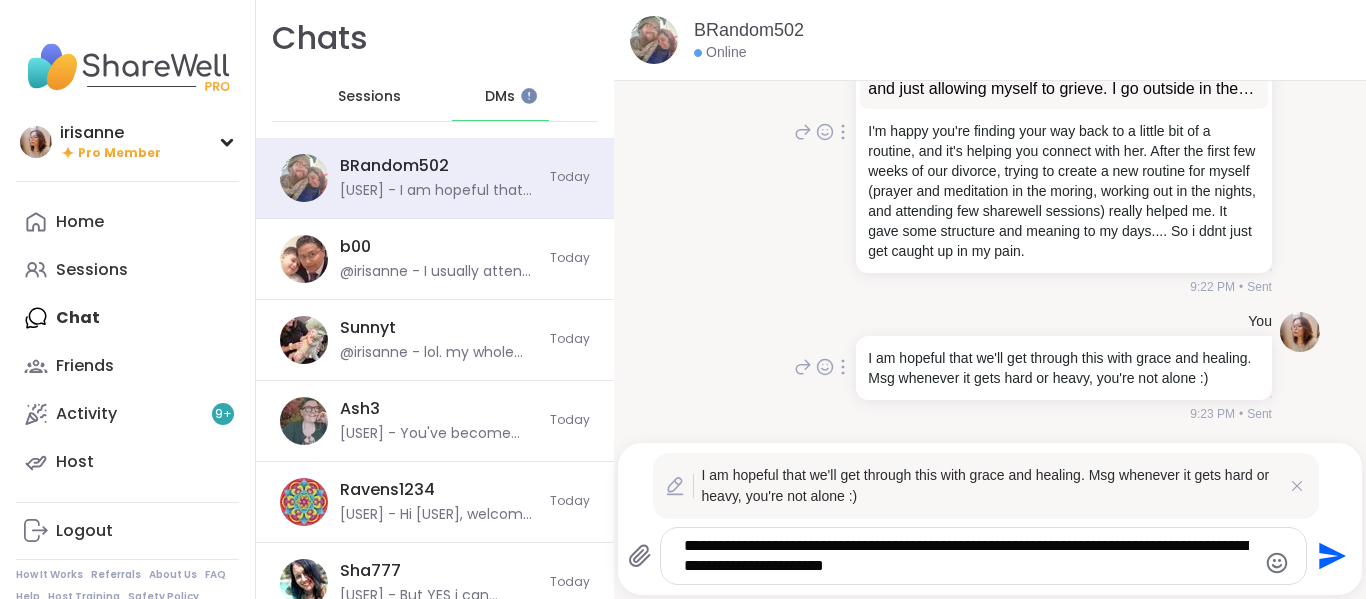 type 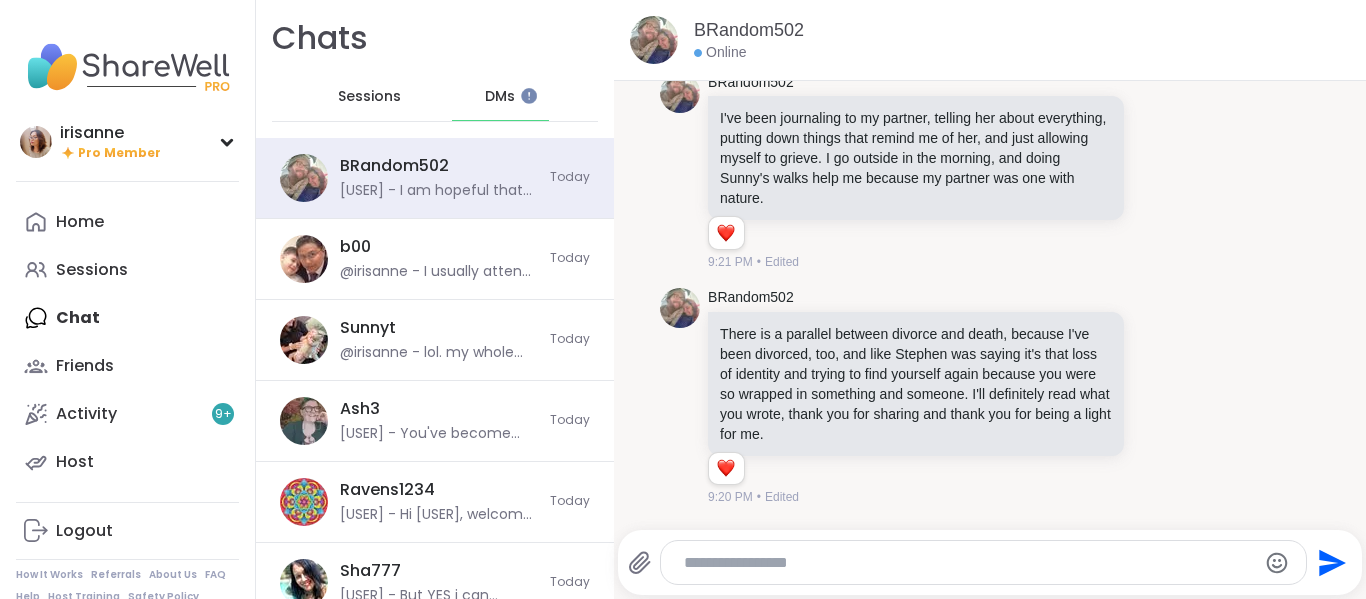scroll, scrollTop: 1439, scrollLeft: 0, axis: vertical 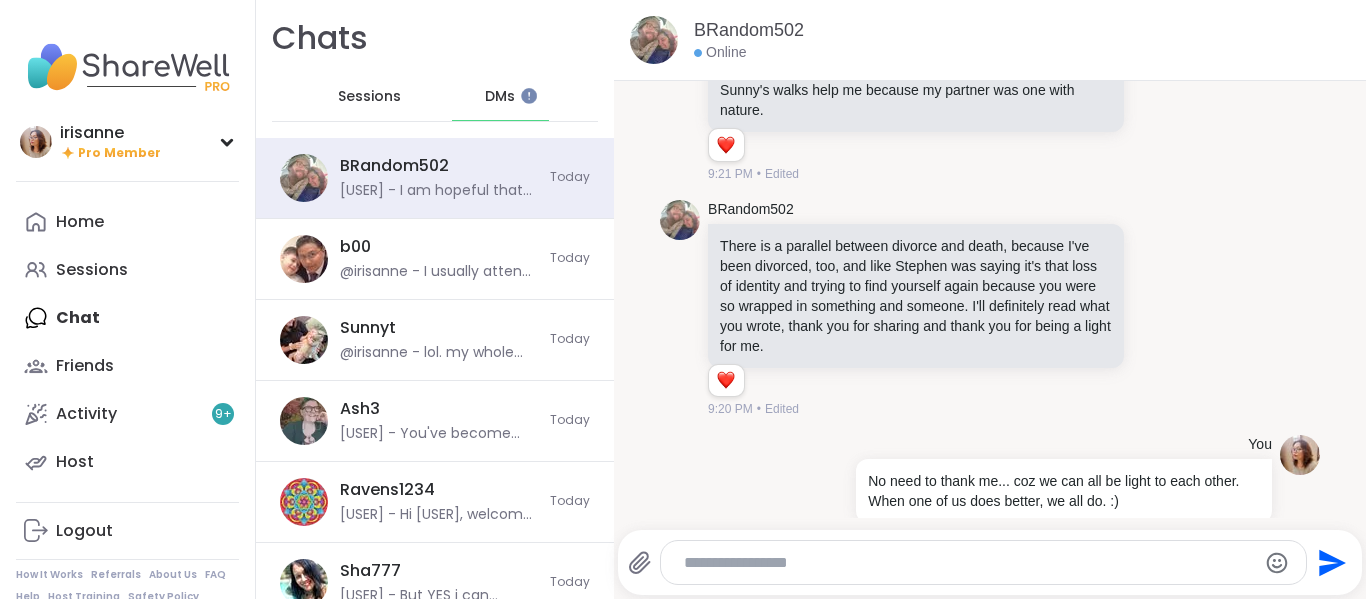 click at bounding box center (1159, 309) 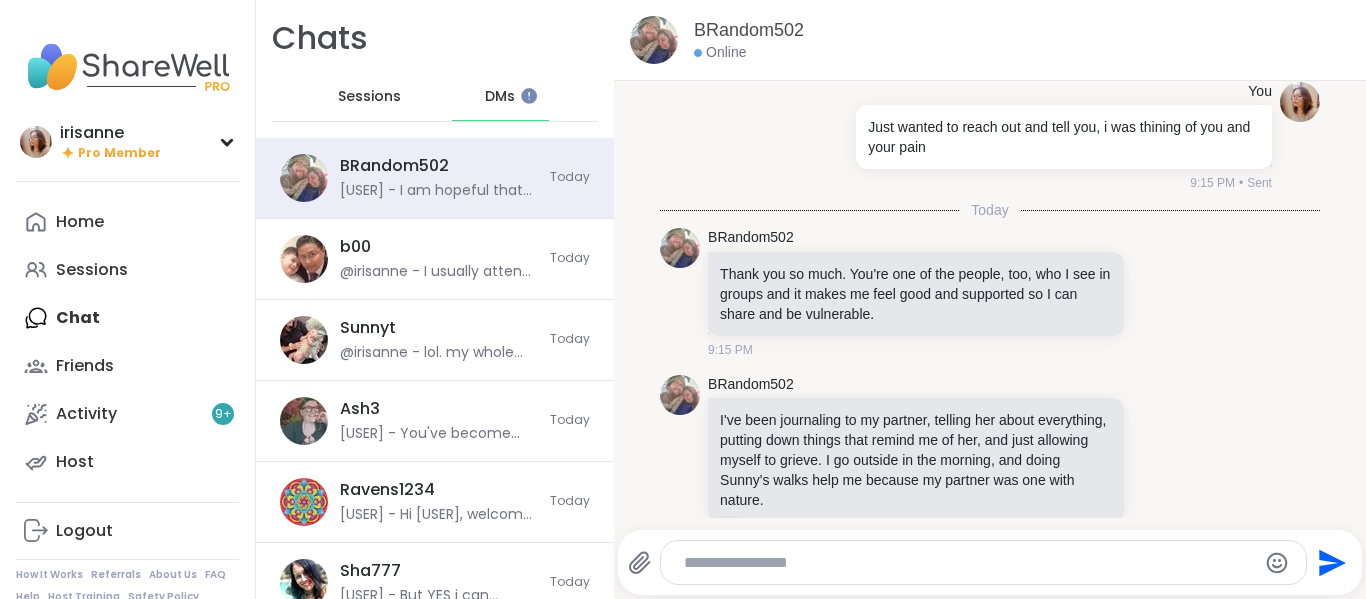 scroll, scrollTop: 1046, scrollLeft: 0, axis: vertical 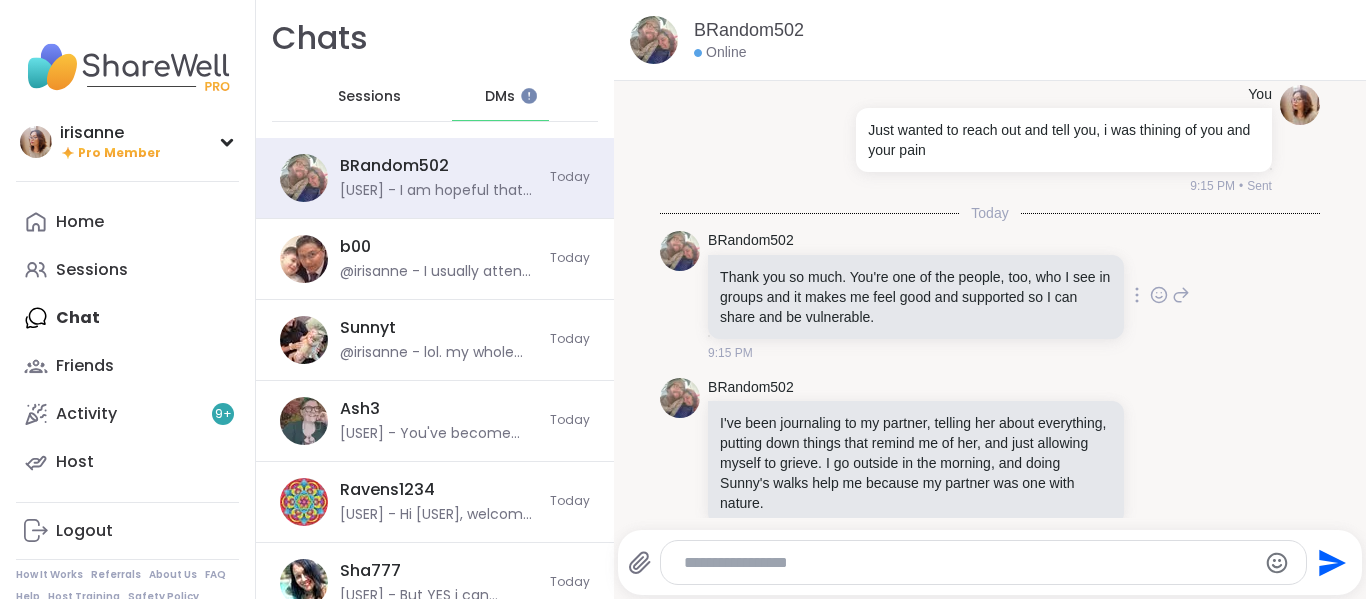 click at bounding box center [1159, 295] 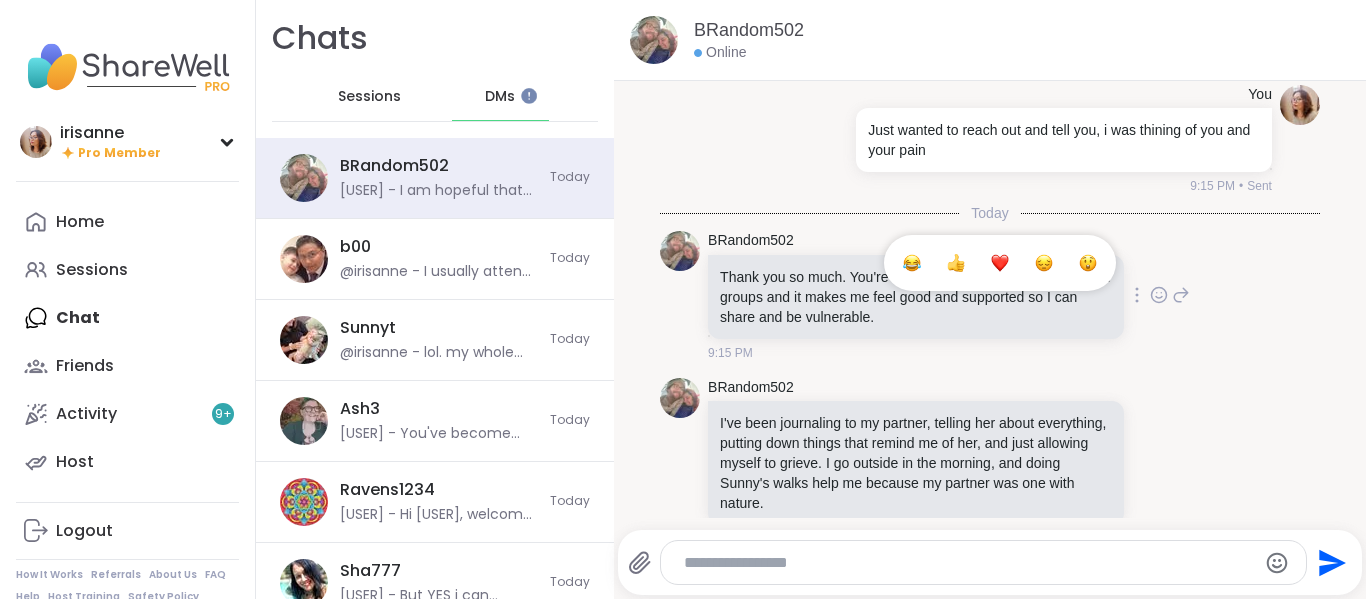 click at bounding box center (1000, 263) 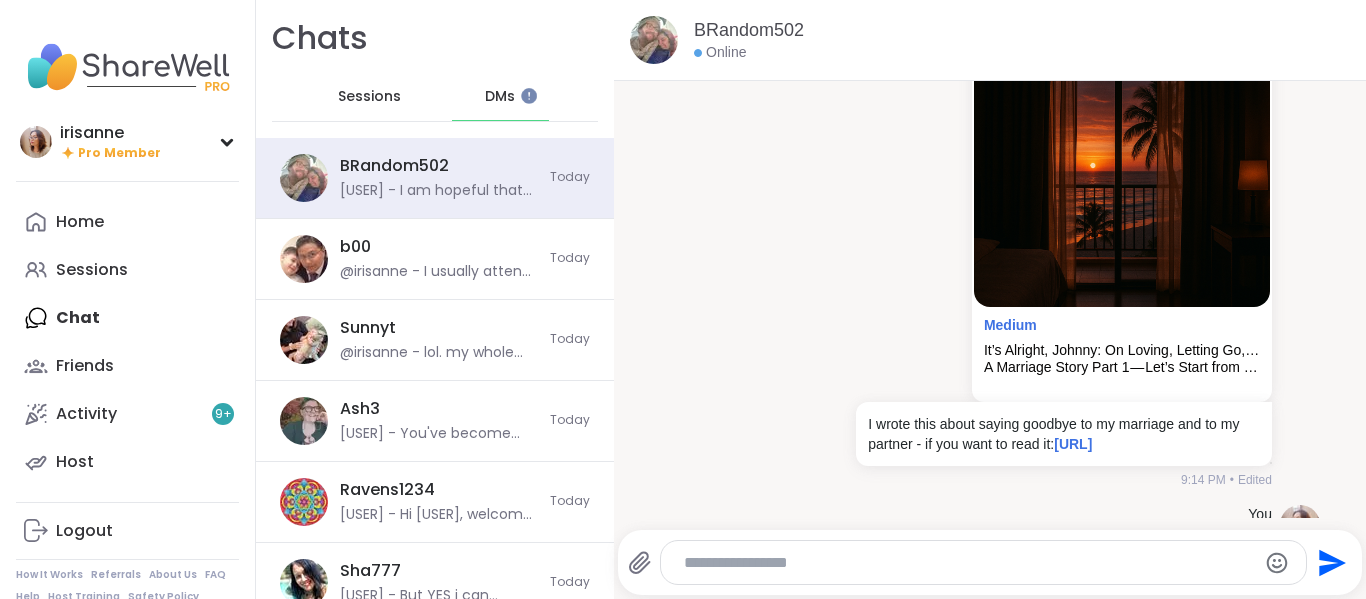 scroll, scrollTop: 429, scrollLeft: 0, axis: vertical 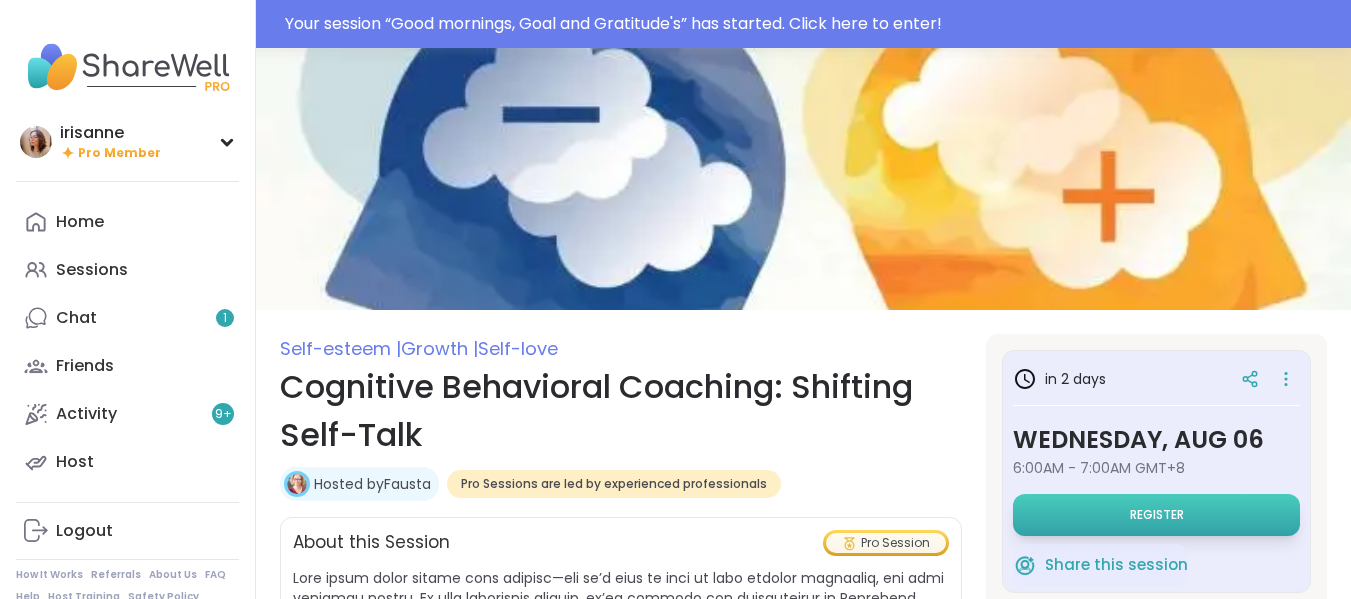 click on "Register" at bounding box center (1156, 515) 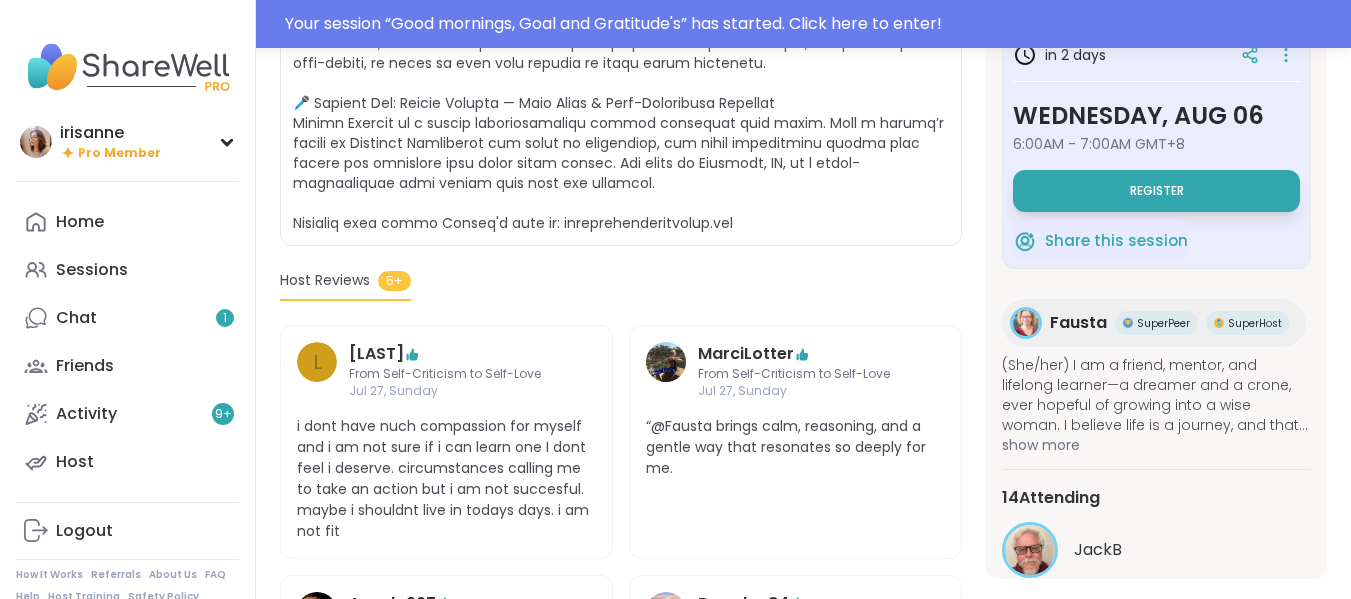 scroll, scrollTop: 697, scrollLeft: 0, axis: vertical 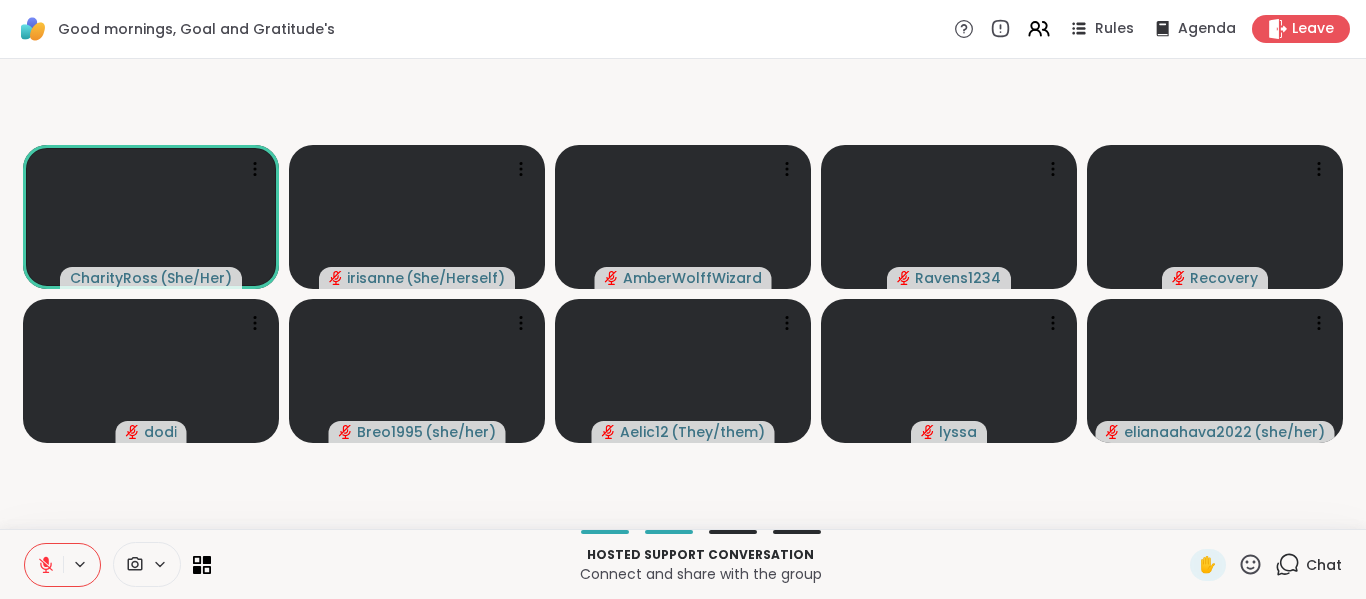 click at bounding box center (44, 565) 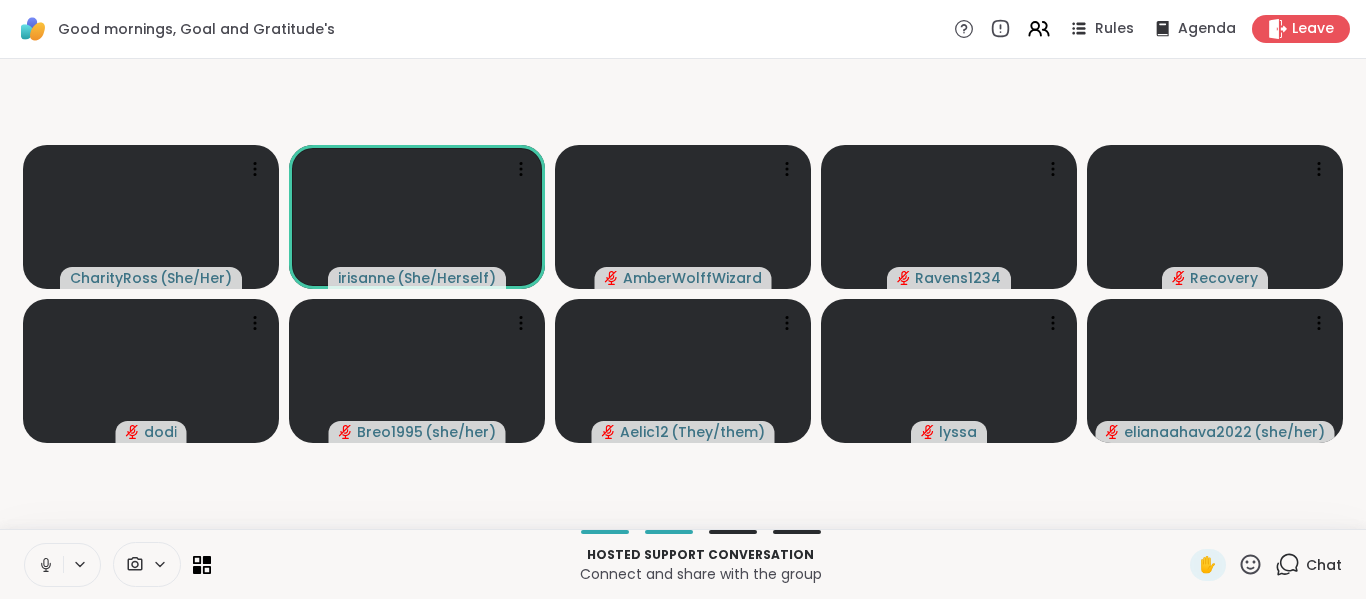click at bounding box center (44, 565) 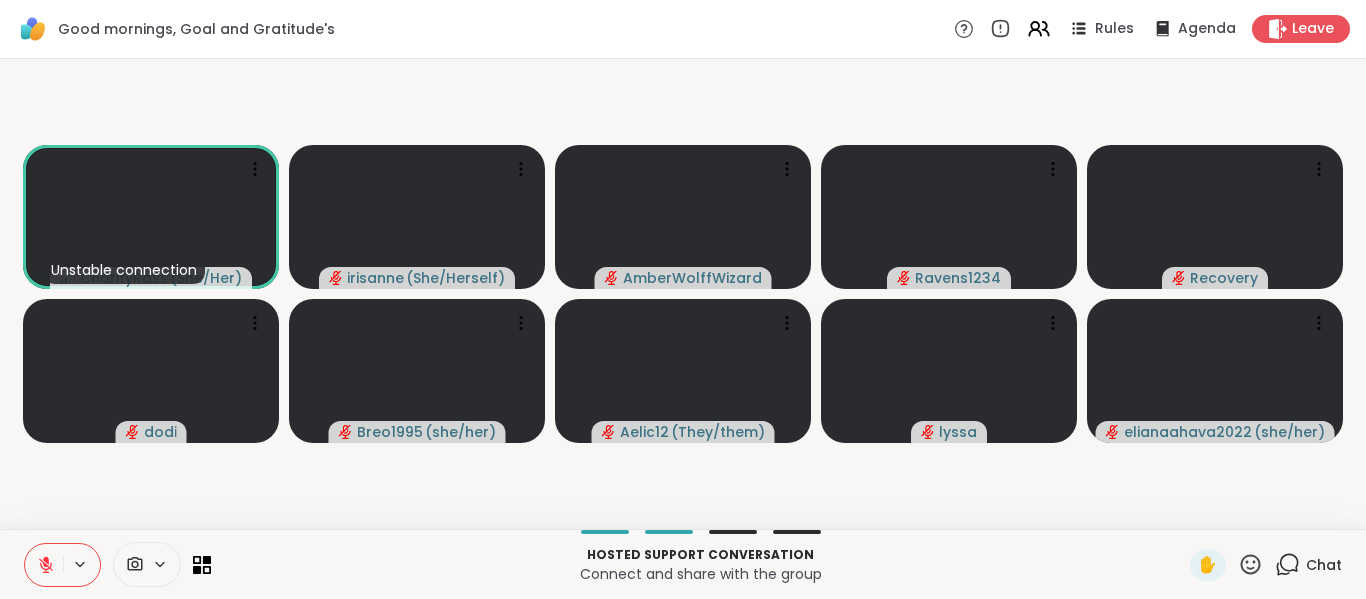 drag, startPoint x: 0, startPoint y: 0, endPoint x: 41, endPoint y: 561, distance: 562.4962 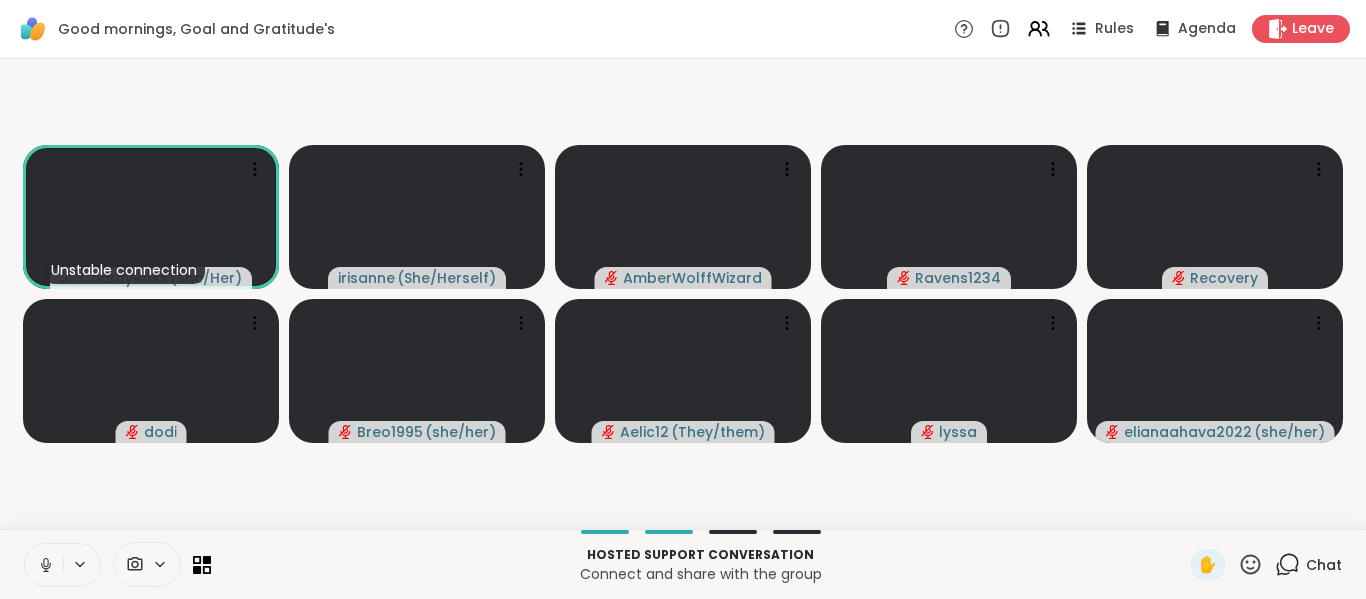 click 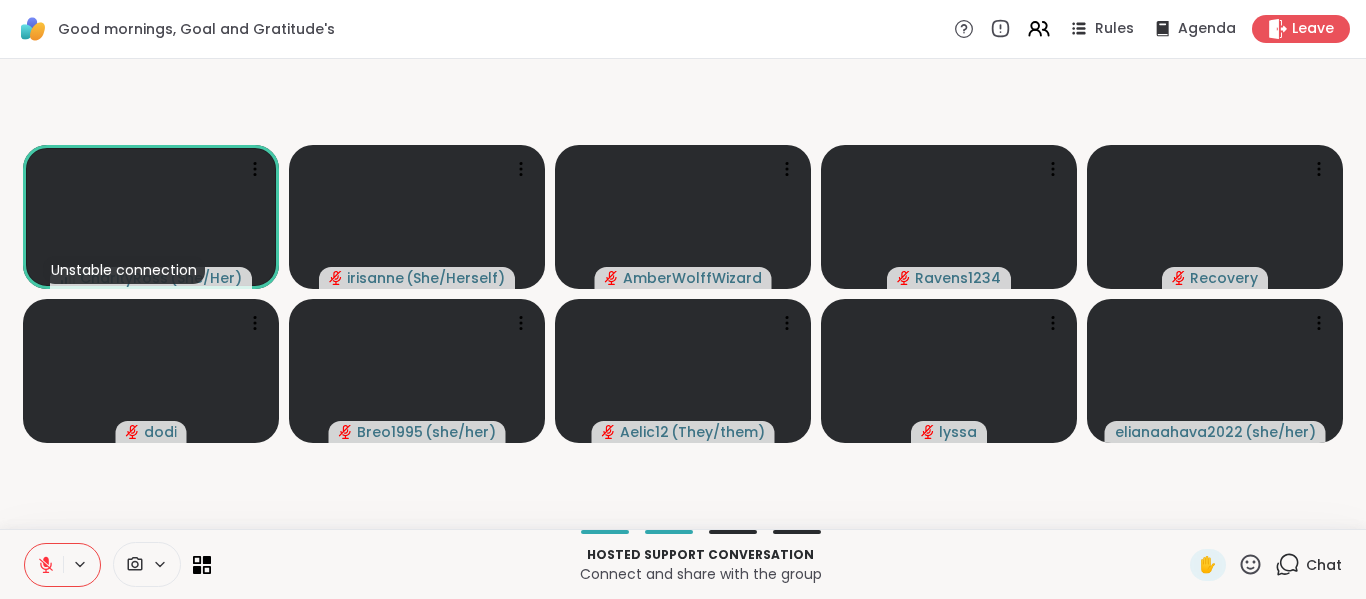 click 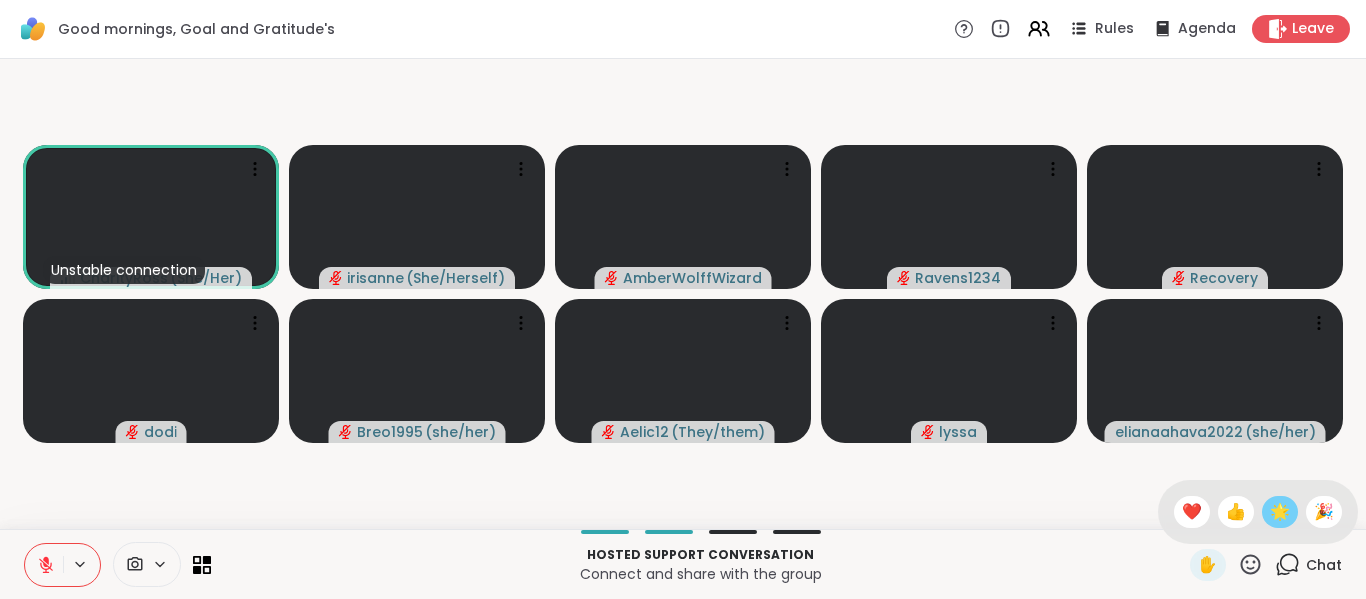 click on "🌟" at bounding box center (1280, 512) 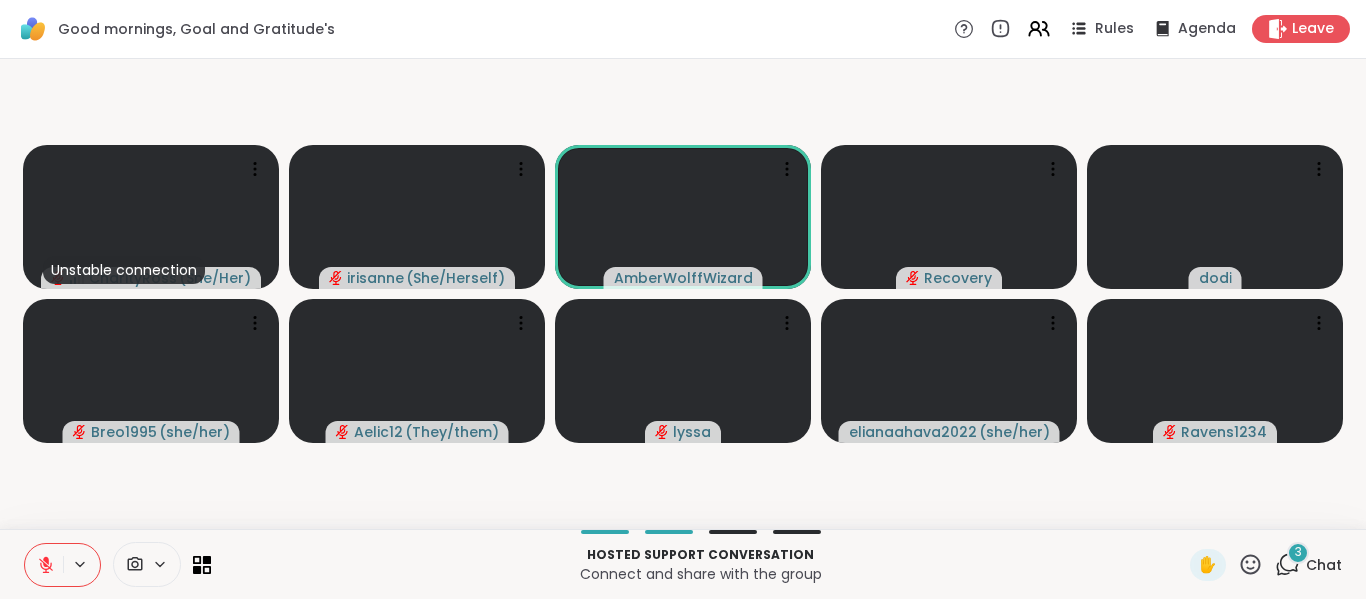 click 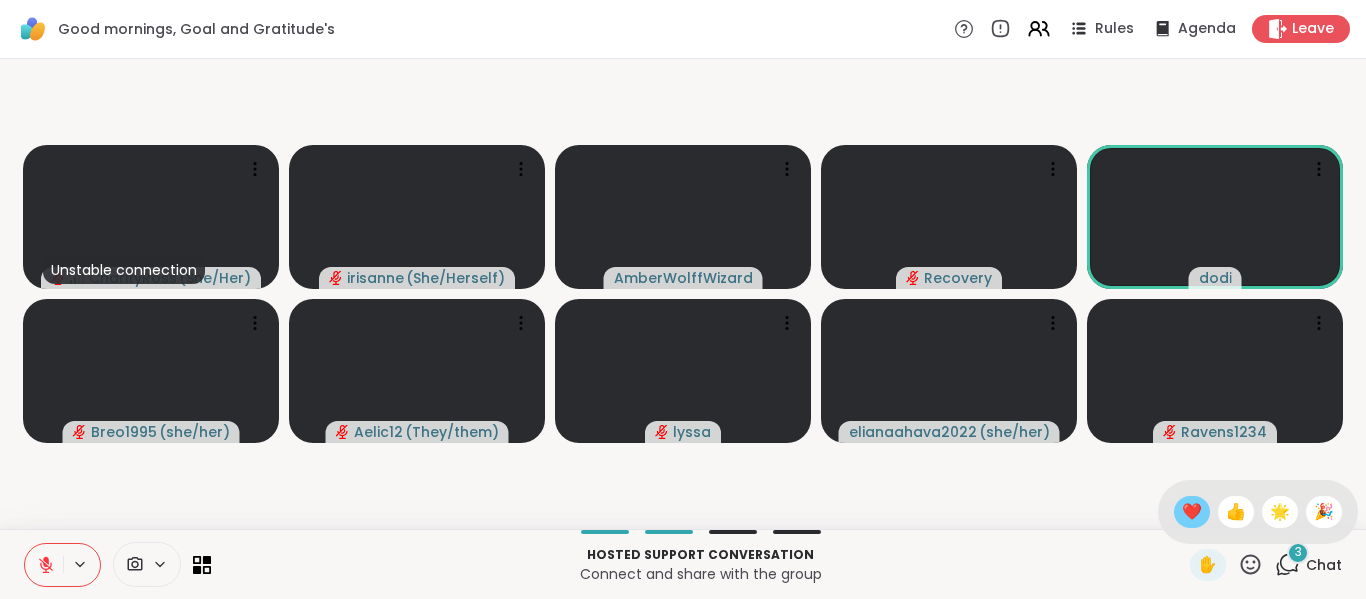 click on "❤️" at bounding box center (1192, 512) 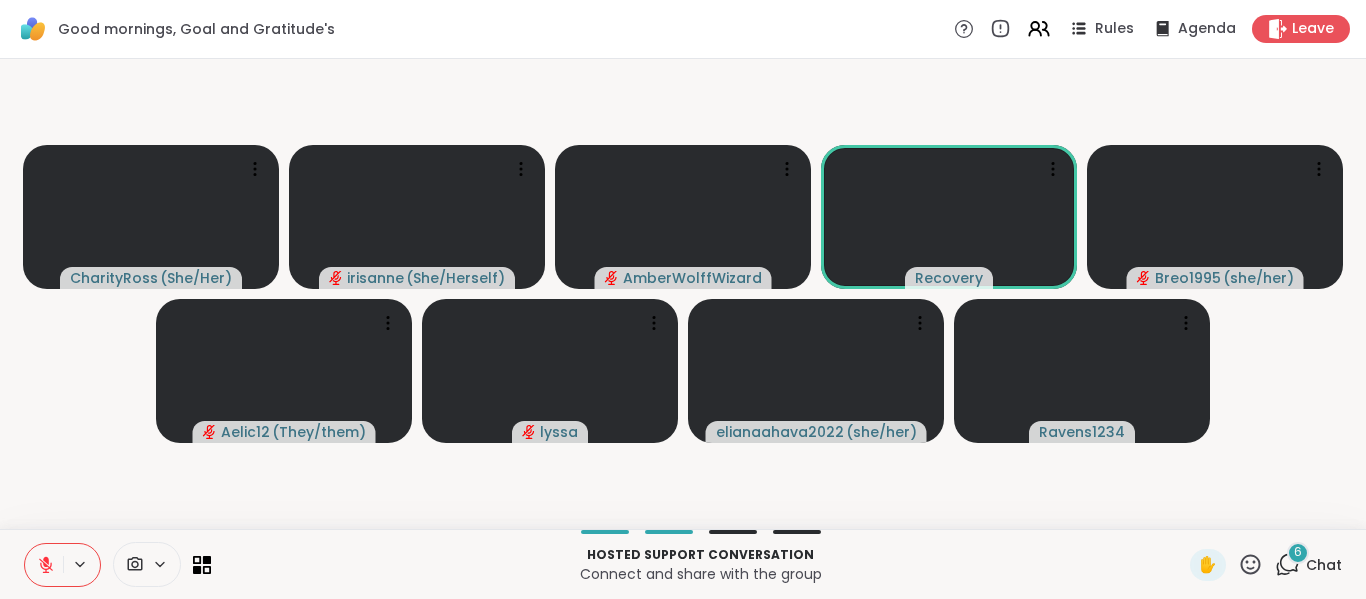 click 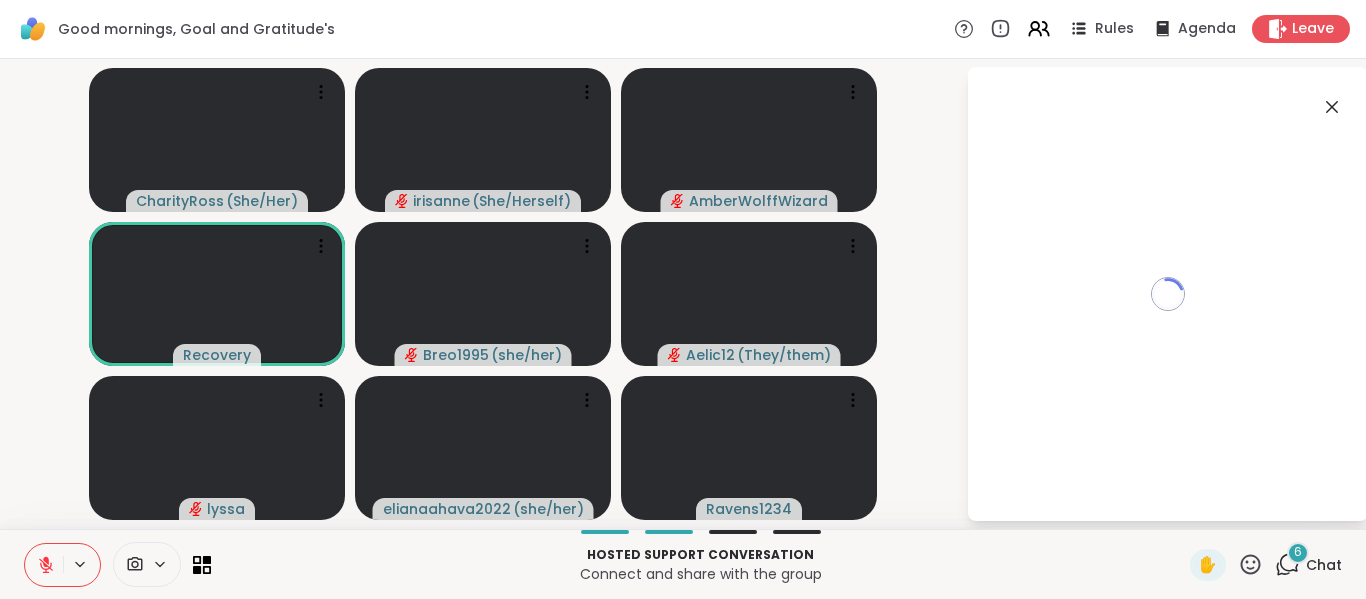 drag, startPoint x: 1280, startPoint y: 446, endPoint x: 947, endPoint y: 425, distance: 333.6615 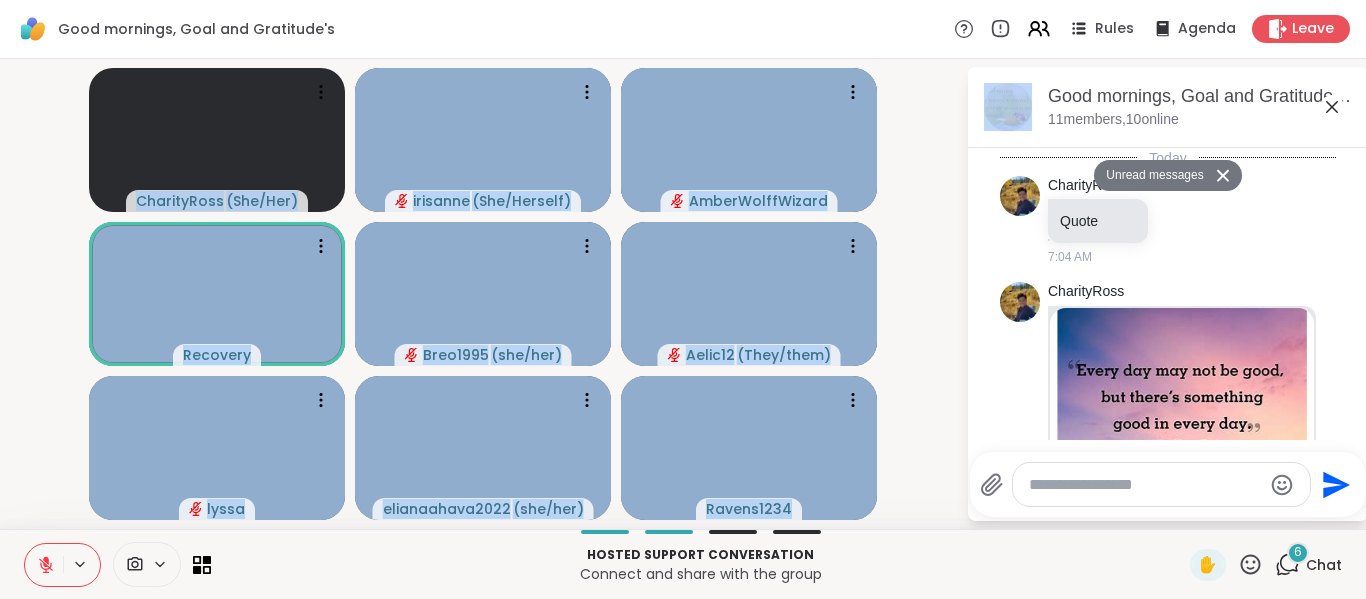 scroll, scrollTop: 2334, scrollLeft: 0, axis: vertical 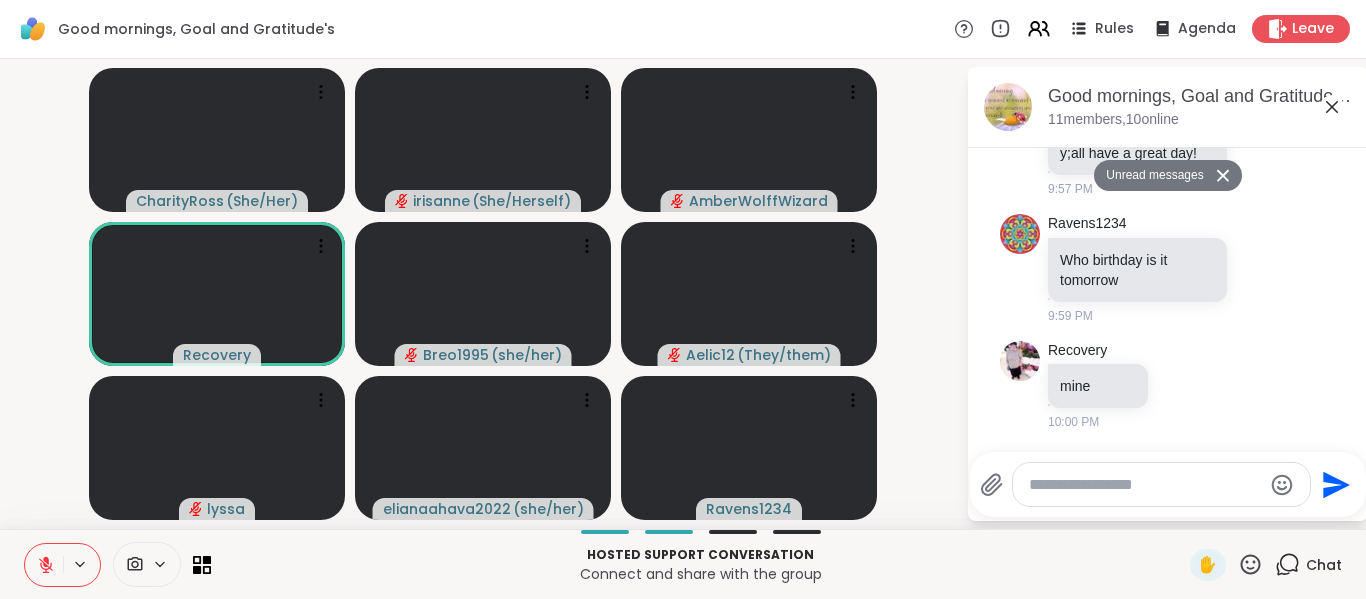 click at bounding box center [1161, 484] 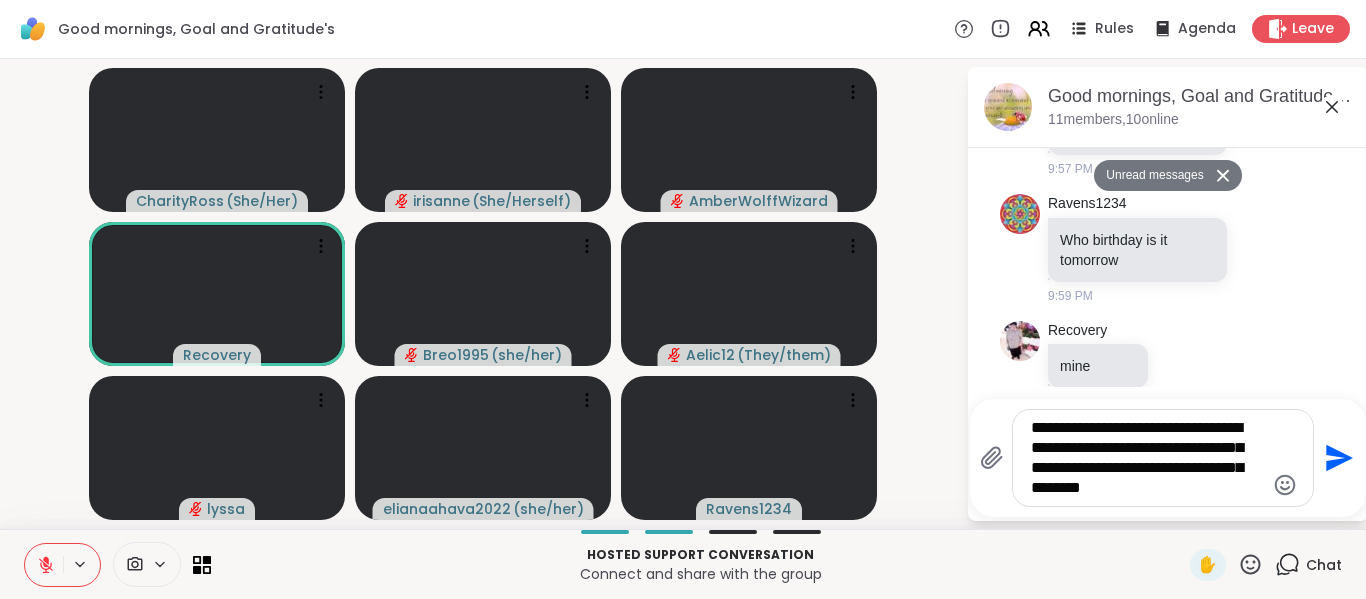 type on "**********" 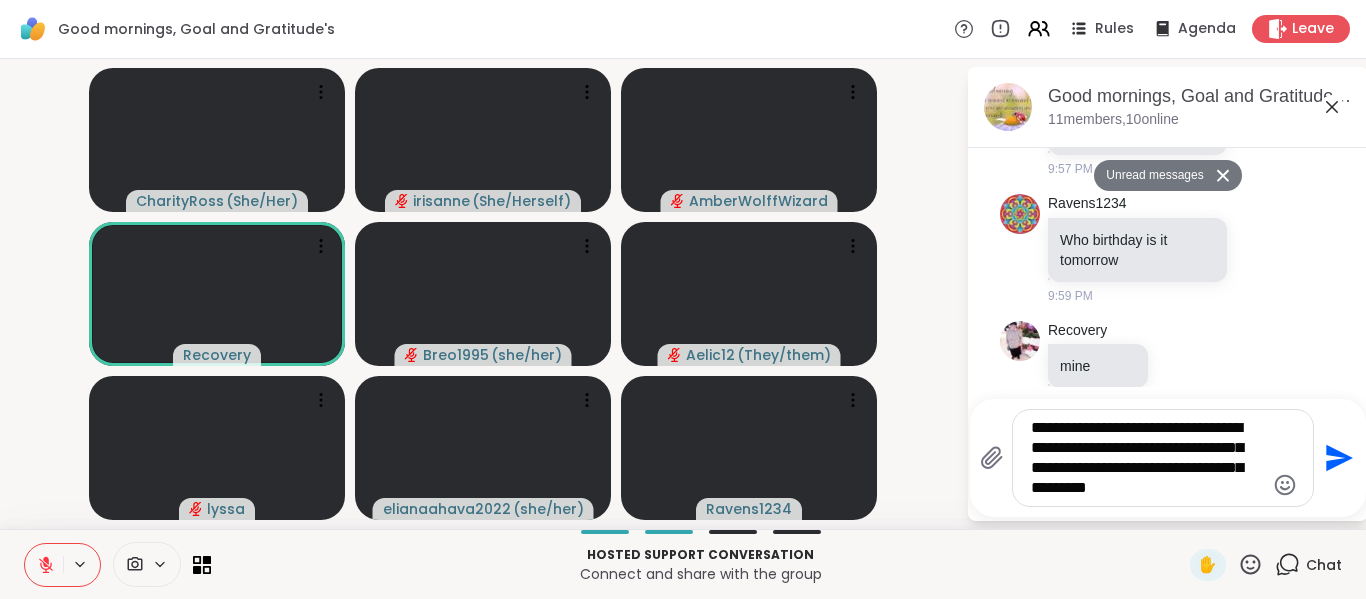 type 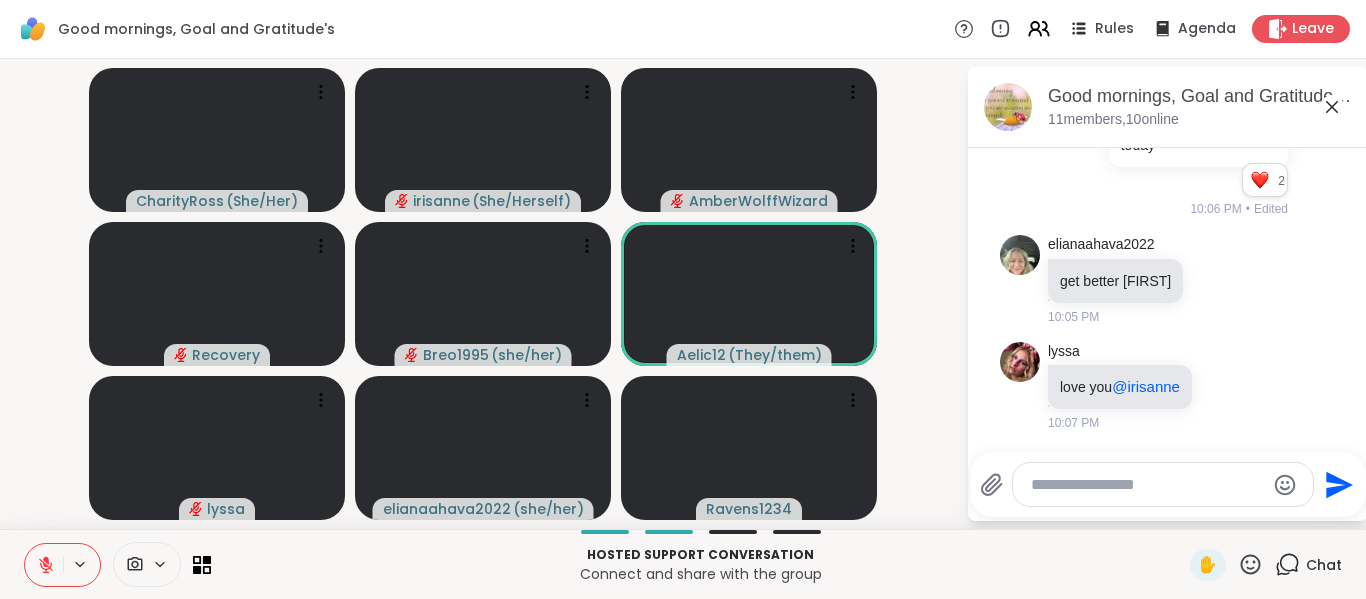 scroll, scrollTop: 2901, scrollLeft: 0, axis: vertical 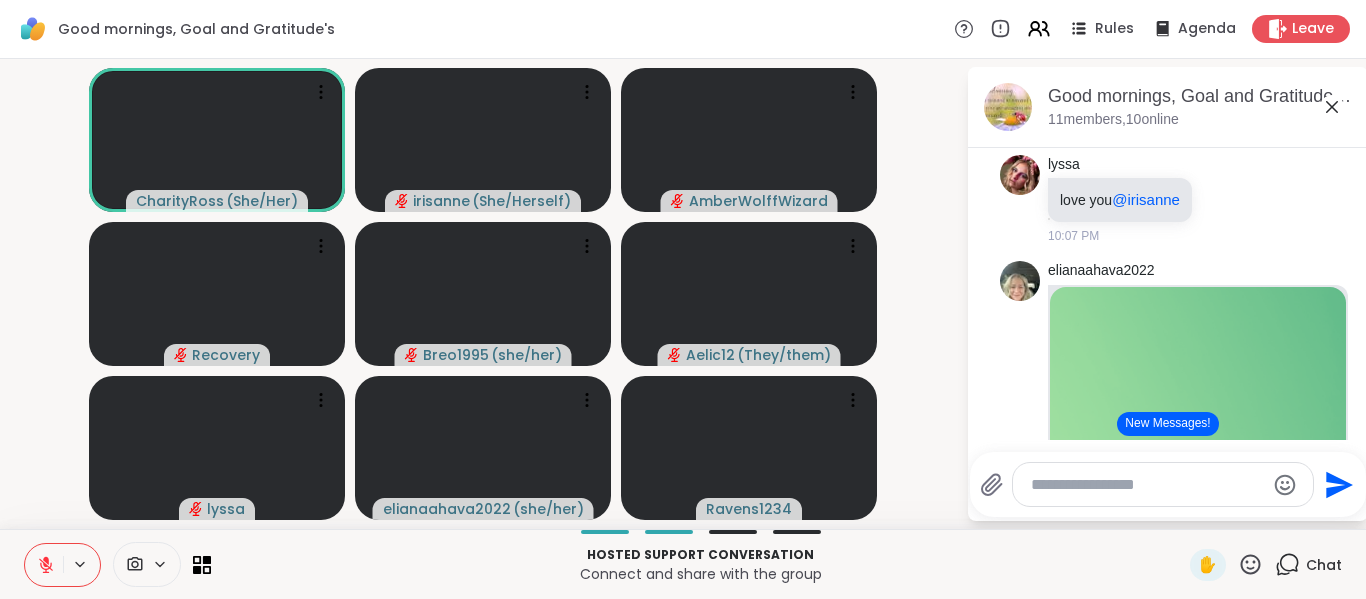 click 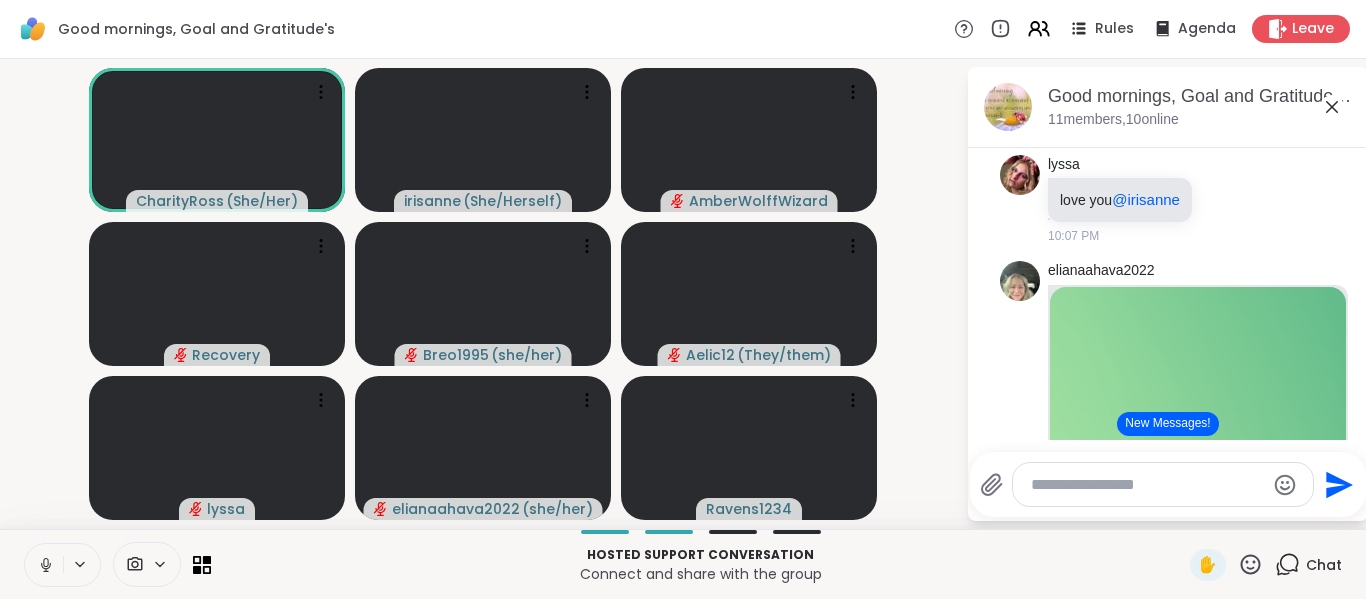 click 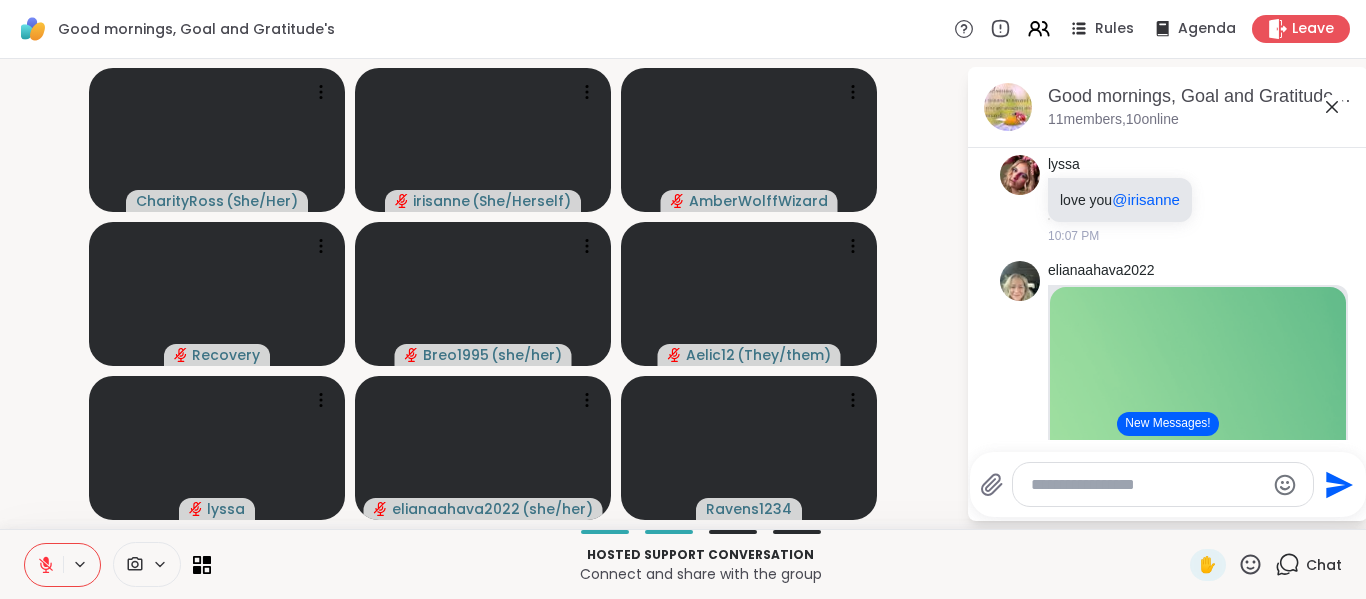 click 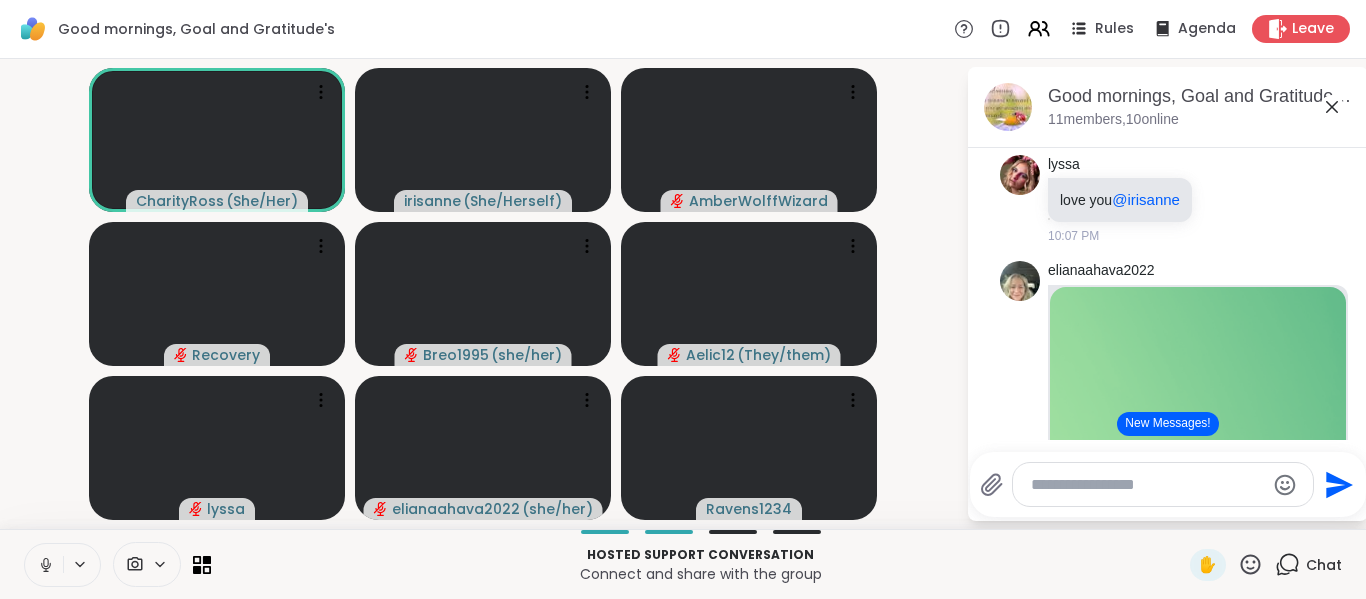 click 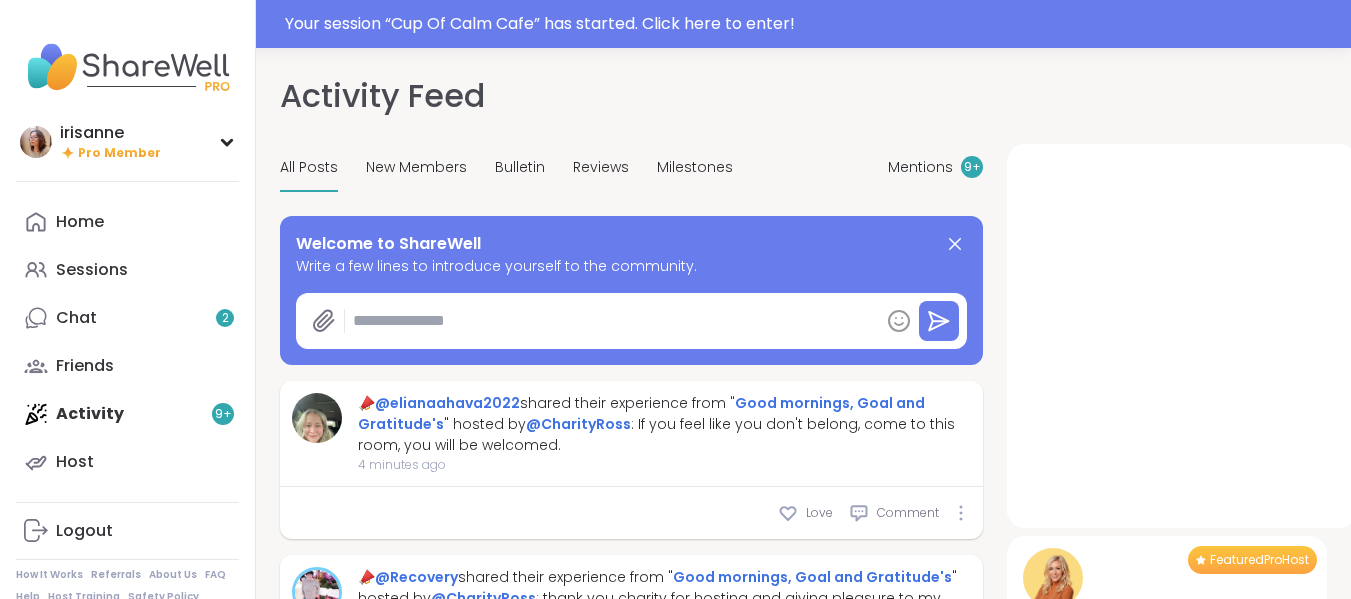 scroll, scrollTop: 0, scrollLeft: 0, axis: both 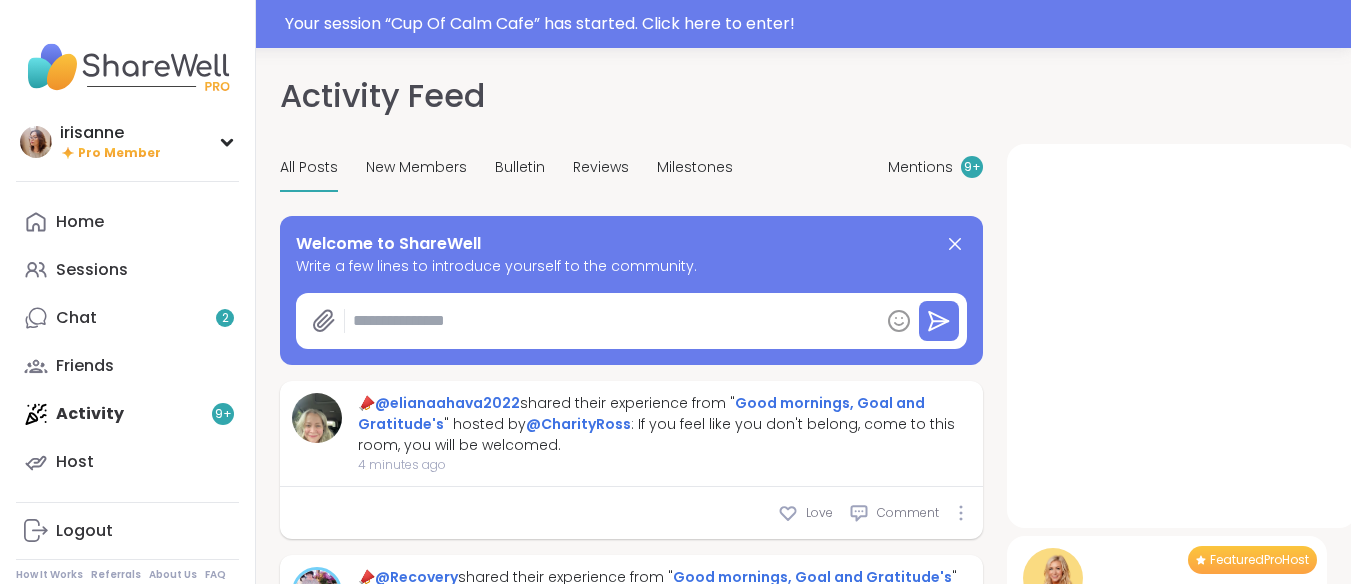 type on "*" 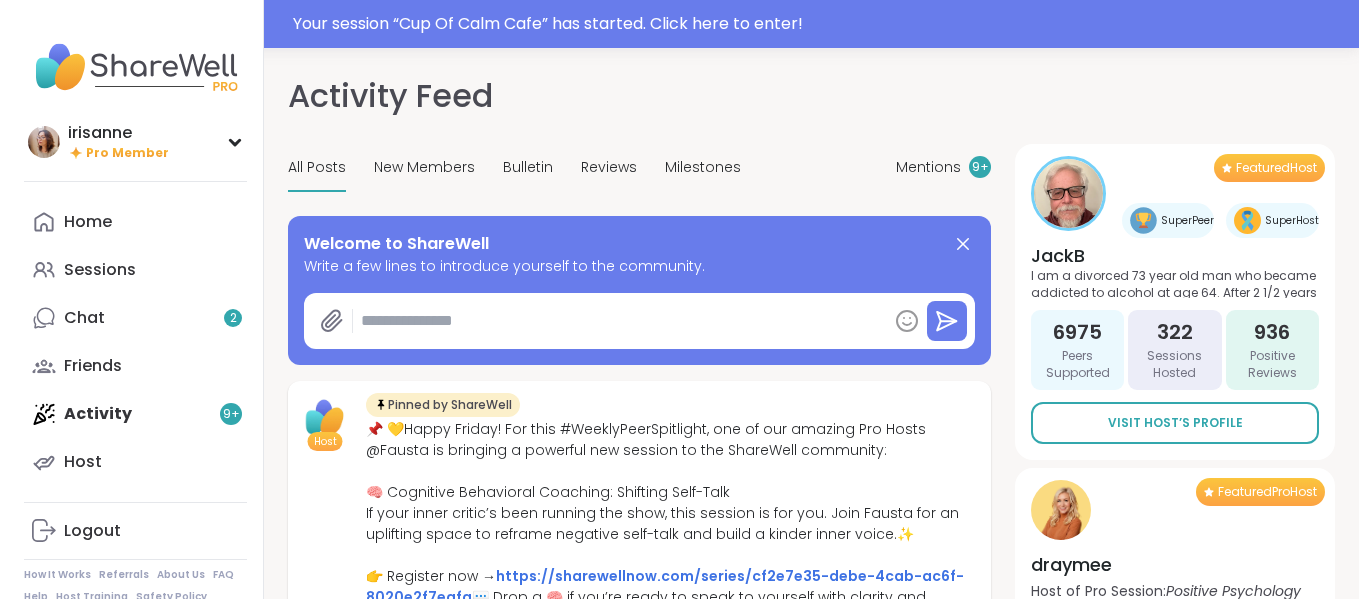 scroll, scrollTop: 0, scrollLeft: 0, axis: both 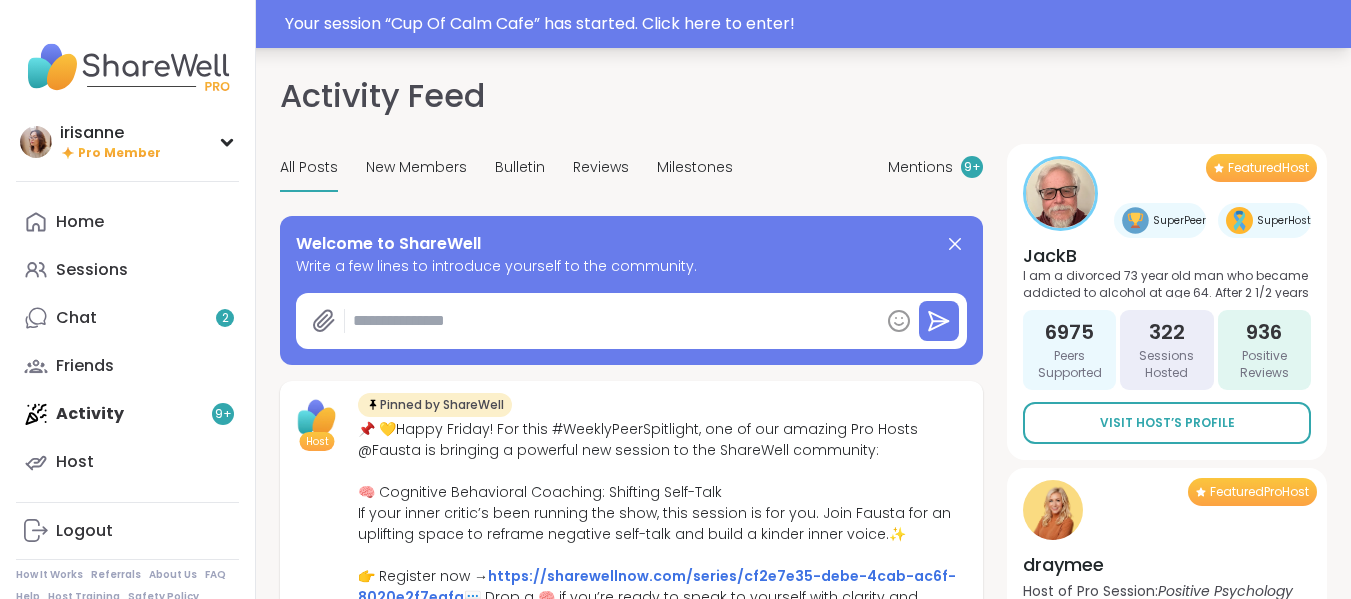 click on "Your session “ Cup Of Calm Cafe ” has started. Click here to enter!" at bounding box center [812, 24] 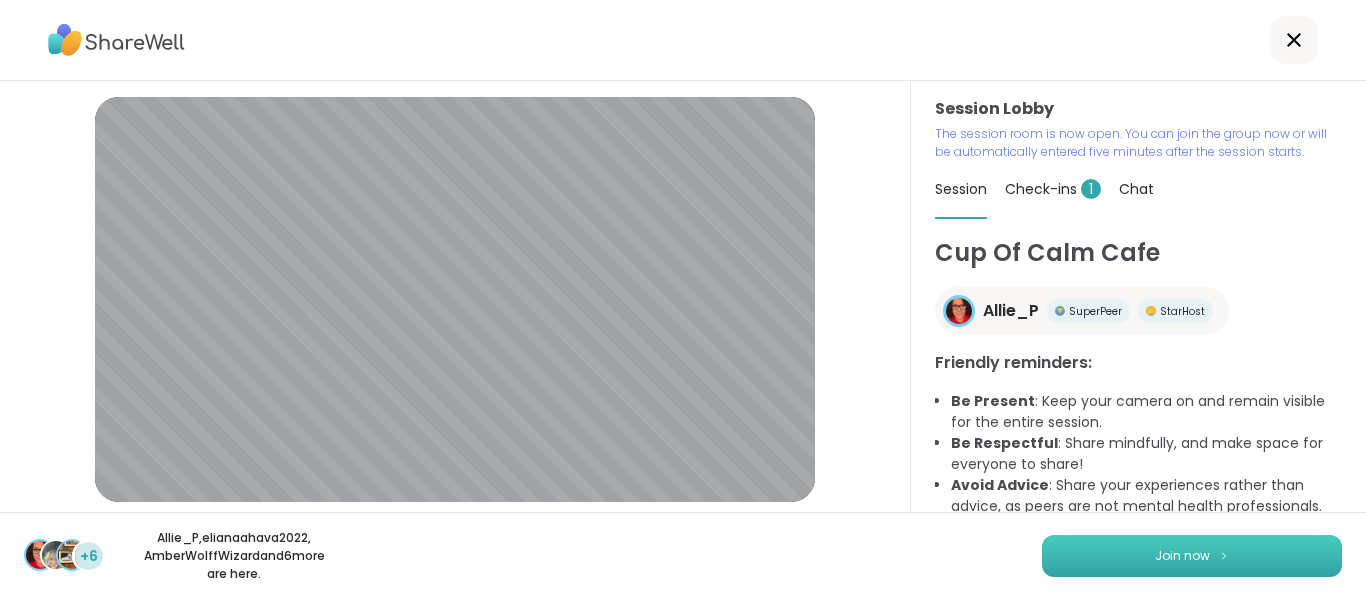 click on "Join now" at bounding box center (1192, 556) 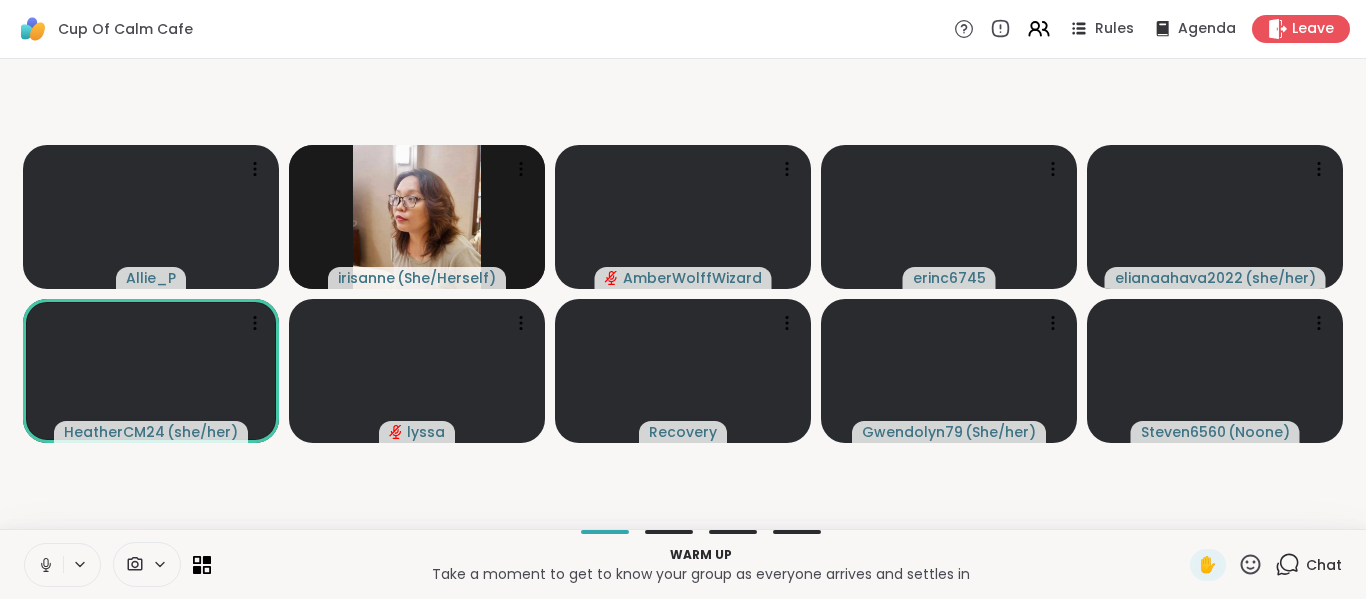 click at bounding box center [44, 565] 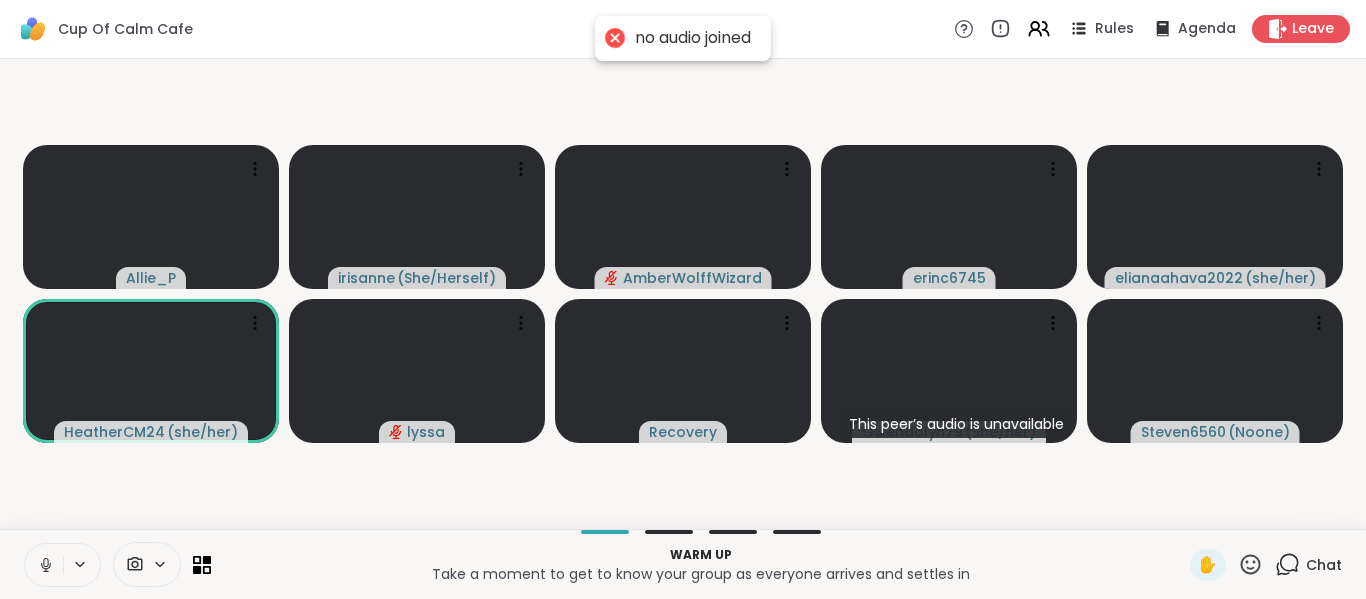 click 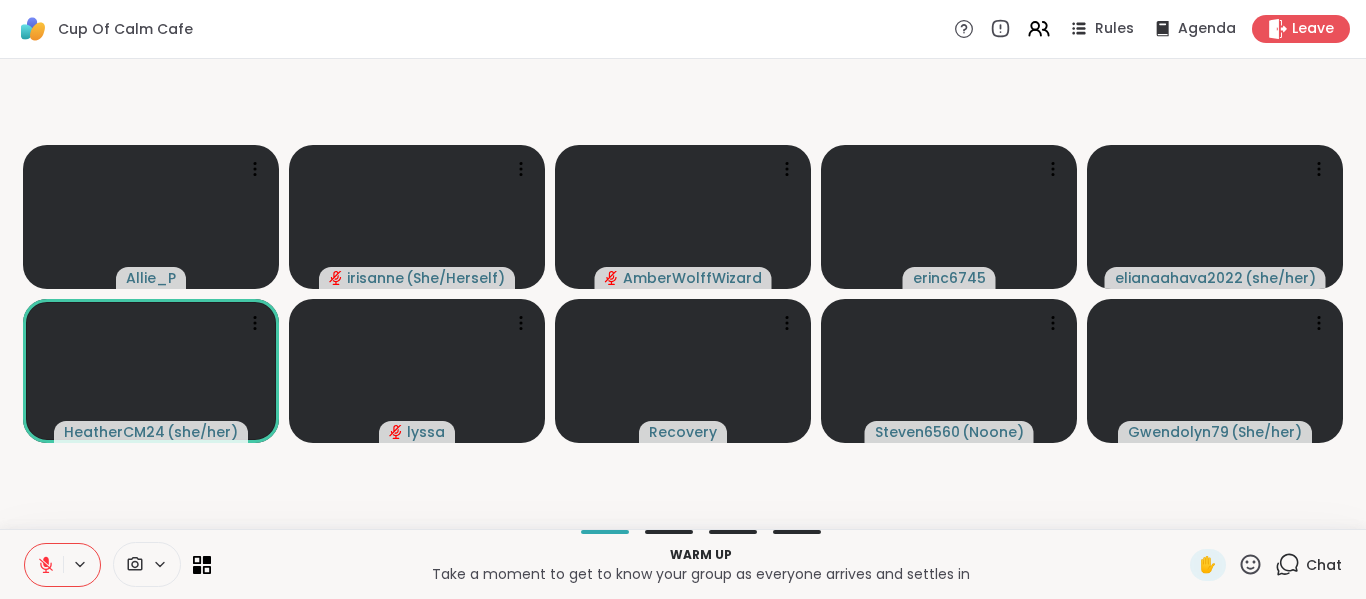 click on "Allie_P irisanne ( She/Herself ) AmberWolffWizard erinc6745 elianaahava2022 ( she/her ) HeatherCM24 ( she/her ) lyssa Recovery Steven6560 ( Noone ) Gwendolyn79 ( She/her )" at bounding box center (683, 294) 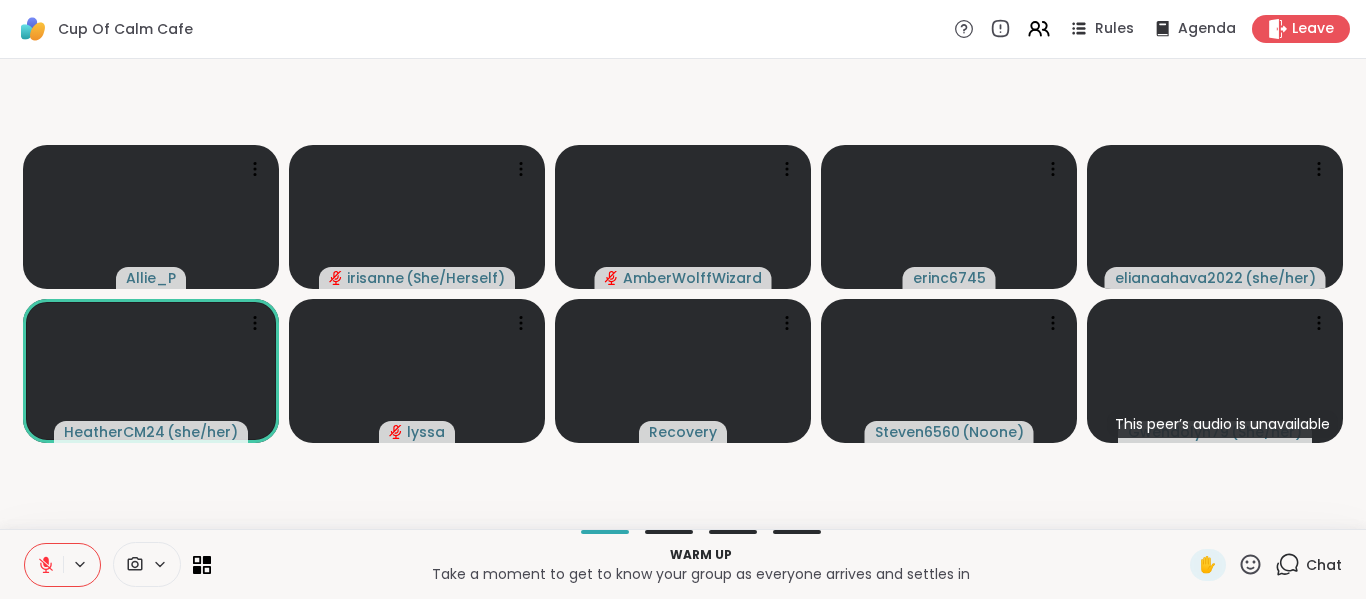 click on "Allie_P irisanne ( She/Herself ) AmberWolffWizard erinc6745 elianaahava2022 ( she/her ) HeatherCM24 ( she/her ) lyssa Recovery Steven6560 ( Noone ) This peer’s audio is unavailable Gwendolyn79 ( She/her )" at bounding box center (683, 294) 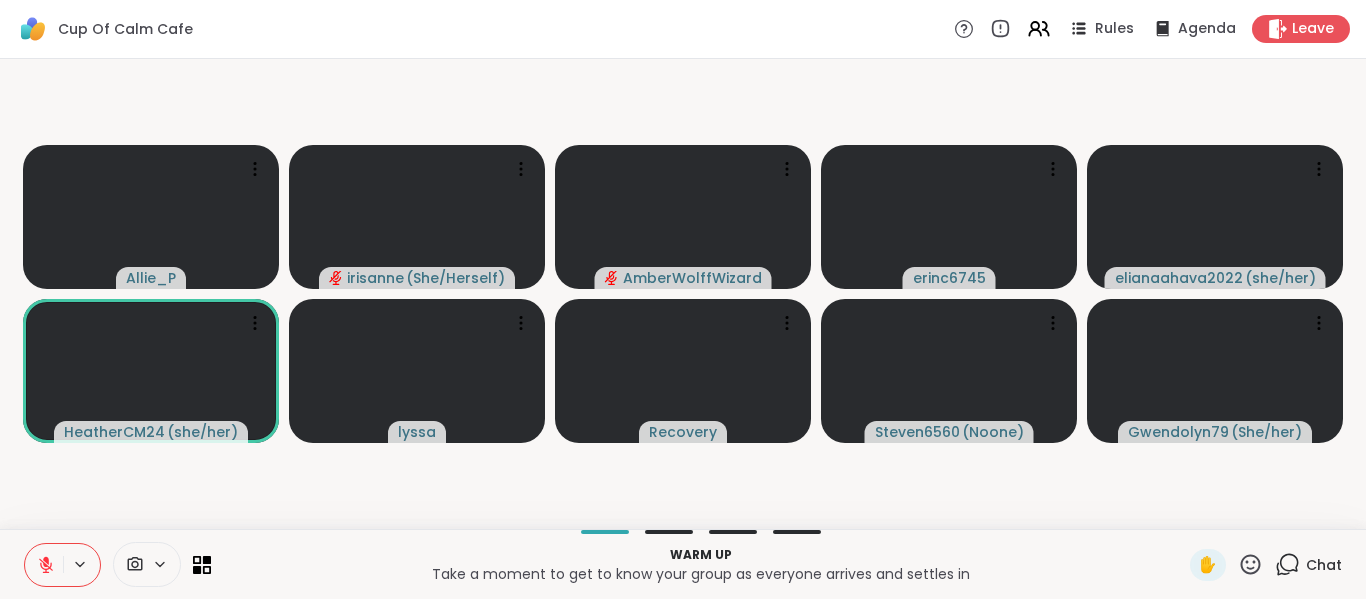 click 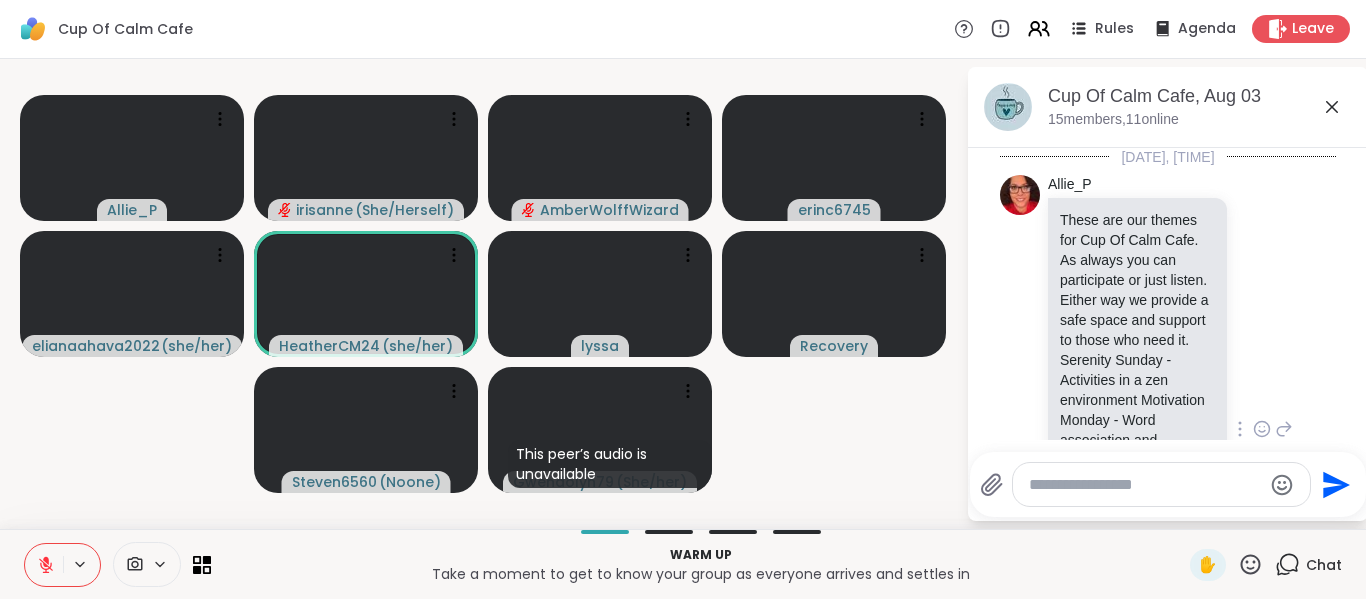 scroll, scrollTop: 59, scrollLeft: 0, axis: vertical 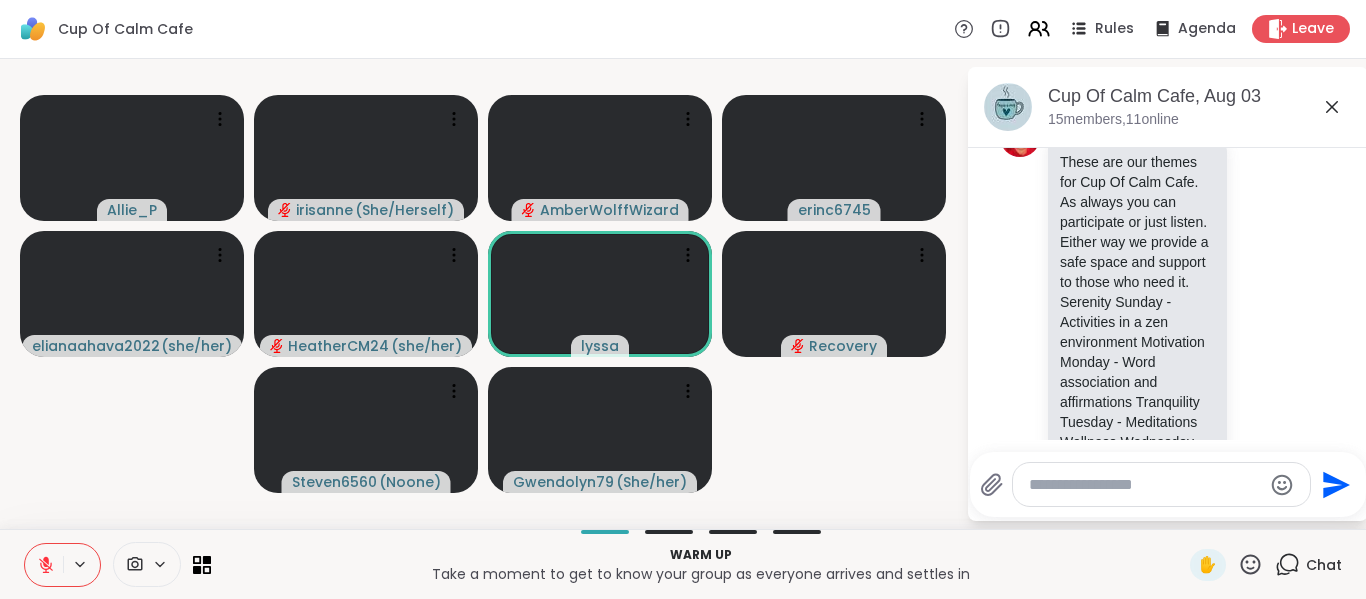 click on "Allie_P irisanne ( She/Herself ) AmberWolffWizard erinc6745 elianaahava2022 ( she/her ) HeatherCM24 ( she/her ) lyssa Recovery Steven6560 ( Noone ) Gwendolyn79 ( She/her )" at bounding box center (483, 294) 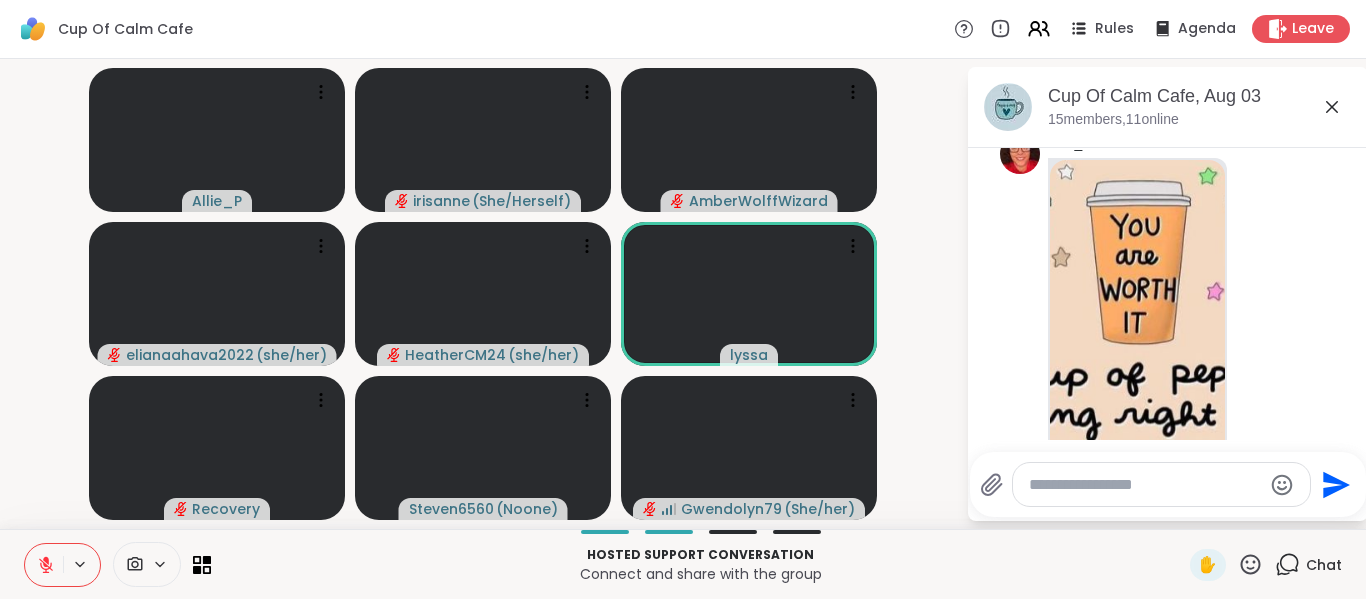 scroll, scrollTop: 1067, scrollLeft: 0, axis: vertical 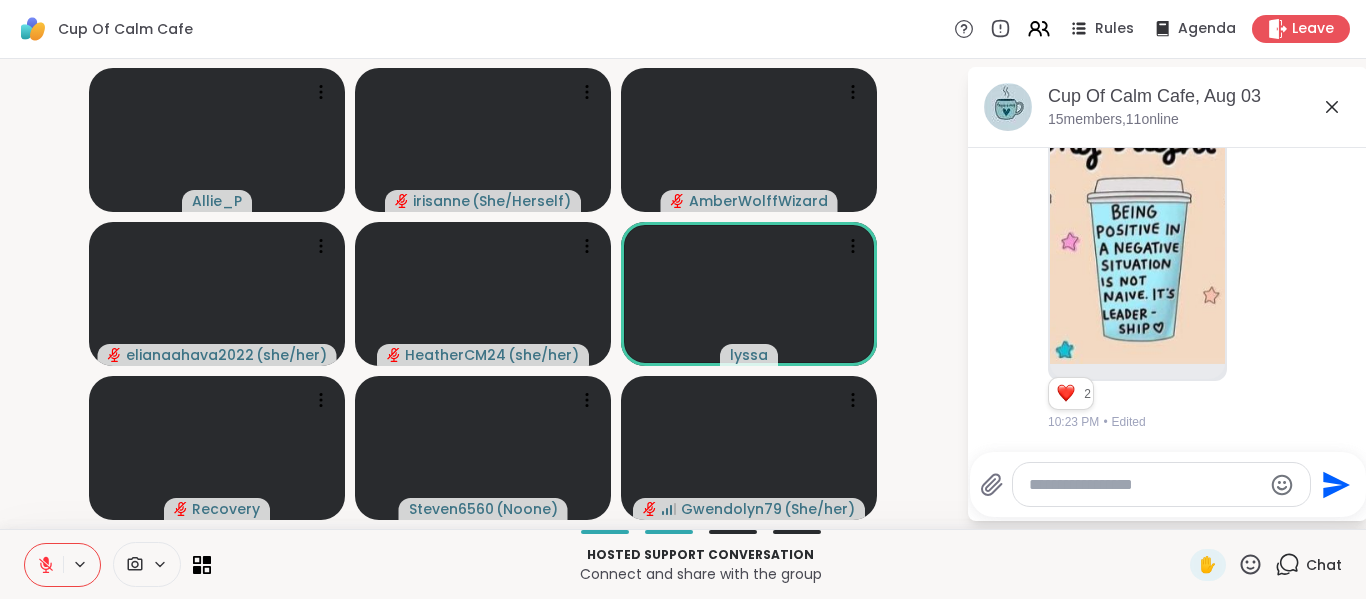 click 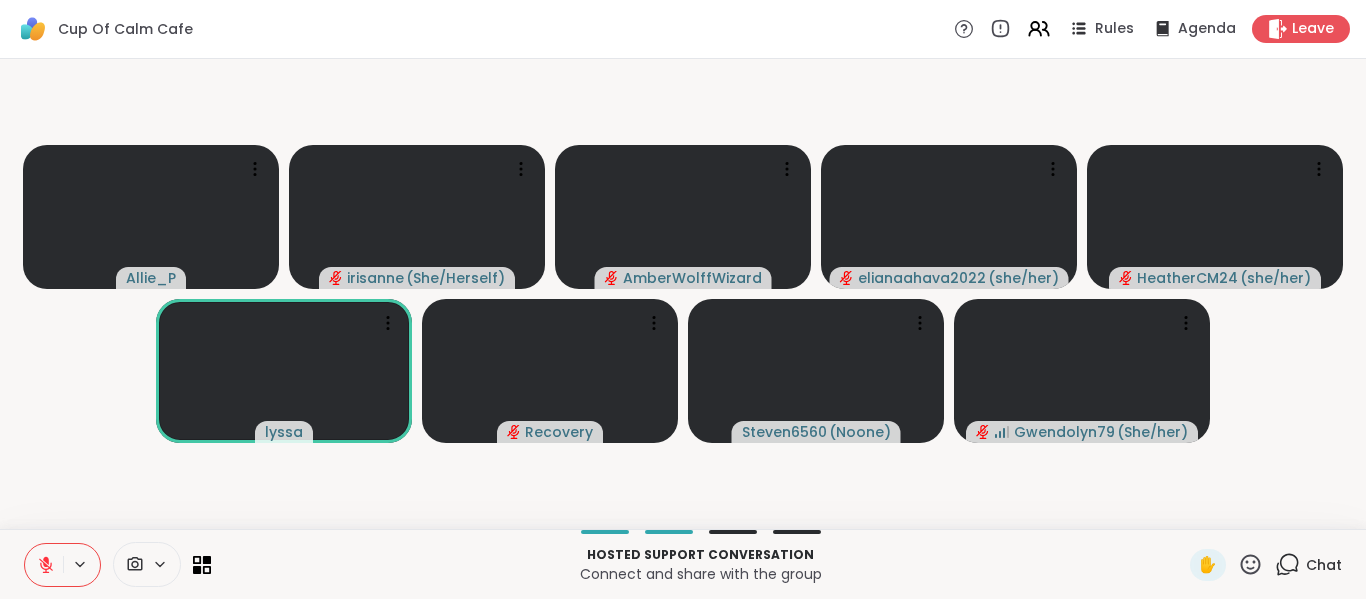 click 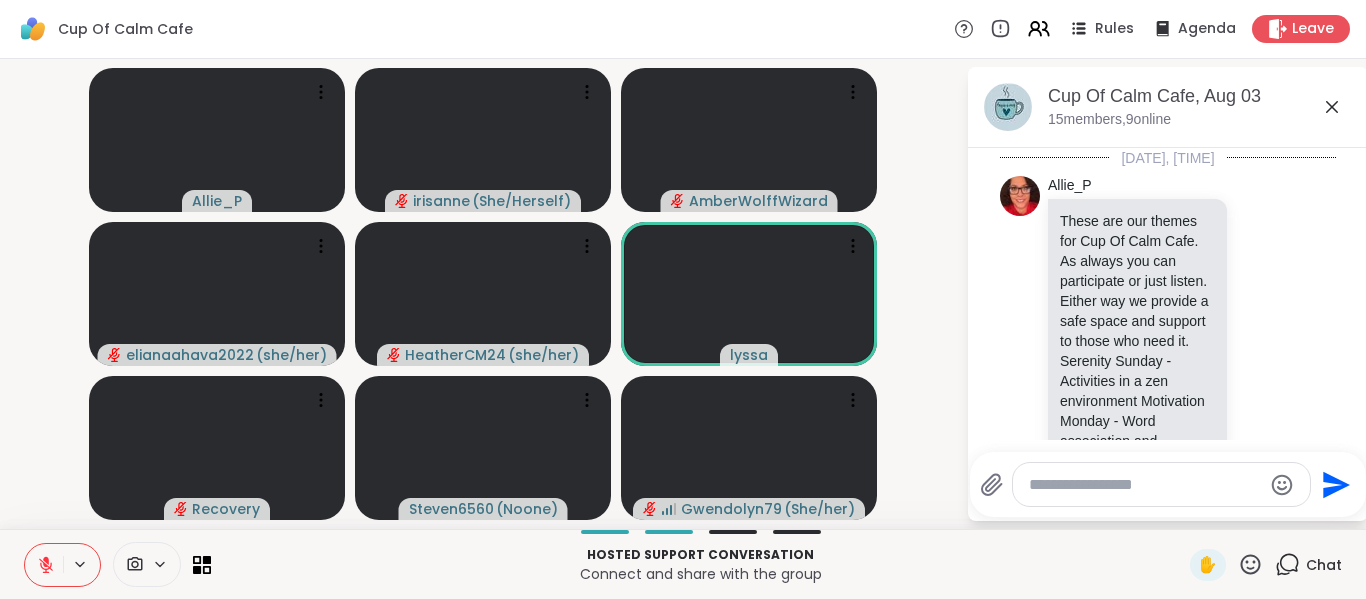 scroll, scrollTop: 1067, scrollLeft: 0, axis: vertical 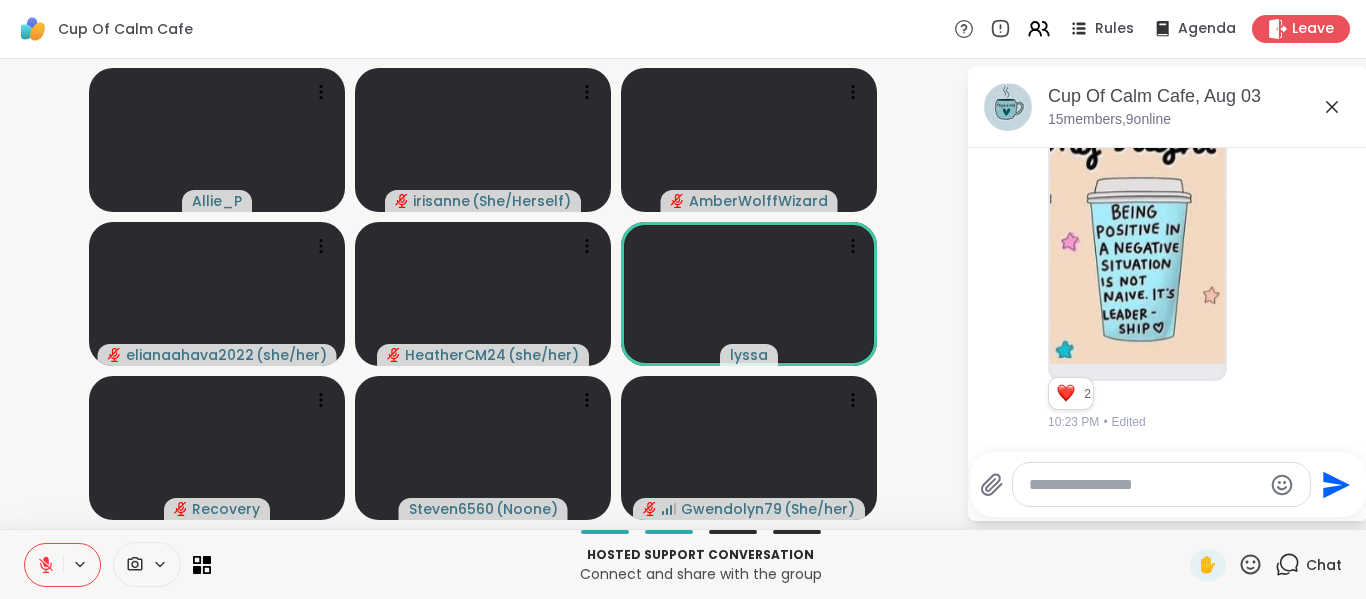 click on "Cup Of Calm Cafe, Aug 03 15  members,  9  online" at bounding box center (1168, 107) 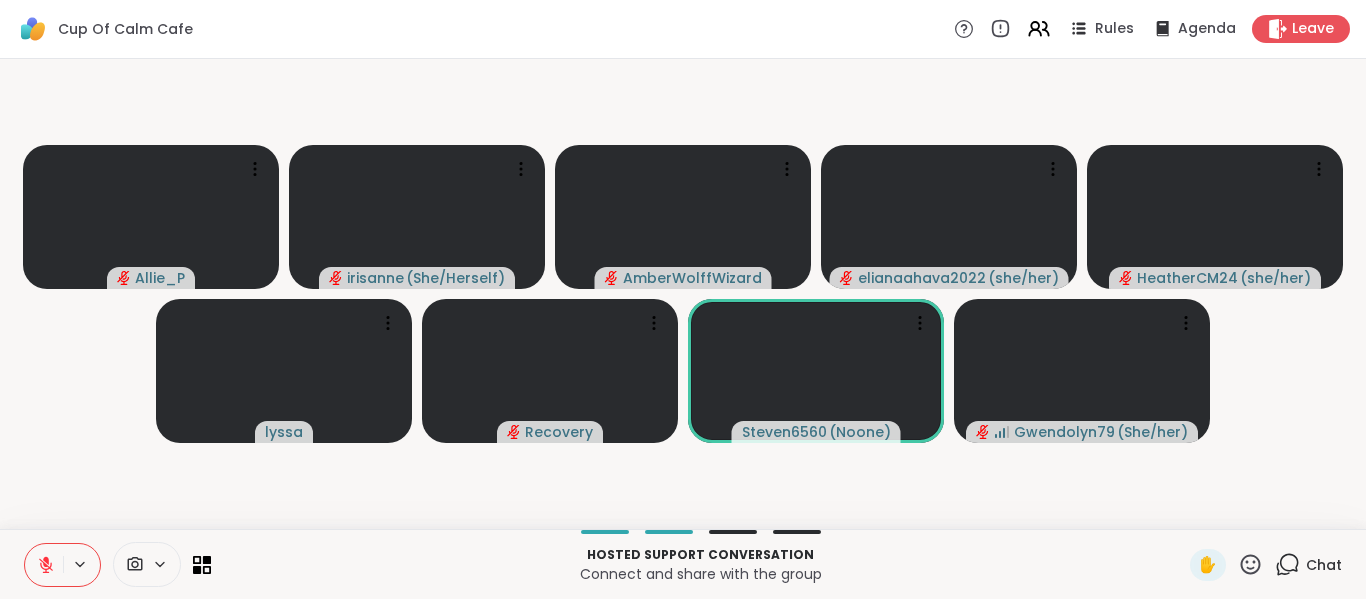 click on "Allie_P irisanne ( She/Herself ) AmberWolffWizard elianaahava2022 ( she/her ) HeatherCM24 ( she/her ) lyssa Recovery Steven6560 ( Noone ) Gwendolyn79 ( She/her )" at bounding box center (683, 294) 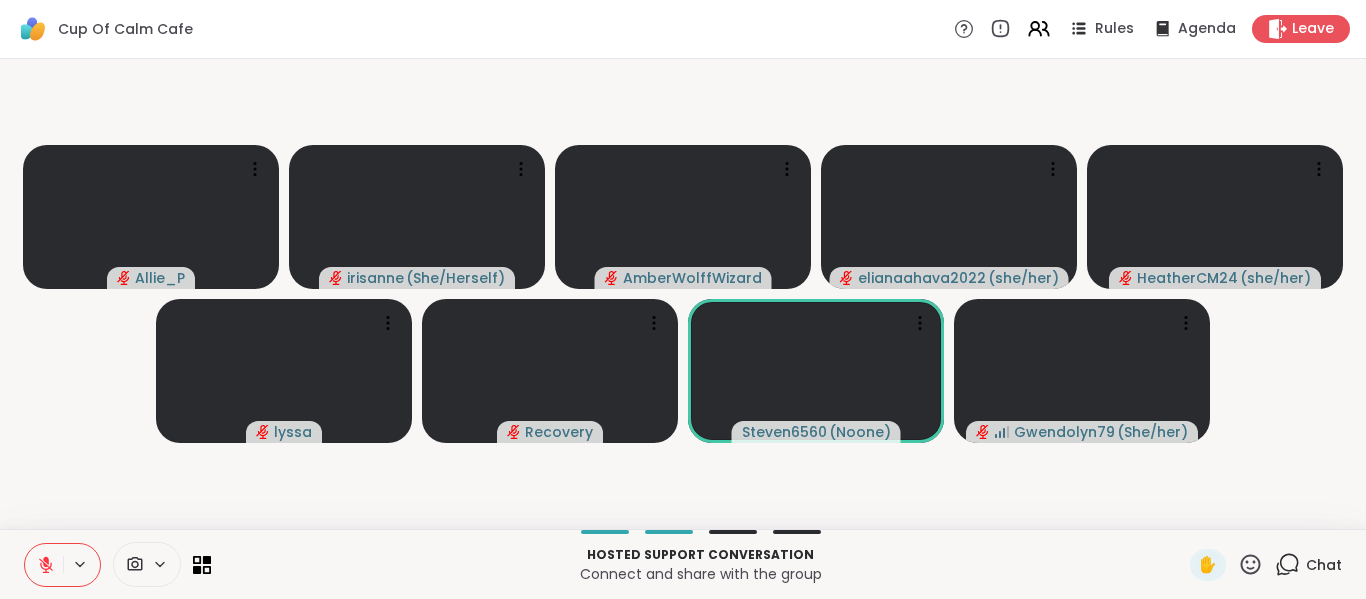 click 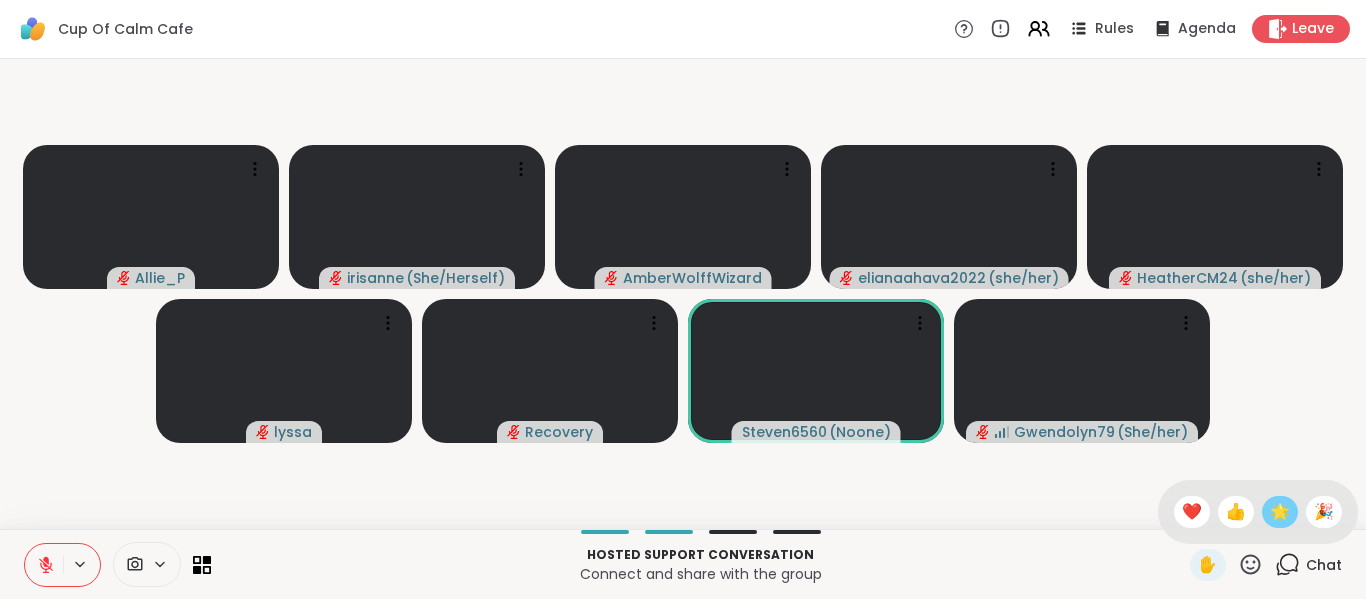 click on "🌟" at bounding box center (1280, 512) 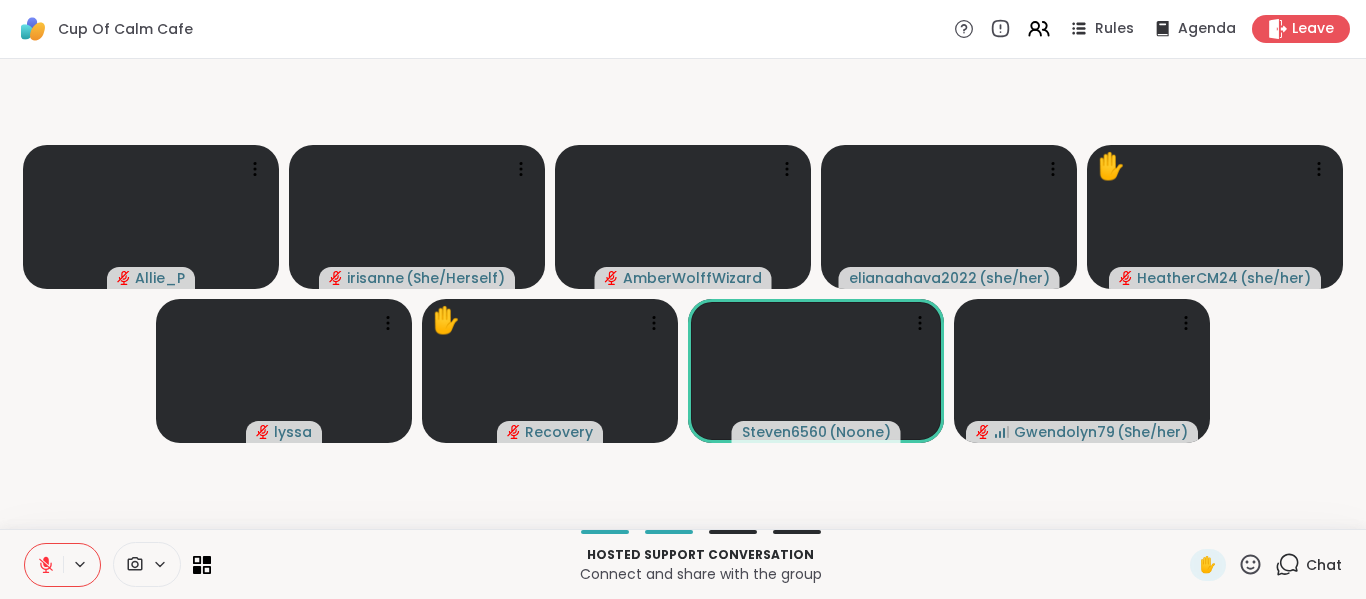 click on "Allie_P irisanne ( She/Herself ) AmberWolffWizard elianaahava2022 ( she/her ) ✋ HeatherCM24 ( she/her ) lyssa ✋ Recovery Steven6560 ( Noone ) Gwendolyn79 ( She/her )" at bounding box center [683, 294] 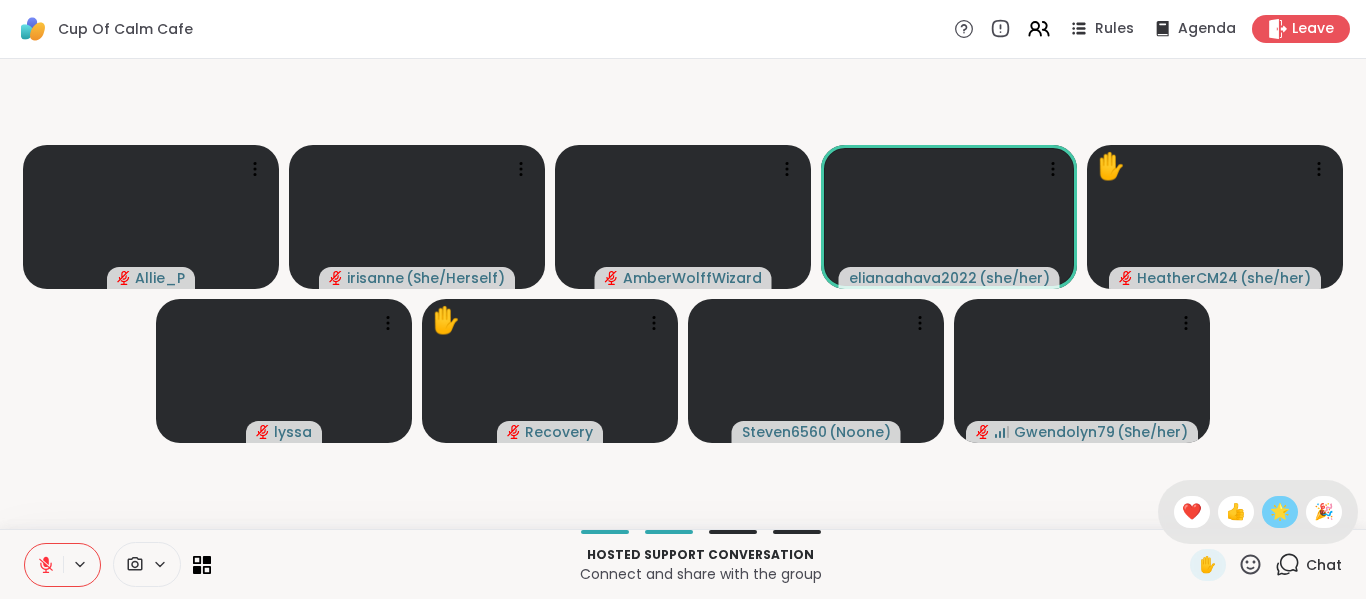 click on "🌟" at bounding box center (1280, 512) 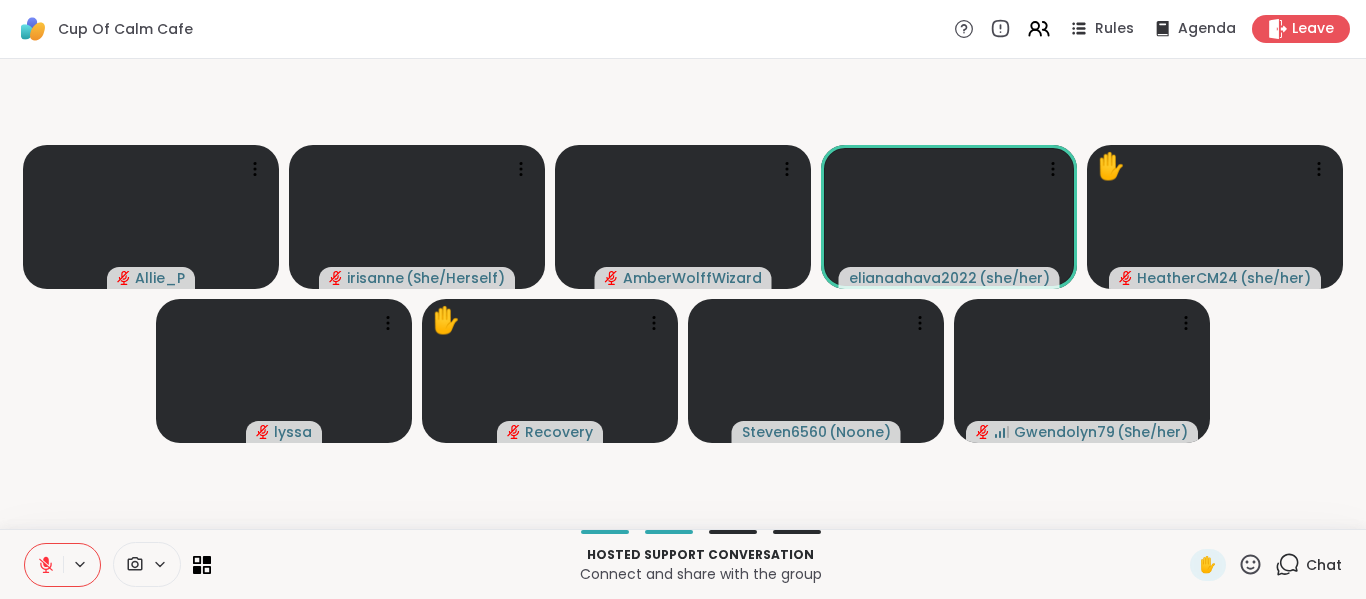 click on "Allie_P irisanne ( She/Herself ) AmberWolffWizard elianaahava2022 ( she/her ) ✋ HeatherCM24 ( she/her ) lyssa ✋ Recovery Steven6560 ( Noone ) Gwendolyn79 ( She/her )" at bounding box center [683, 294] 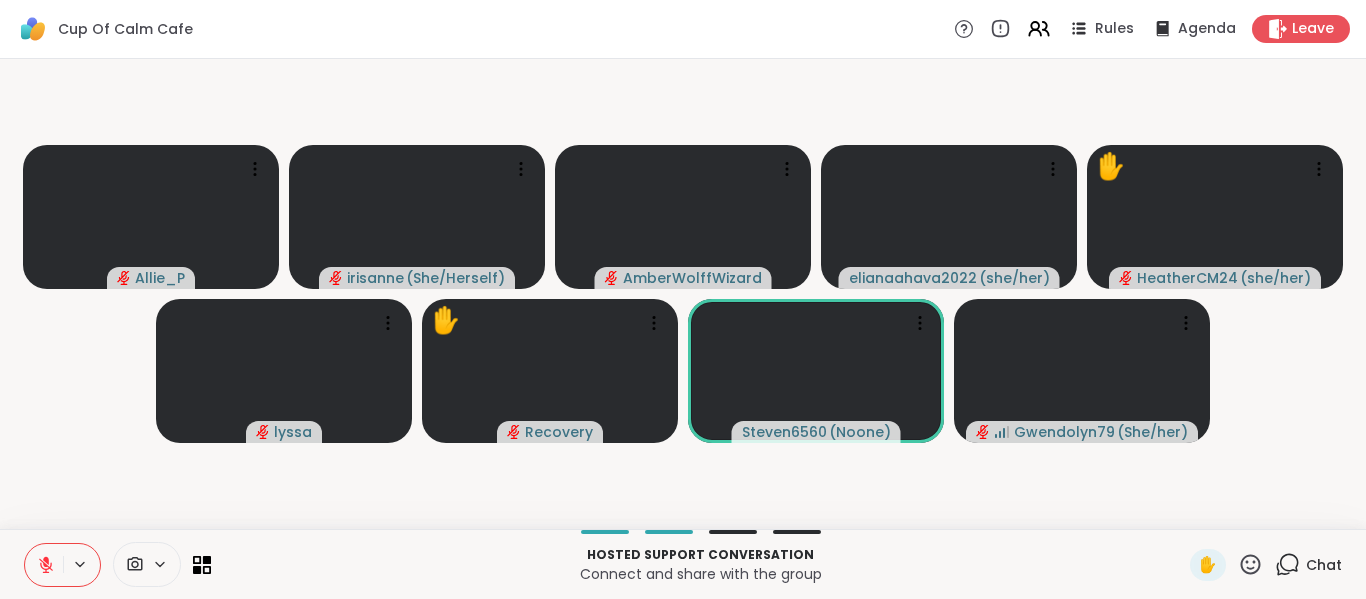 click on "Cup Of Calm Cafe Rules Agenda Leave" at bounding box center [683, 29] 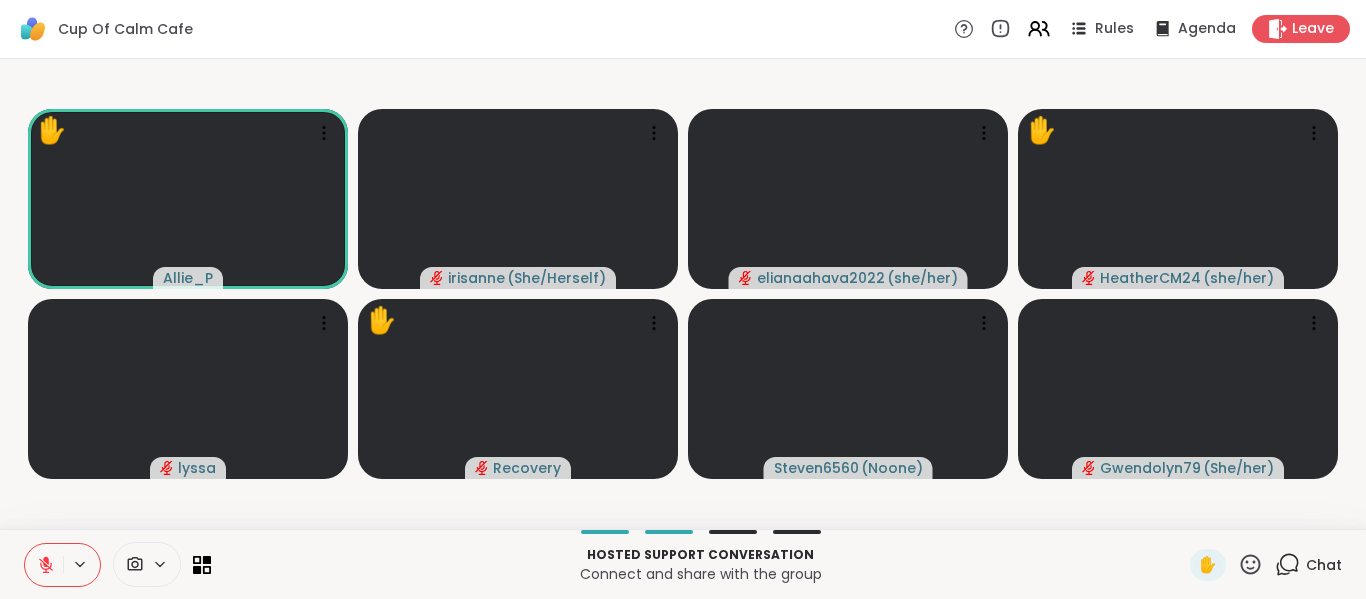 click 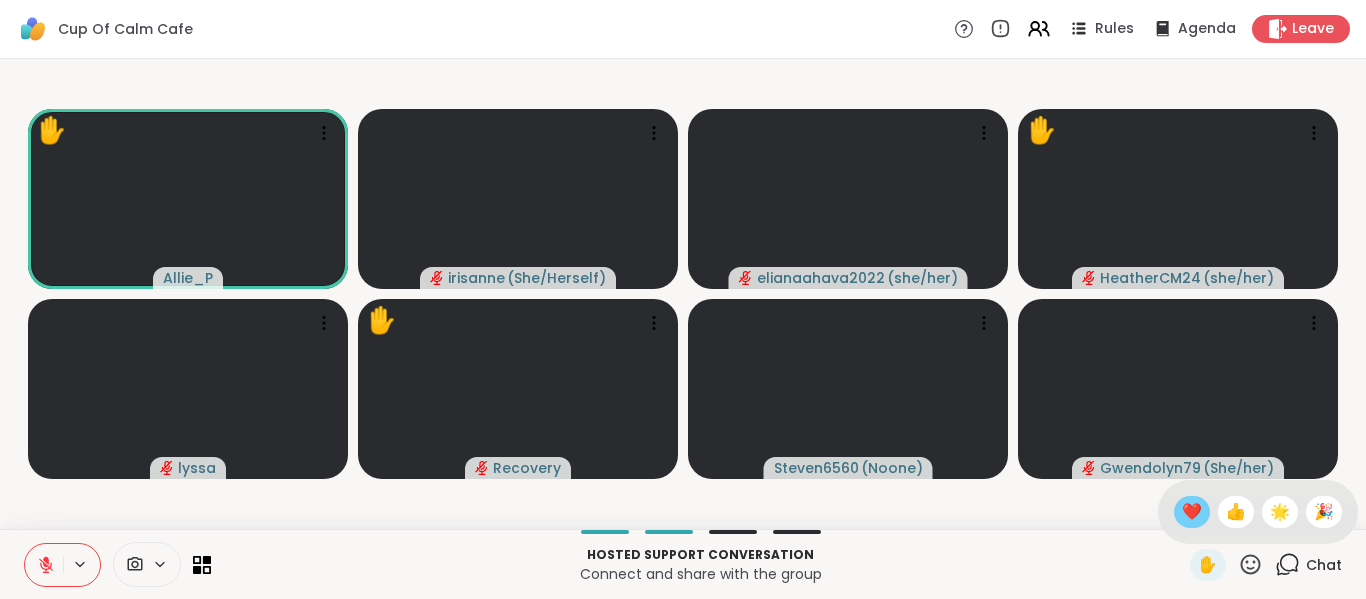 click on "❤️" at bounding box center (1192, 512) 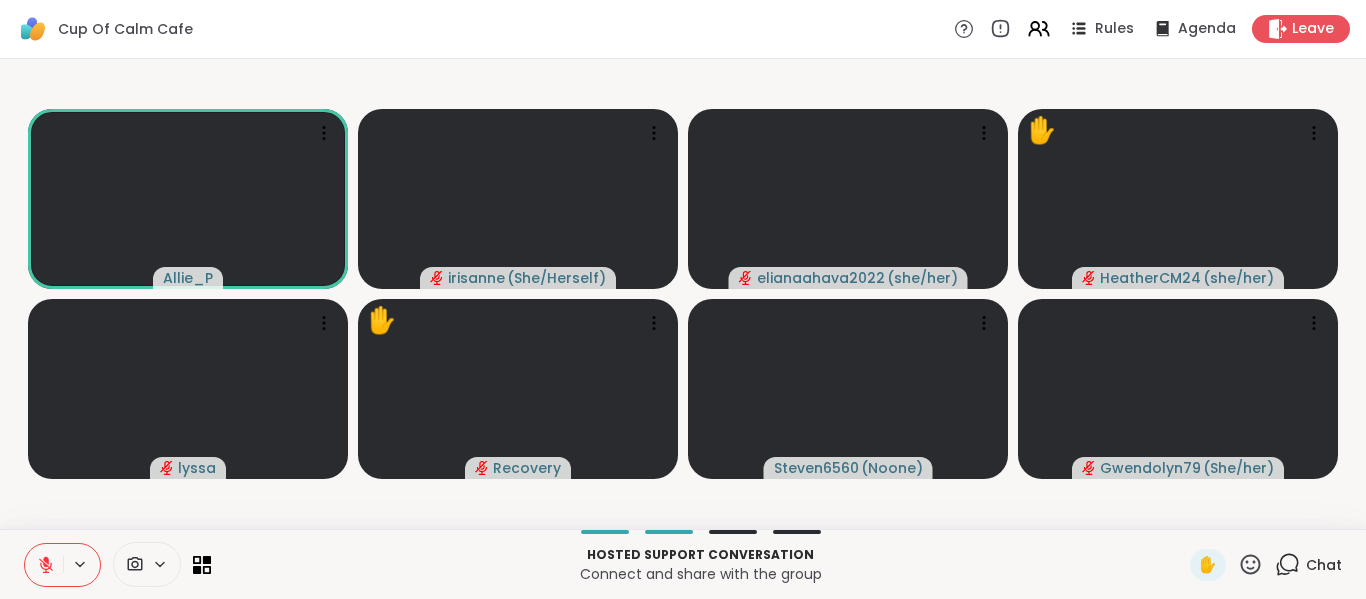 click 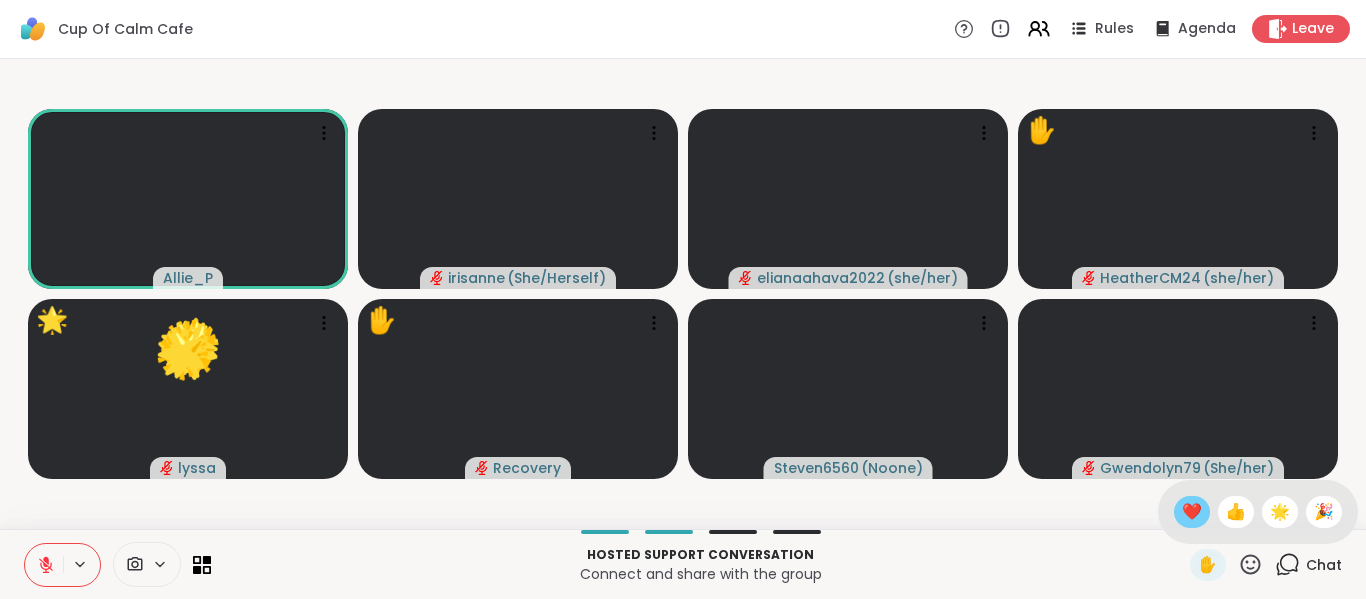 click on "❤️" at bounding box center (1192, 512) 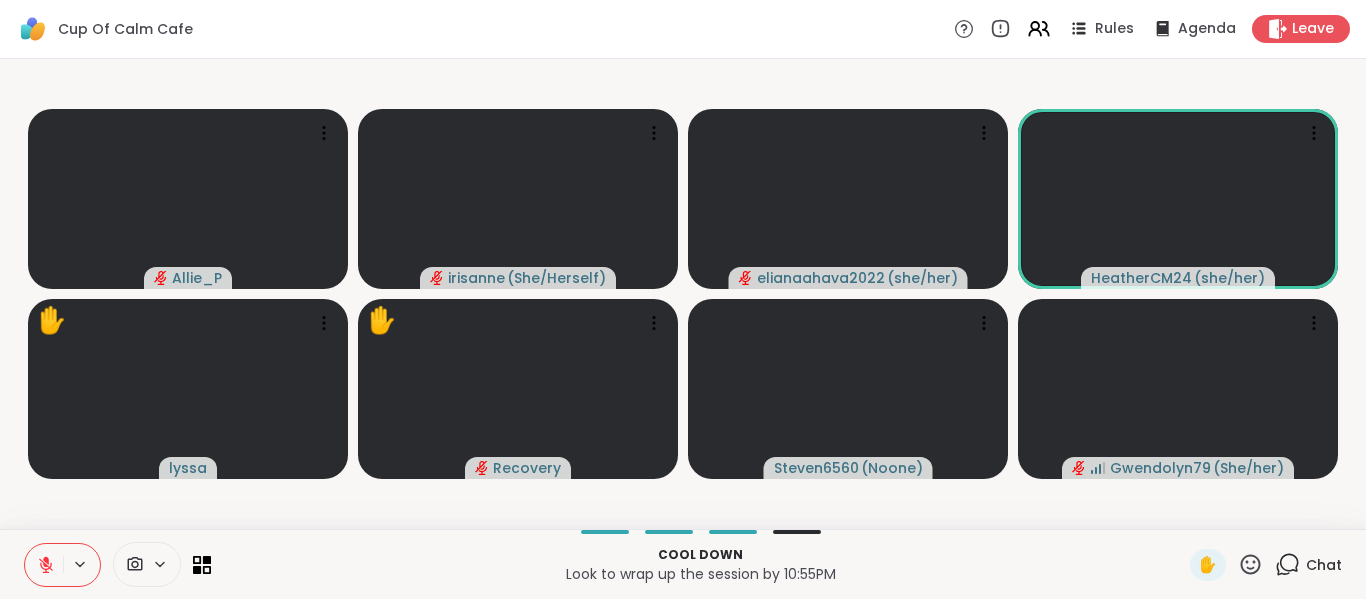 click 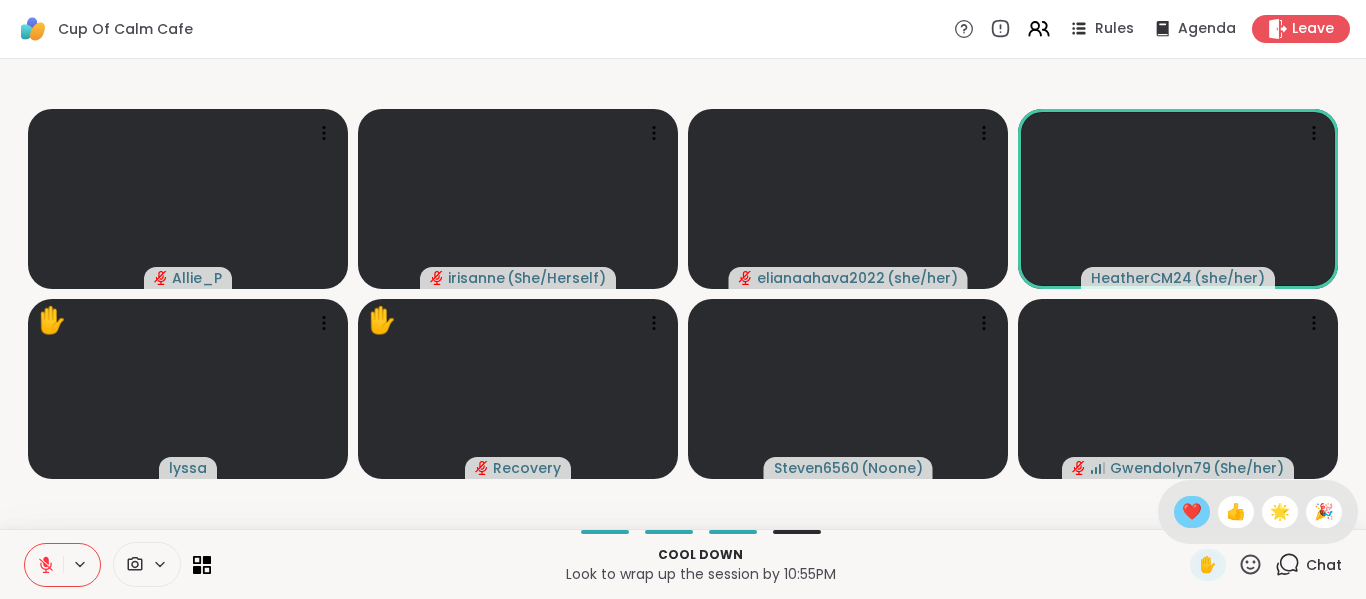 click on "❤️" at bounding box center [1192, 512] 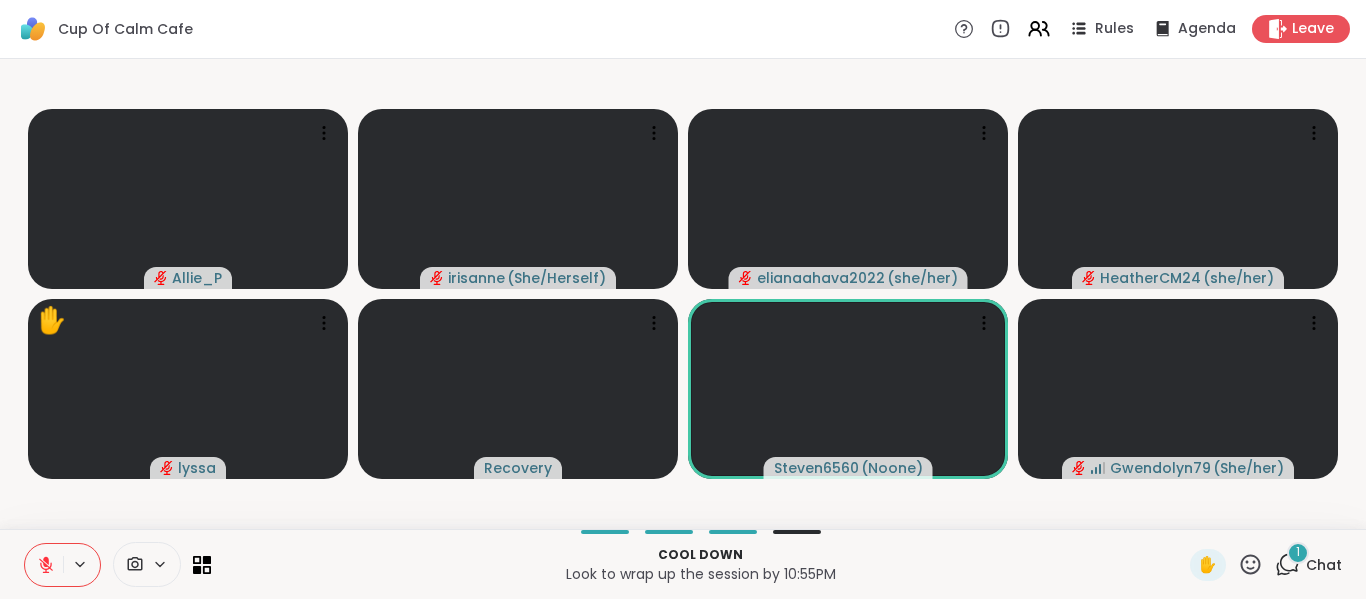 click on "1" at bounding box center (1298, 552) 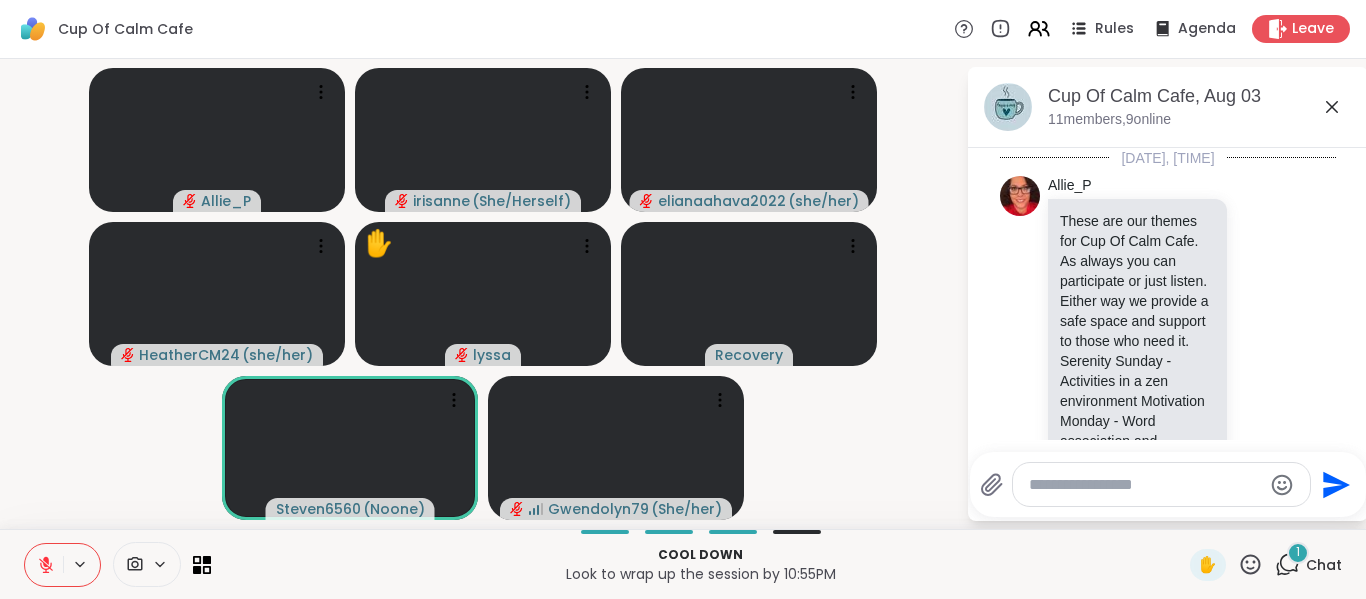 scroll, scrollTop: 1342, scrollLeft: 0, axis: vertical 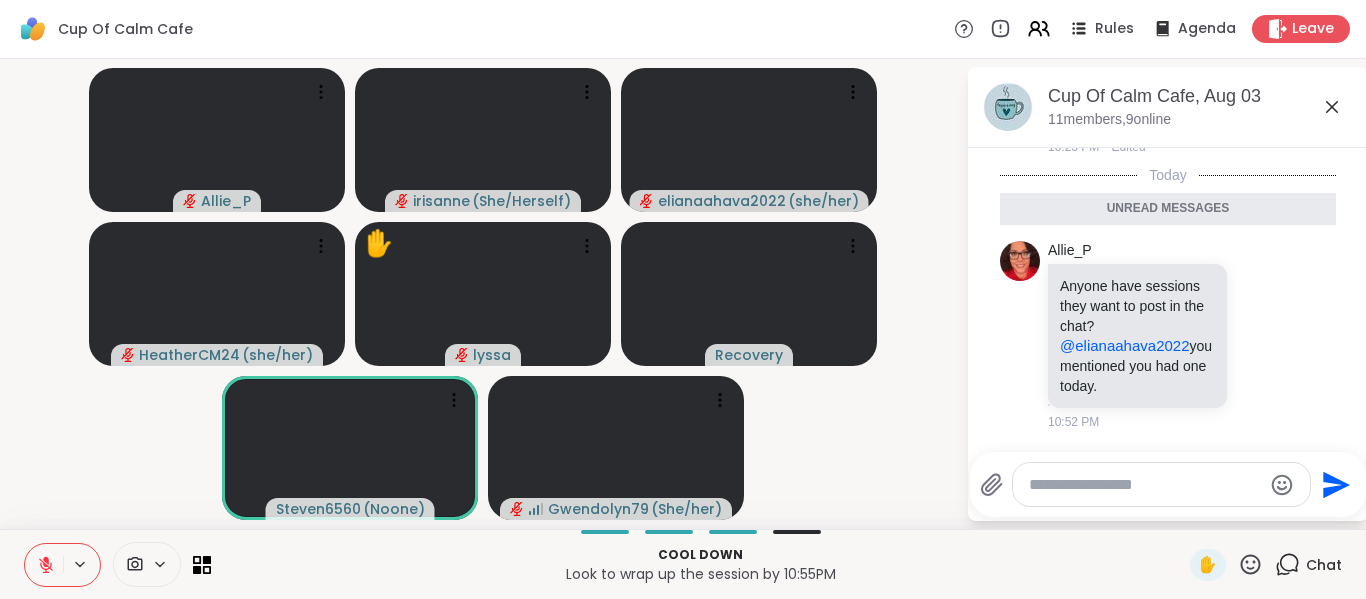 click 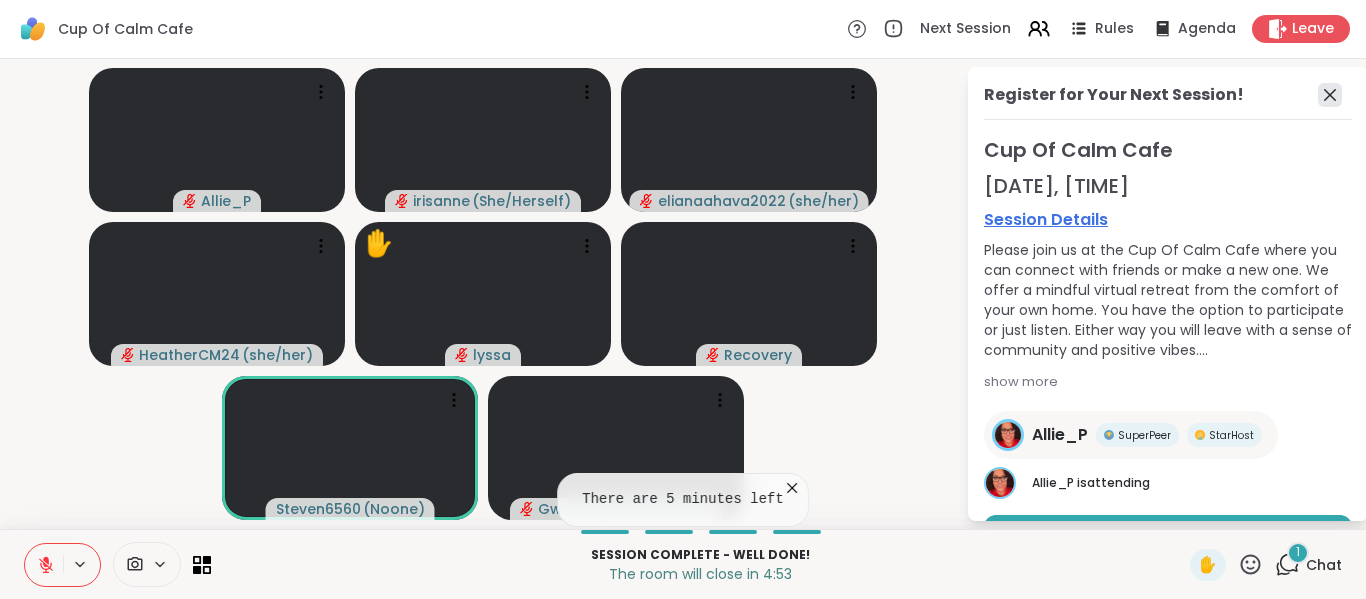 click 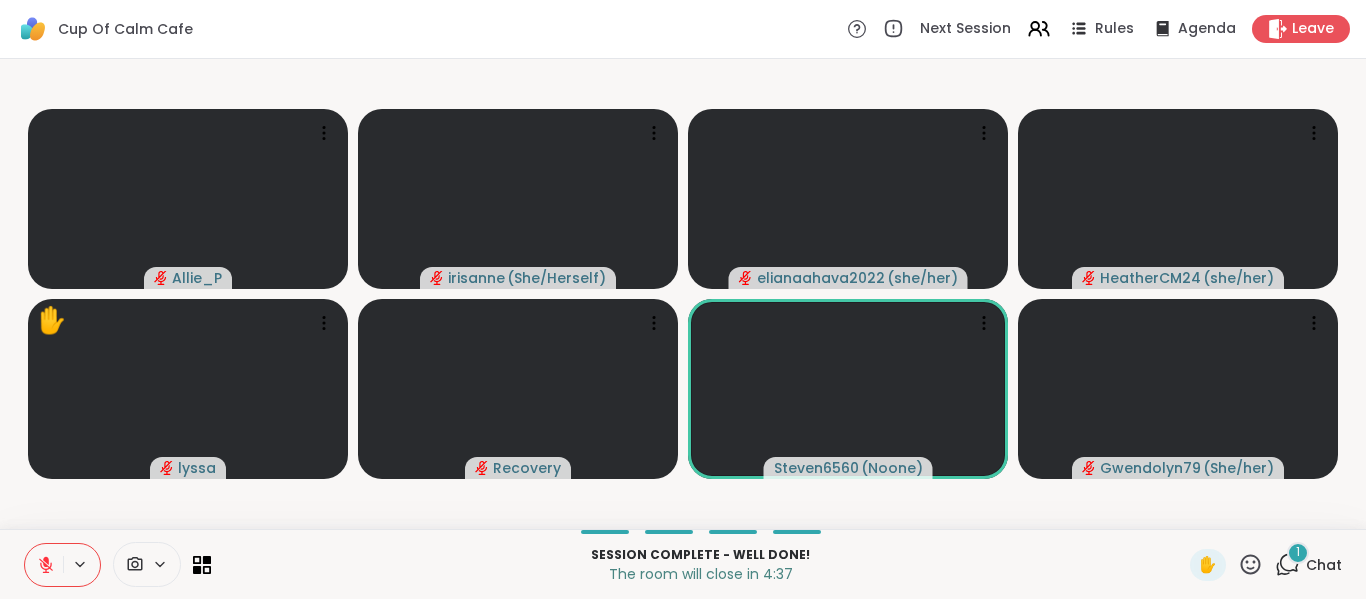 click 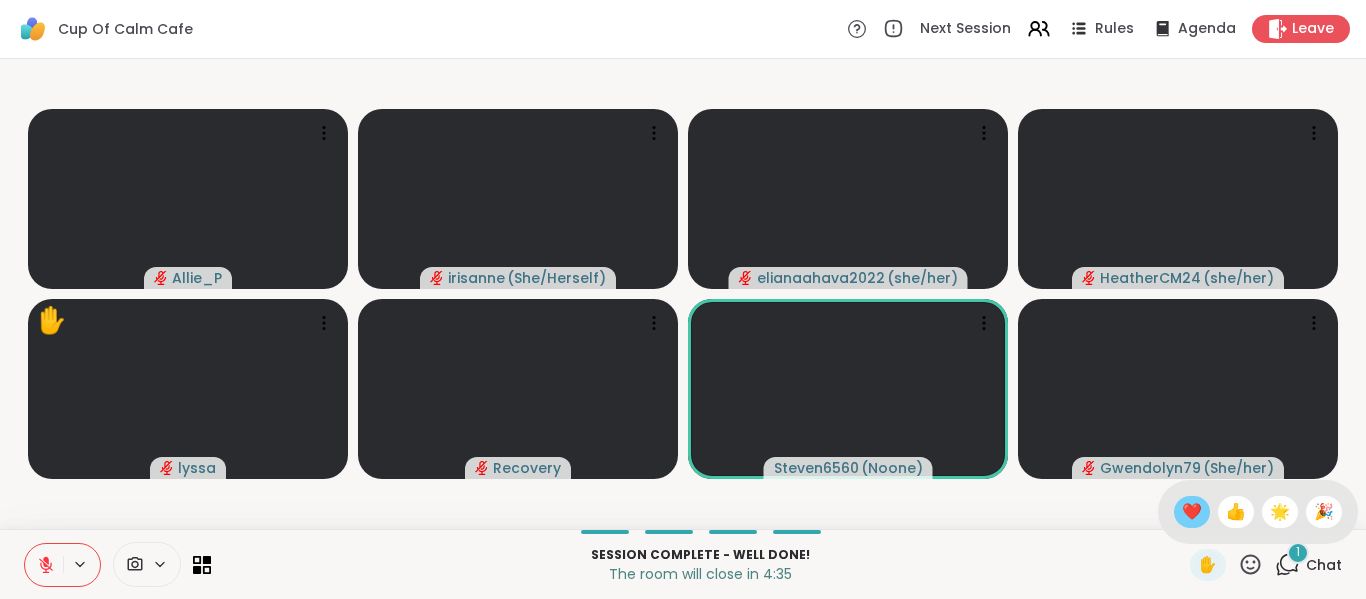 click on "❤️" at bounding box center [1192, 512] 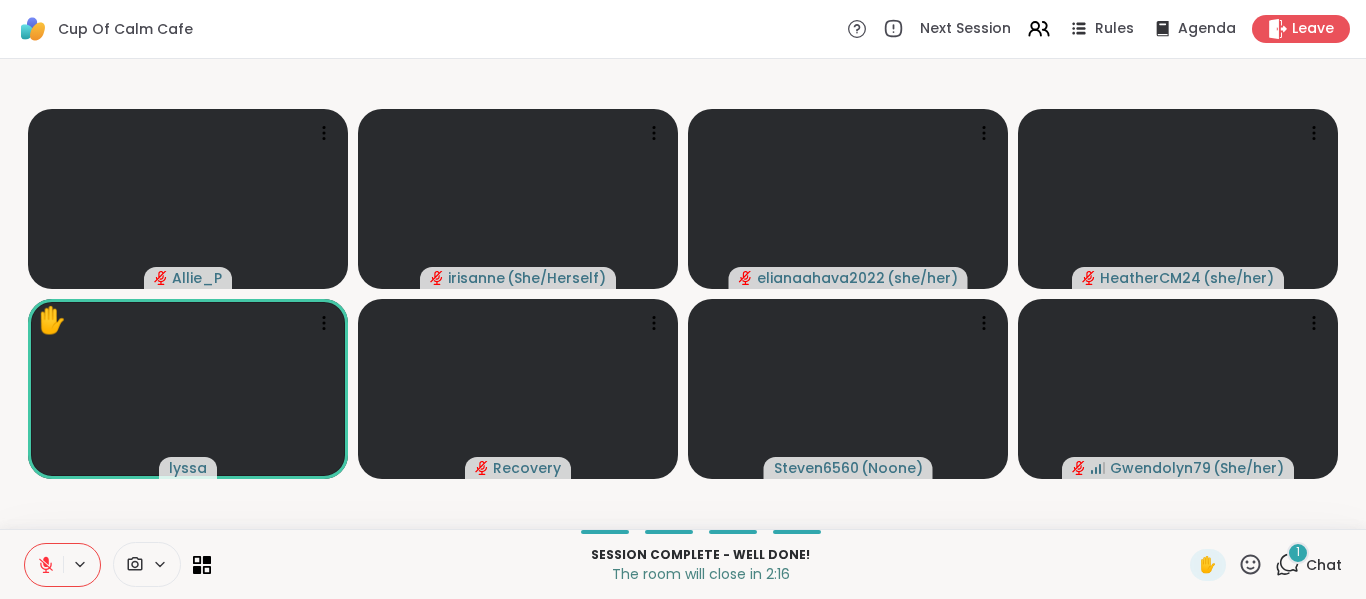 click 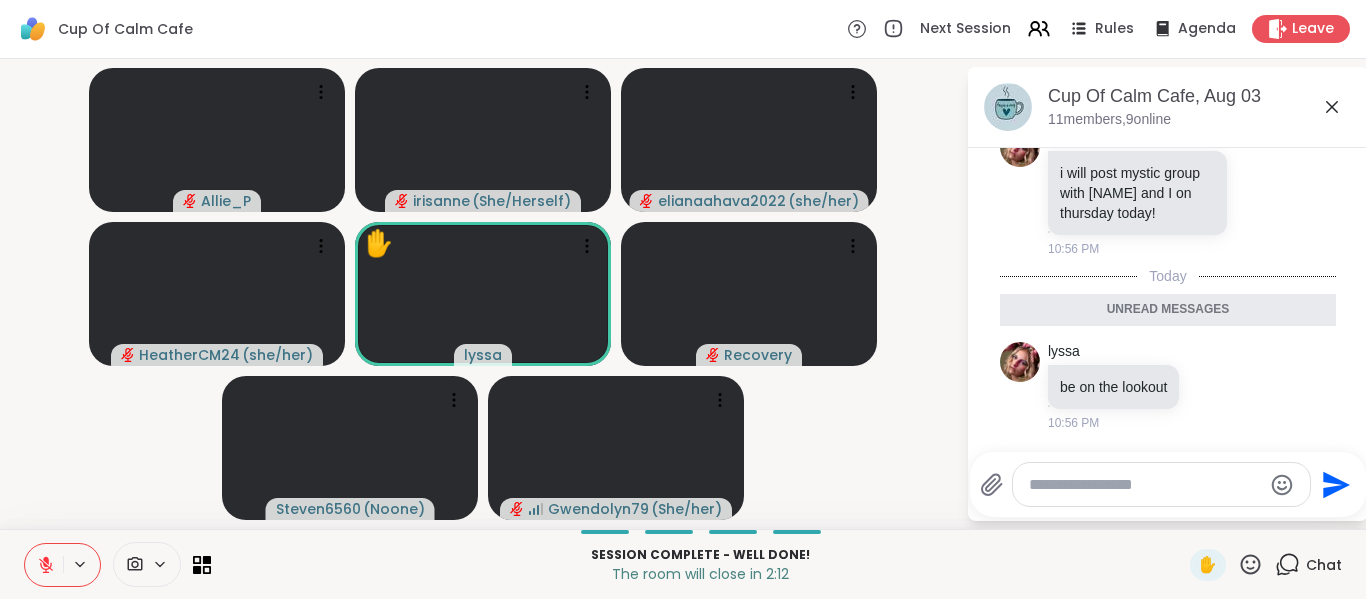 scroll, scrollTop: 2632, scrollLeft: 0, axis: vertical 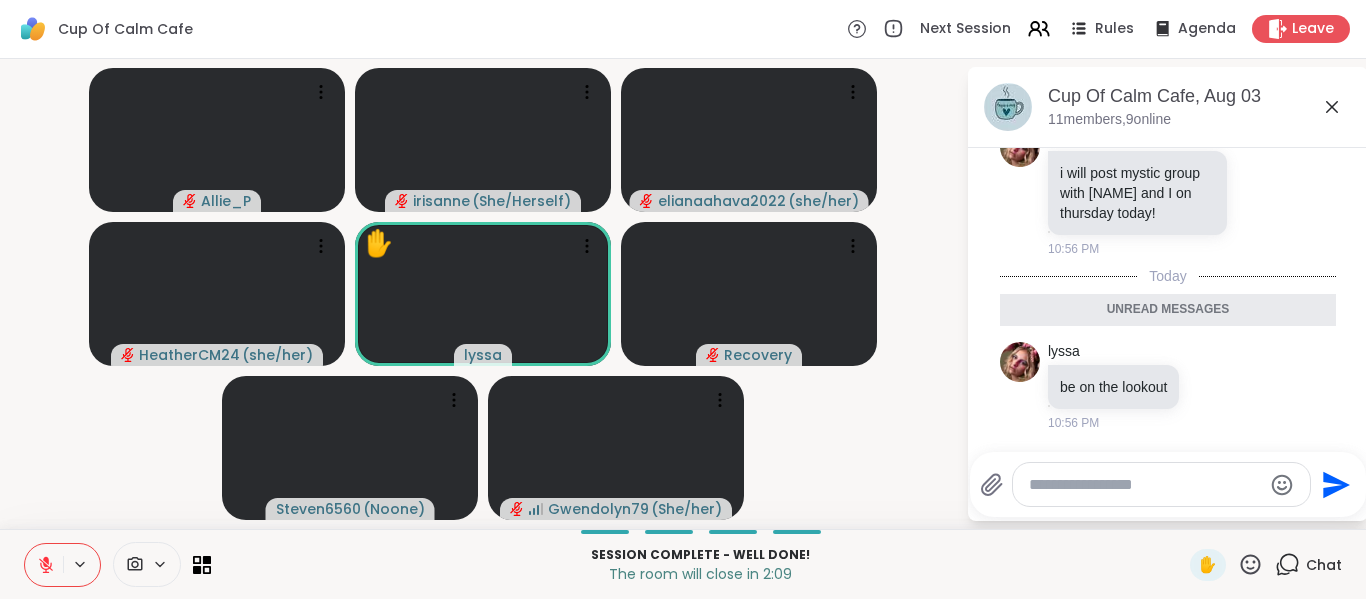 click on "Cup Of Calm Cafe, Aug 03" at bounding box center [1200, 96] 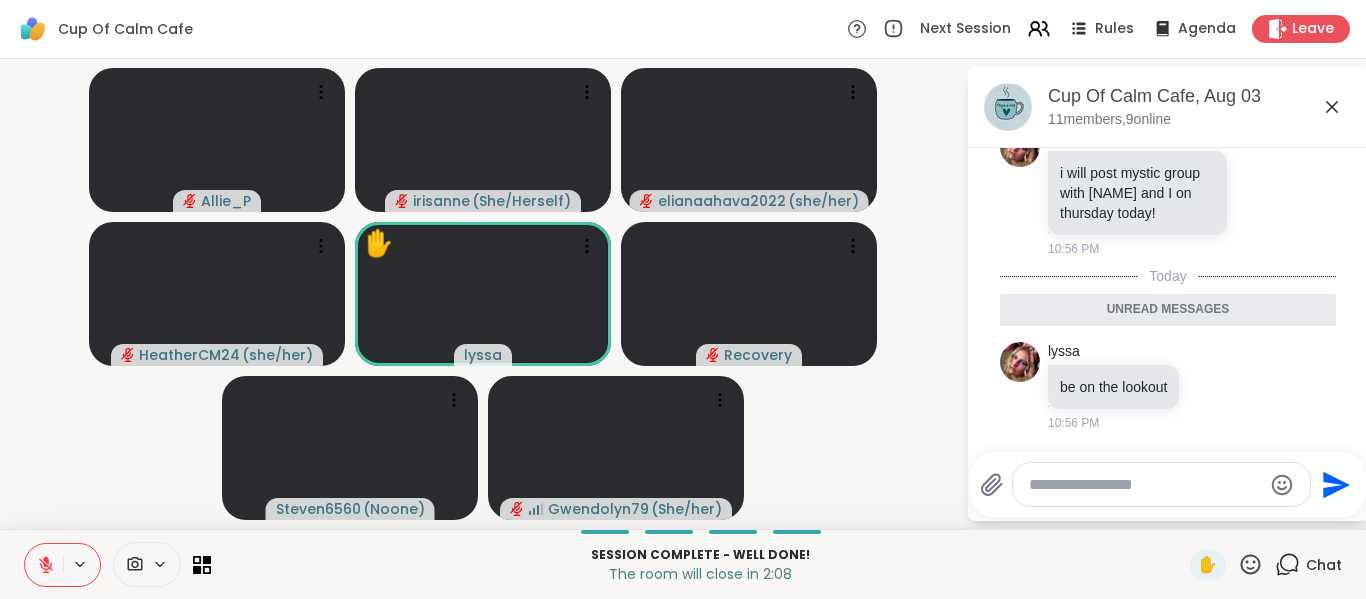 click 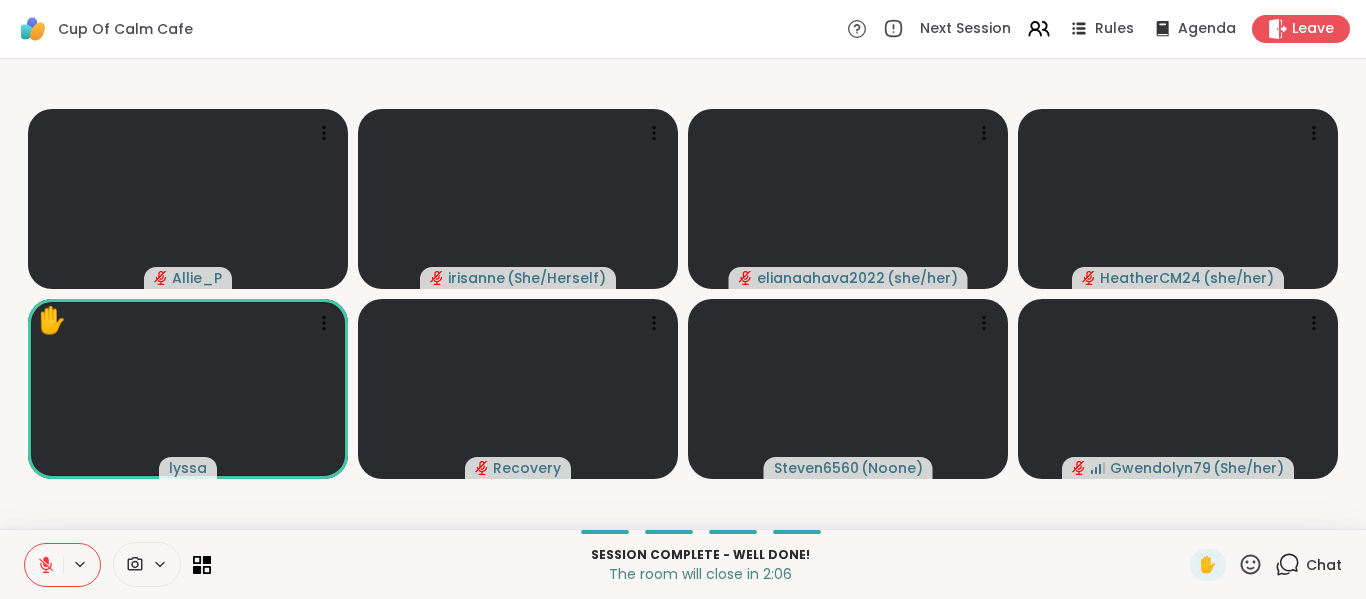 click on "Session Complete - well done! The room will close in 2:06 ✋ Chat" at bounding box center (683, 564) 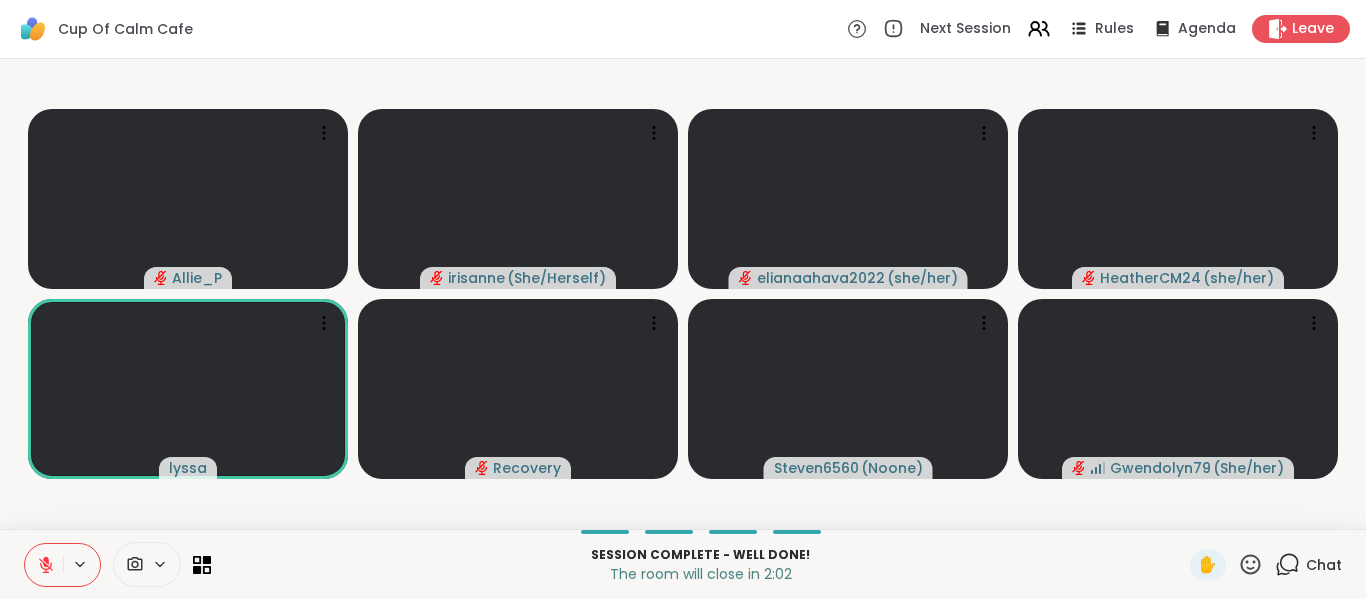 click on "Allie_P irisanne ( She/Herself ) elianaahava2022 ( she/her ) HeatherCM24 ( she/her ) lyssa Recovery Steven6560 ( Noone ) Gwendolyn79 ( She/her )" at bounding box center (683, 294) 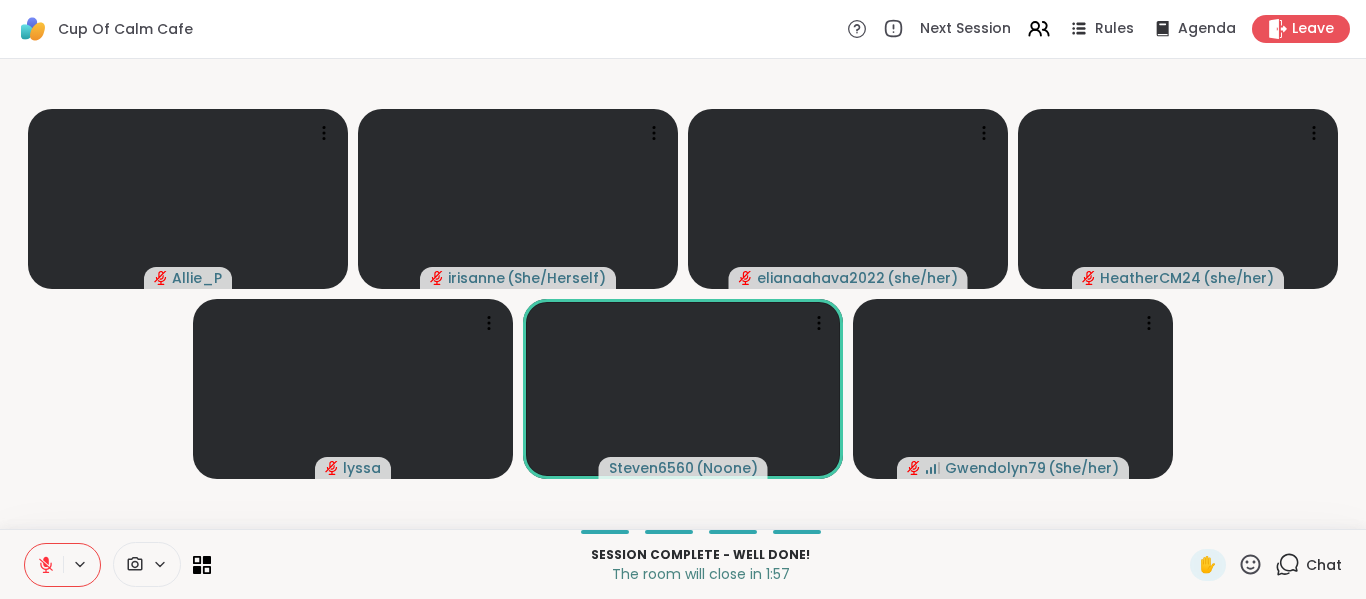 drag, startPoint x: 58, startPoint y: 550, endPoint x: 45, endPoint y: 573, distance: 26.41969 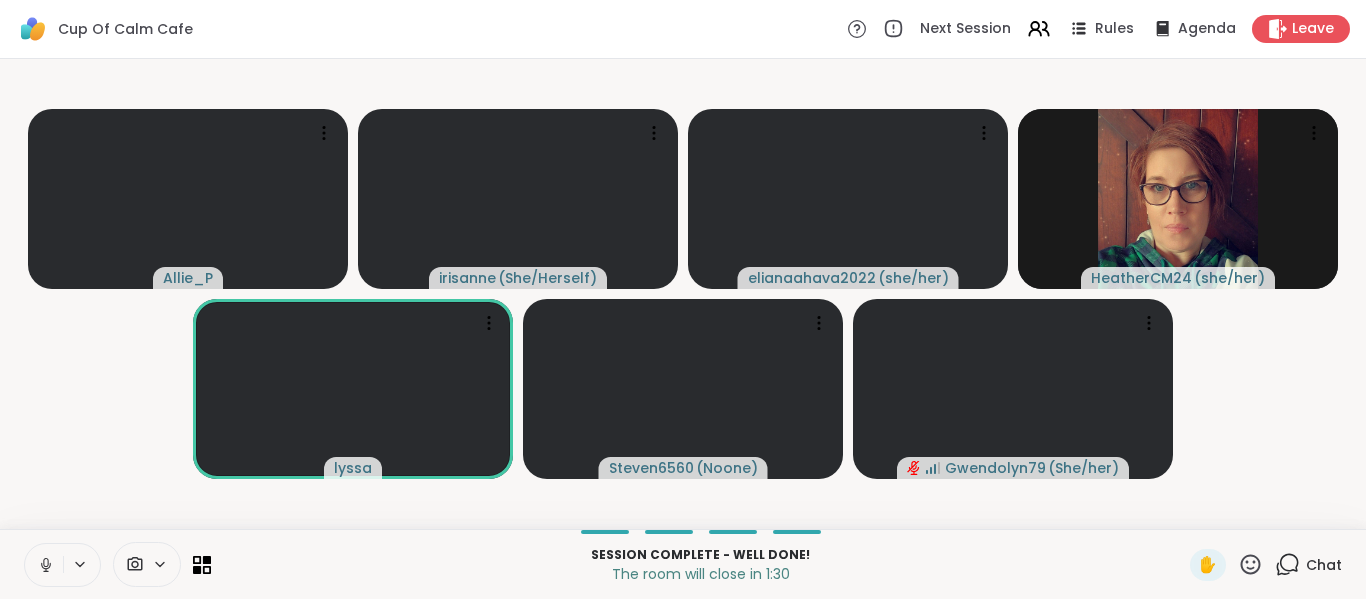 click at bounding box center (44, 565) 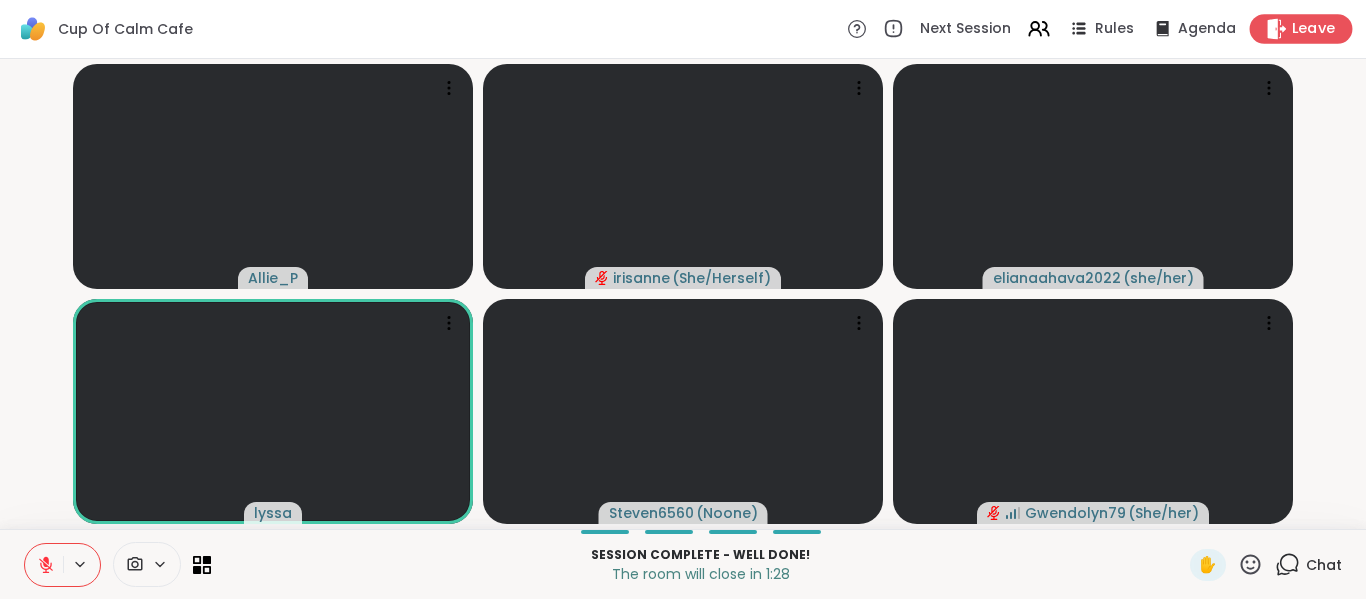 click on "Leave" at bounding box center (1314, 29) 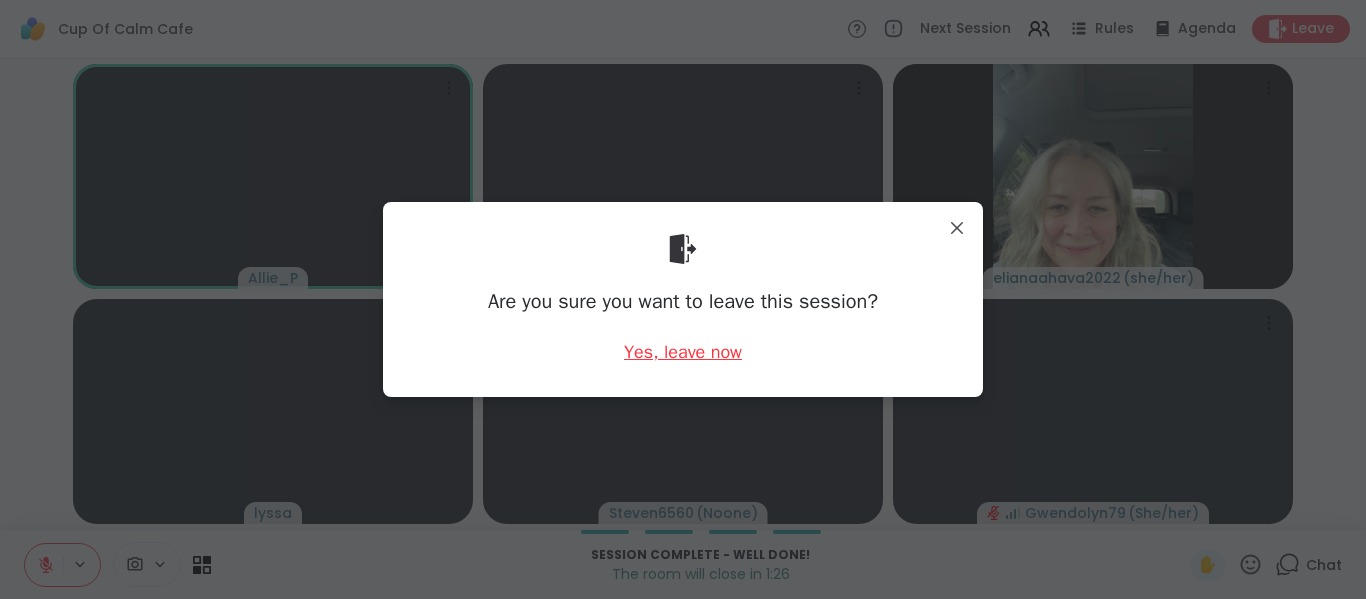 click on "Yes, leave now" at bounding box center (683, 352) 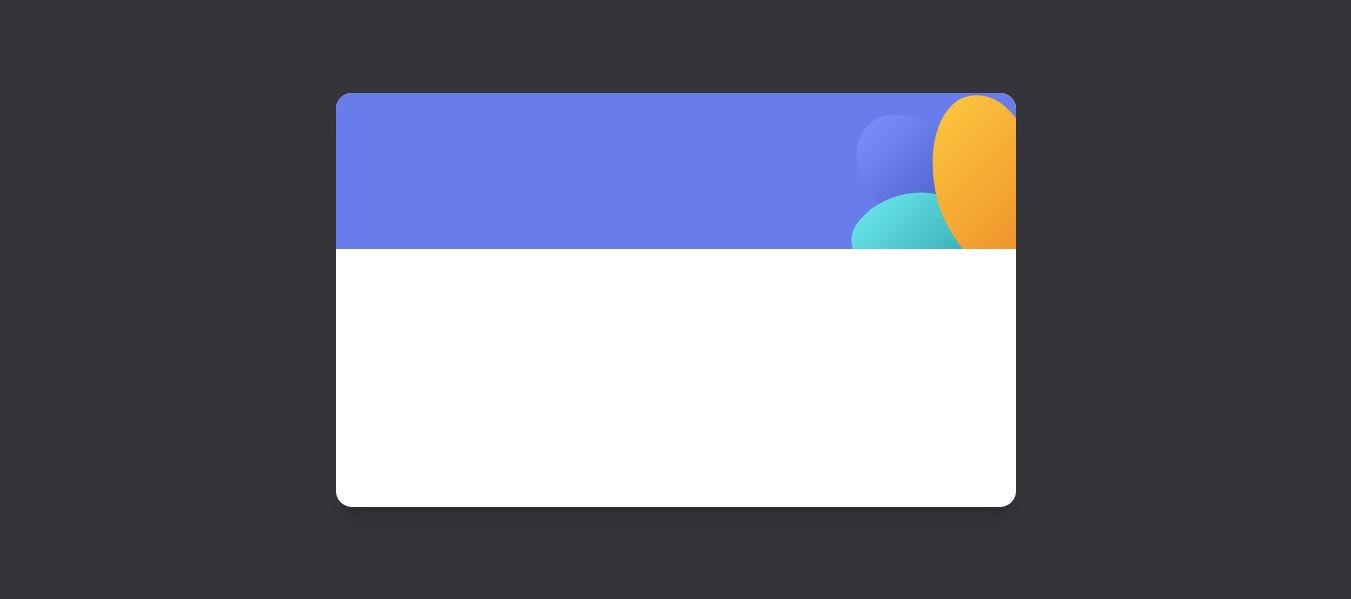 click at bounding box center (676, 351) 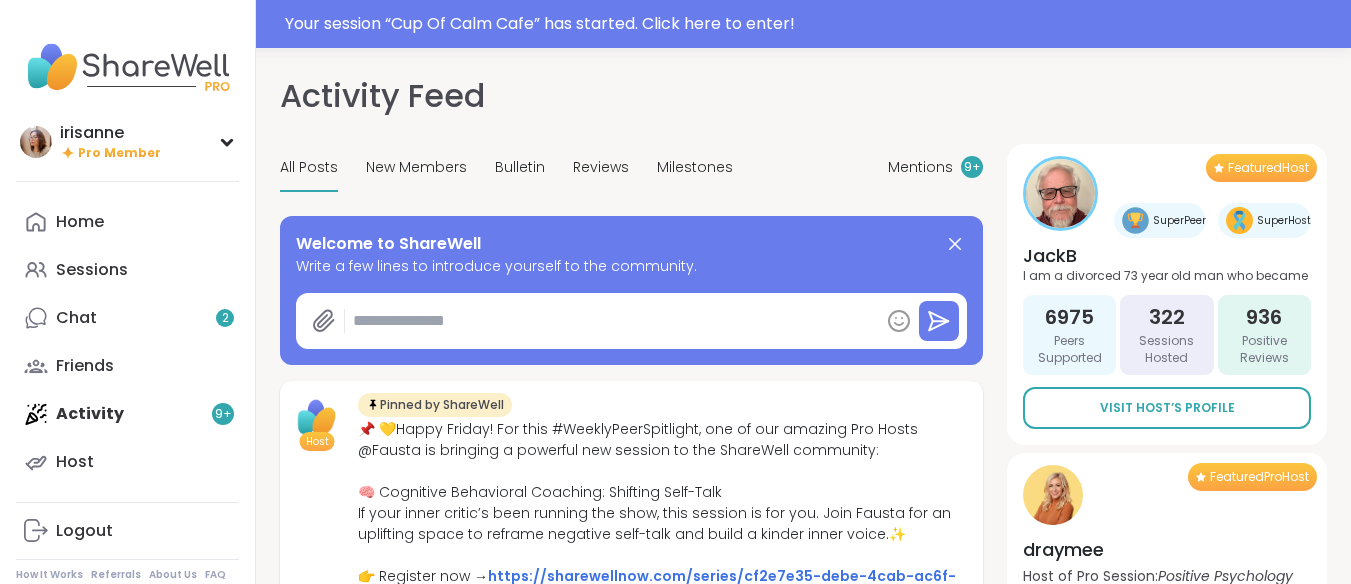type on "*" 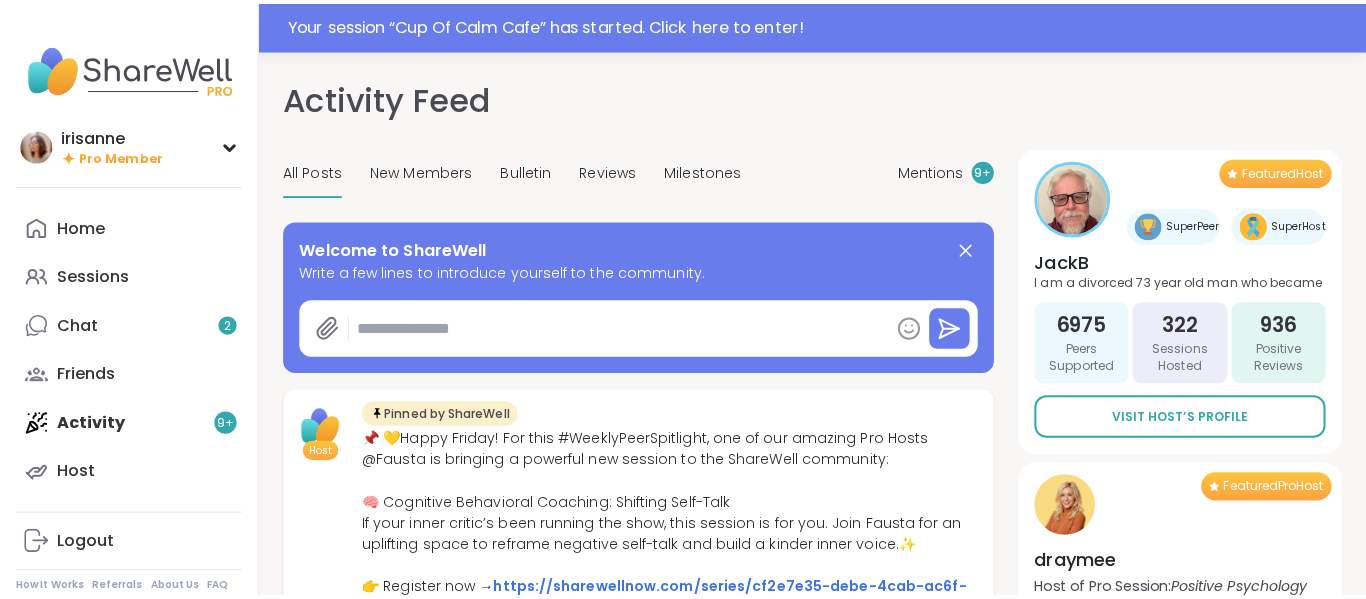scroll, scrollTop: 0, scrollLeft: 0, axis: both 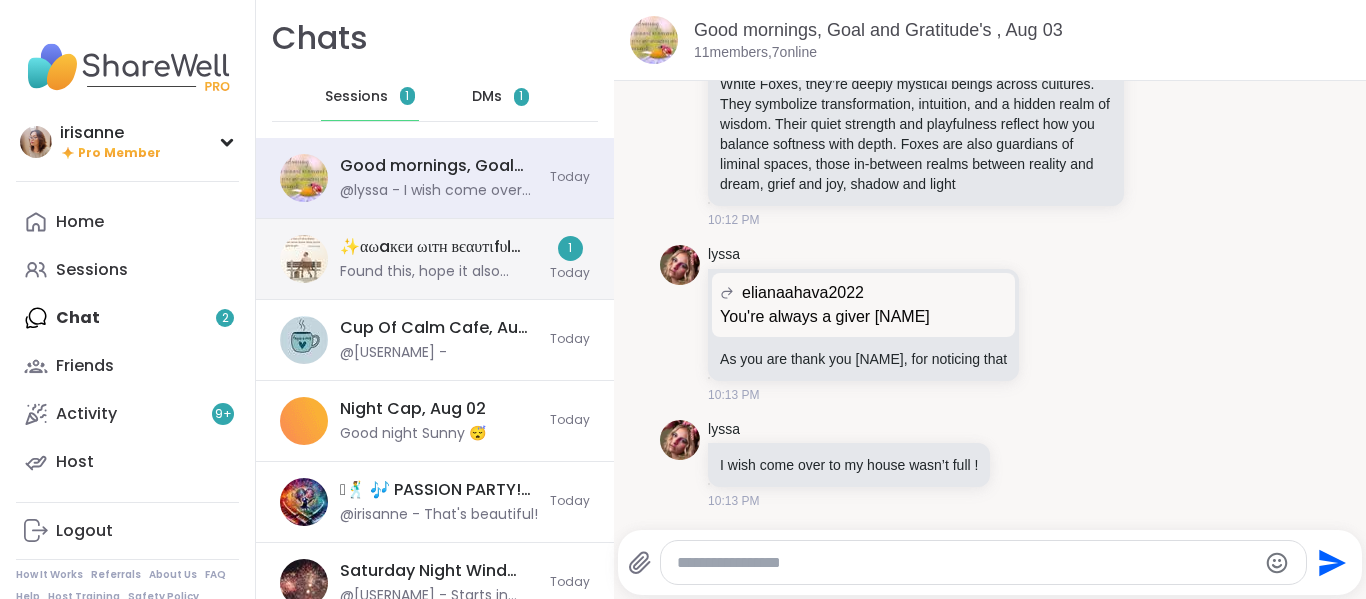 click on "✨αωaкєи ωιтн вєαυтιfυℓ ѕσυℓѕ✨, [DATE] @[USERNAME] - Found this, hope it also resonates with you @[USERNAME] and anyone who needs it, even if it's not physical touch but faces on a screen https://www.goodreads.com/quotes/12415432-in-our-darkest-moments-we-don-t-need-solutions-or-advice 1 Today" at bounding box center [435, 259] 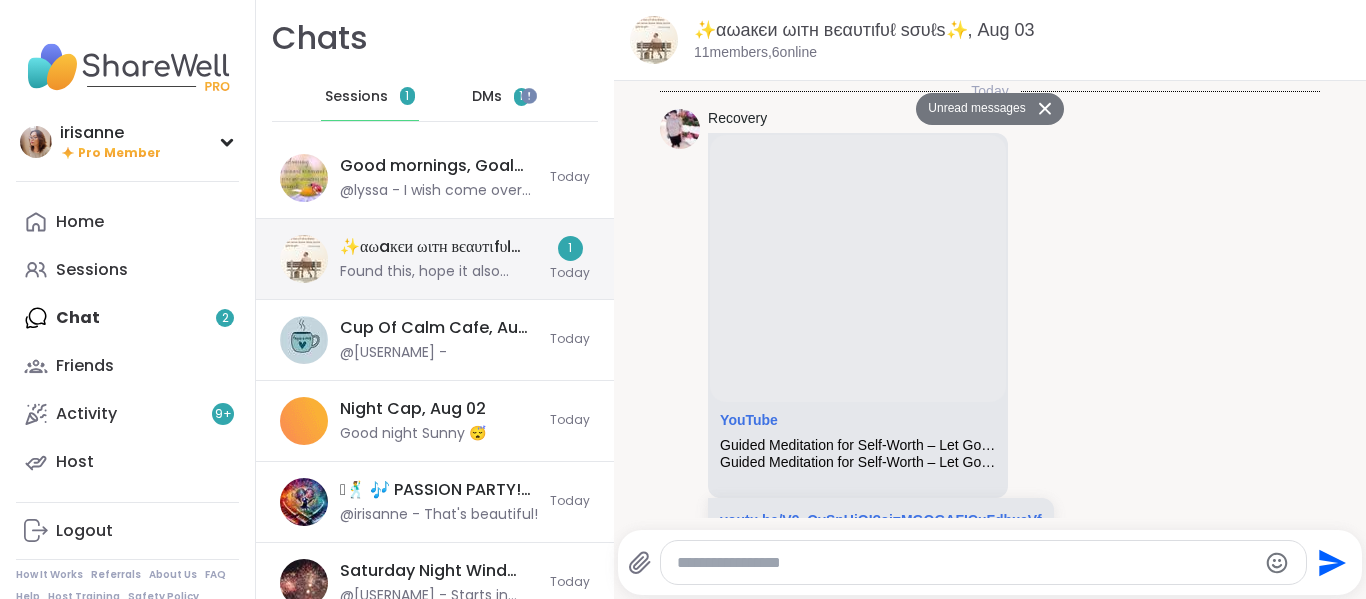 scroll, scrollTop: 7246, scrollLeft: 0, axis: vertical 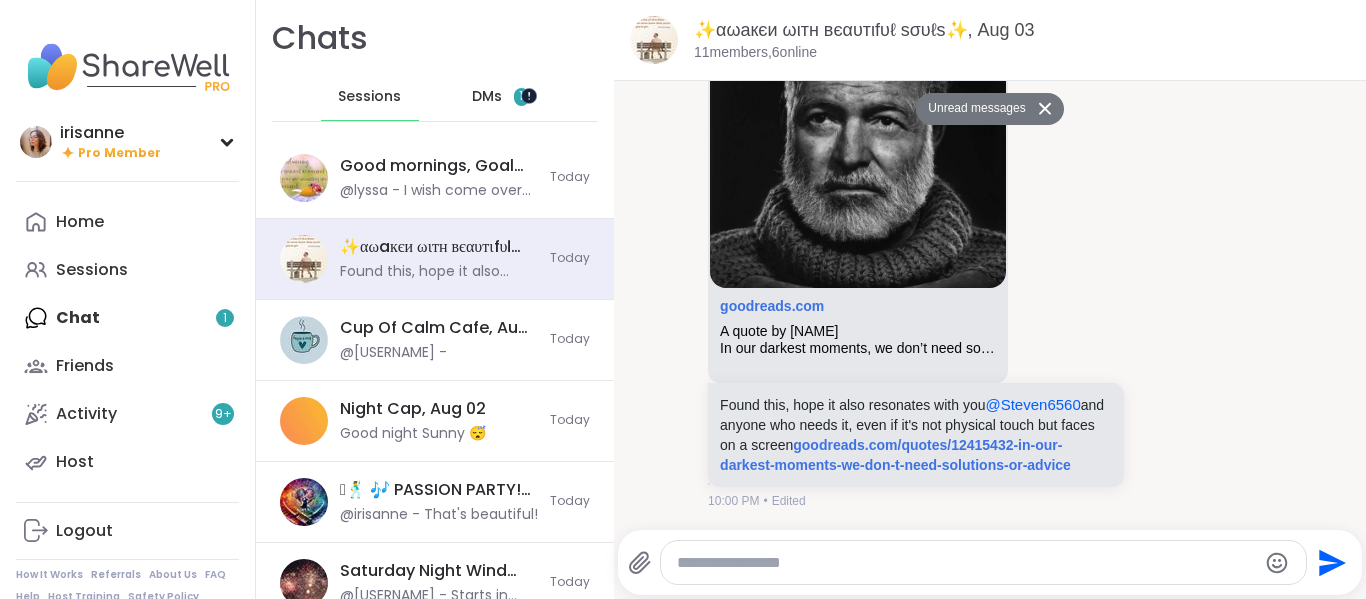 click at bounding box center (528, 95) 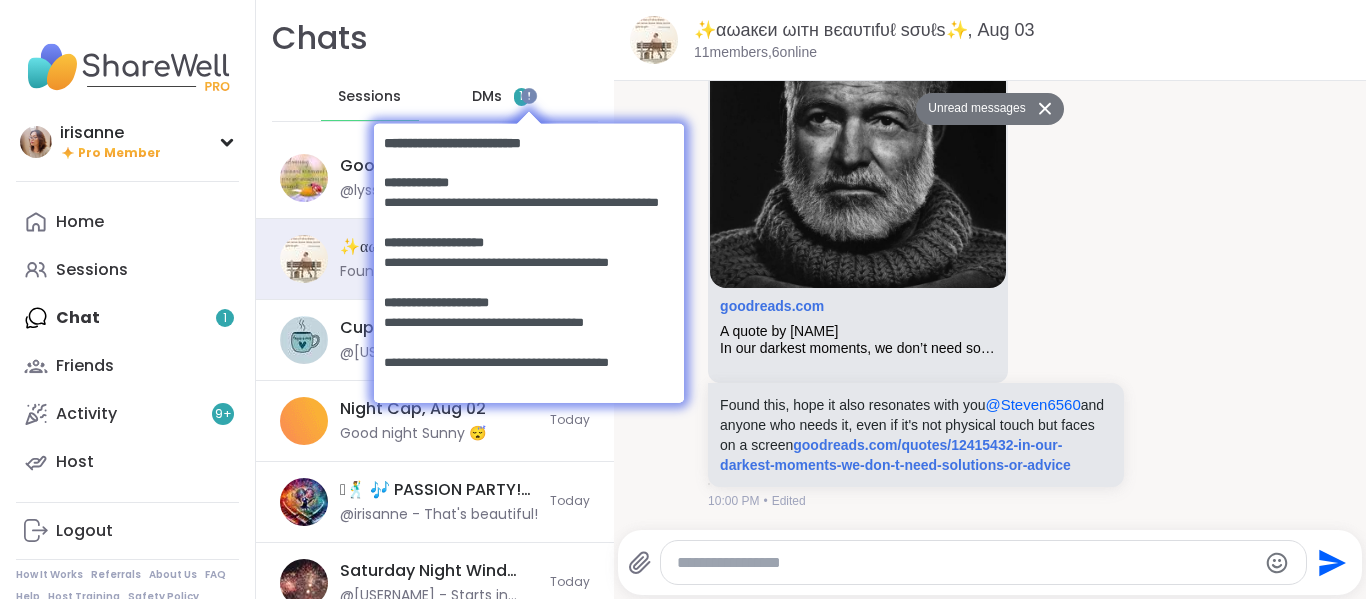 click on "DMs 1" at bounding box center (501, 97) 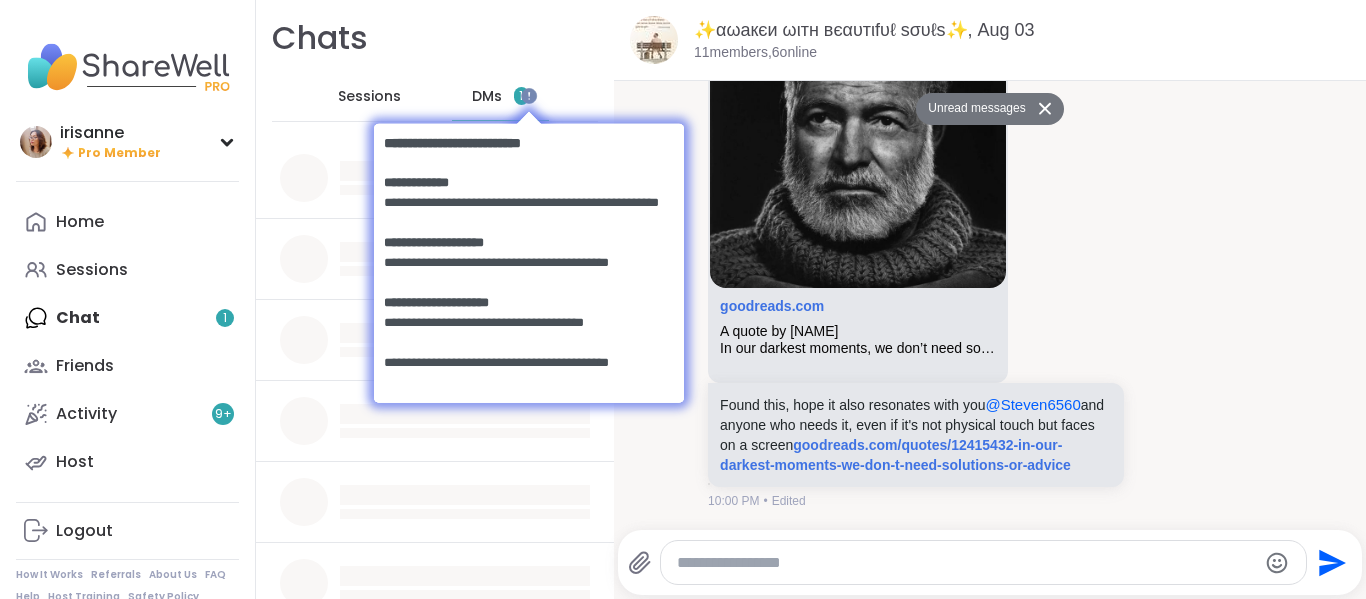 click at bounding box center (528, 261) 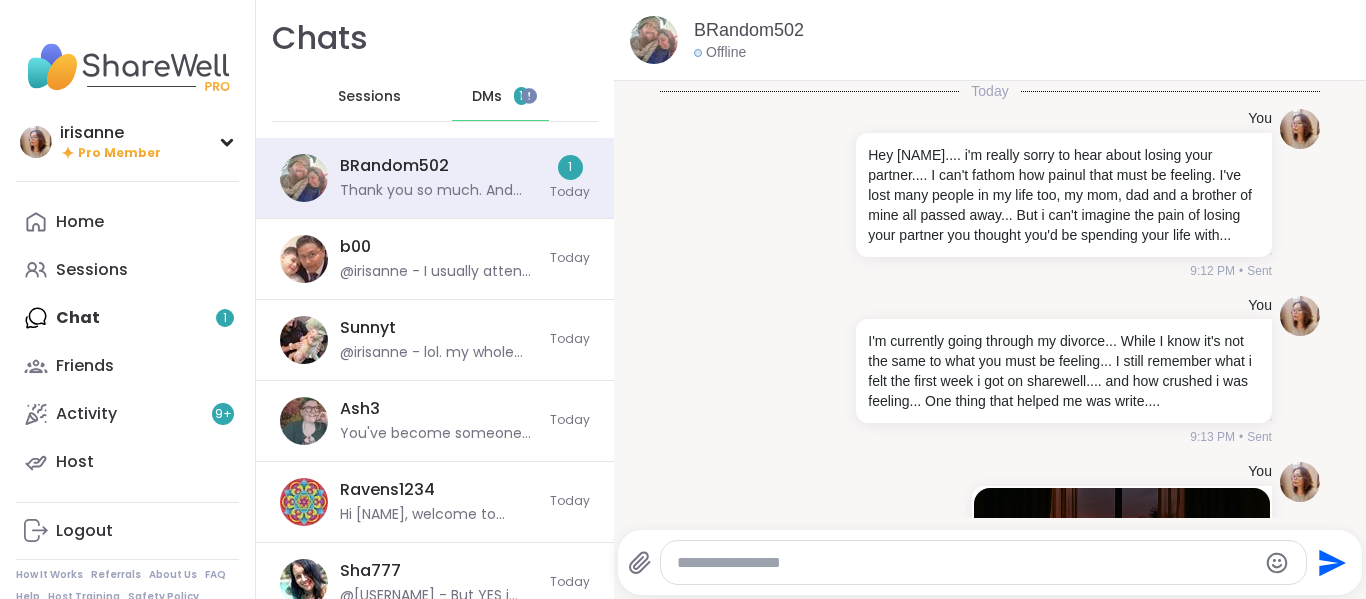 scroll, scrollTop: 2344, scrollLeft: 0, axis: vertical 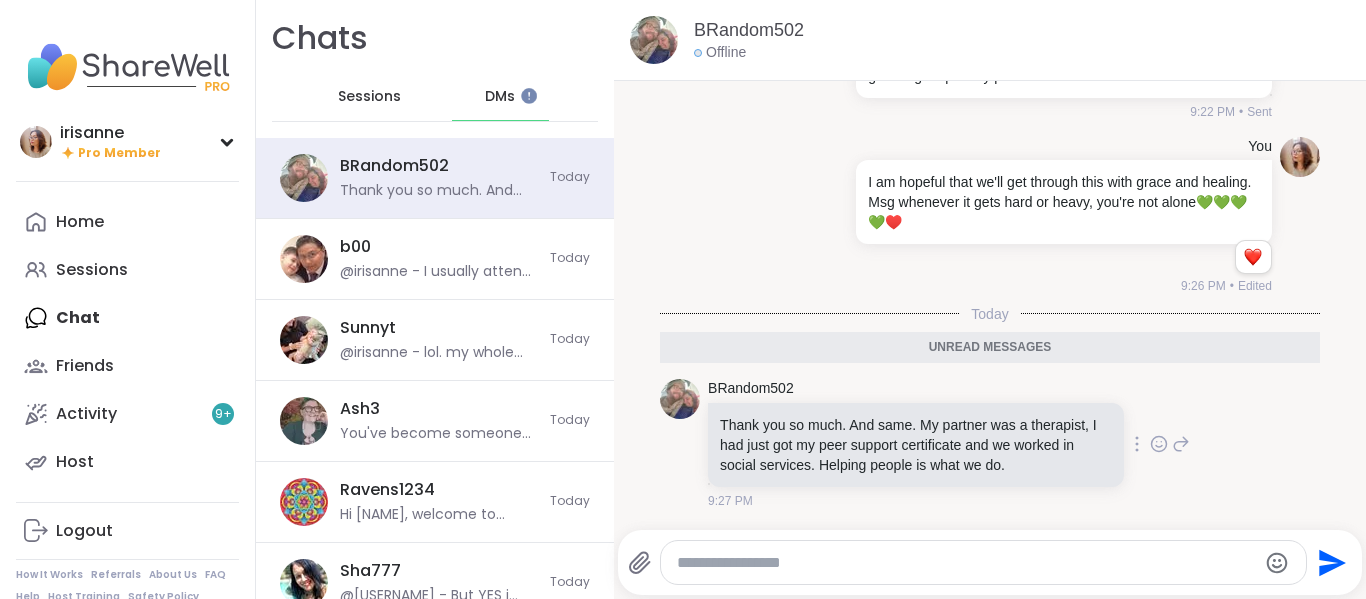click 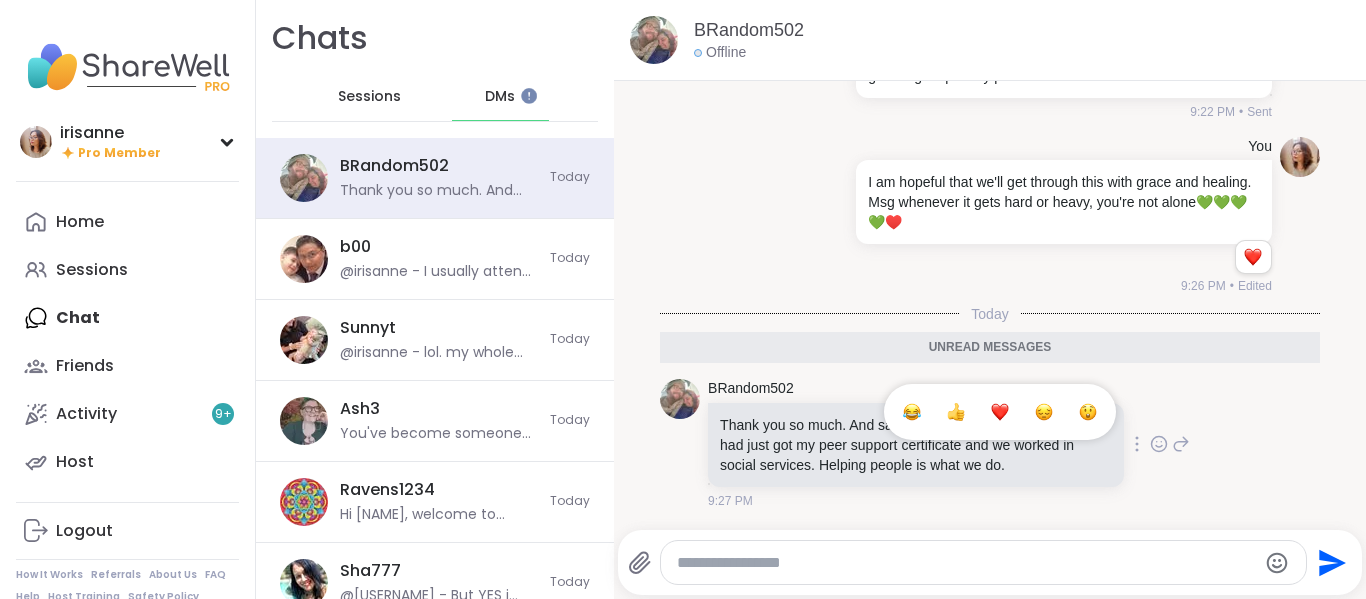 click at bounding box center [1000, 412] 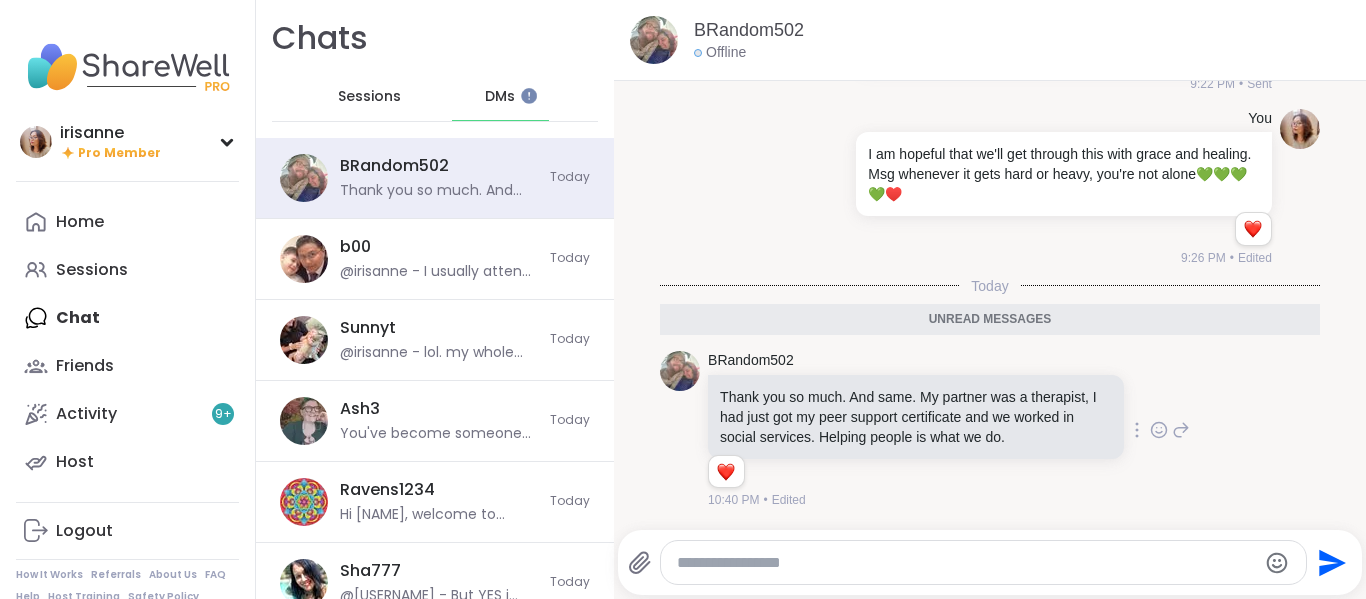 scroll, scrollTop: 2372, scrollLeft: 0, axis: vertical 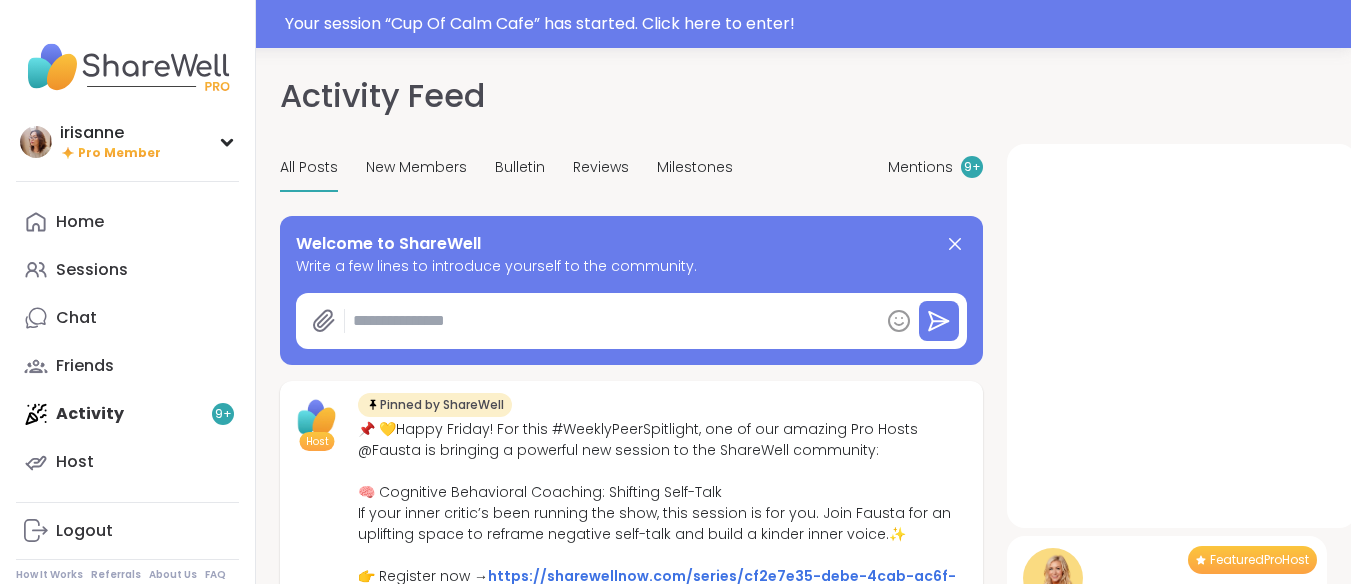 type on "*" 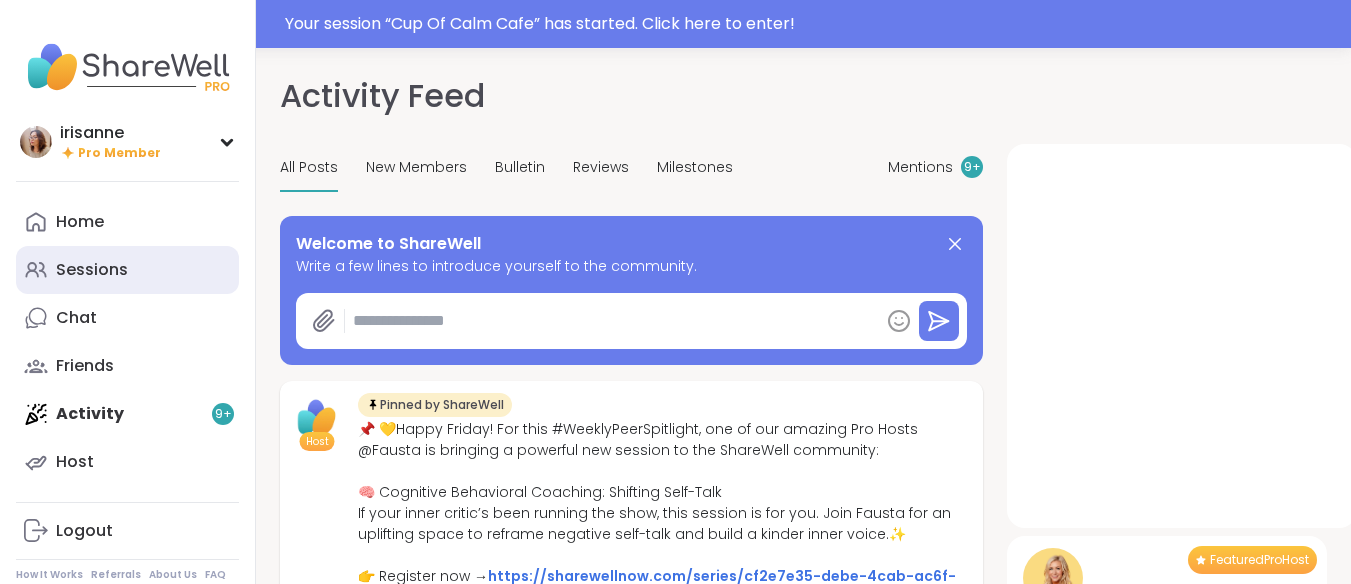click on "Sessions" at bounding box center (92, 270) 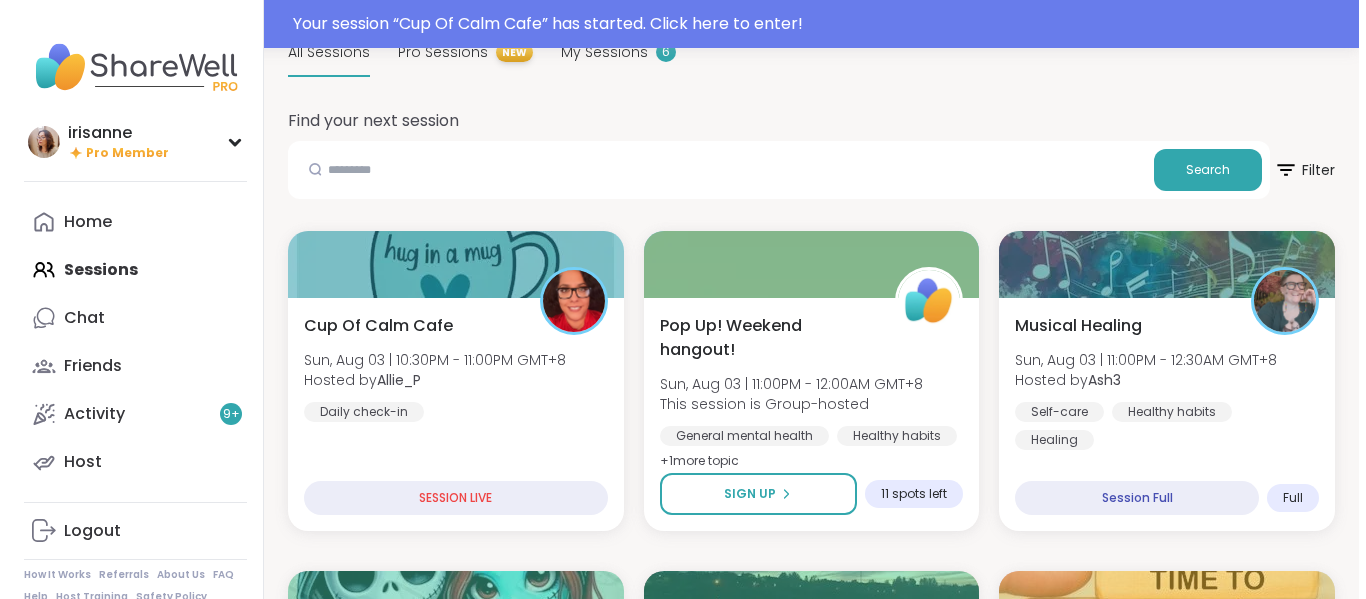 scroll, scrollTop: 137, scrollLeft: 0, axis: vertical 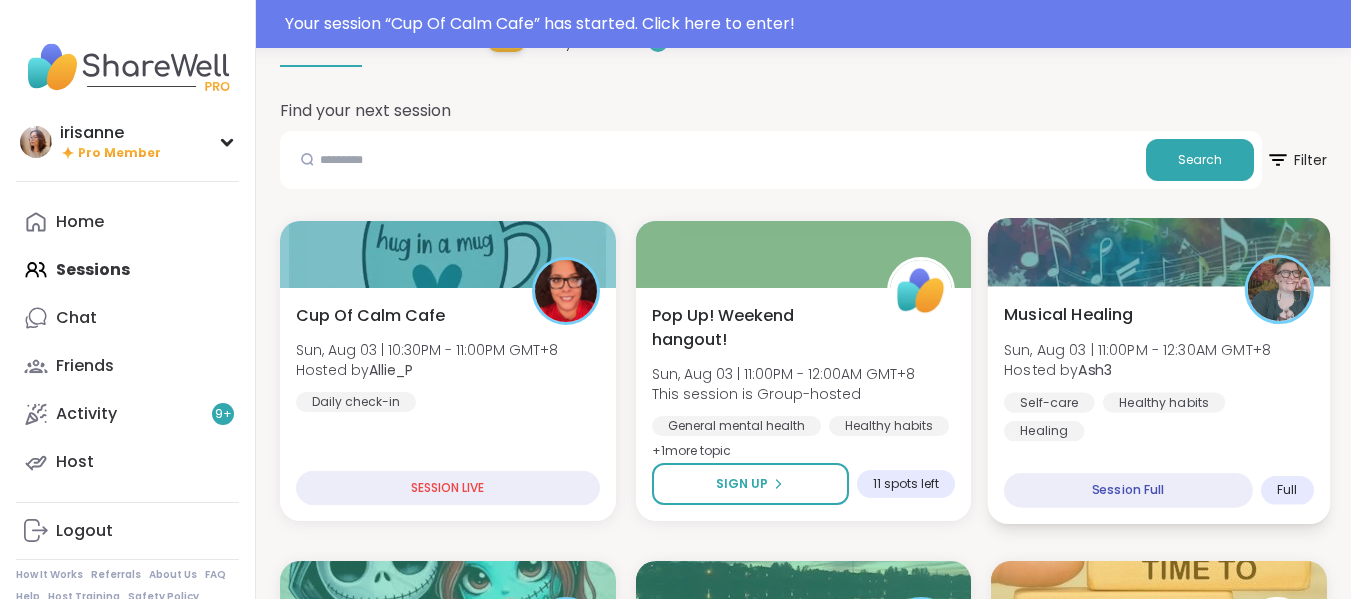 click on "Healthy habits" at bounding box center (1164, 402) 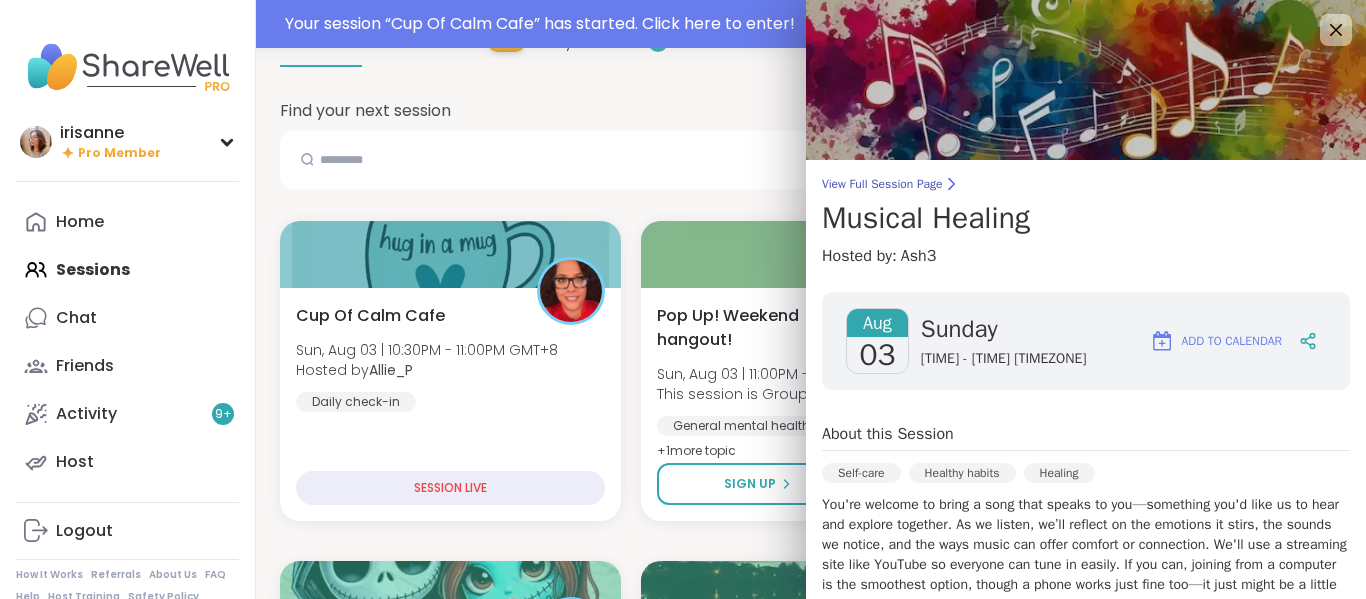 scroll, scrollTop: 470, scrollLeft: 0, axis: vertical 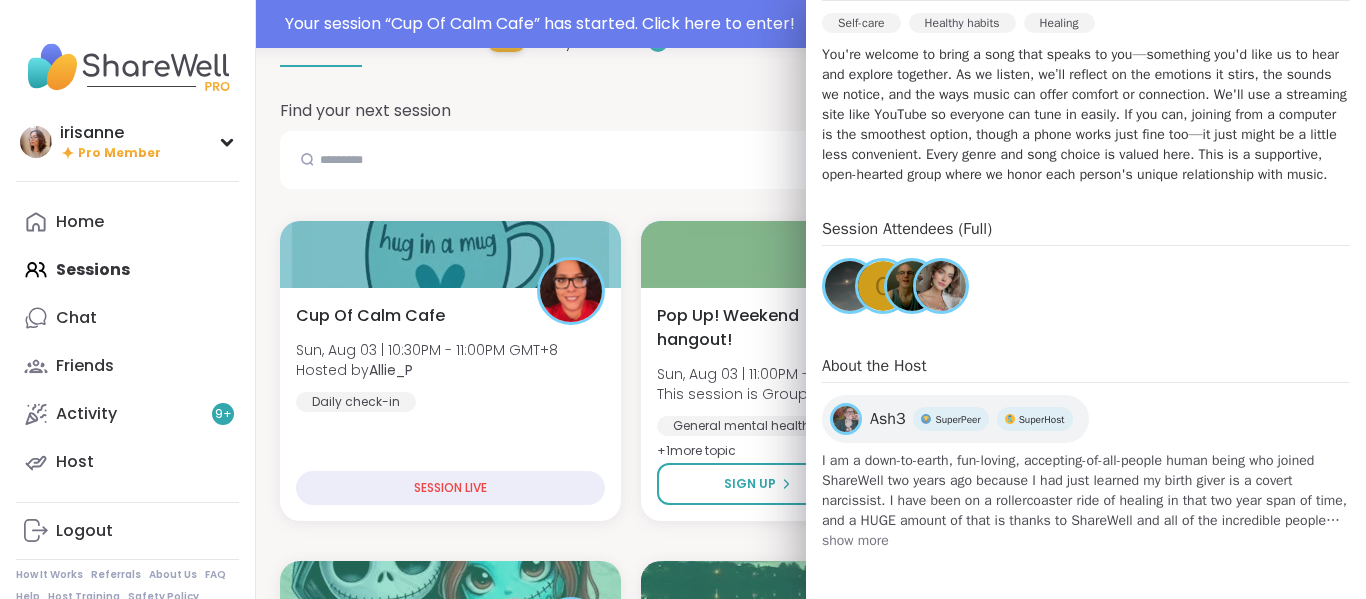click on "C" at bounding box center [883, 286] 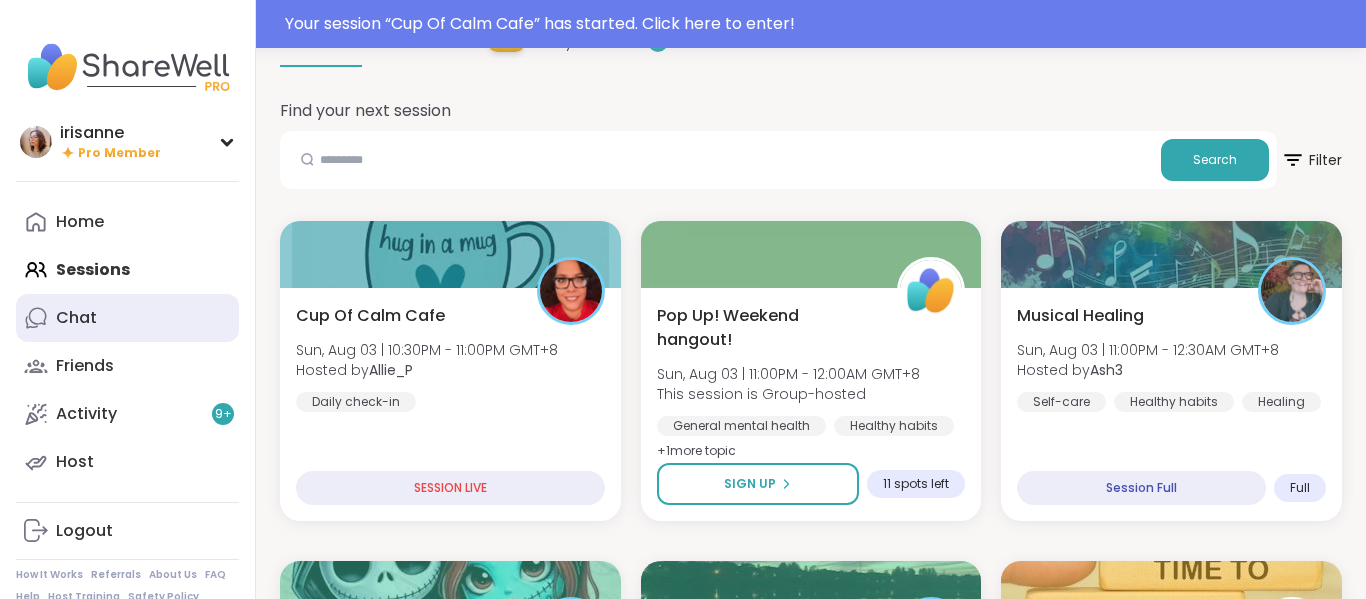 click on "Chat" at bounding box center [127, 318] 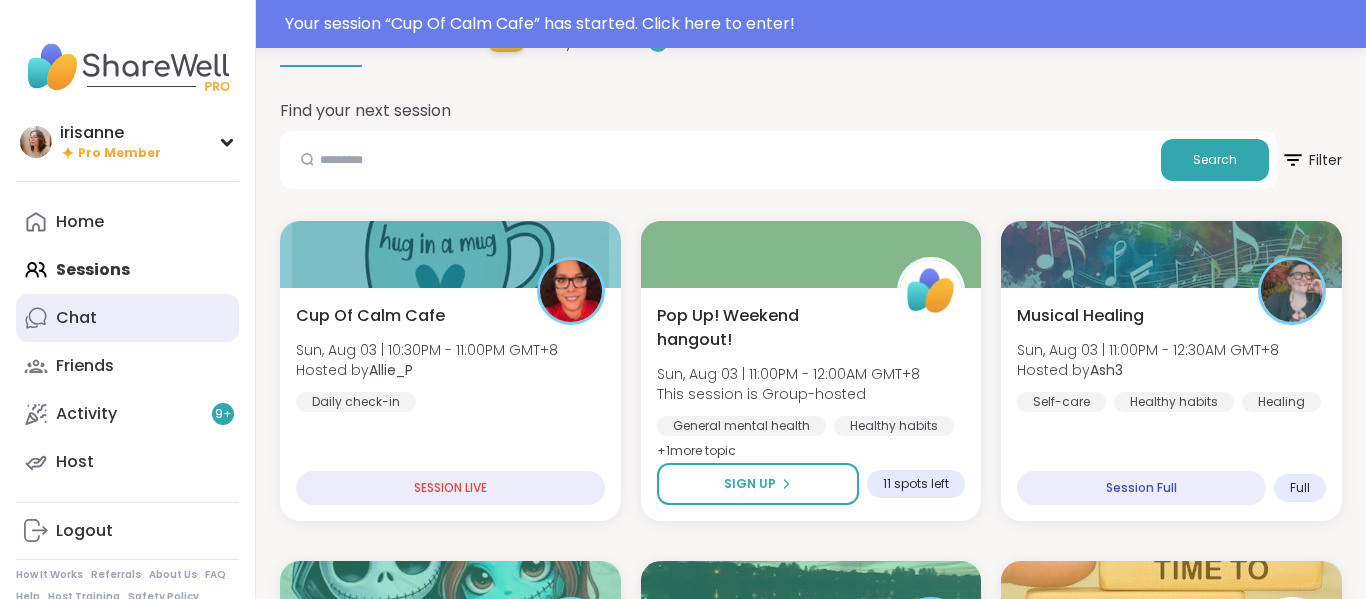 scroll, scrollTop: 0, scrollLeft: 0, axis: both 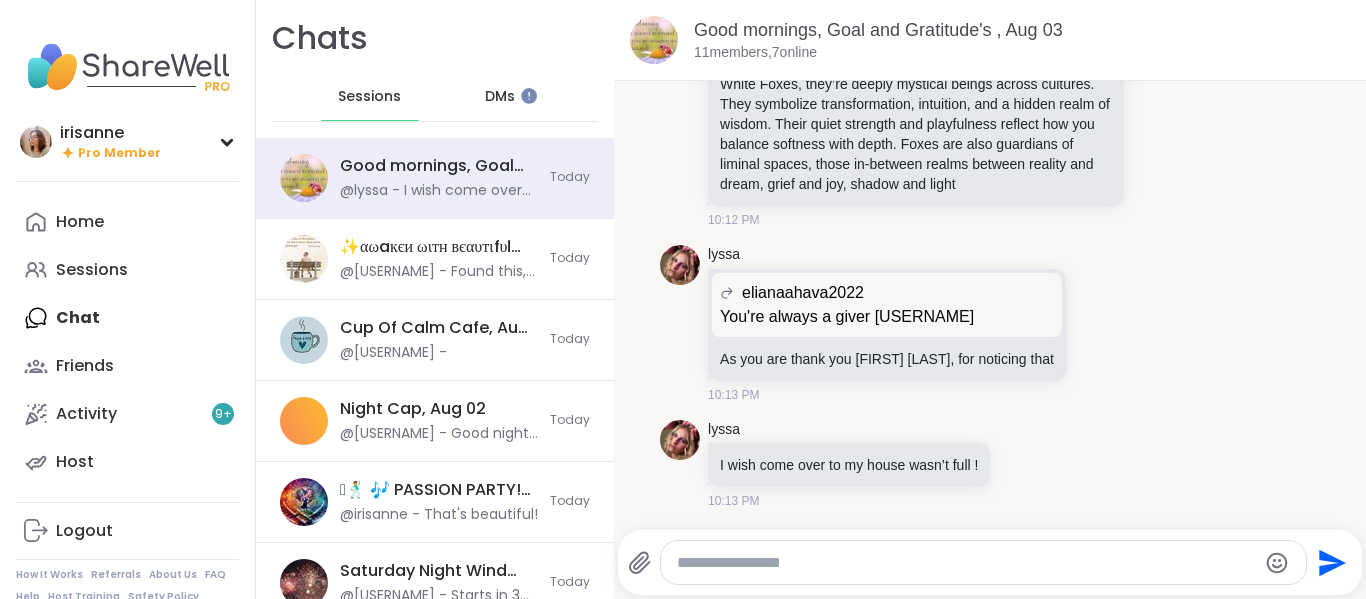 click on "DMs" at bounding box center [500, 97] 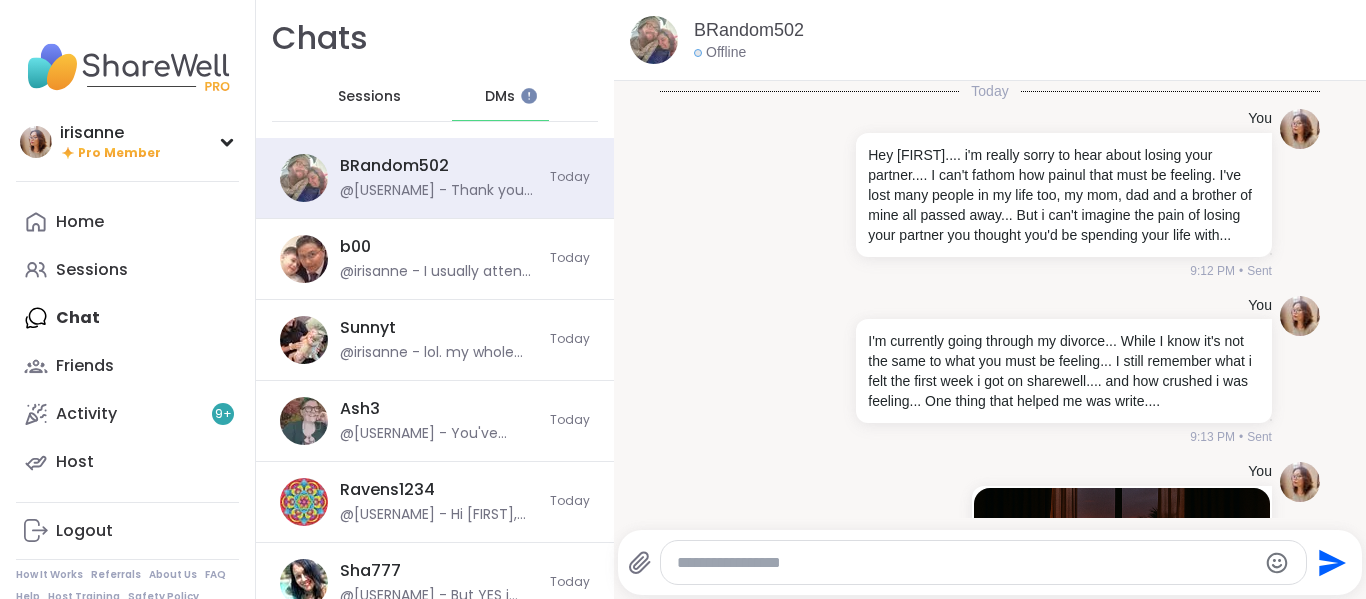 scroll, scrollTop: 2305, scrollLeft: 0, axis: vertical 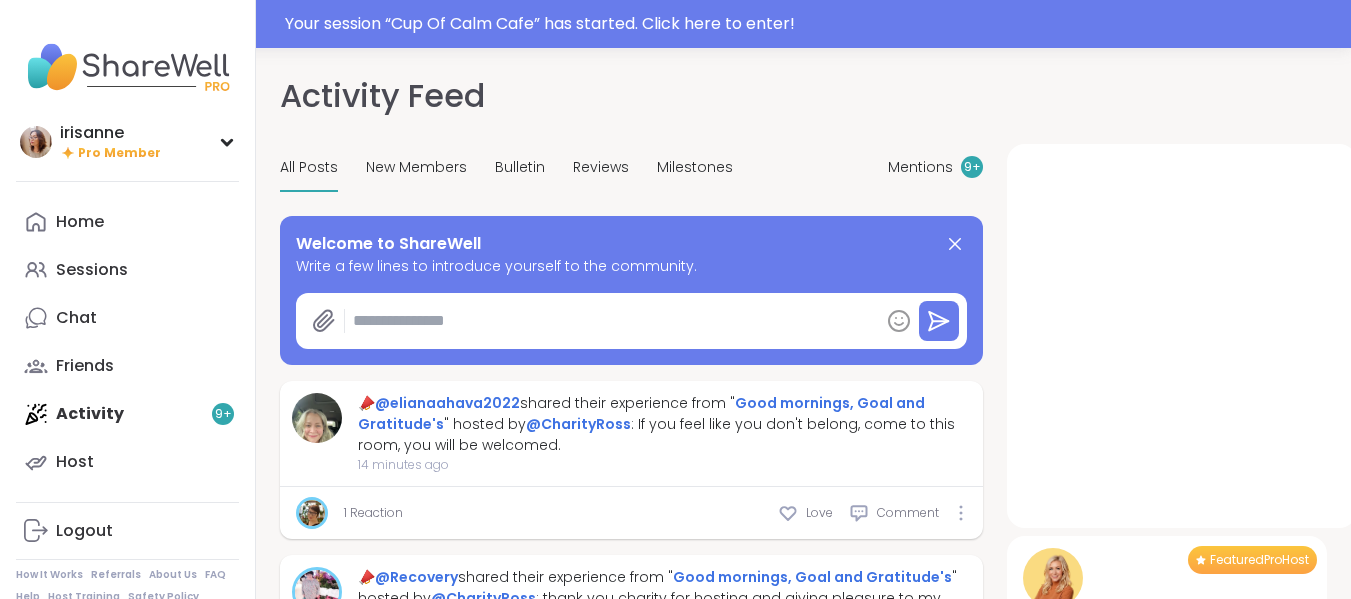 type on "*" 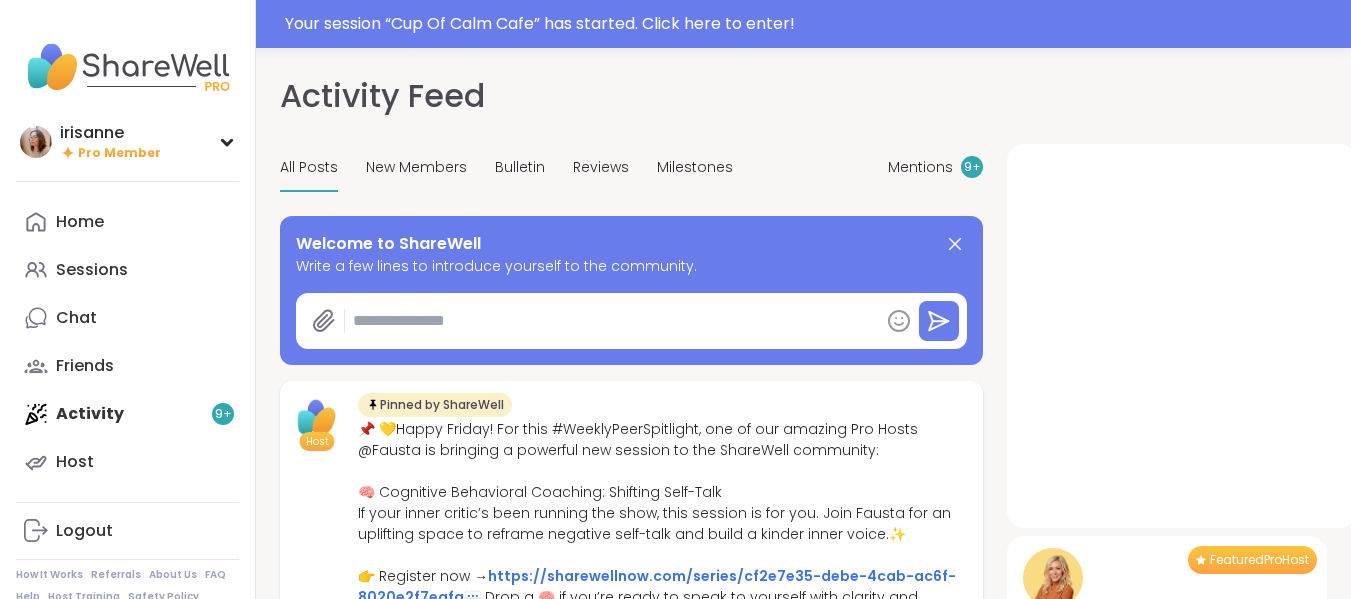 scroll, scrollTop: 0, scrollLeft: 0, axis: both 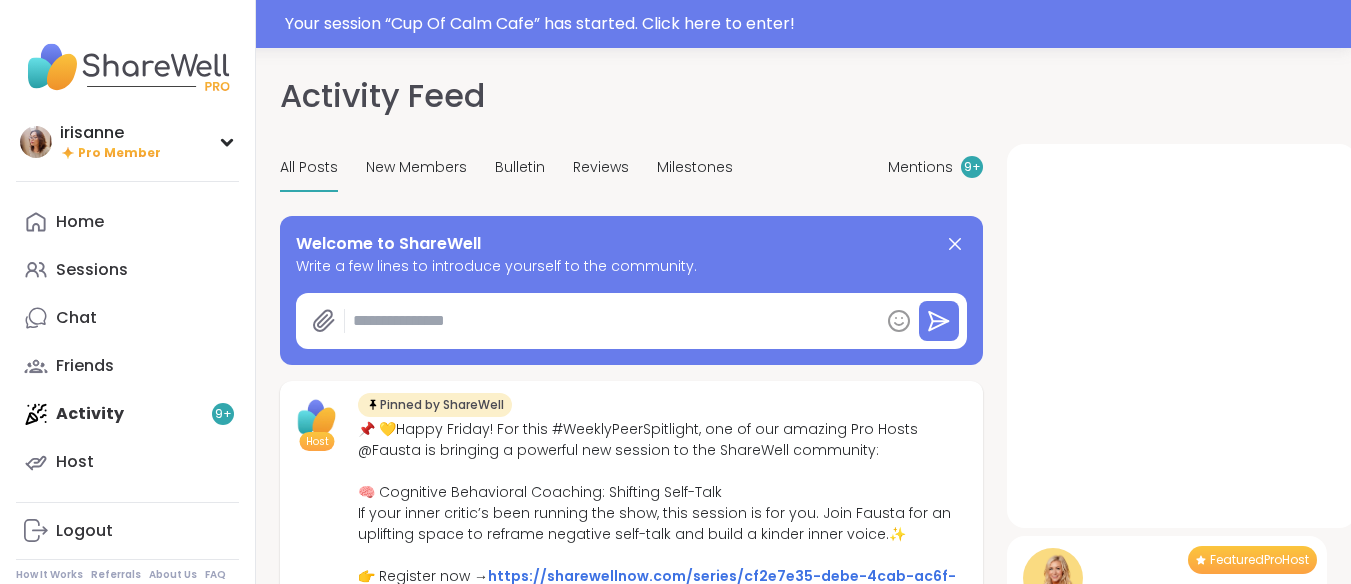click on "Sessions" at bounding box center (92, 270) 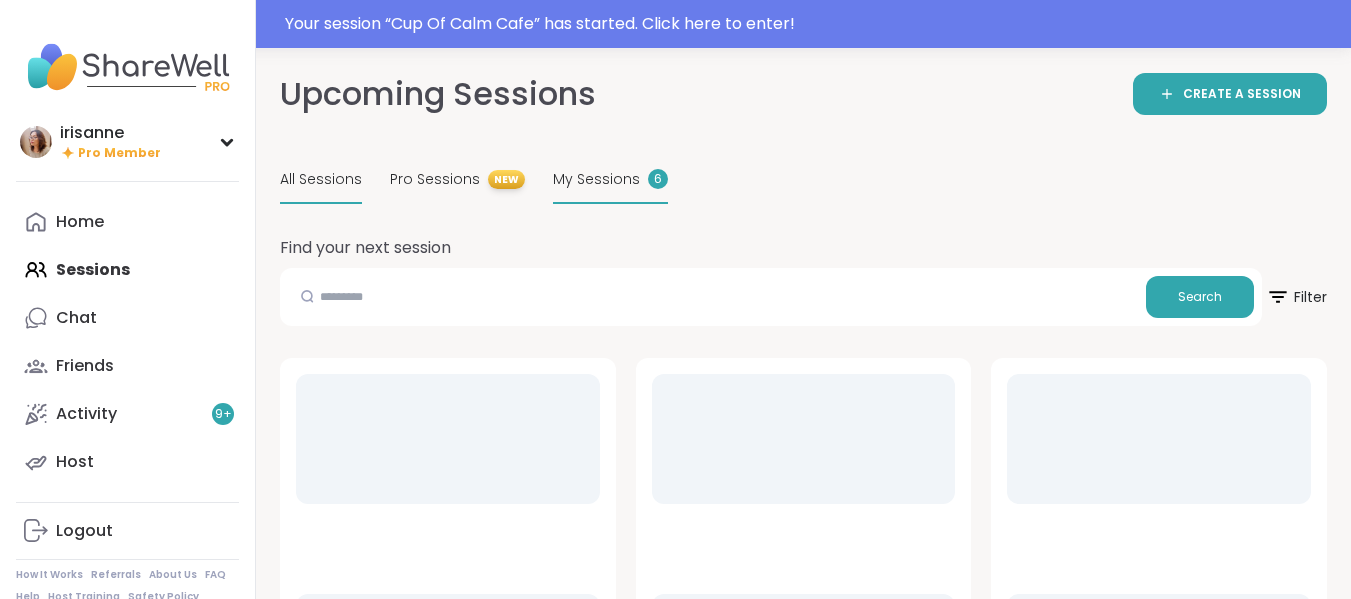 click on "My Sessions 6" at bounding box center (610, 180) 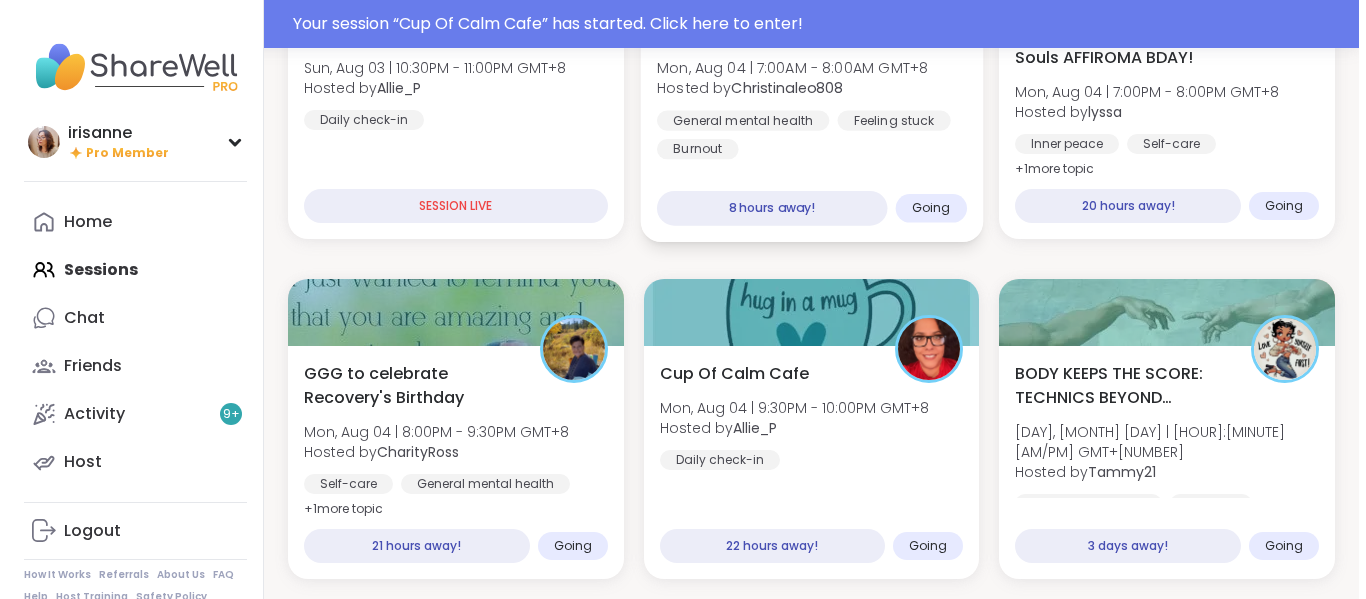 scroll, scrollTop: 0, scrollLeft: 0, axis: both 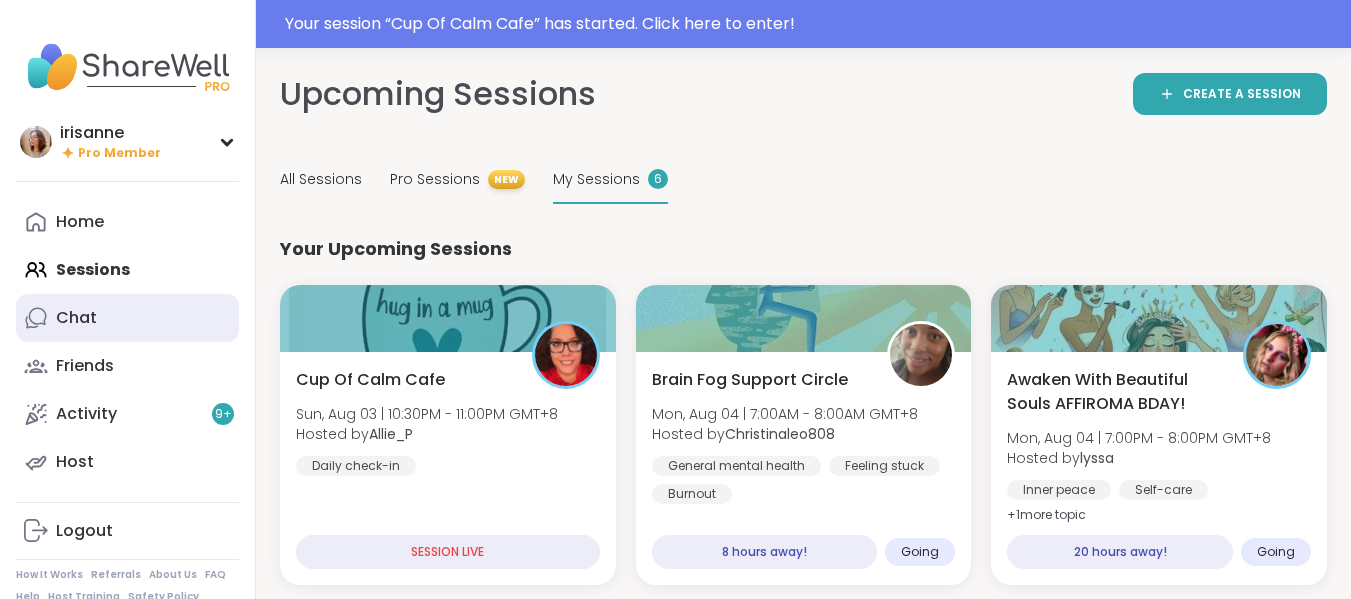 click on "Chat" at bounding box center [127, 318] 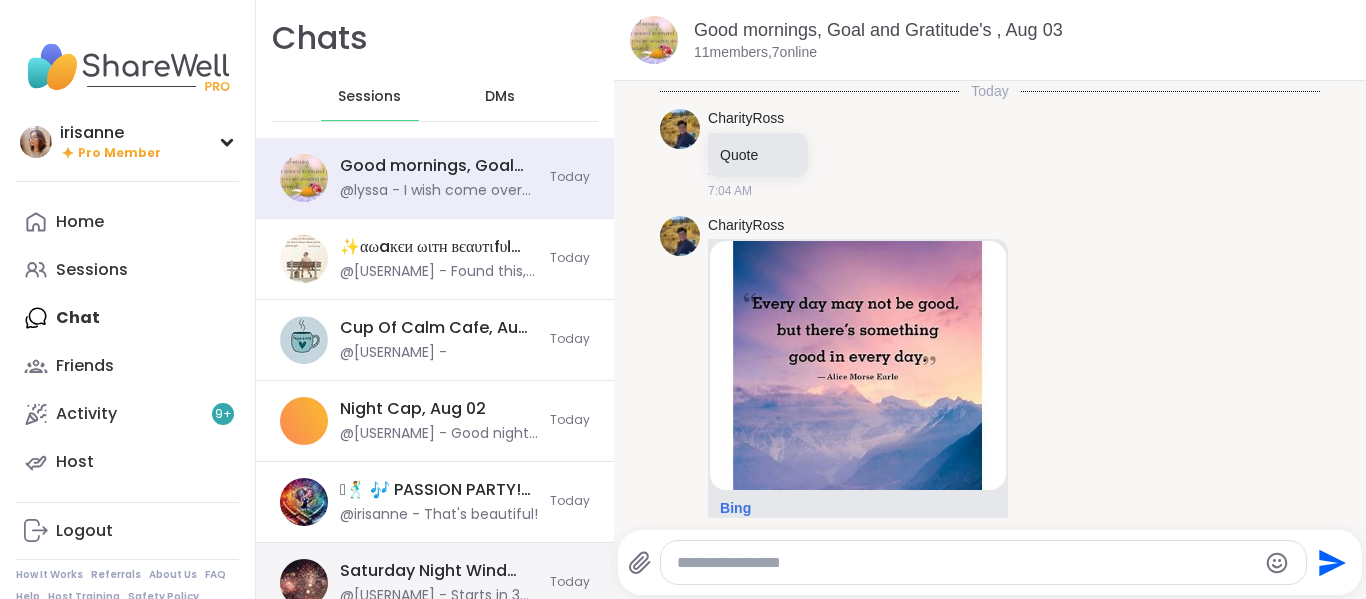 scroll, scrollTop: 3620, scrollLeft: 0, axis: vertical 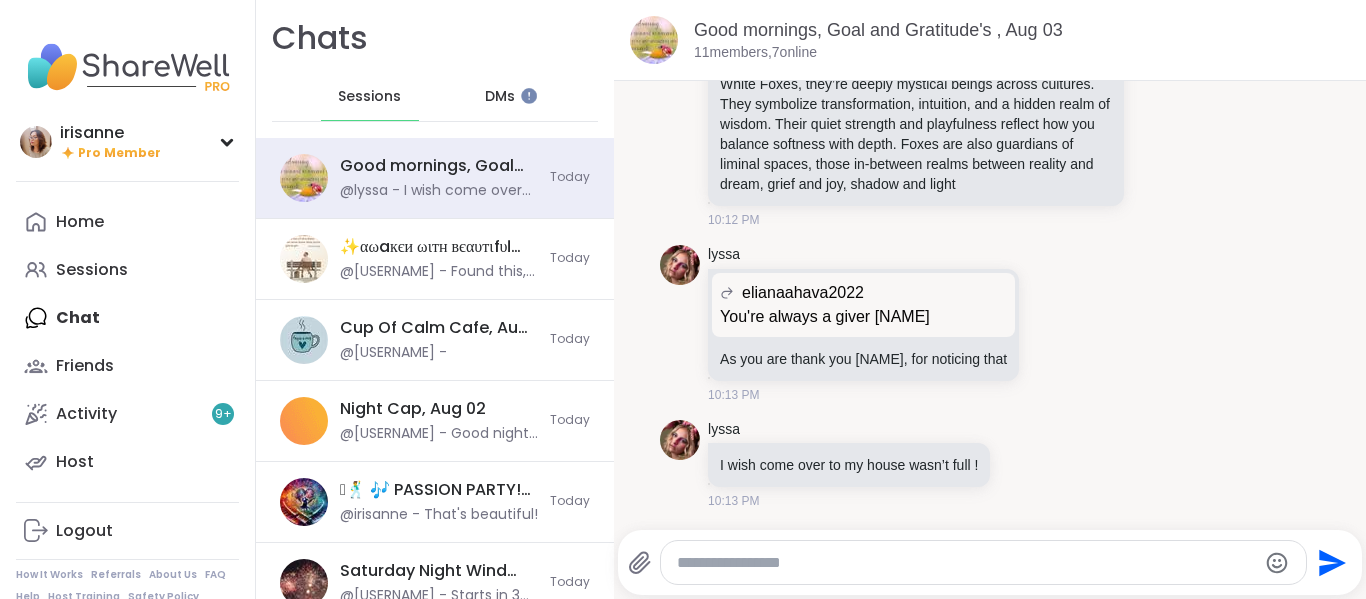 click on "DMs" at bounding box center (500, 97) 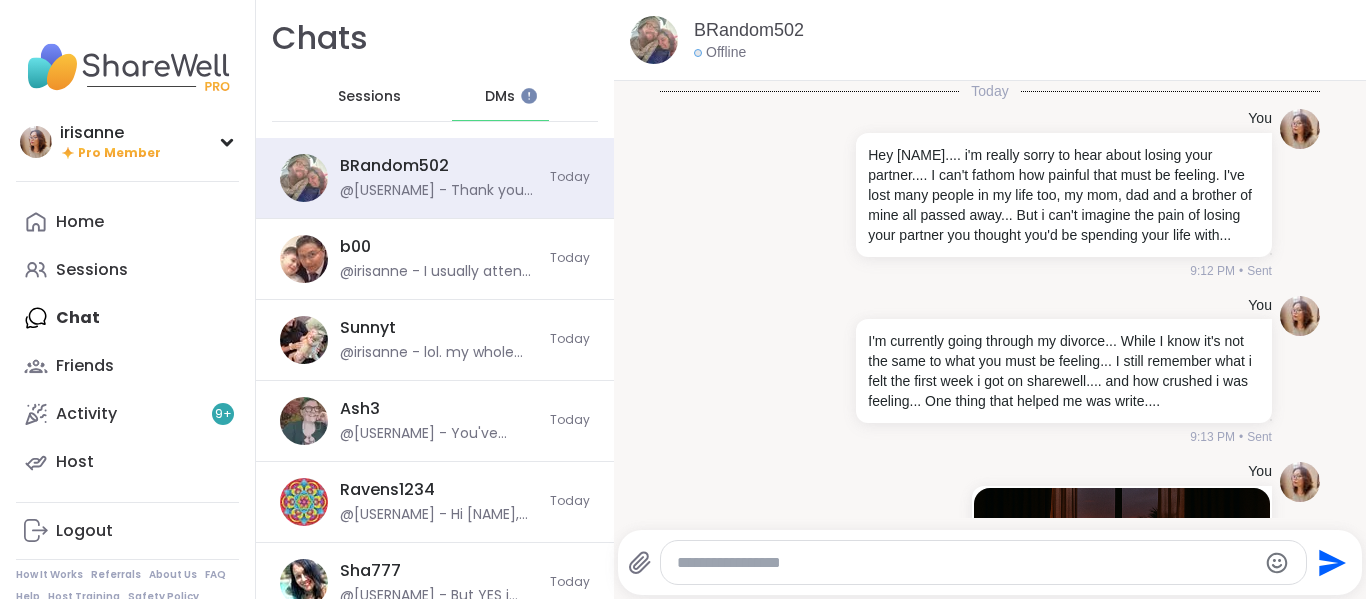 scroll, scrollTop: 2305, scrollLeft: 0, axis: vertical 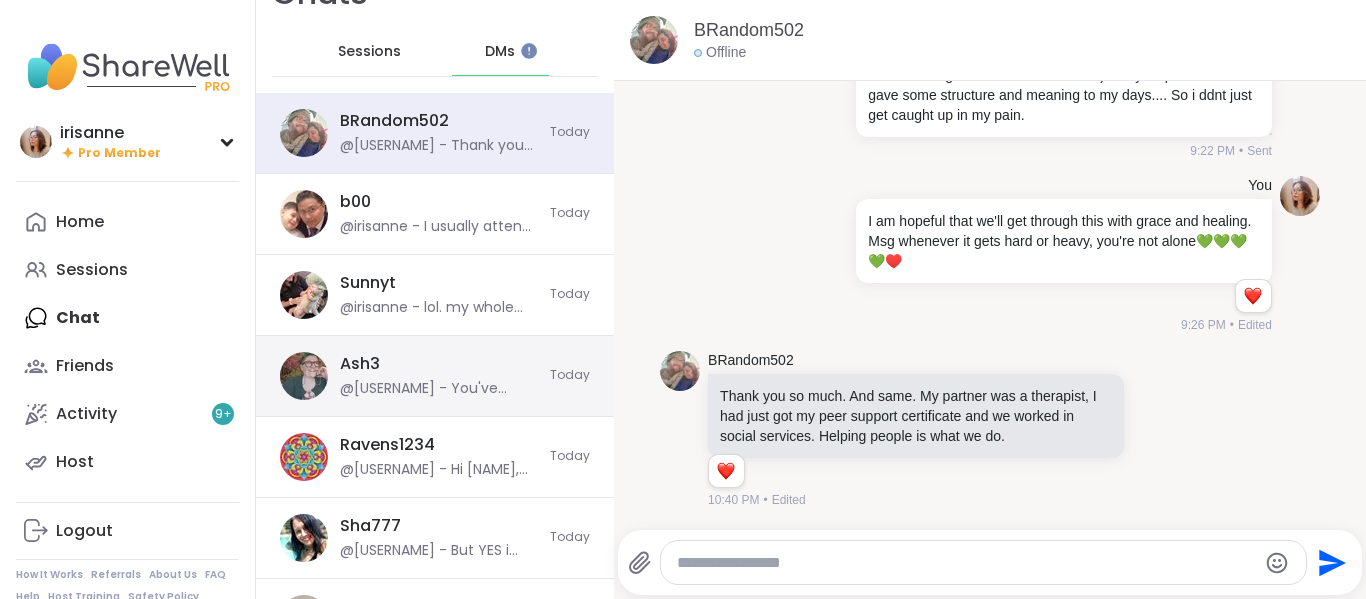 click on "Ash3 @Ash3 - You've become someone I've grown close to - people I care for I'm actually quite protective of, so I just wanted to make sure everything was okay and he wasn't being a creep. He sometimes gives me those creepy vibes and I just don't like it... as long as you're good then I'm good 💚" at bounding box center (439, 376) 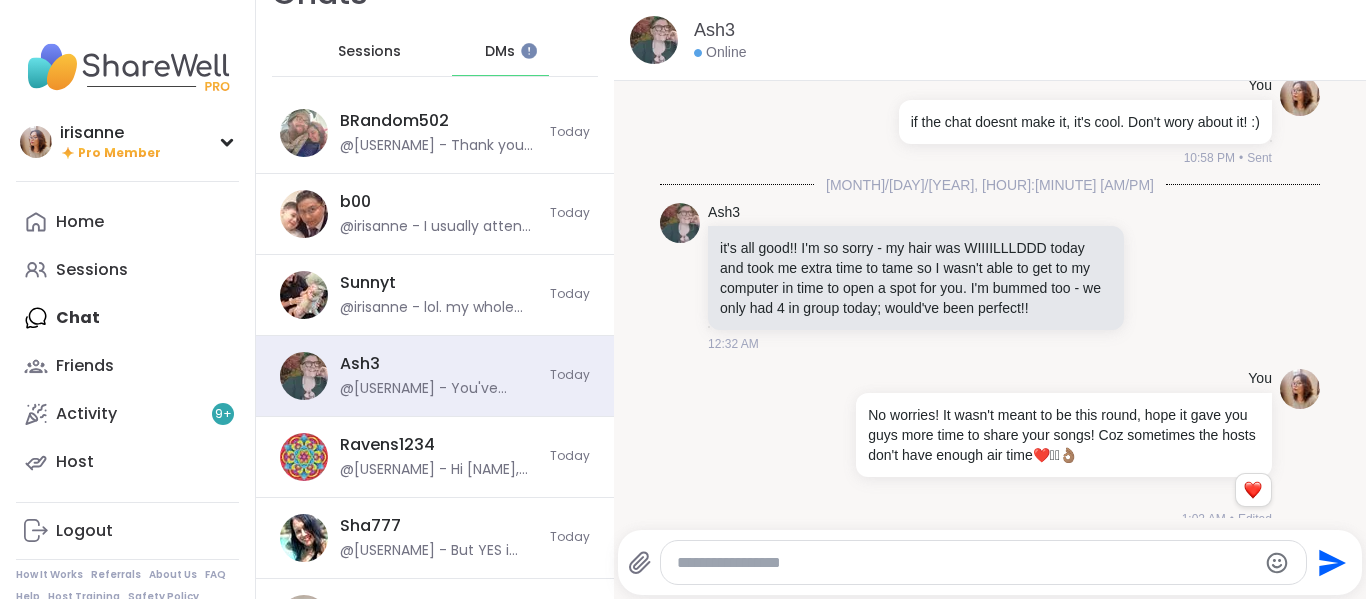 scroll, scrollTop: 8898, scrollLeft: 0, axis: vertical 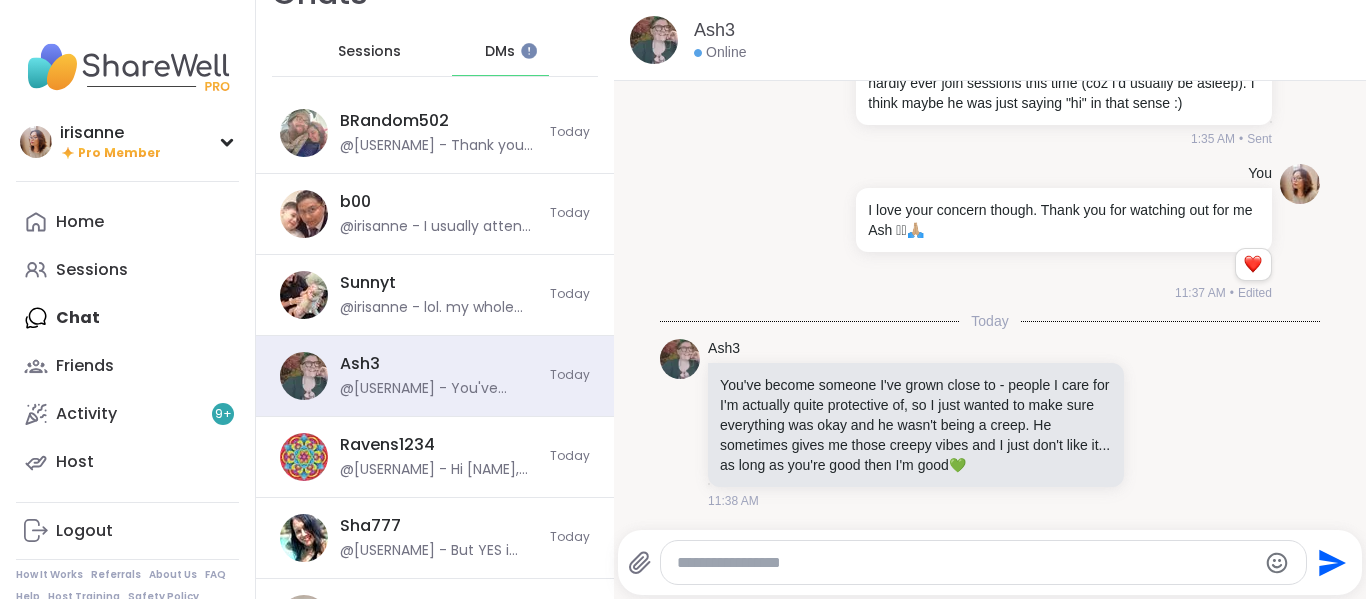 click at bounding box center (994, 528) 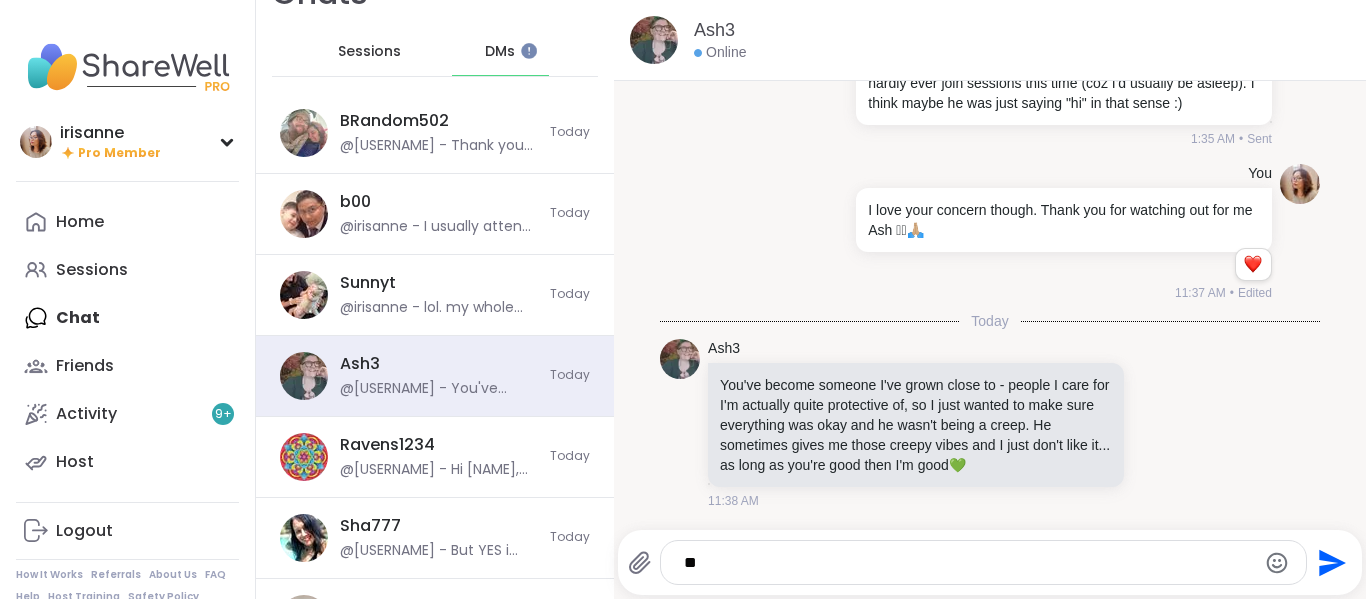 type on "*" 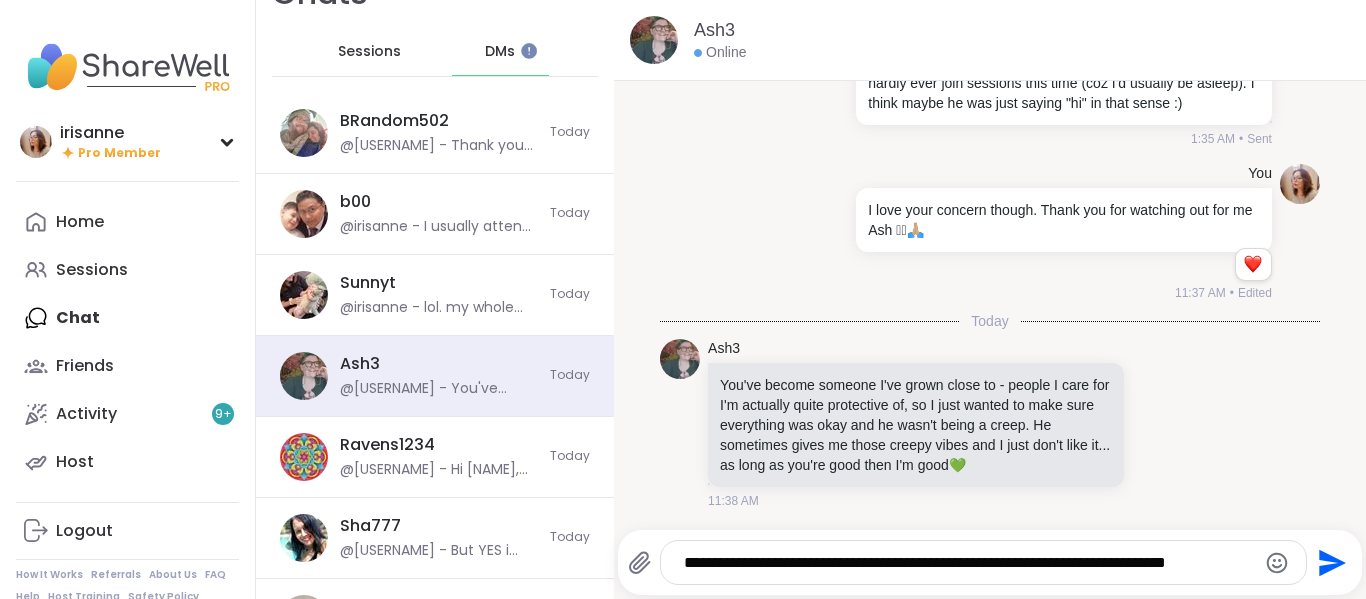 type on "**********" 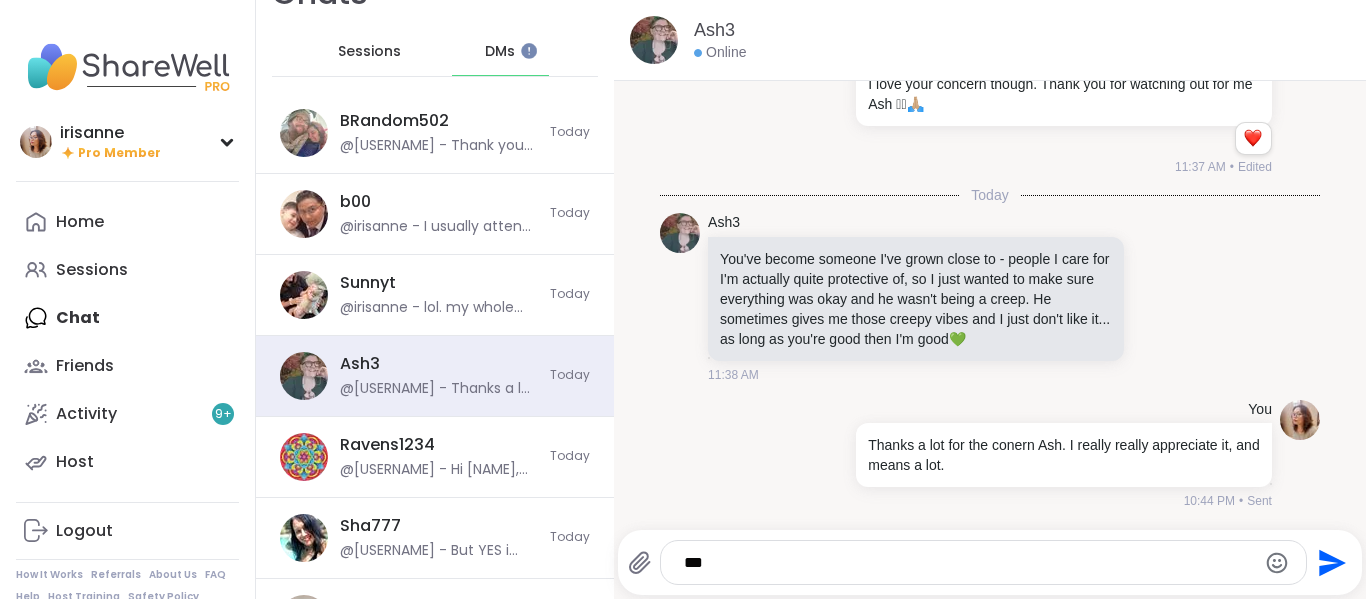 scroll, scrollTop: 9025, scrollLeft: 0, axis: vertical 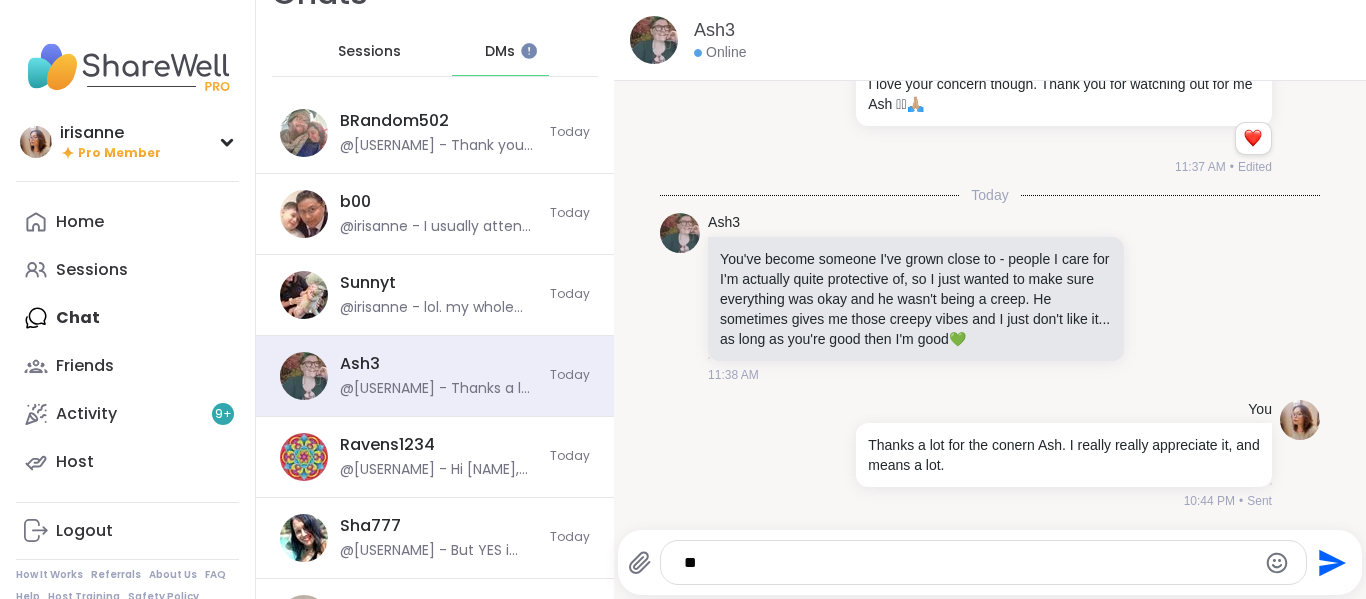 type on "*" 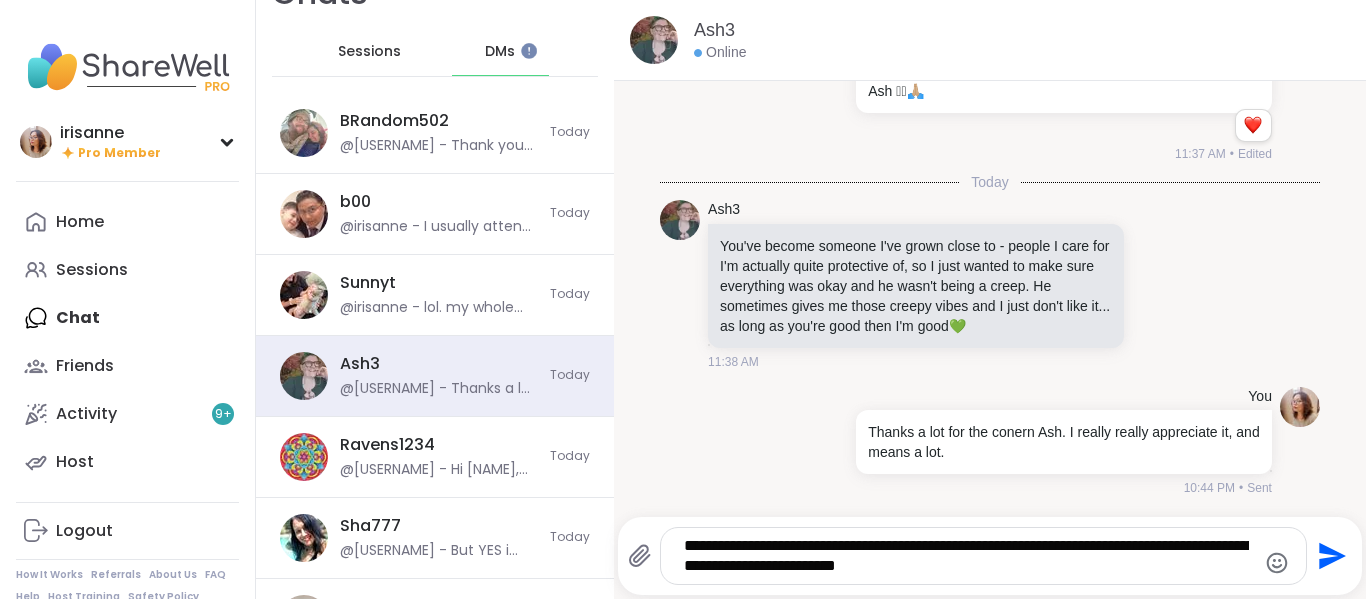 type on "**********" 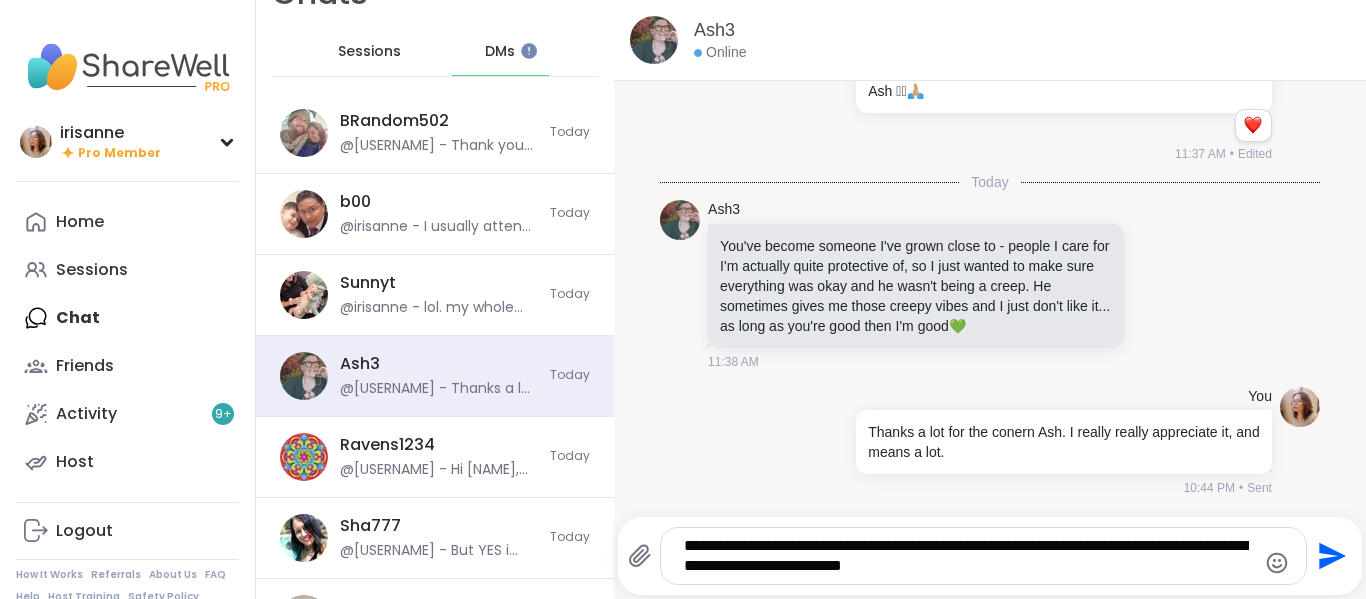 type 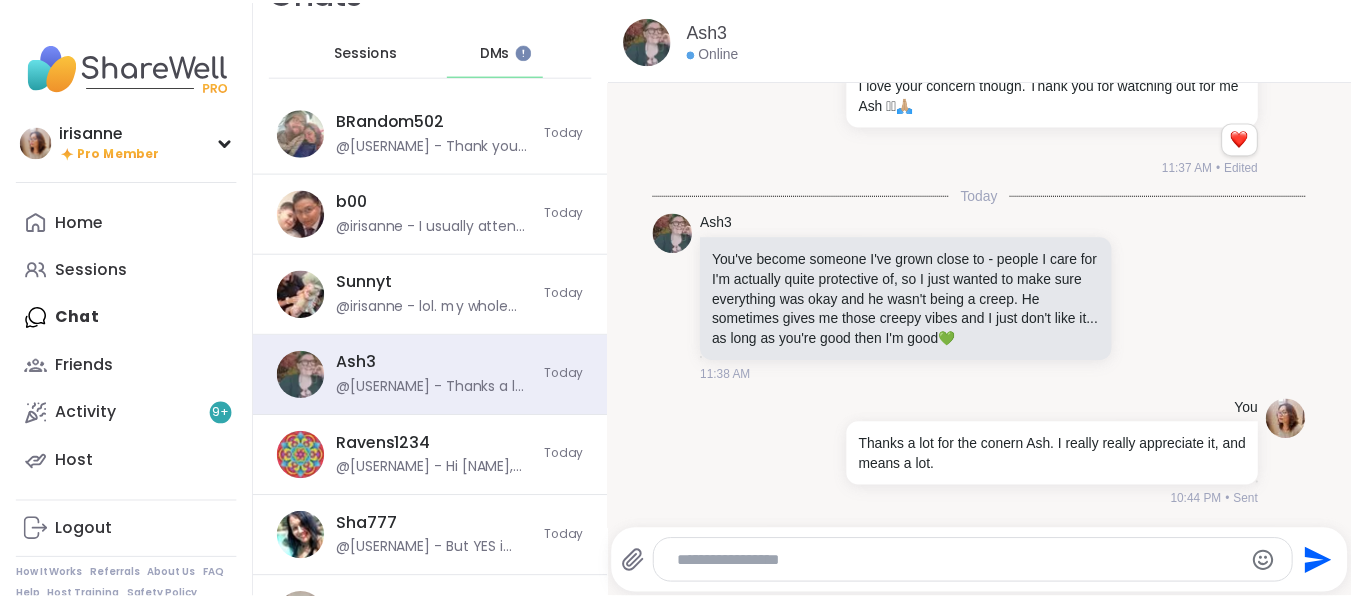 scroll, scrollTop: 9172, scrollLeft: 0, axis: vertical 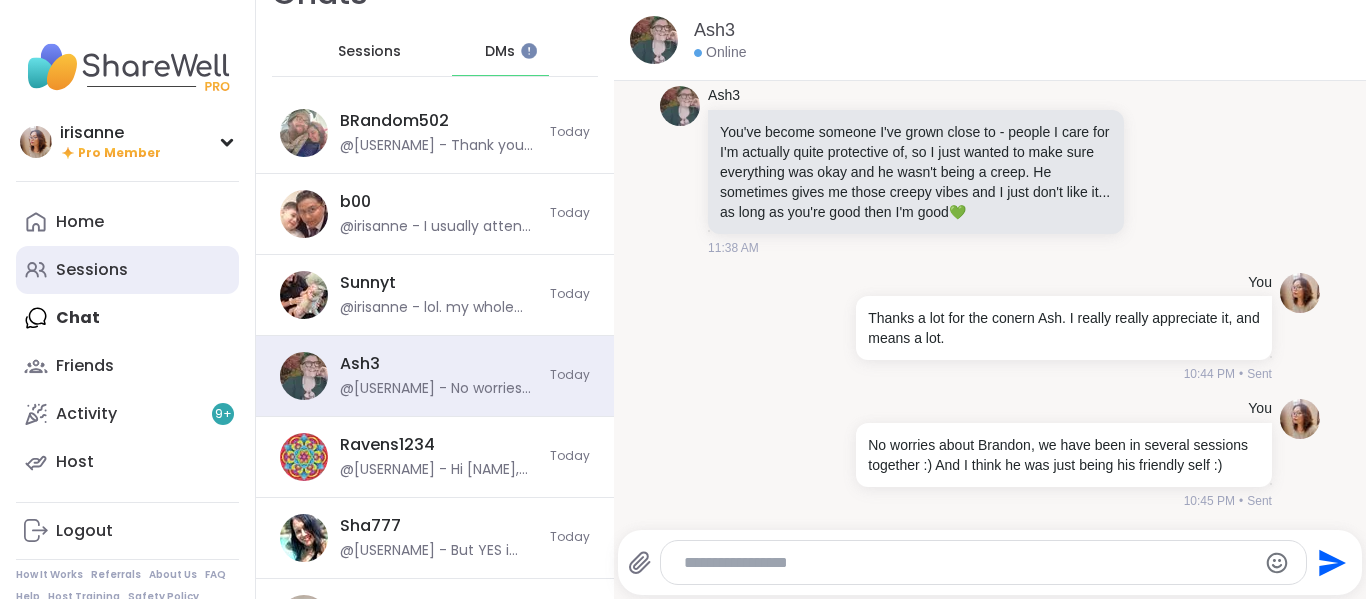 click on "Sessions" at bounding box center (127, 270) 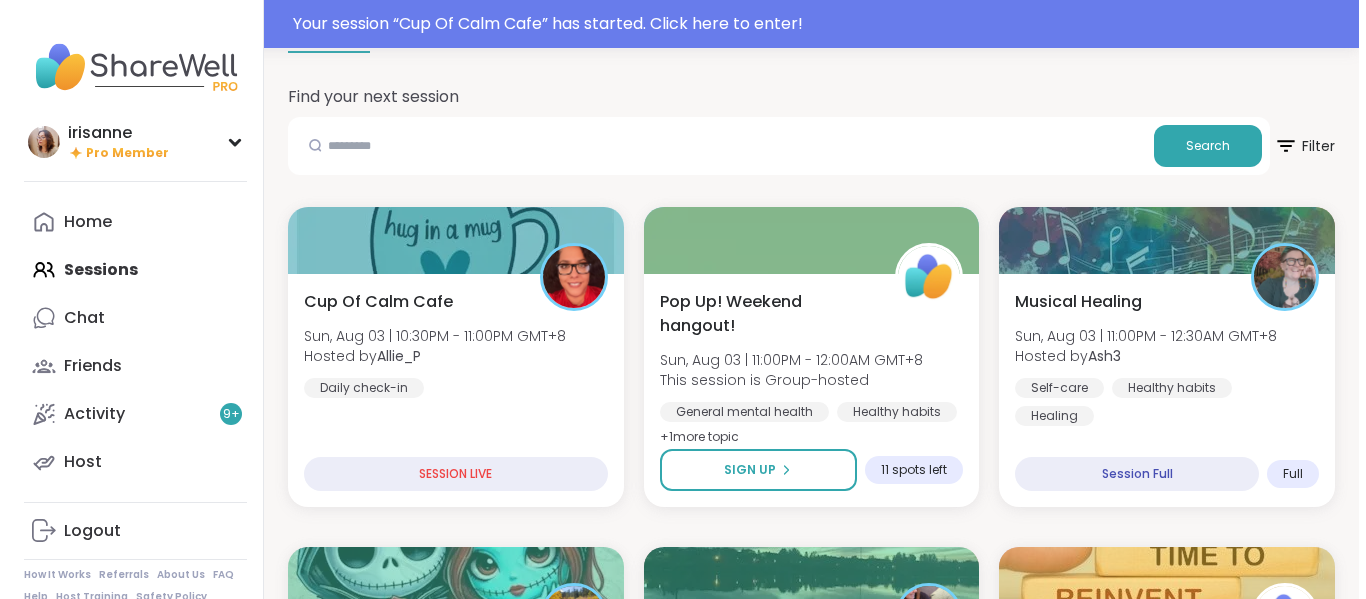 scroll, scrollTop: 167, scrollLeft: 0, axis: vertical 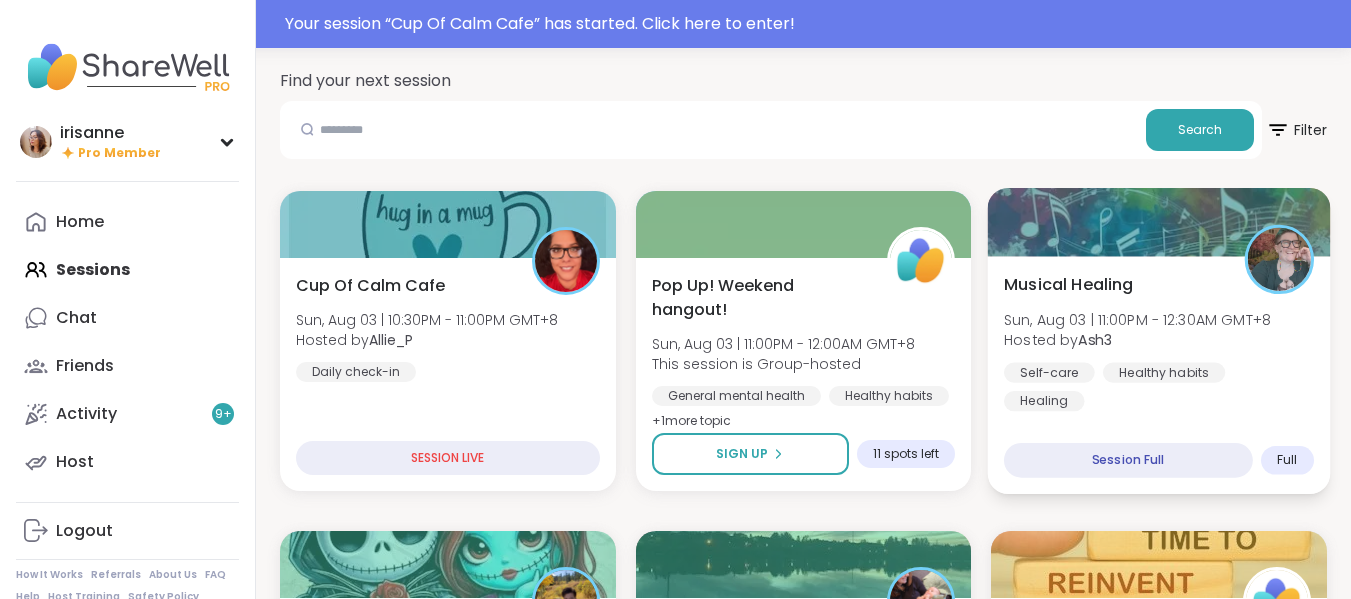 click on "Healing" at bounding box center [1044, 401] 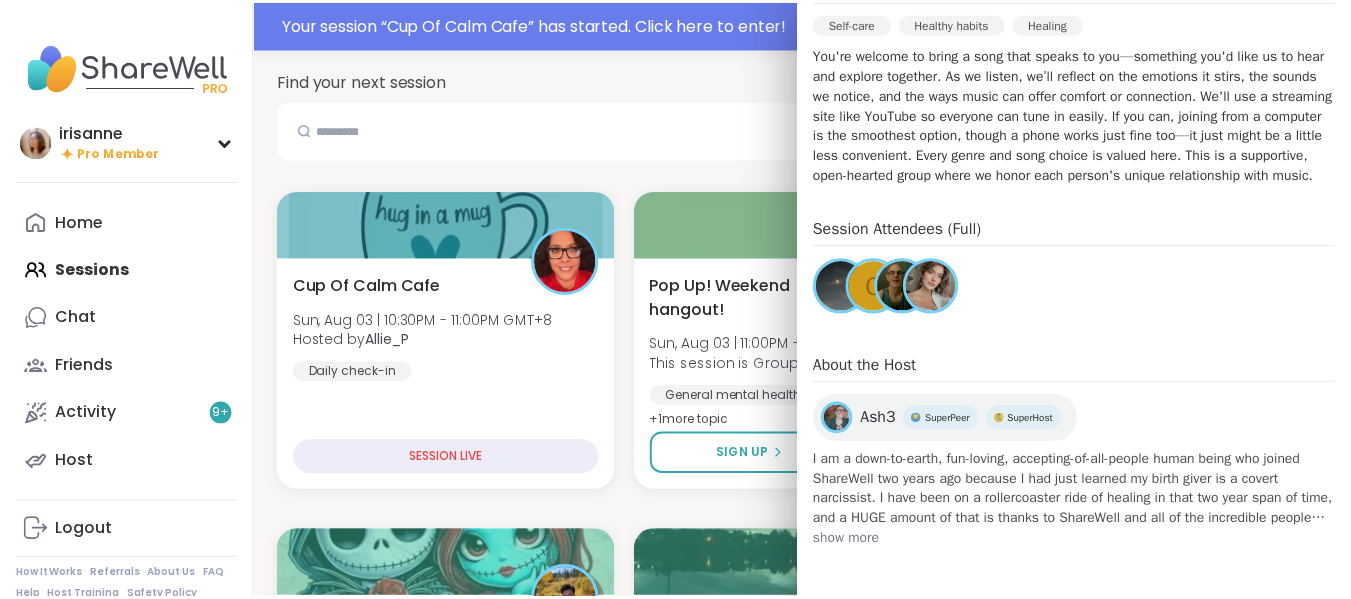 scroll, scrollTop: 463, scrollLeft: 0, axis: vertical 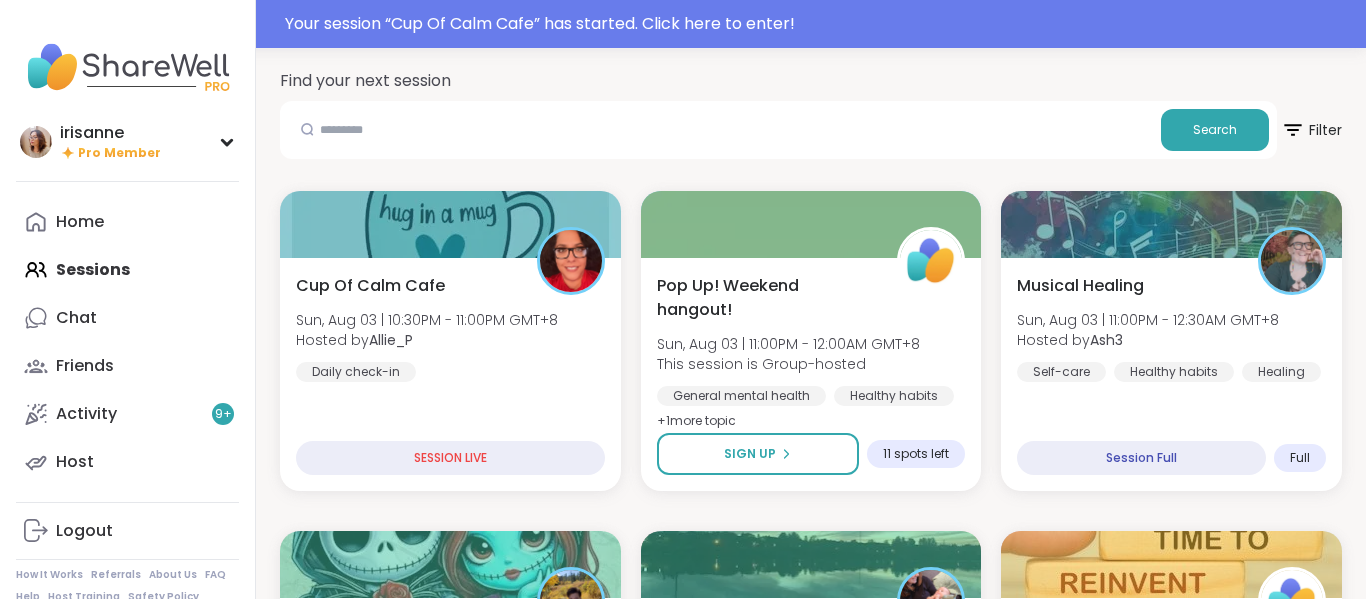 click on "Find your next session Search  Filter   Cup Of Calm Cafe Sun, Aug 03 | 10:30PM - 11:00PM GMT+8 Hosted by  Allie_P Daily check-in SESSION LIVE Pop Up! Weekend hangout! Sun, Aug 03 | 11:00PM - 12:00AM GMT+8 This session is Group-hosted General mental health Healthy habits Self-care + 1  more topic Sign Up 11 spots left Musical Healing Sun, Aug 03 | 11:00PM - 12:30AM GMT+8 Hosted by  Ash3 Self-care Healthy habits Healing Session Full Full Pop up! Weekend hangout! Sun, Aug 03 | 11:00PM - 12:00AM GMT+8 Hosted by  CharityRoss Self-care Healthy habits General mental health + 1  more topic Sign Up 4 spots left Walk & Talk sunday pop-up 1 of 2 Mon, Aug 04 | 12:30AM - 1:00AM GMT+8 Hosted by  Sunnyt Good company General mental health Healthy habits + 1  more topic Sign Up 5 spots left Rediscovering YOU, after Divorce Mon, Aug 04 | 1:00AM - 2:00AM GMT+8 This session is Group-hosted Going through divorce Relationship struggles Divorce recovery + 2  more topic s Sign Up 11 spots left Immigrant Support Circle Sign Up +" at bounding box center (811, 2181) 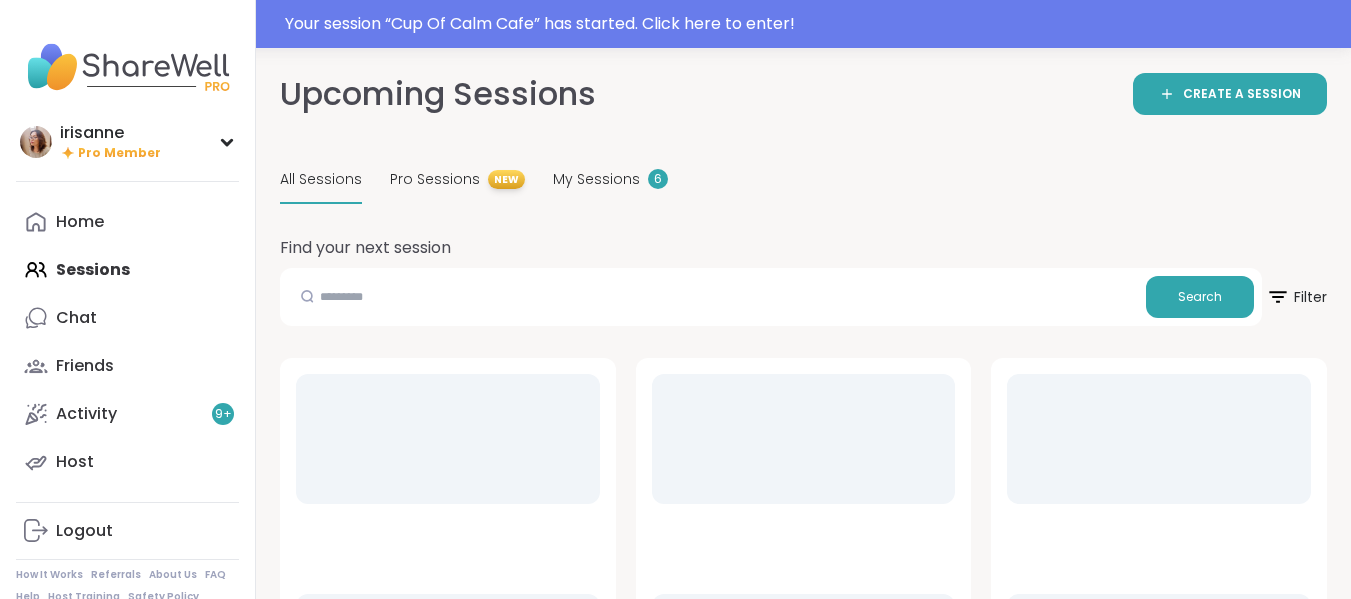 scroll, scrollTop: 0, scrollLeft: 0, axis: both 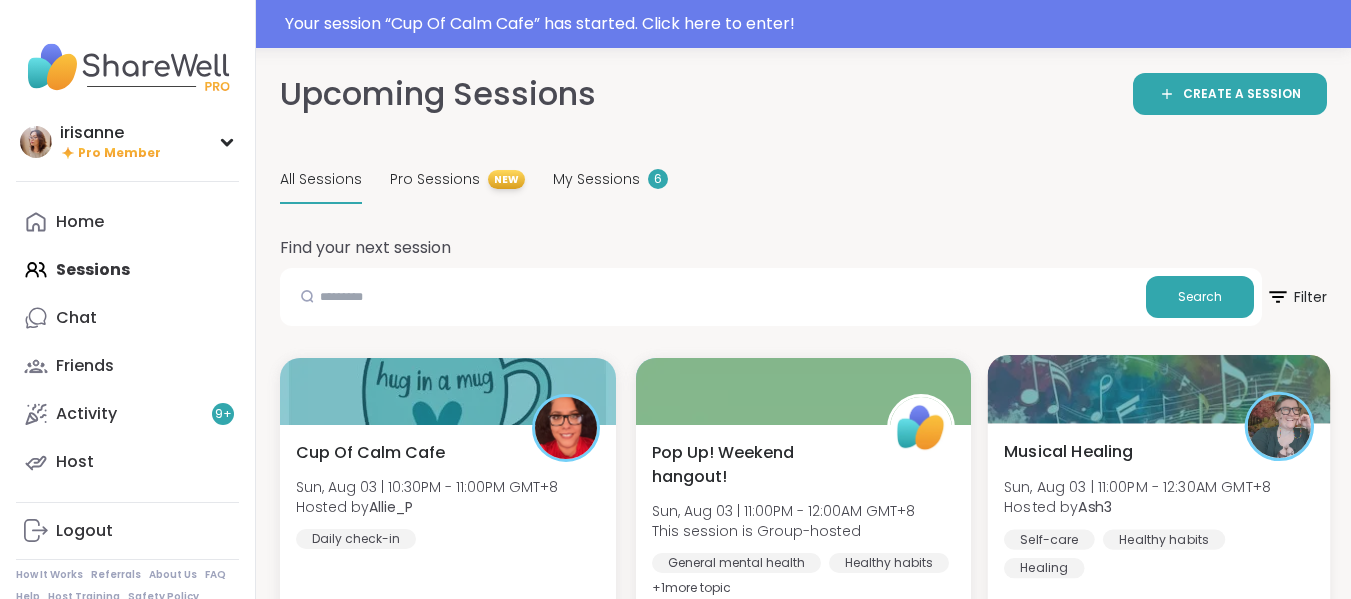 click on "Musical Healing [DAY], [MONTH] [DATE] | [TIME] - [TIME] [TIMEZONE] Hosted by [NAME] Self-care Healthy habits Healing" at bounding box center (1159, 508) 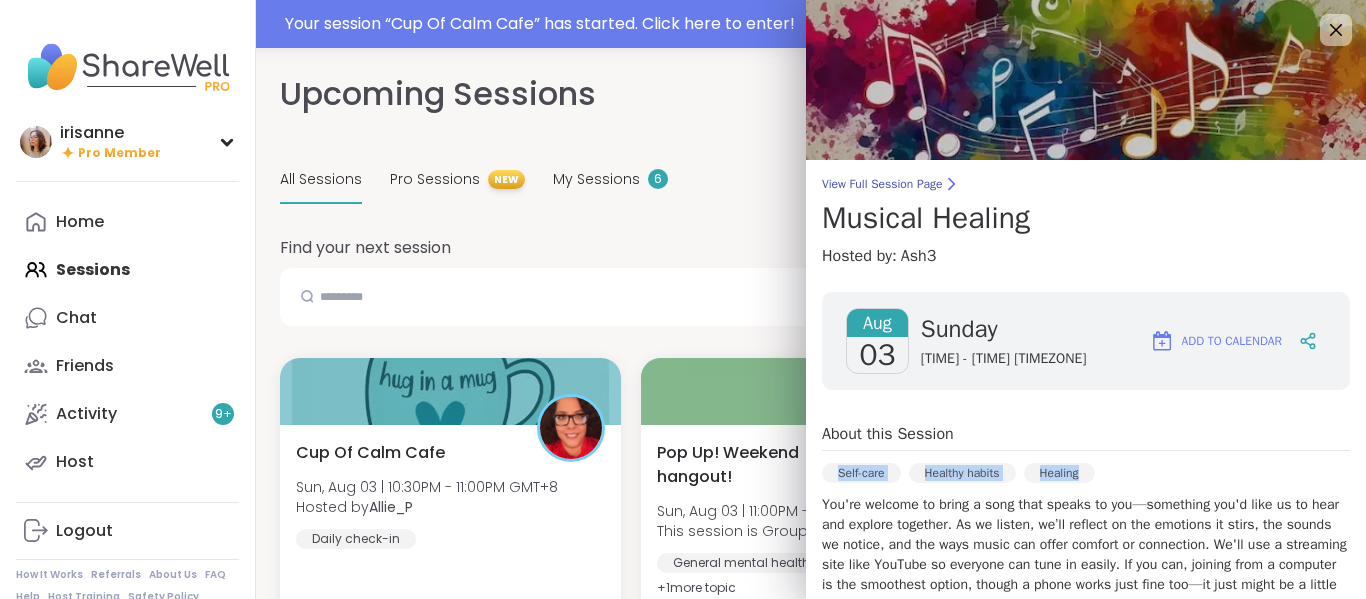 click on "About this Session Self-care Healthy habits Healing You're welcome to bring a song that speaks to you—something you'd like us to hear and explore together. As we listen, we’ll reflect on the emotions it stirs, the sounds we notice, and the ways music can offer comfort or connection. We'll use a streaming site like YouTube so everyone can tune in easily. If you can, joining from a computer is the smoothest option, though a phone works just fine too—it just might be a little less convenient. Every genre and song choice is valued here. This is a supportive, open-hearted group where we honor each person's unique relationship with music." at bounding box center [1086, 528] 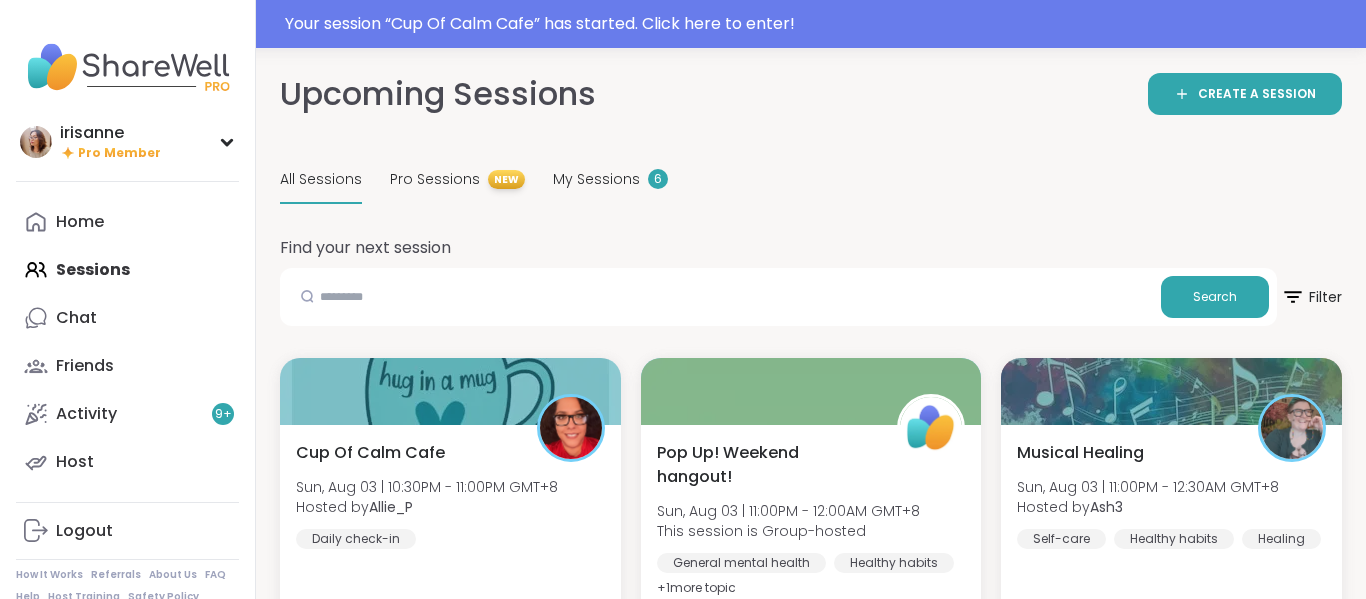 click on "All Sessions Pro Sessions NEW My Sessions 6" at bounding box center (811, 180) 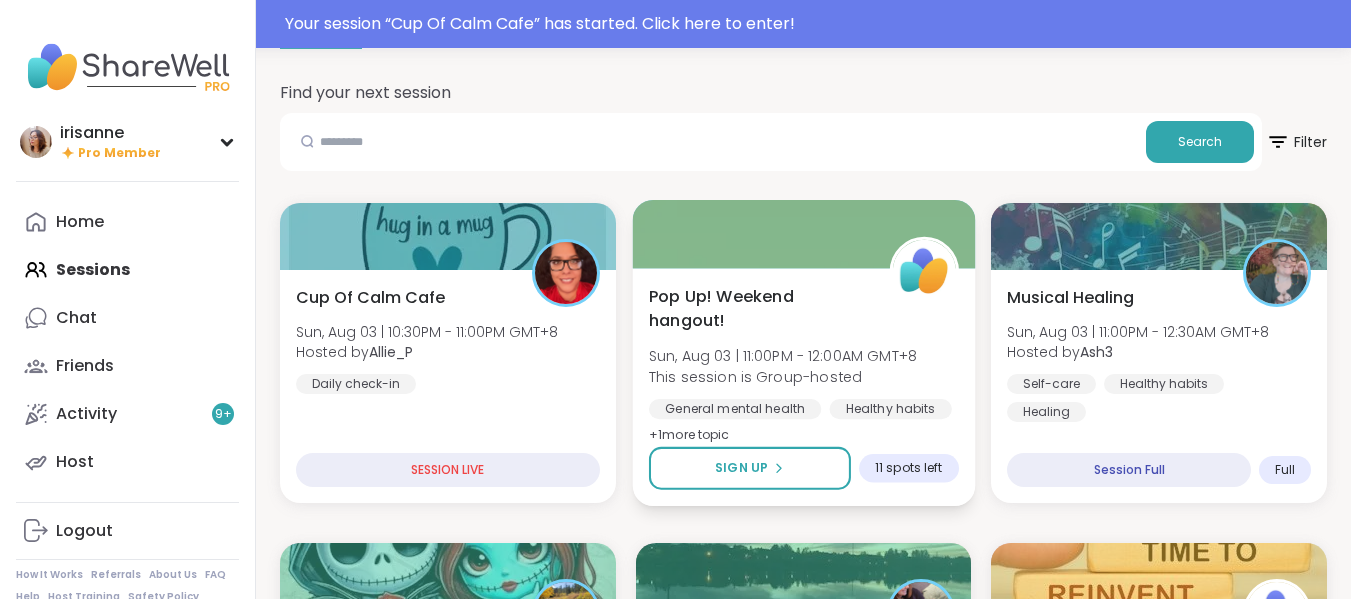 scroll, scrollTop: 0, scrollLeft: 0, axis: both 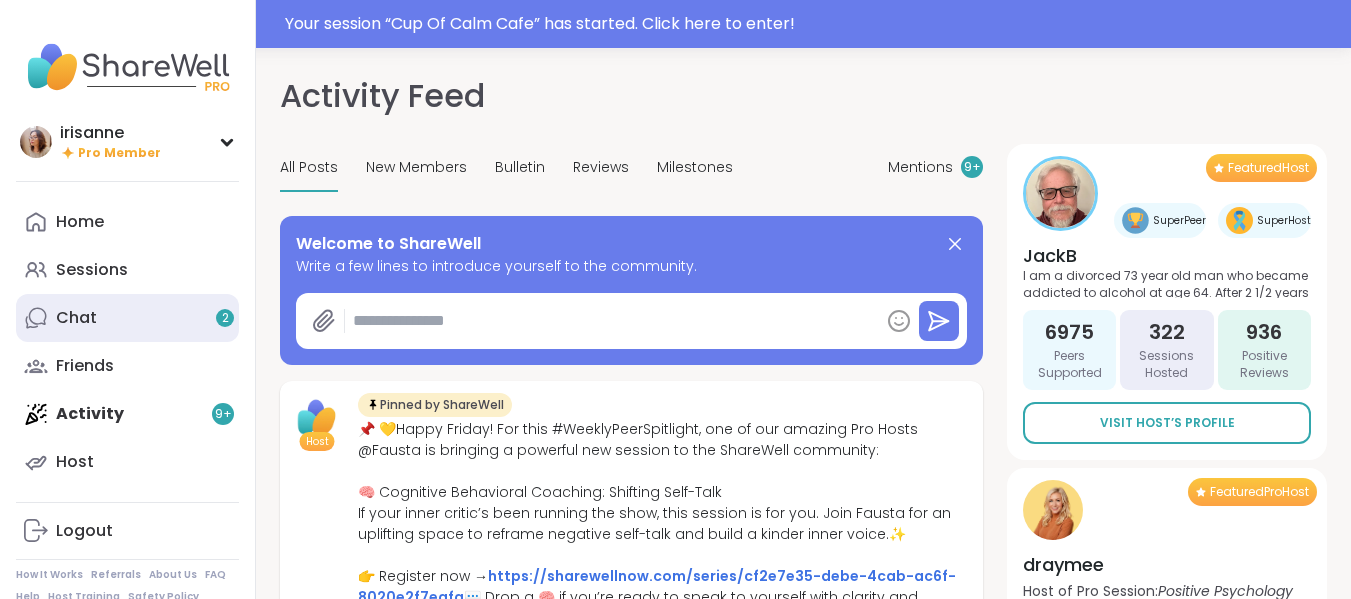 click on "2" at bounding box center [225, 318] 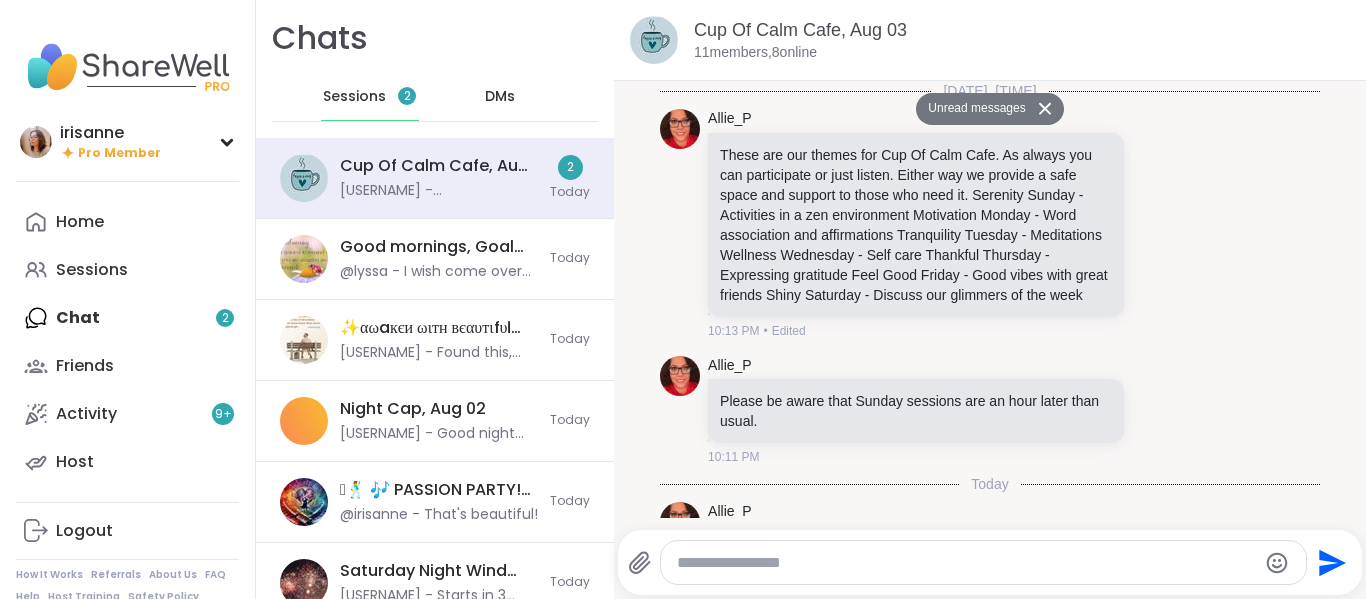 scroll, scrollTop: 1752, scrollLeft: 0, axis: vertical 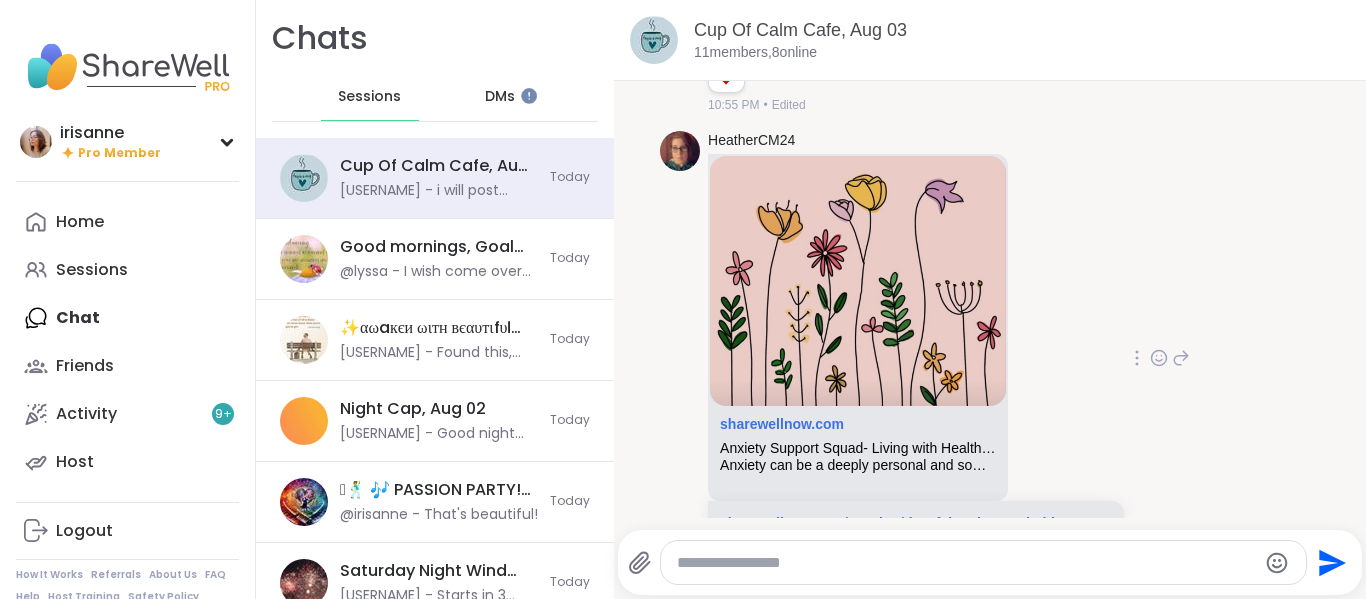 click 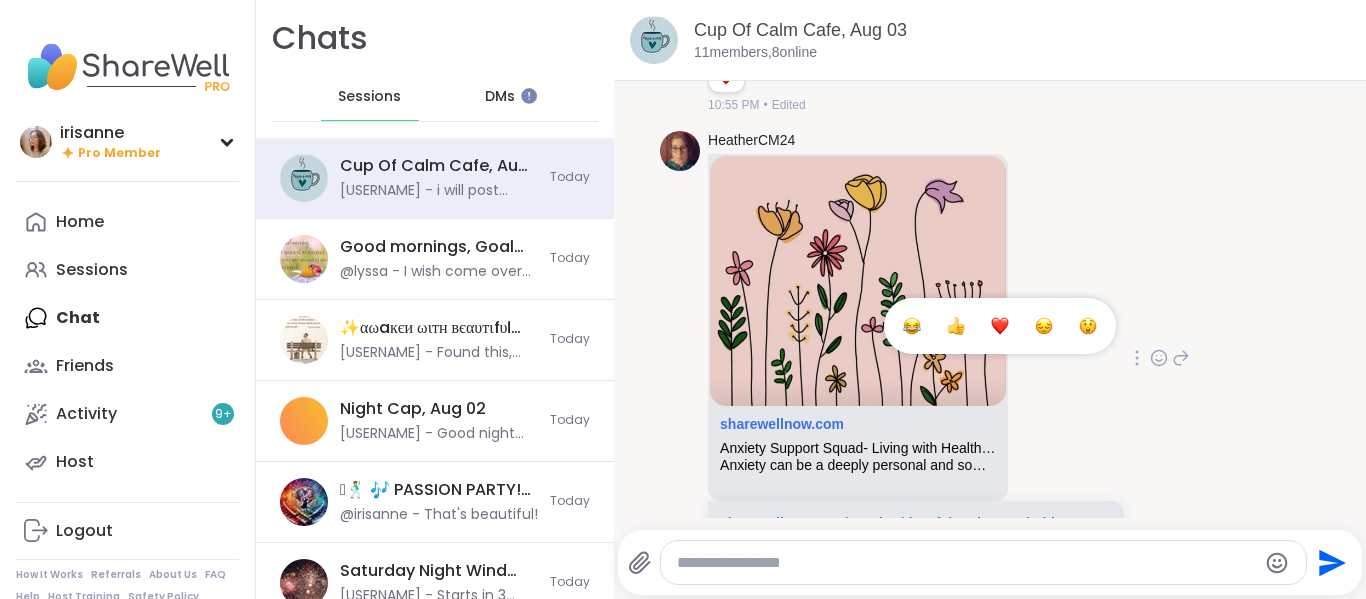 click at bounding box center (1000, 326) 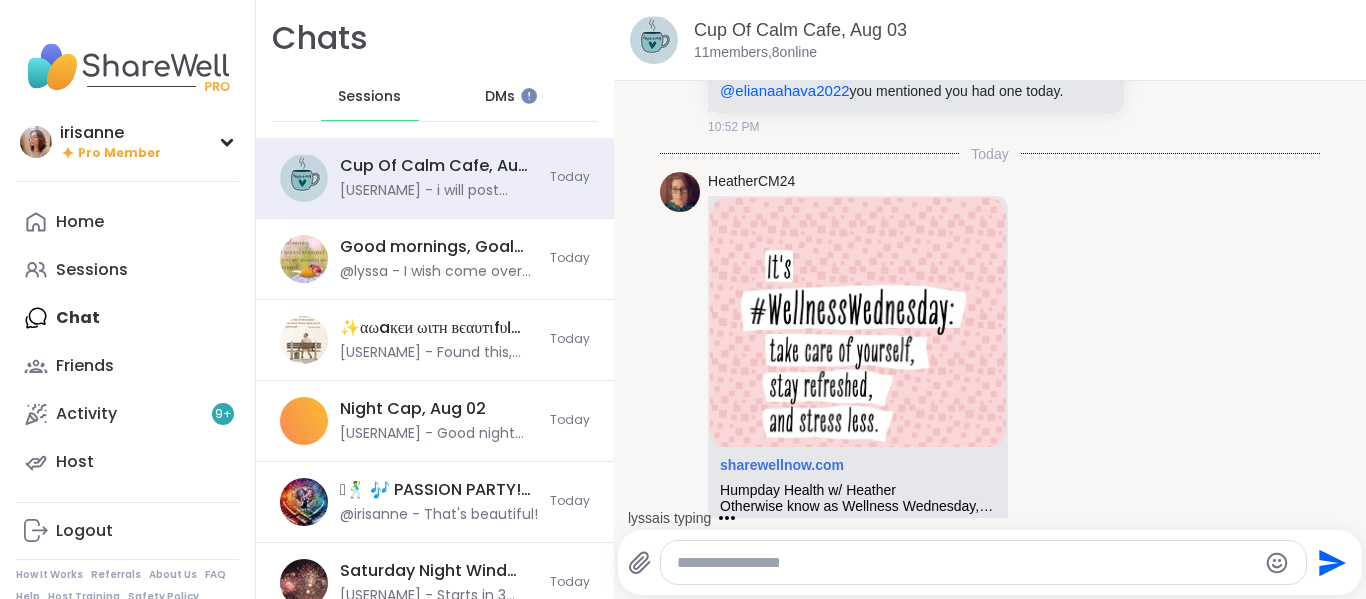 scroll, scrollTop: 1065, scrollLeft: 0, axis: vertical 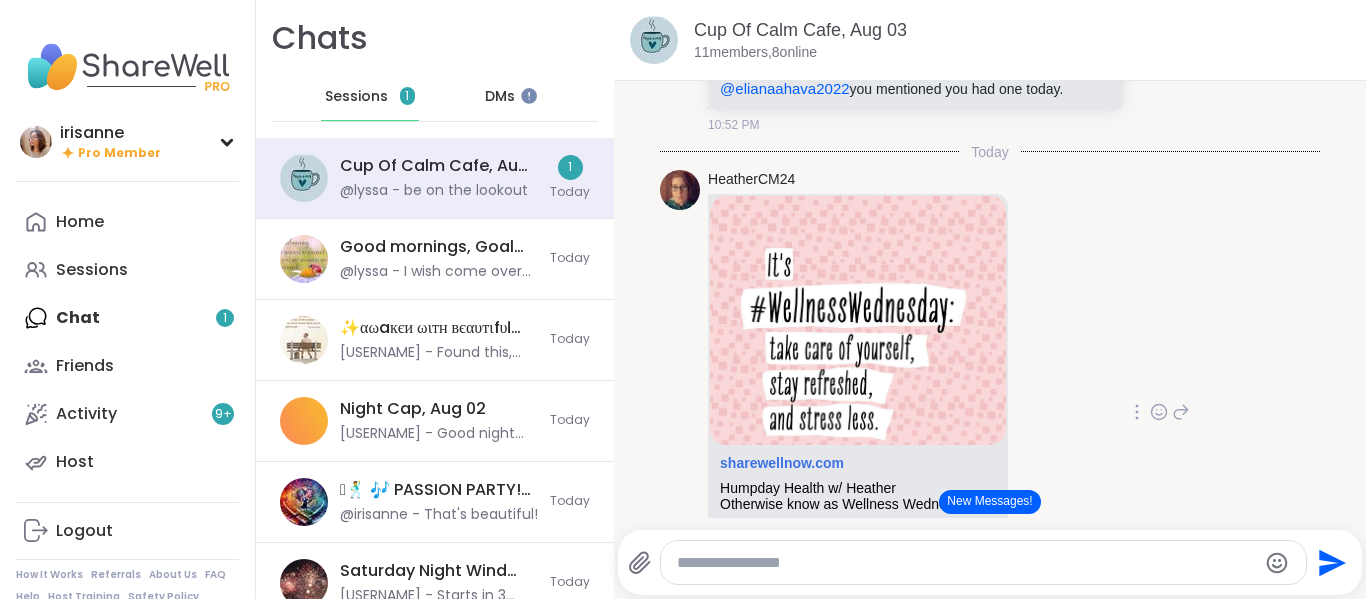 click 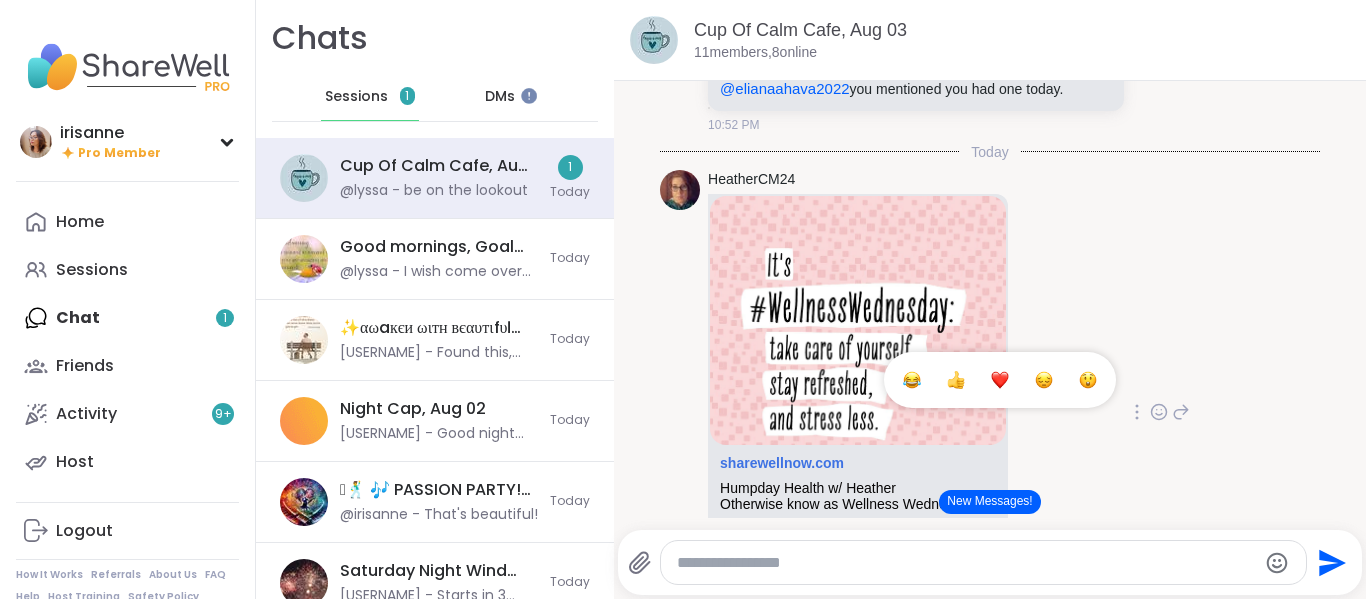 click at bounding box center (1000, 380) 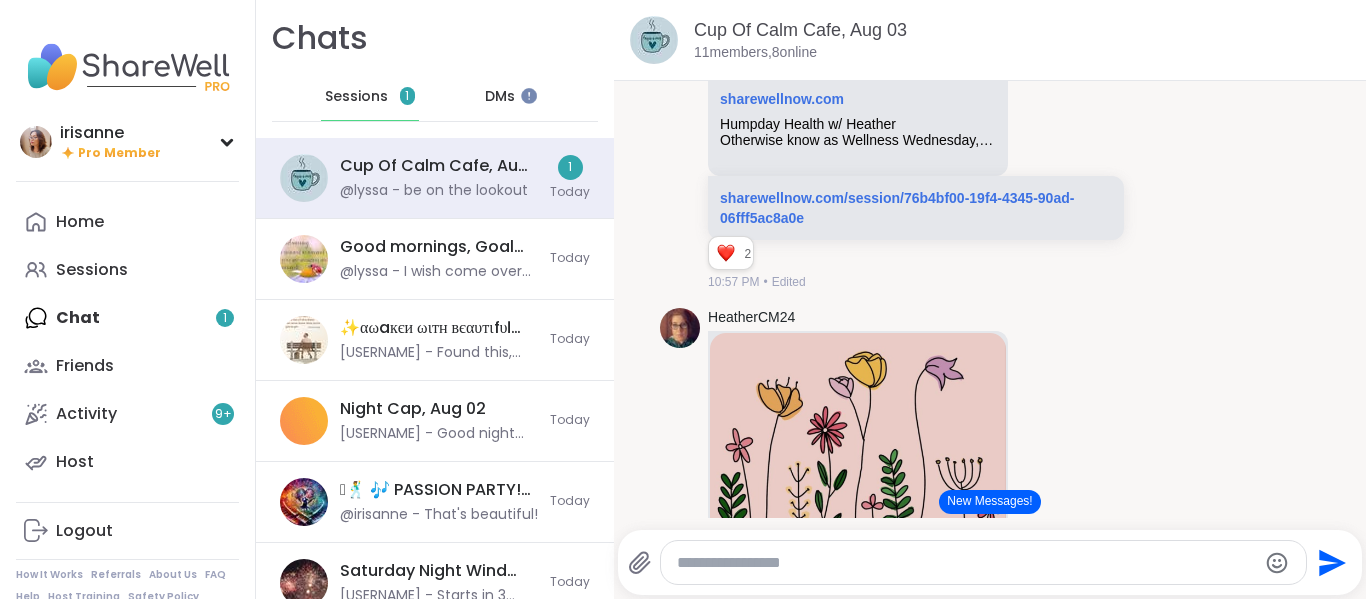 scroll, scrollTop: 1602, scrollLeft: 0, axis: vertical 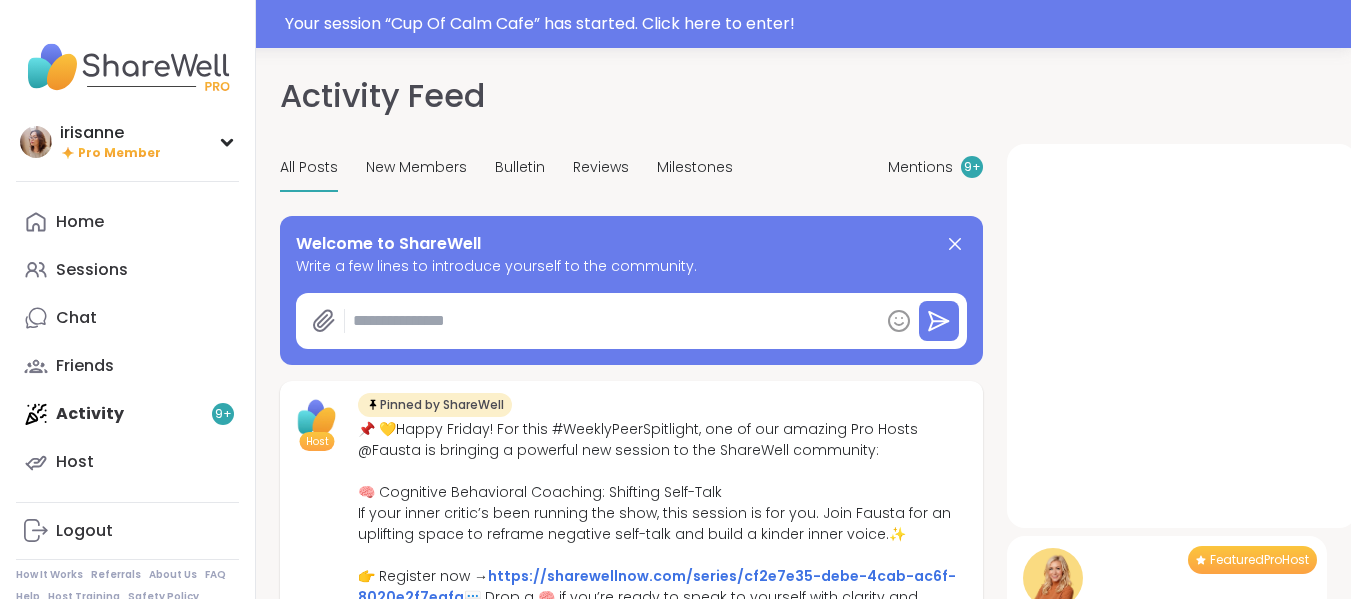 type on "*" 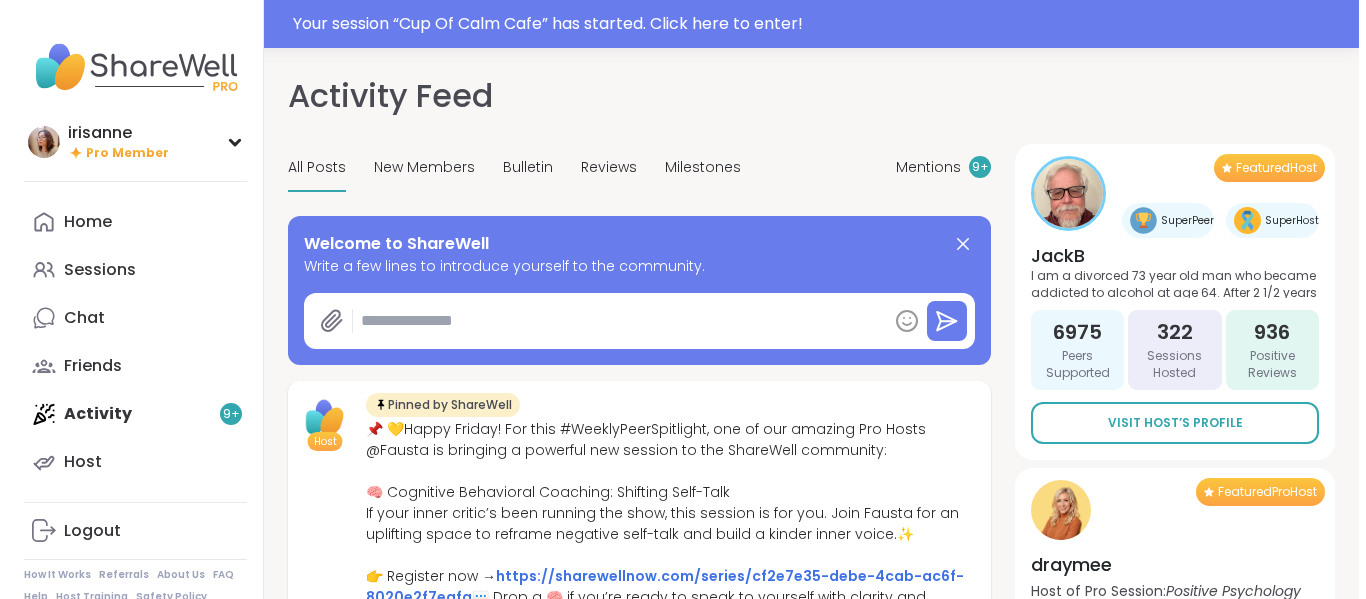 scroll, scrollTop: 0, scrollLeft: 0, axis: both 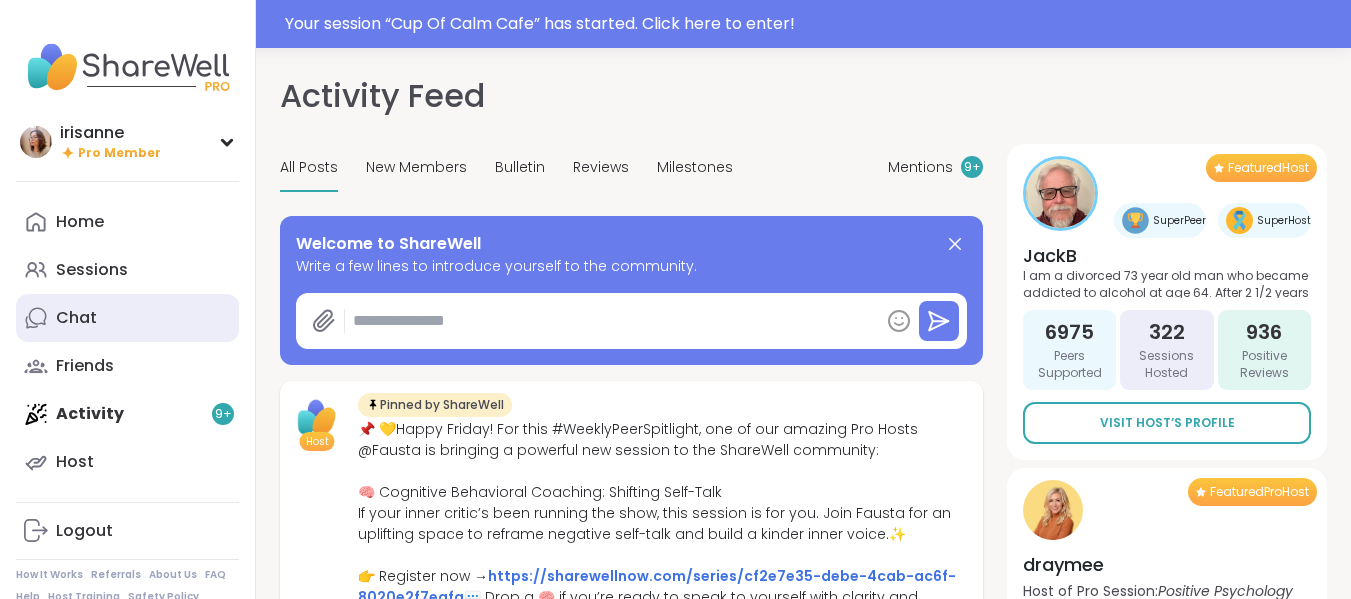 click on "Chat" at bounding box center (76, 318) 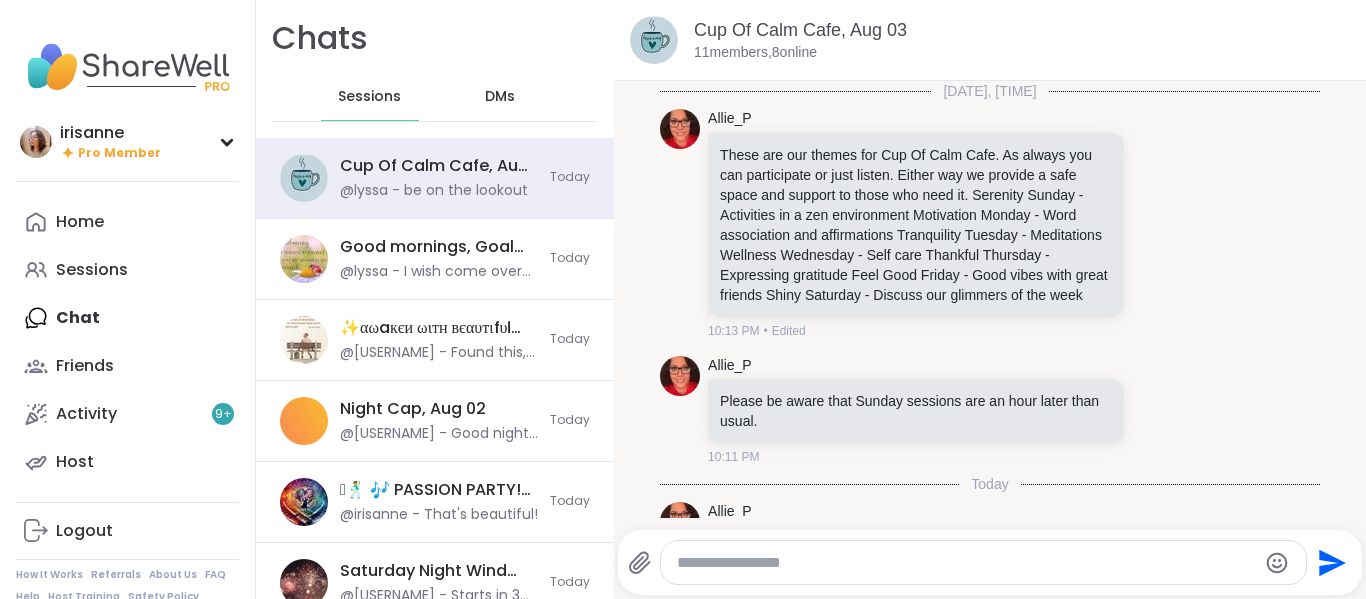 scroll, scrollTop: 1946, scrollLeft: 0, axis: vertical 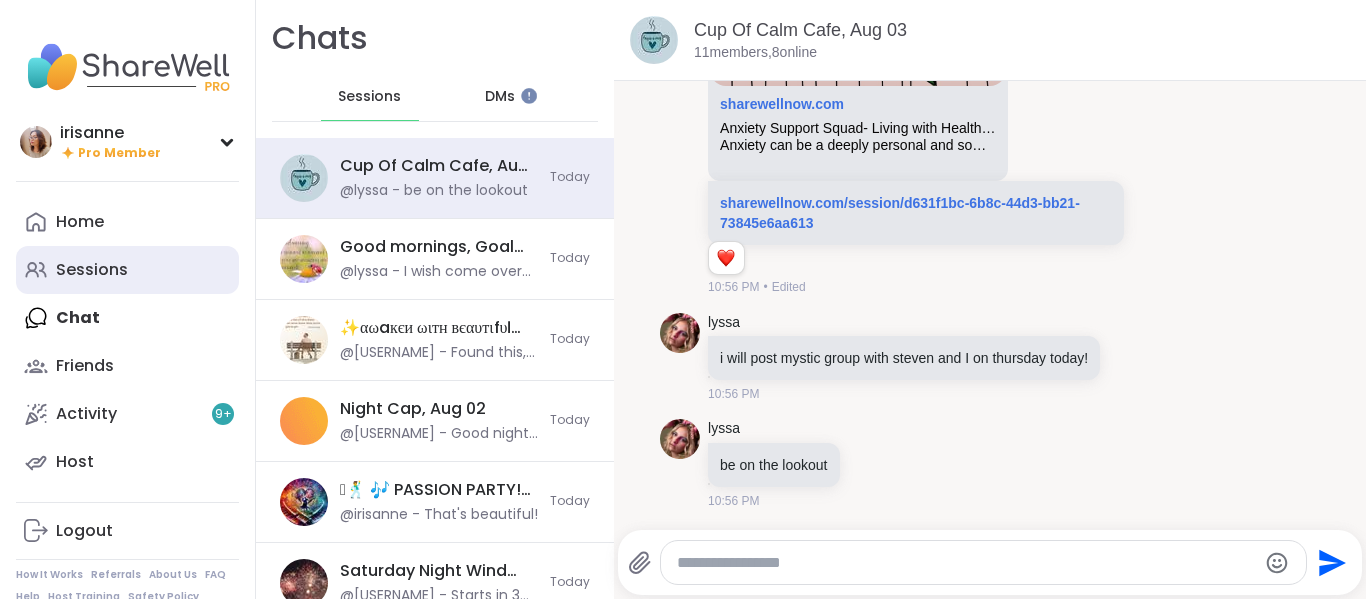 click on "Sessions" at bounding box center (127, 270) 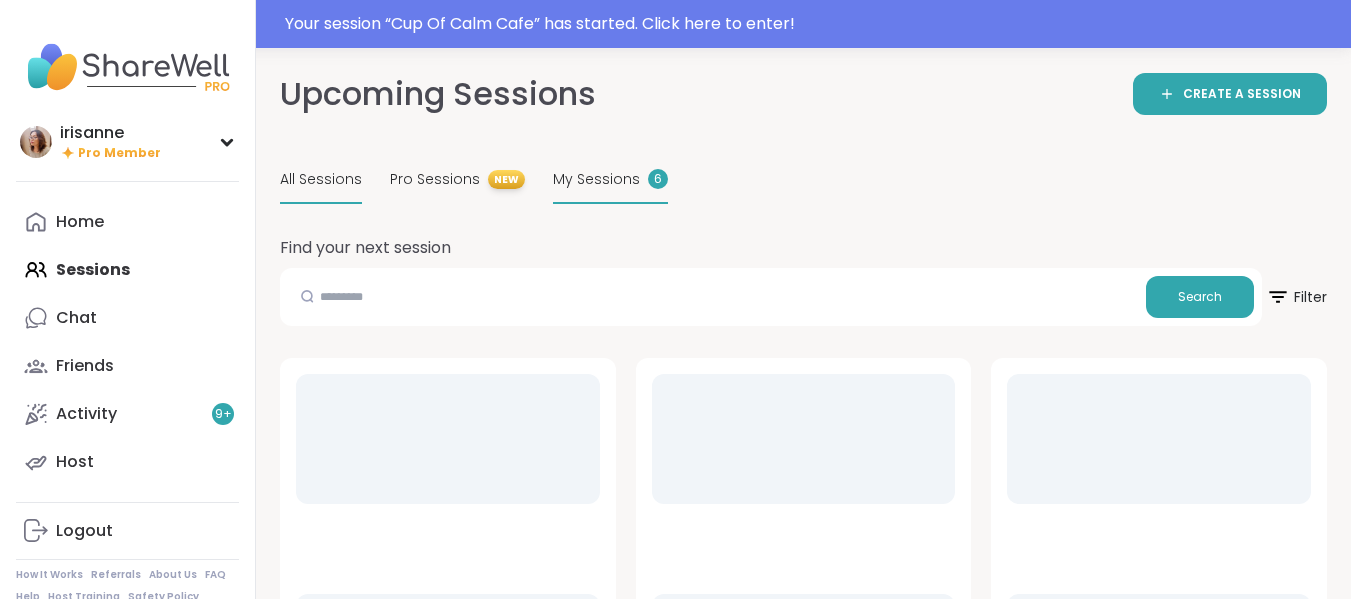 click on "My Sessions" at bounding box center (596, 179) 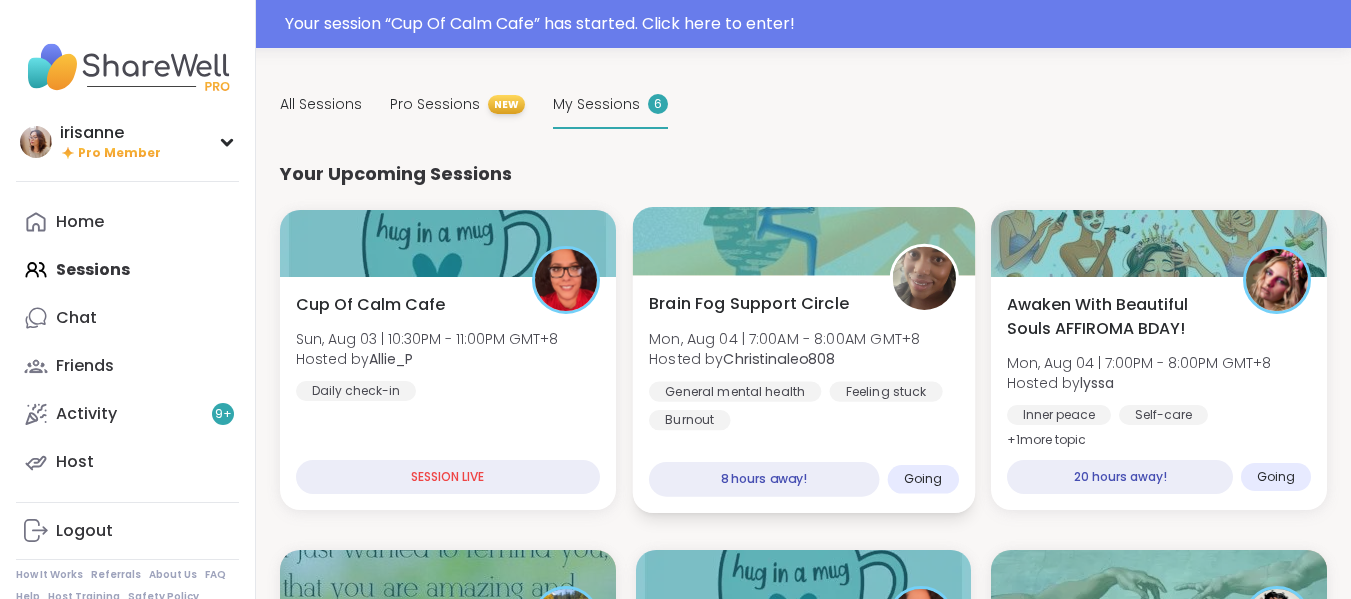 scroll, scrollTop: 0, scrollLeft: 0, axis: both 